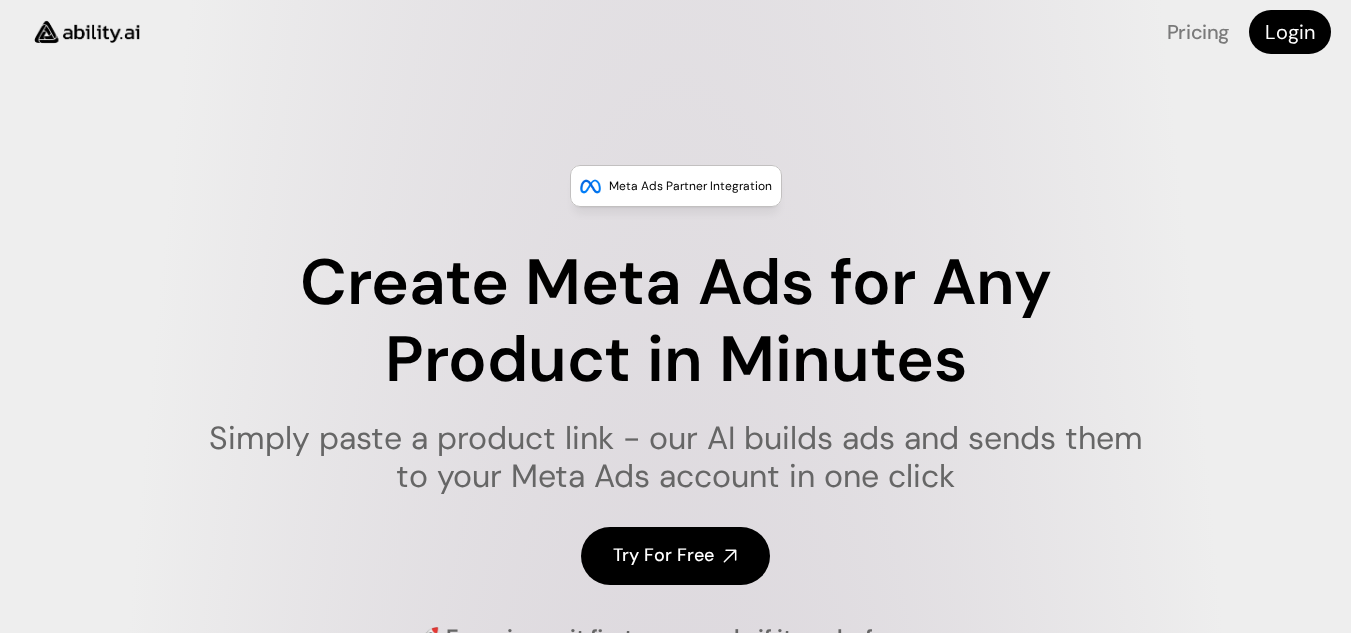 scroll, scrollTop: 66, scrollLeft: 0, axis: vertical 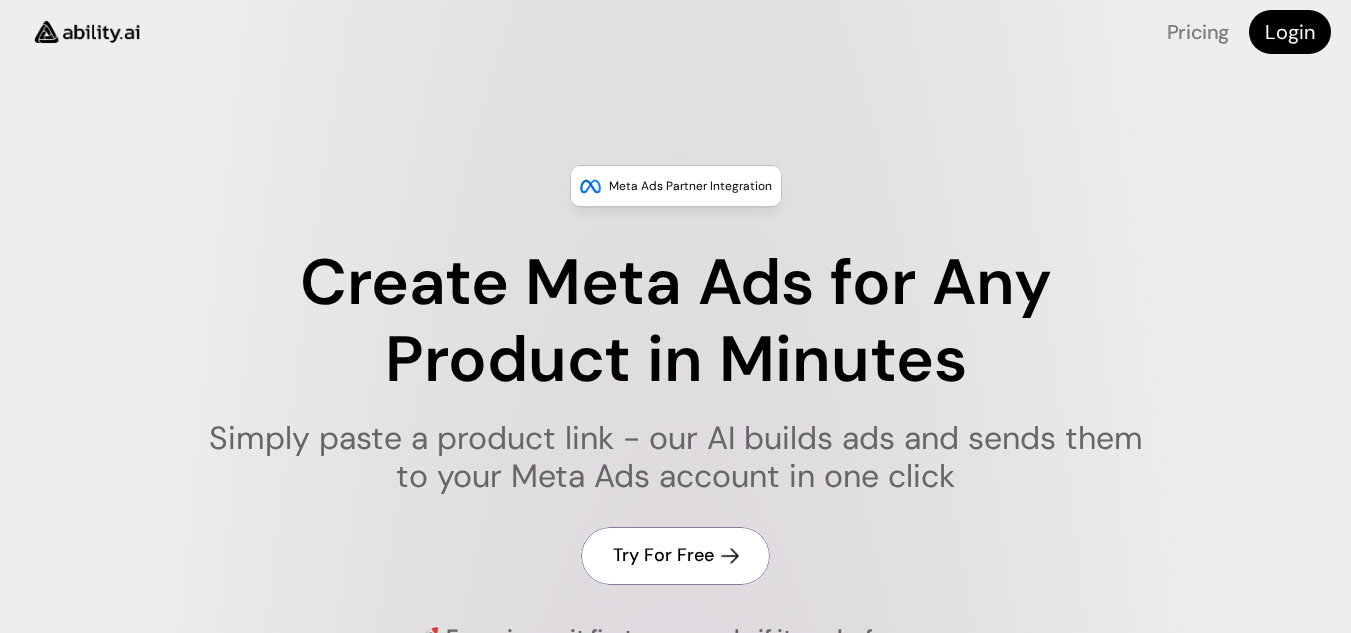 click on "Try For Free" at bounding box center (663, 555) 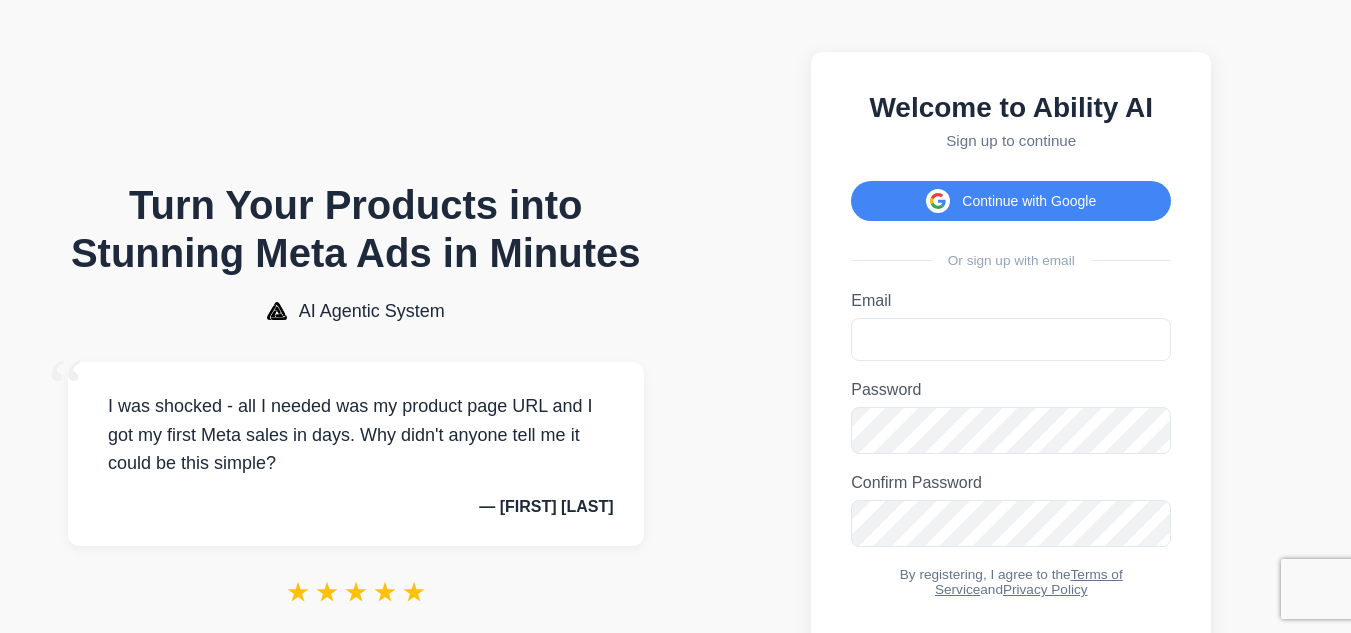 scroll, scrollTop: 0, scrollLeft: 0, axis: both 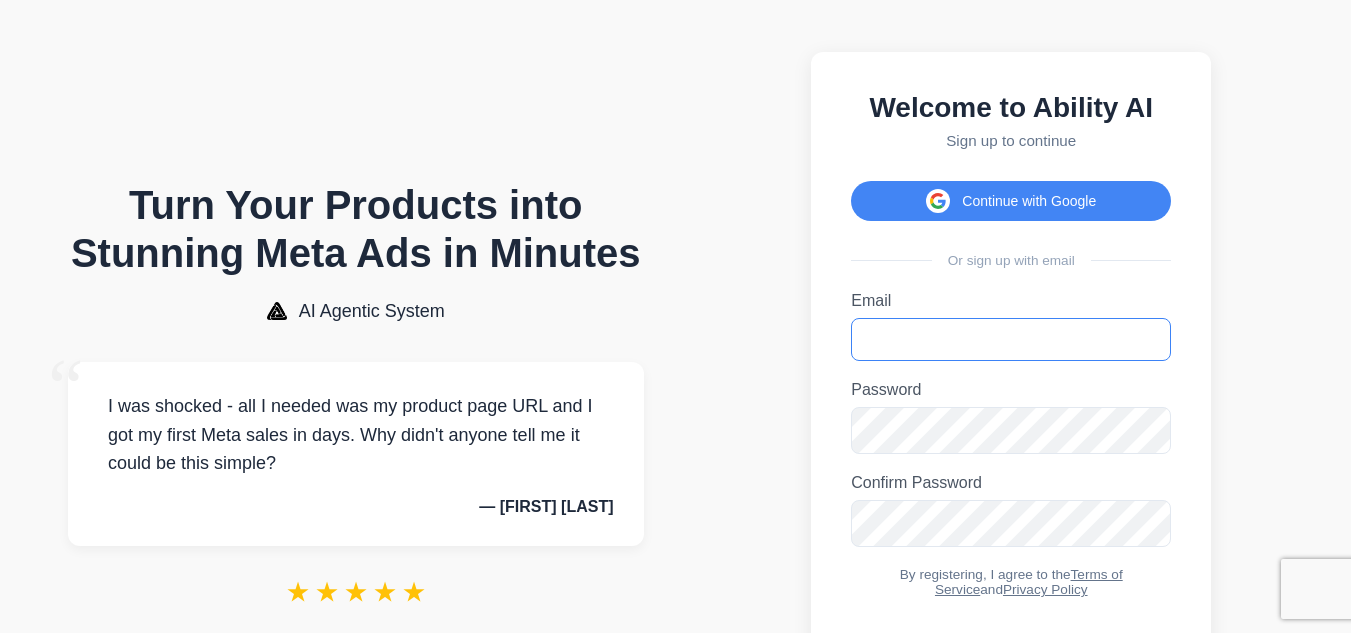 type on "**********" 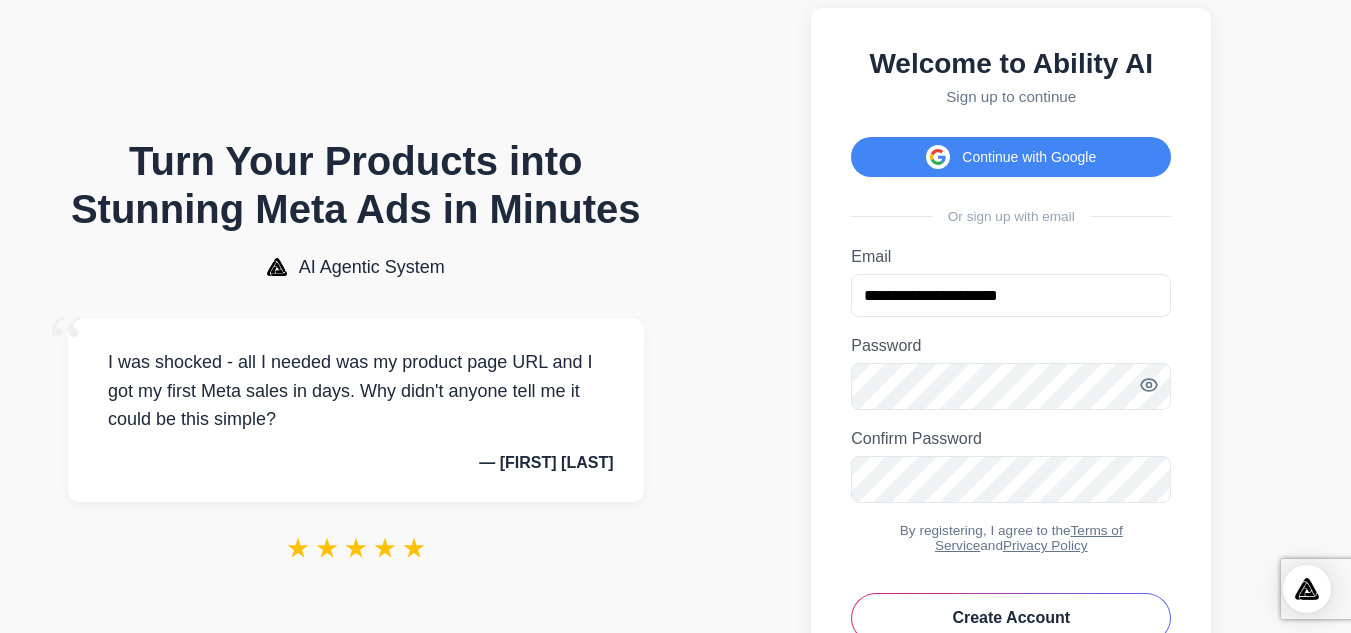 scroll, scrollTop: 46, scrollLeft: 0, axis: vertical 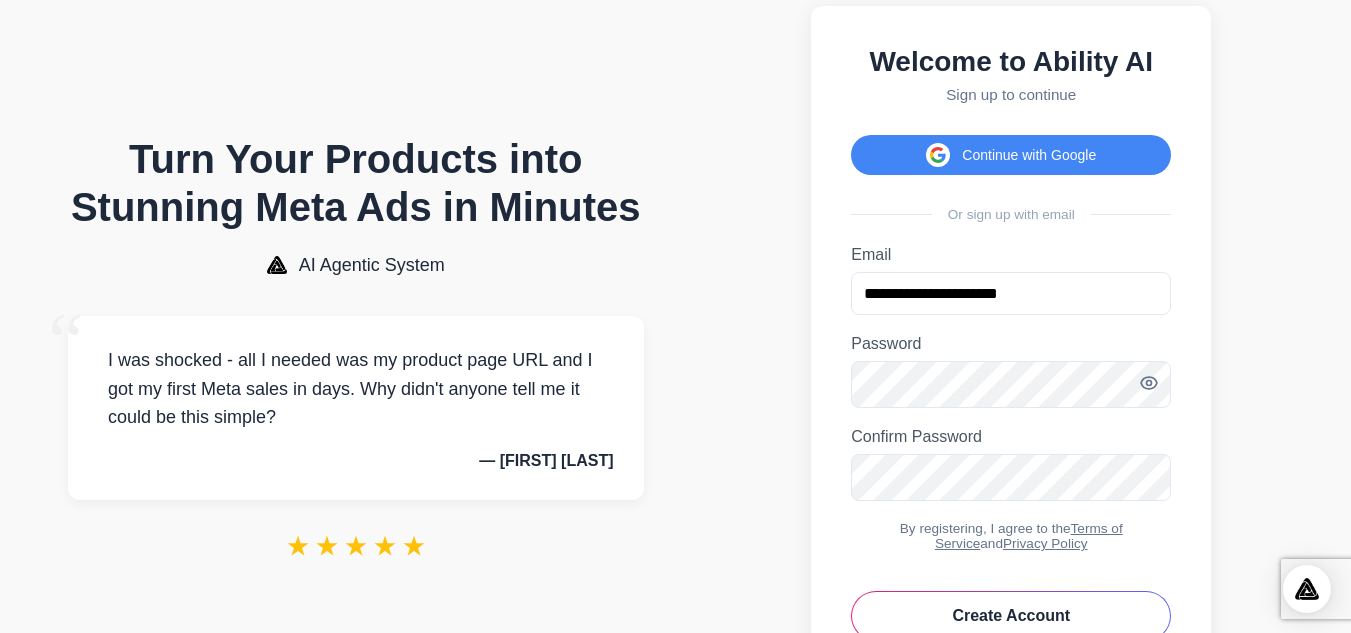 drag, startPoint x: 1359, startPoint y: 184, endPoint x: 1365, endPoint y: 216, distance: 32.55764 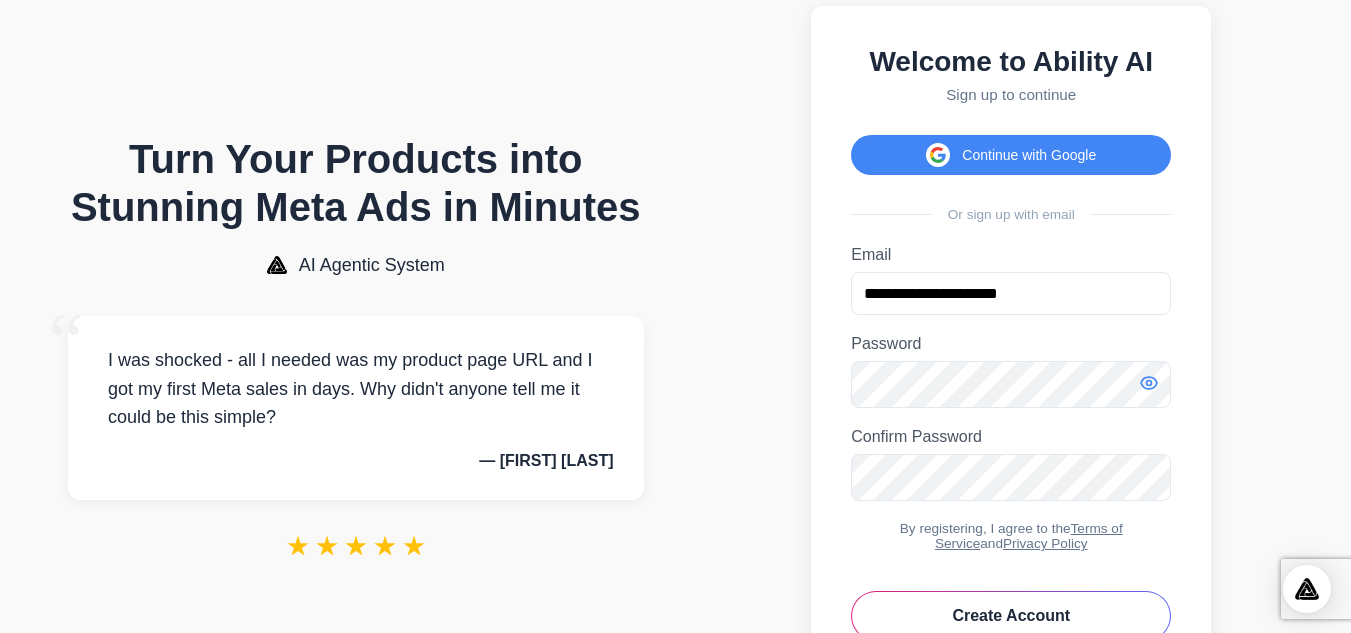 click 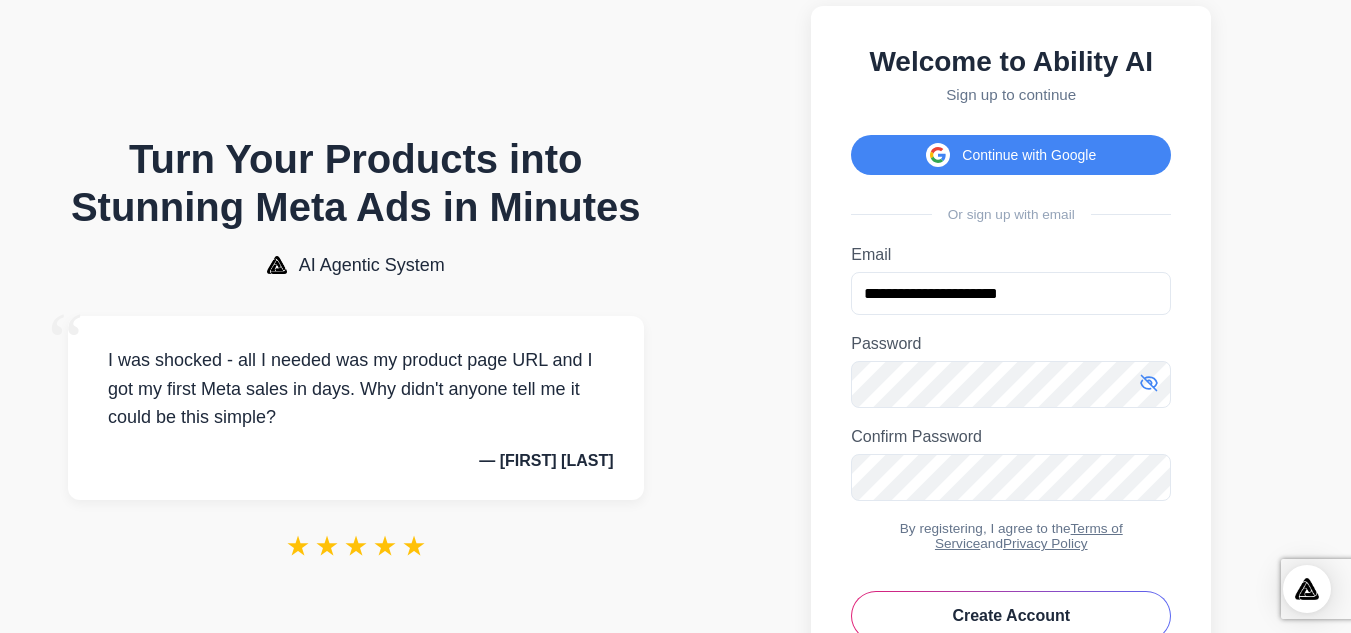 click 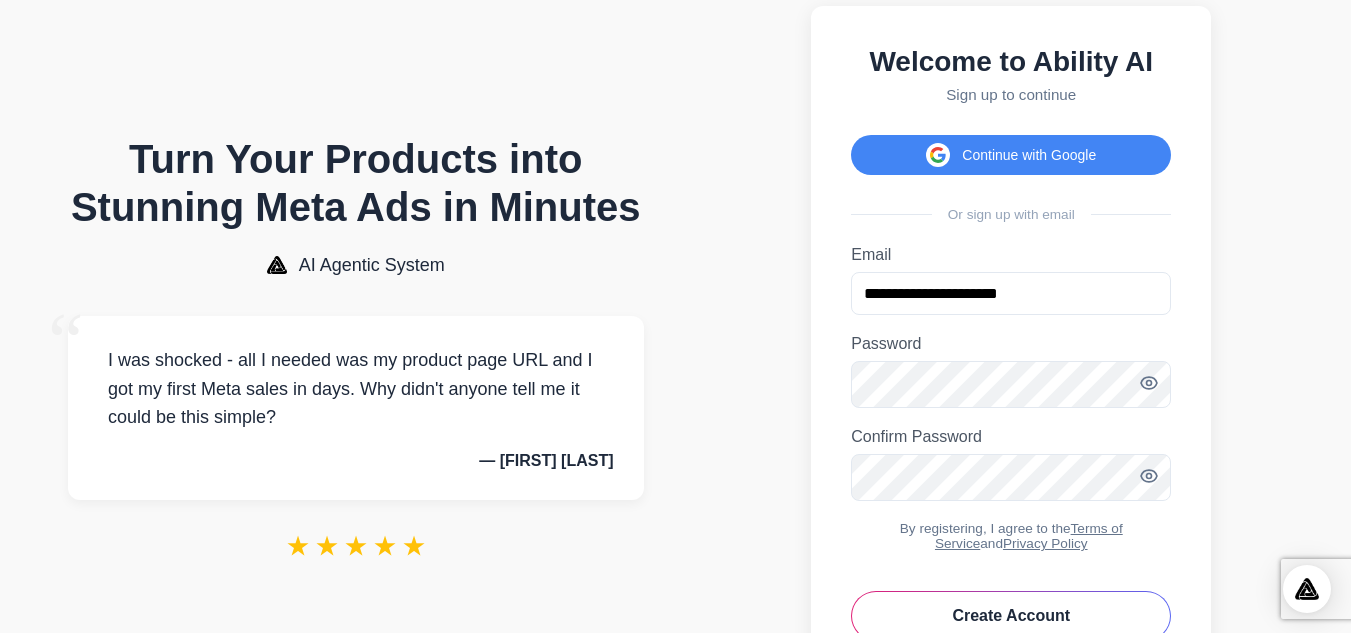 click on "**********" at bounding box center (1012, 363) 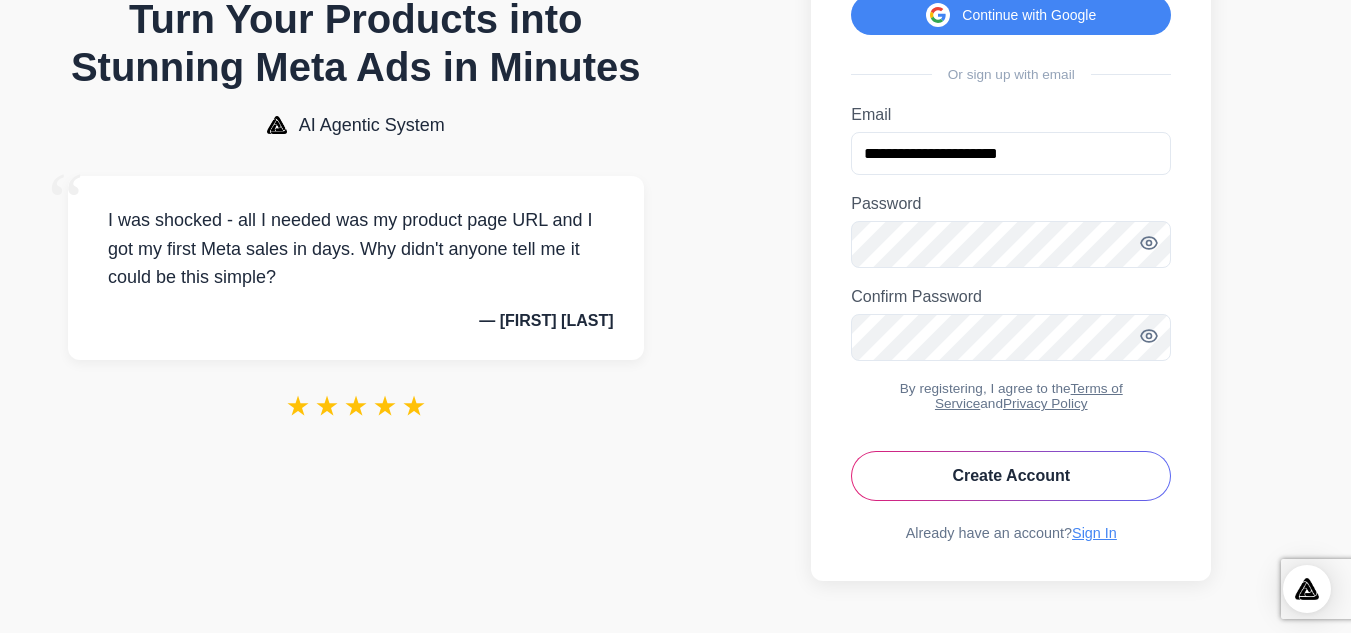 scroll, scrollTop: 223, scrollLeft: 0, axis: vertical 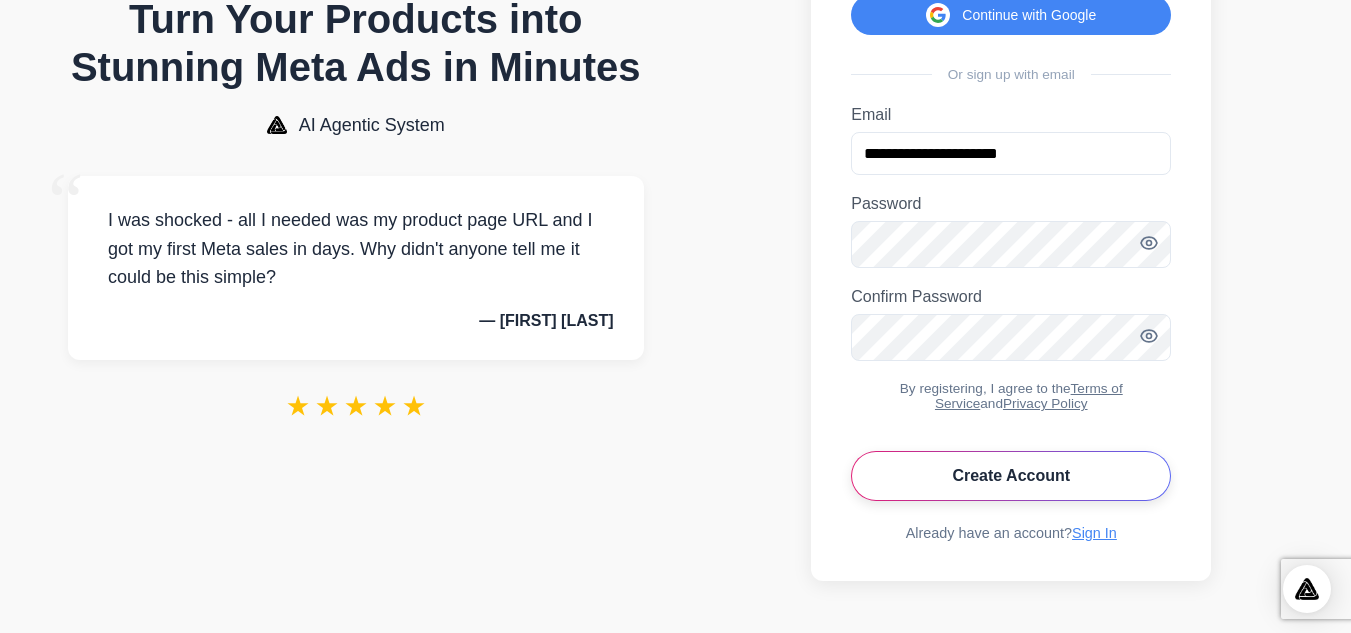 click on "Create Account" at bounding box center [1011, 476] 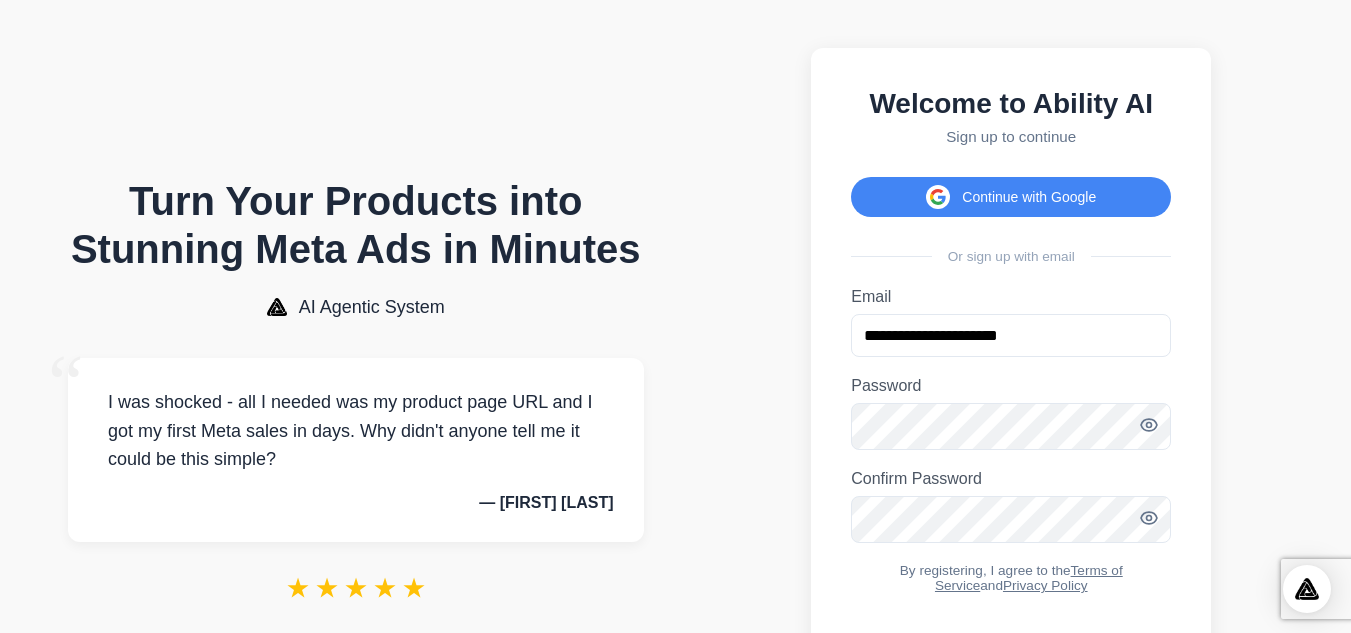 scroll, scrollTop: 0, scrollLeft: 0, axis: both 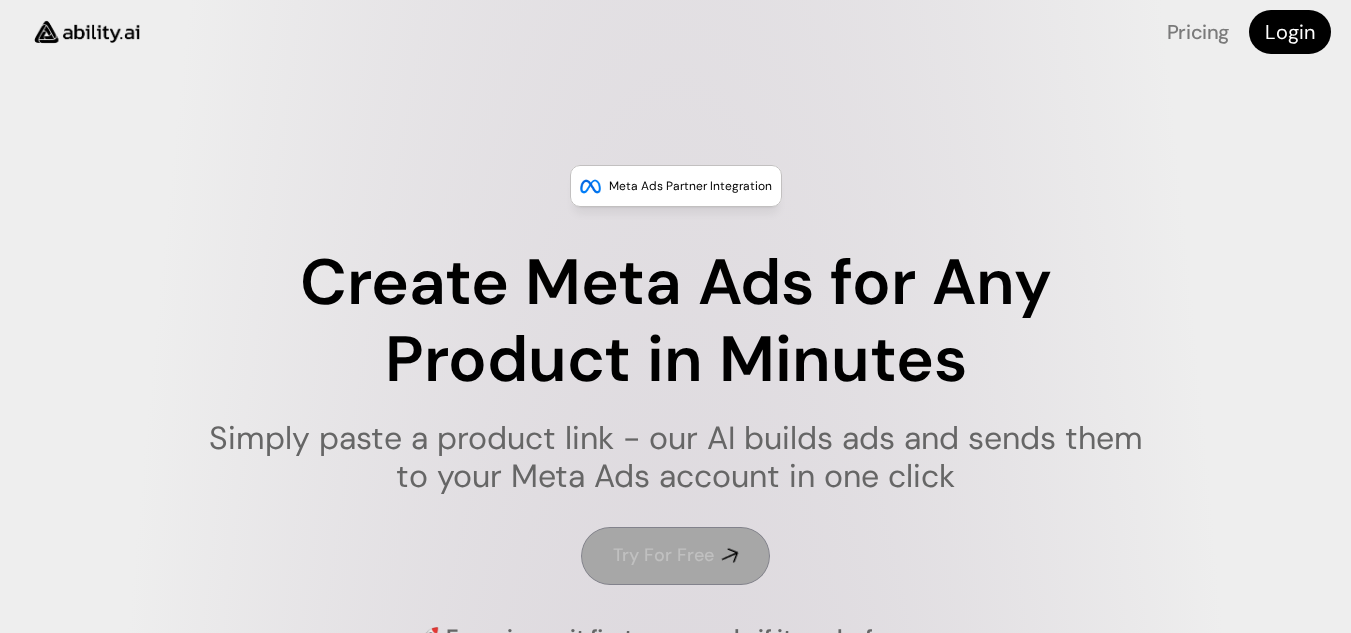 click on "Try For Free" at bounding box center (675, 555) 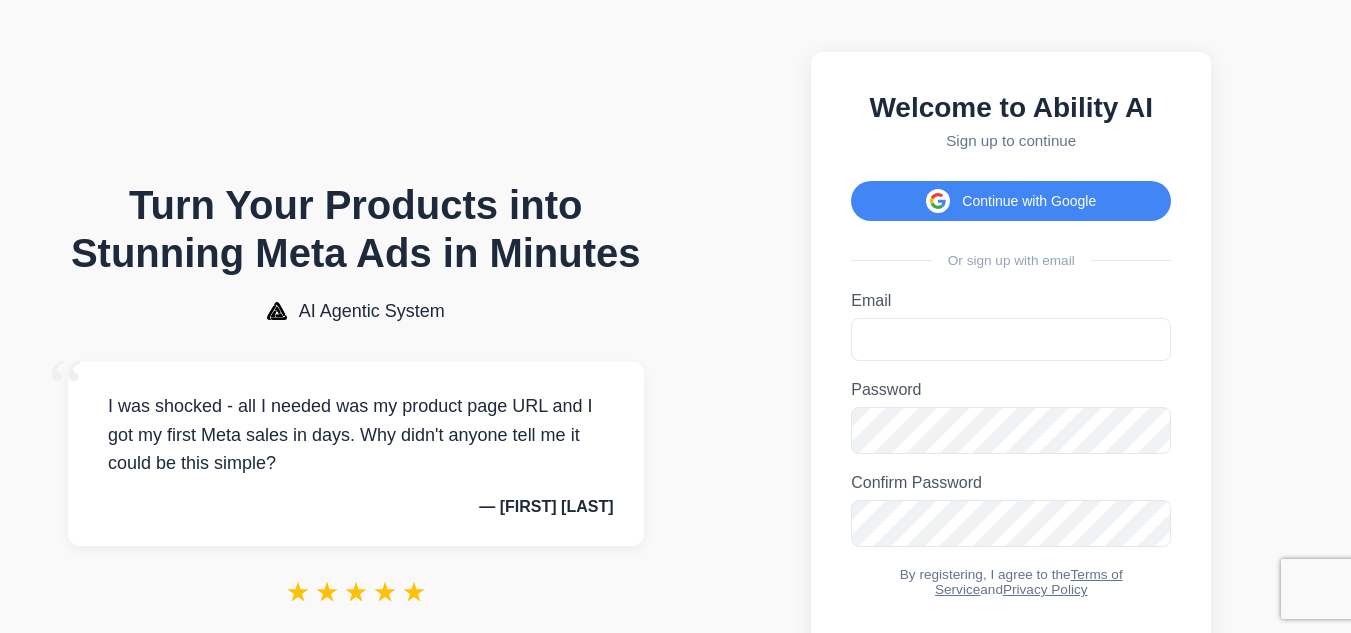 scroll, scrollTop: 0, scrollLeft: 0, axis: both 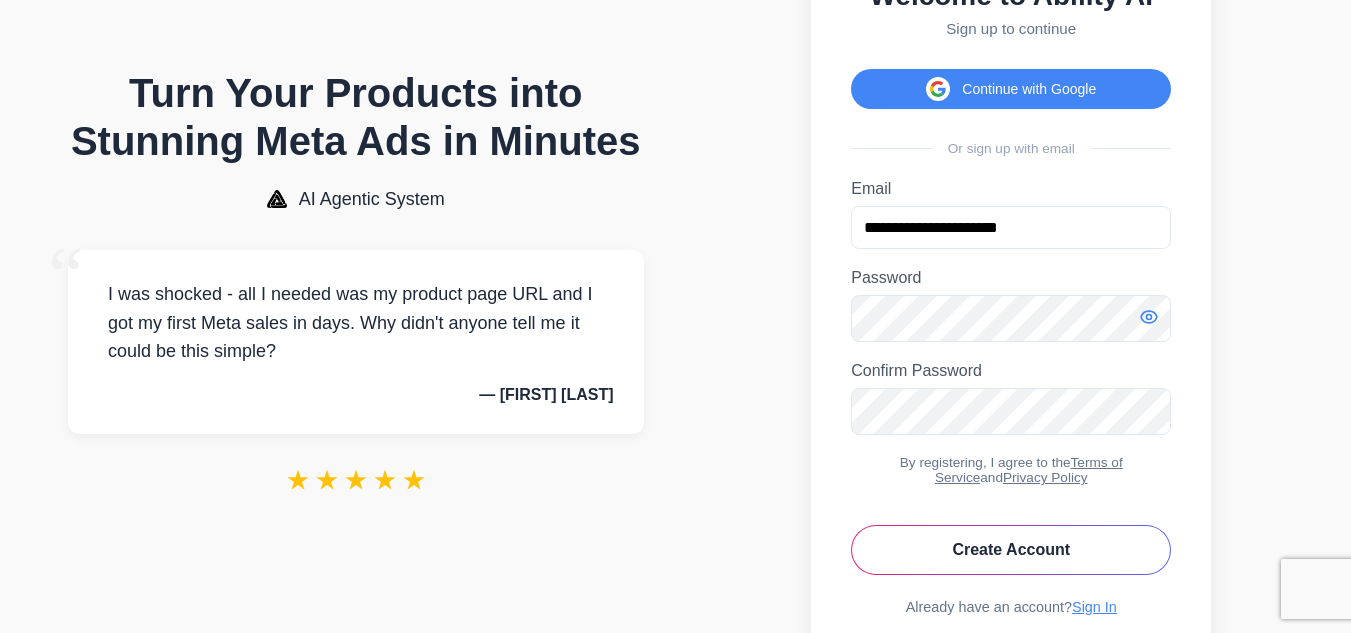 click 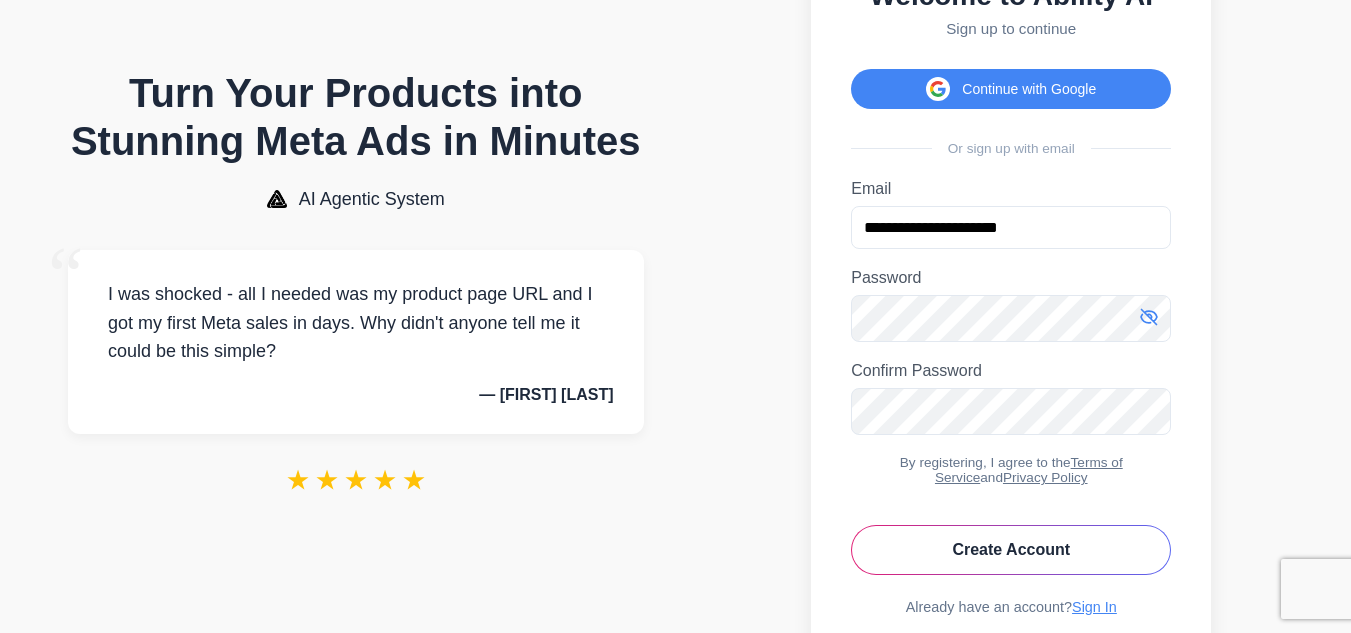 click 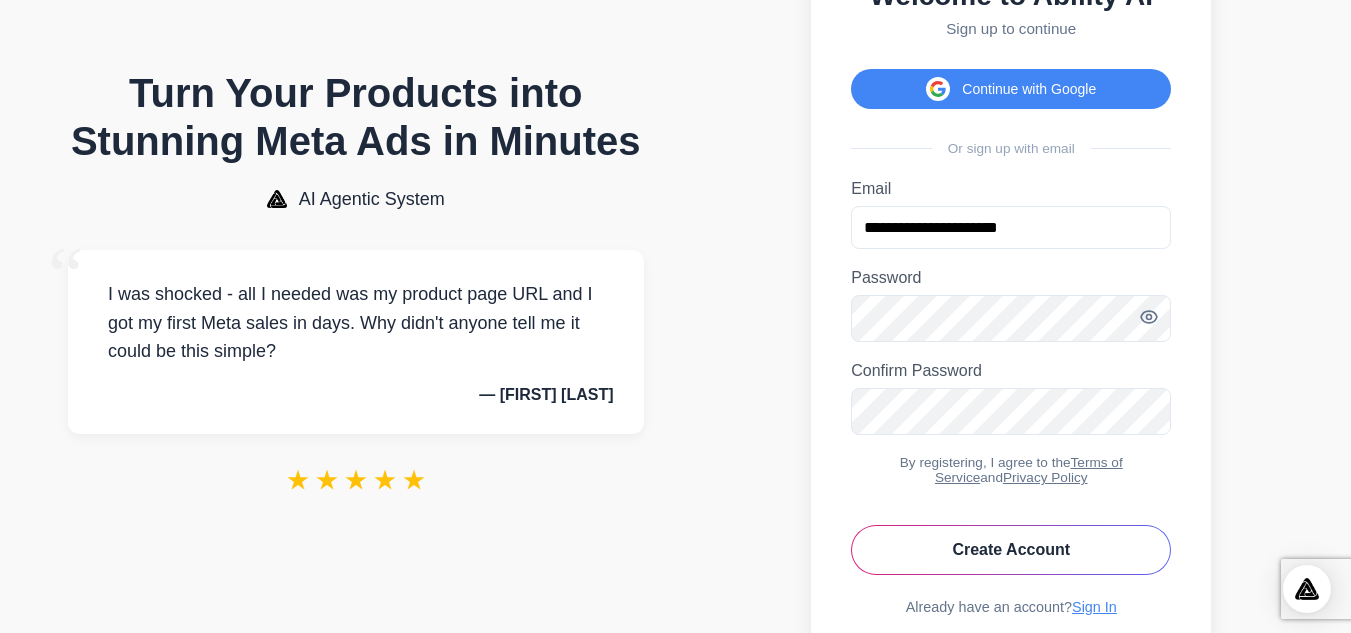 click on "**********" at bounding box center [1012, 297] 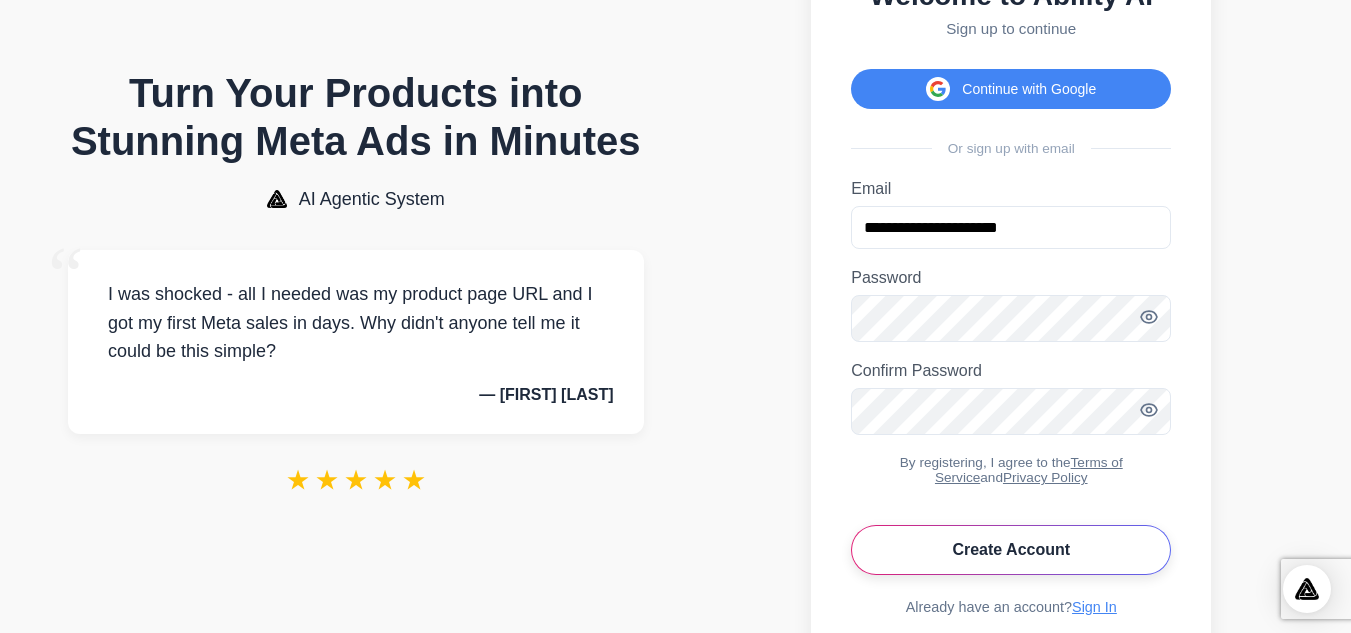 click on "Create Account" at bounding box center (1011, 550) 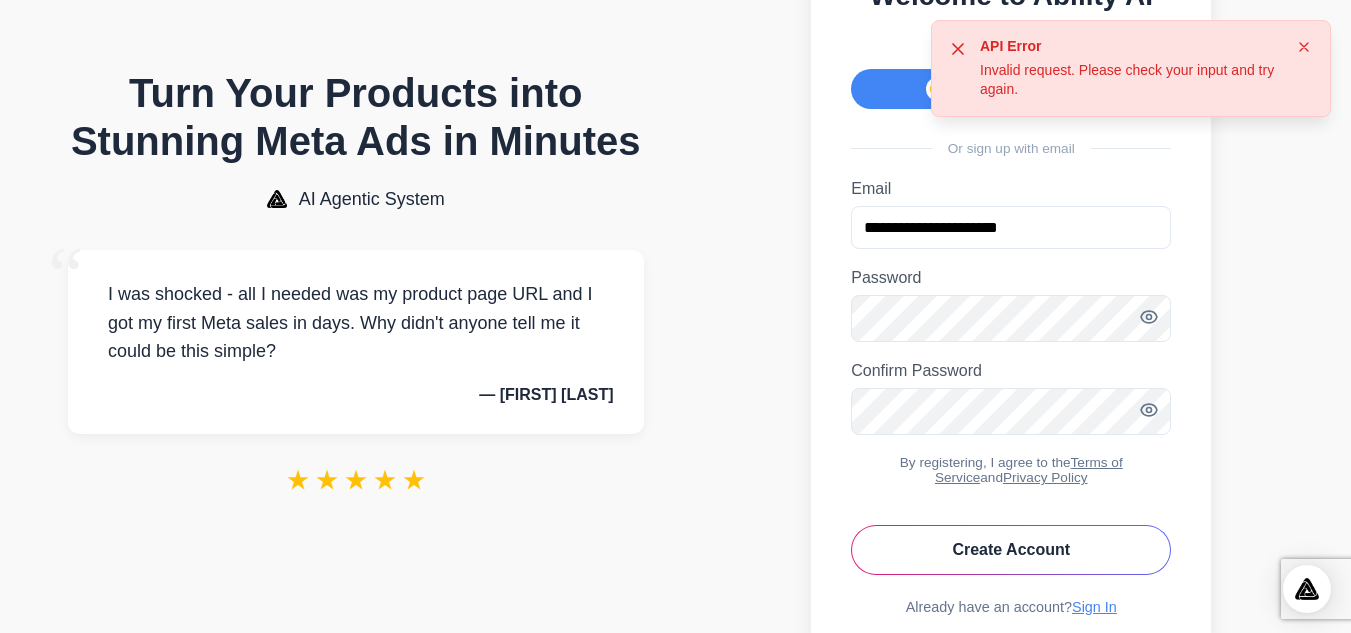 scroll, scrollTop: 0, scrollLeft: 0, axis: both 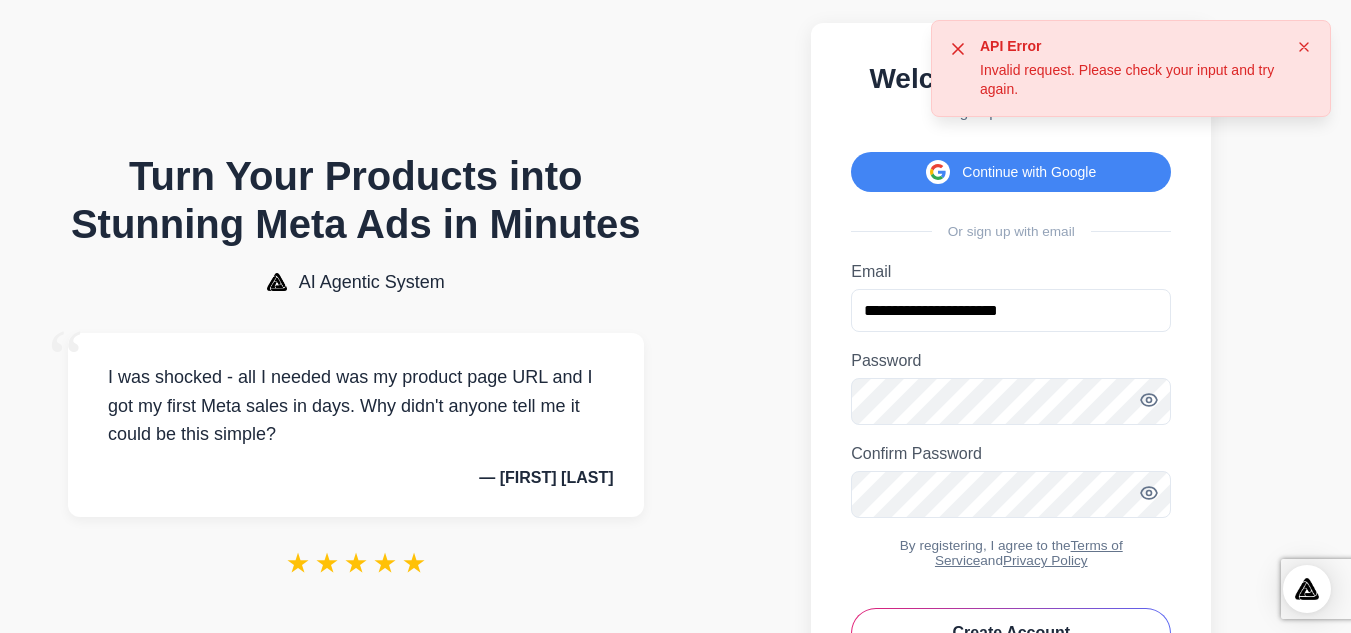 click on "Or sign up with email" at bounding box center (1011, 231) 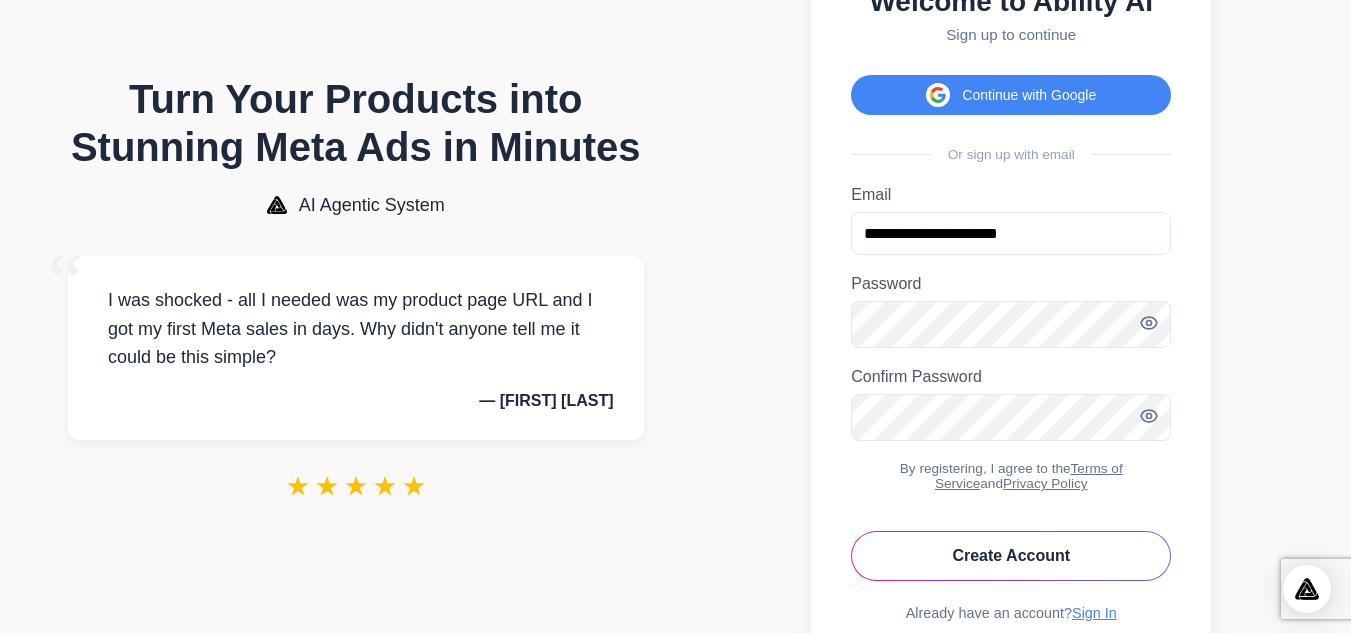 scroll, scrollTop: 223, scrollLeft: 0, axis: vertical 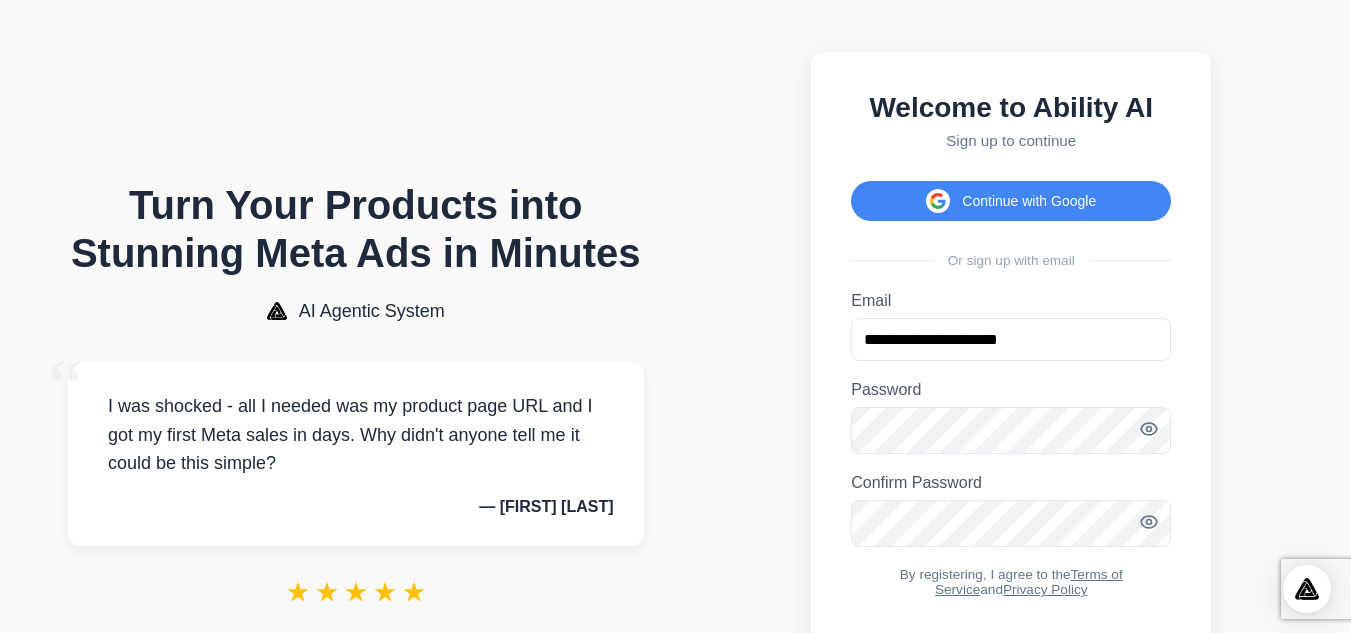click on "Or sign up with email" at bounding box center [1011, 260] 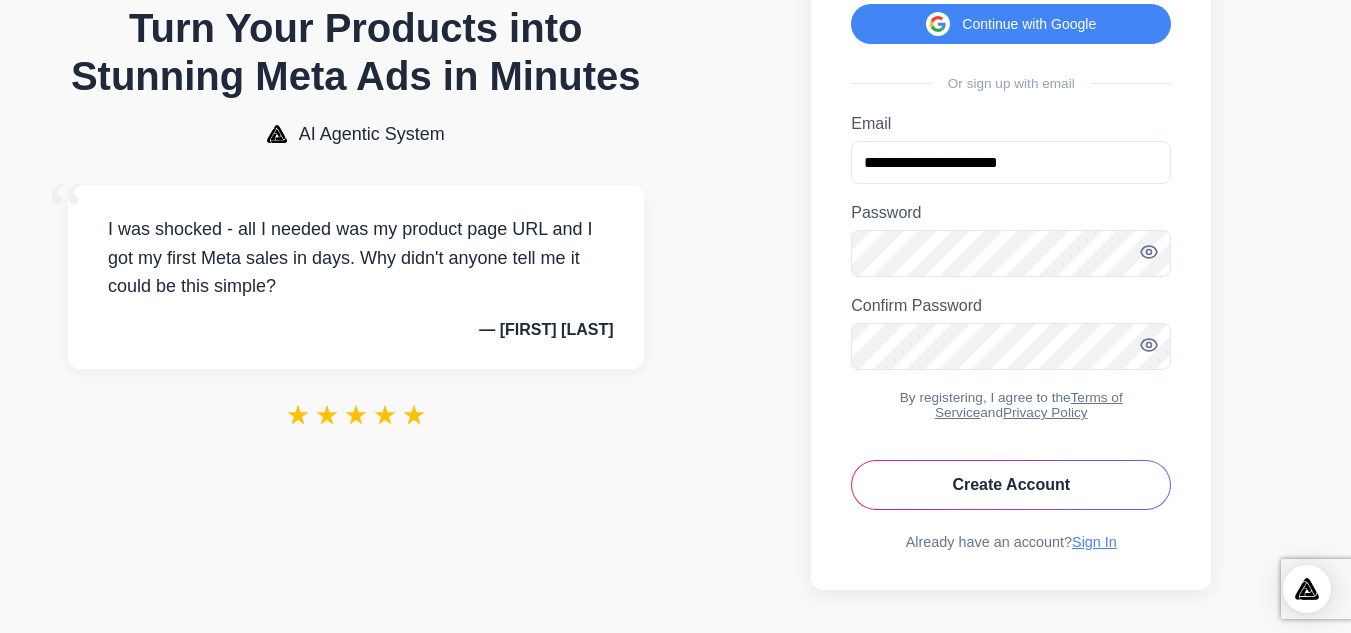 scroll, scrollTop: 76, scrollLeft: 0, axis: vertical 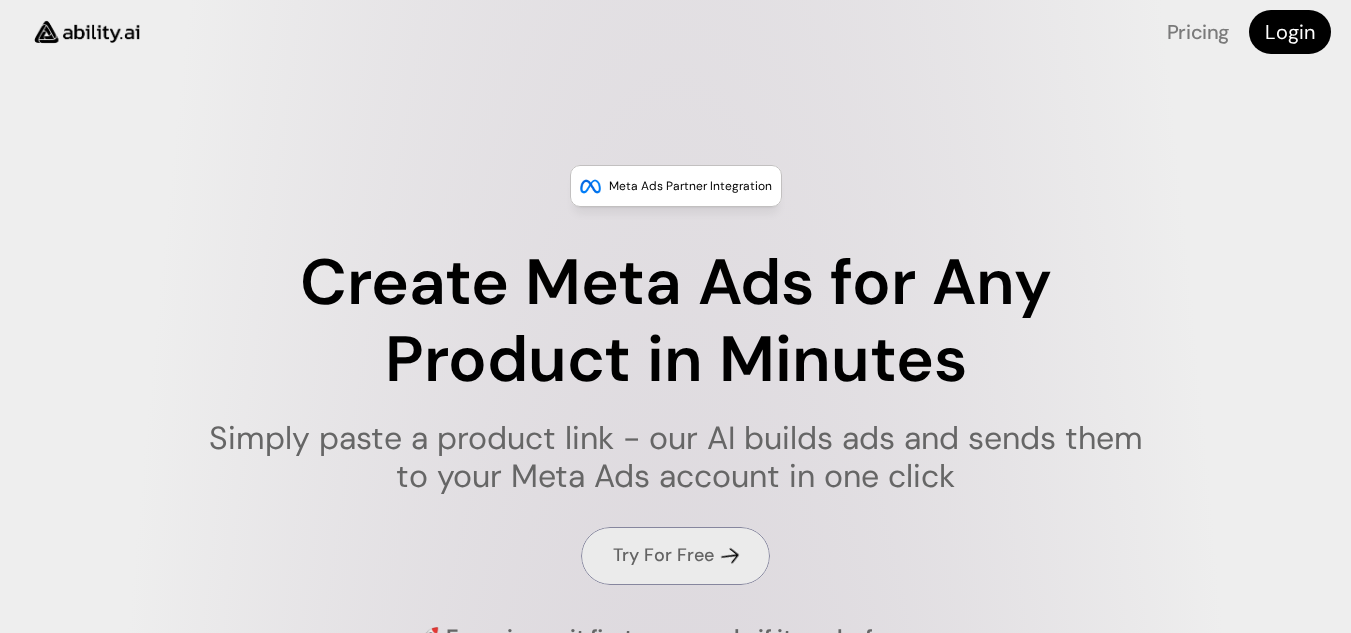 click on "Try For Free" at bounding box center [663, 555] 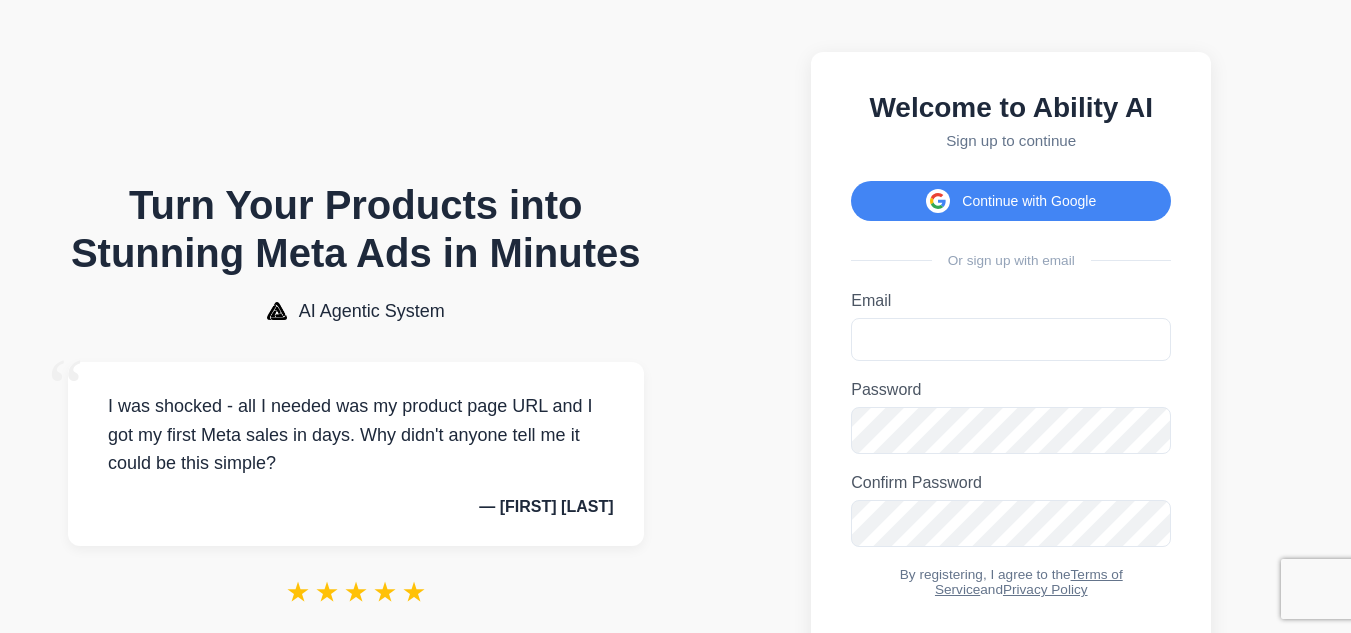 scroll, scrollTop: 0, scrollLeft: 0, axis: both 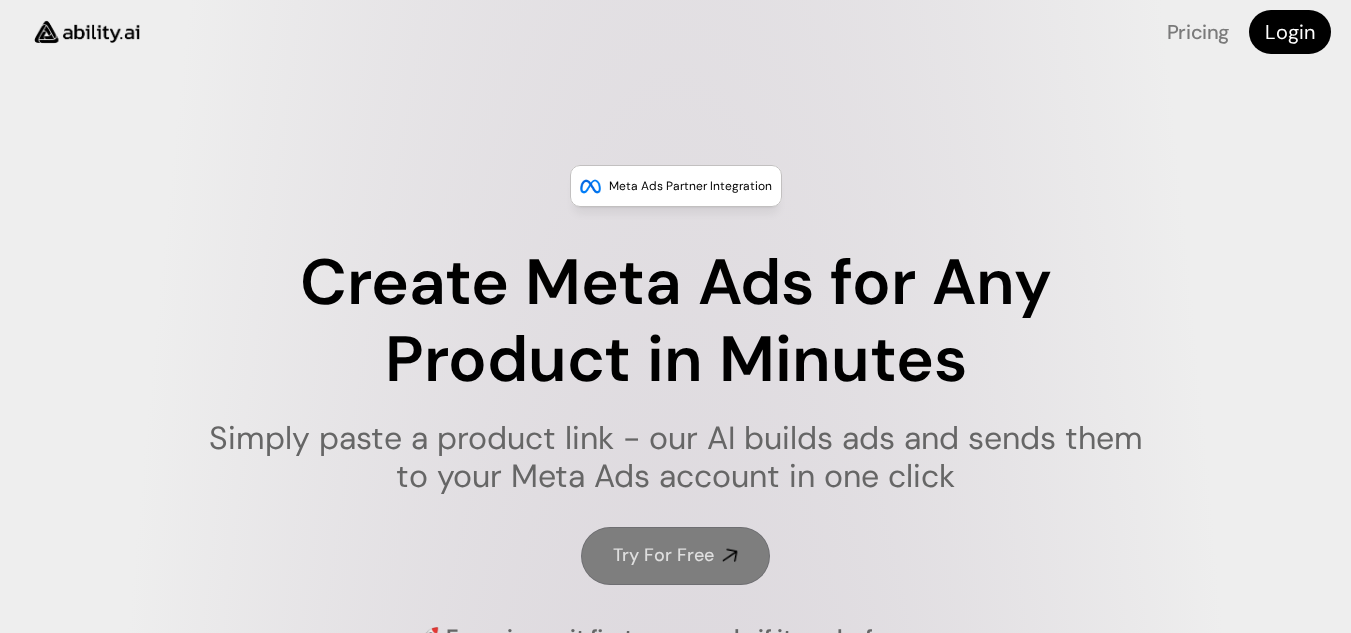 click on "Try For Free" at bounding box center (675, 555) 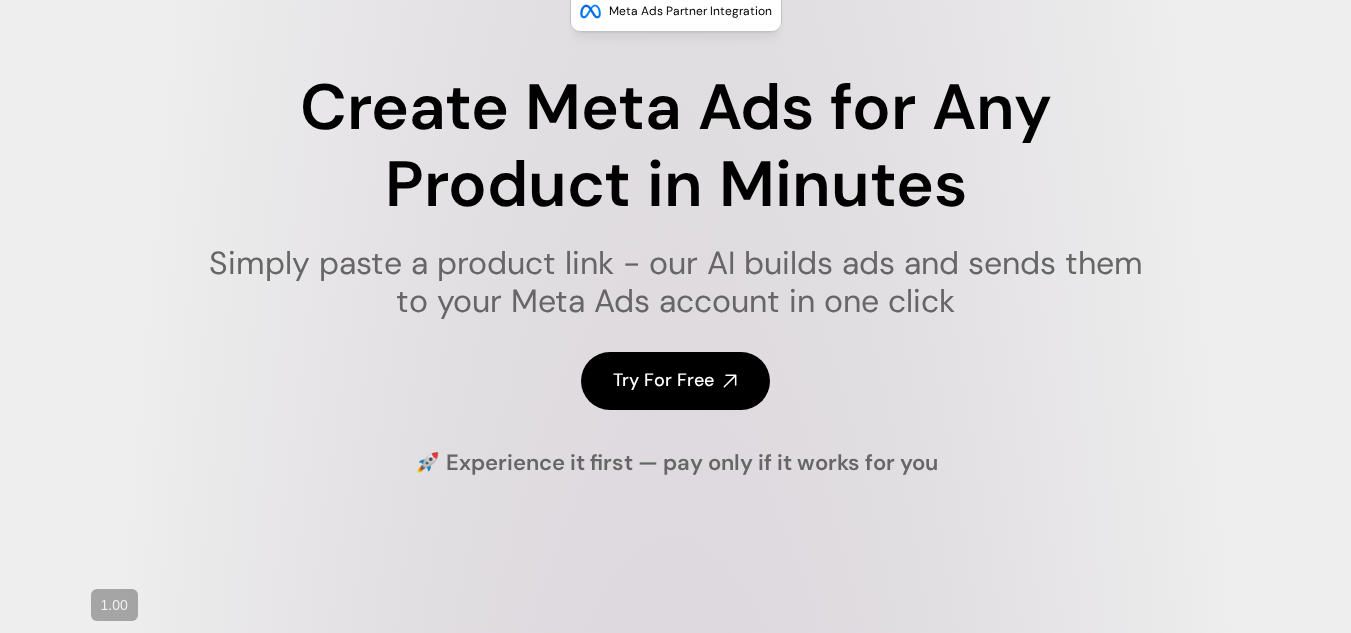 scroll, scrollTop: 0, scrollLeft: 0, axis: both 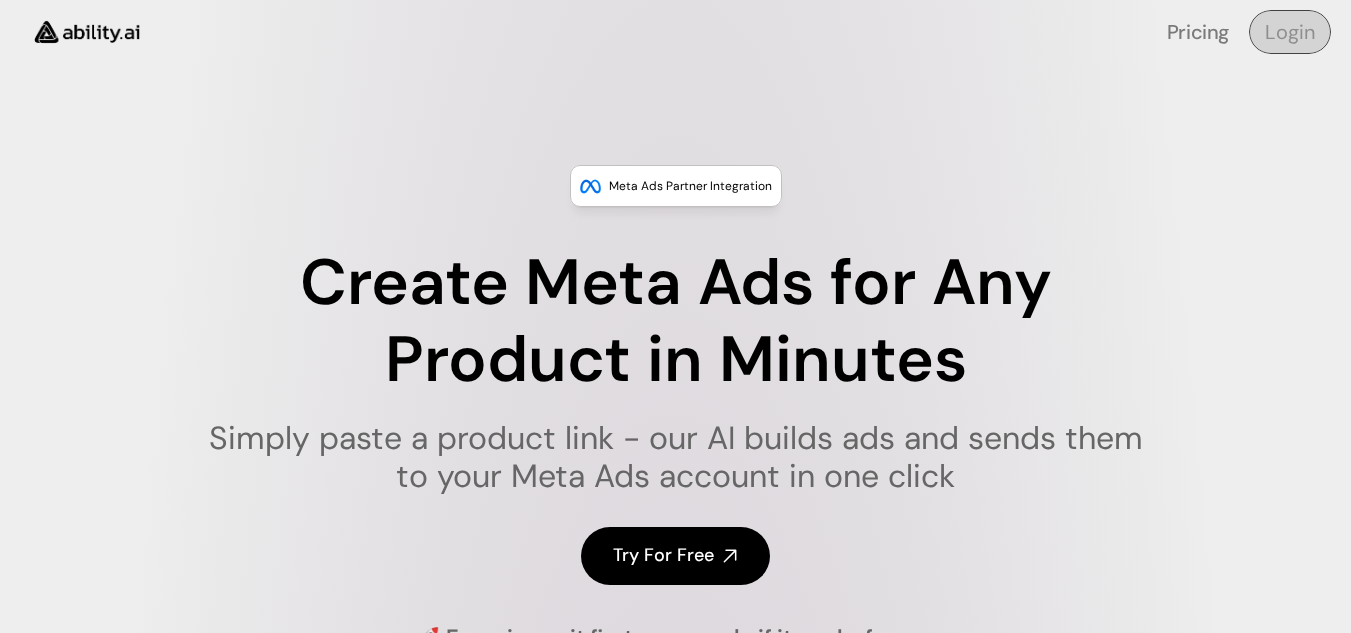 click on "Login" at bounding box center [1290, 32] 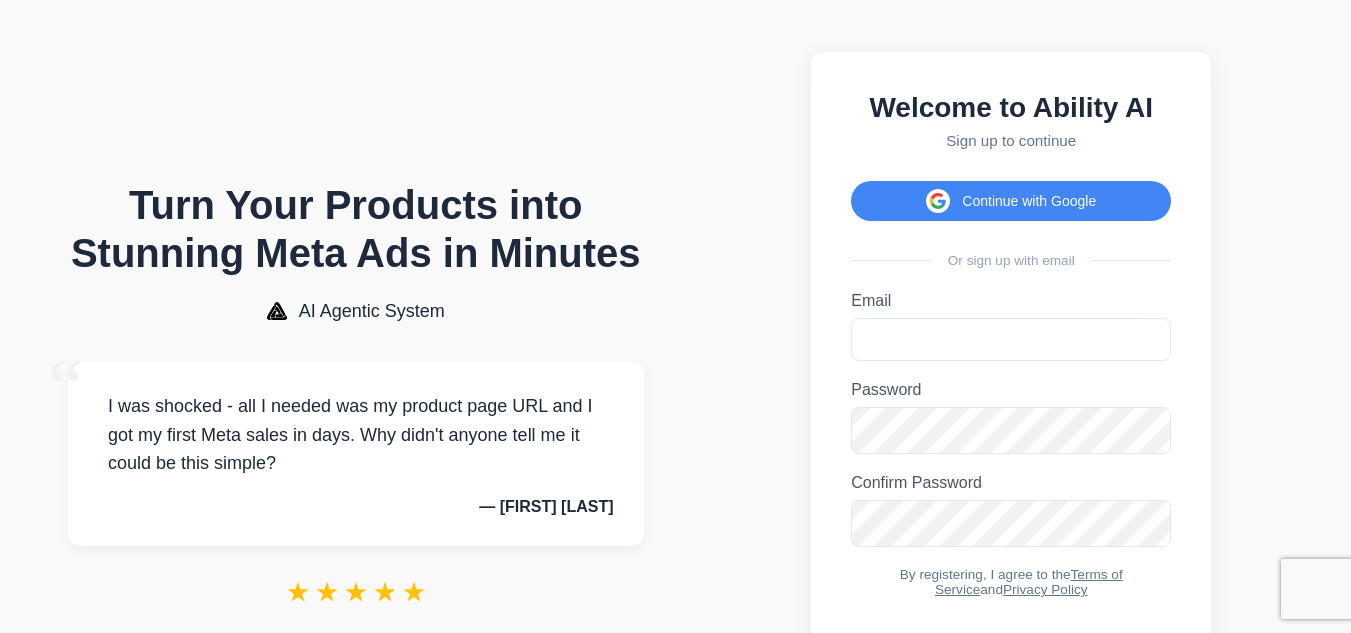 scroll, scrollTop: 0, scrollLeft: 0, axis: both 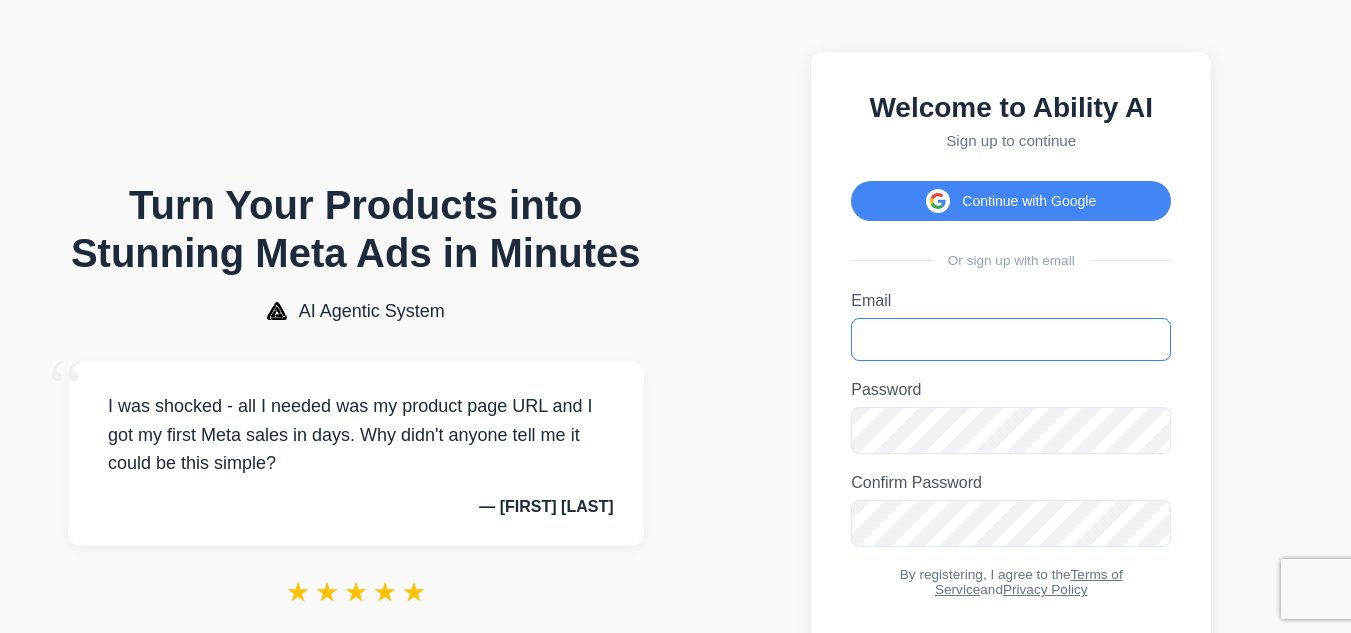 click on "Email" at bounding box center (1011, 339) 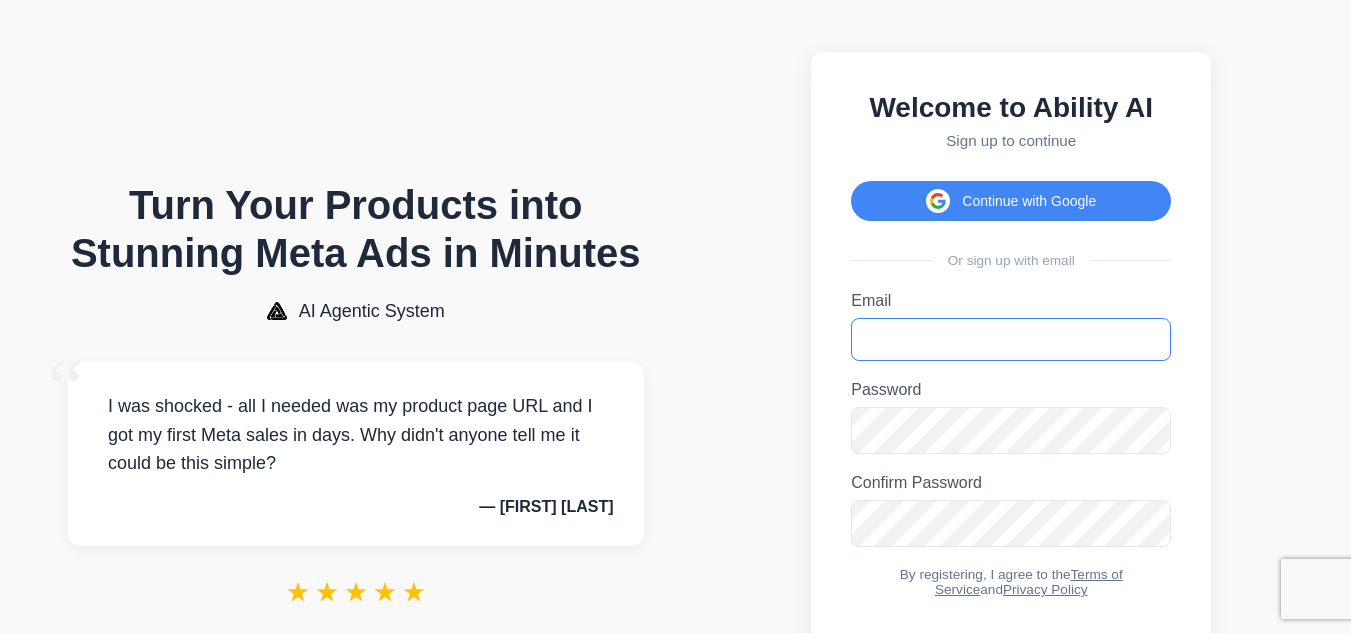 type on "**********" 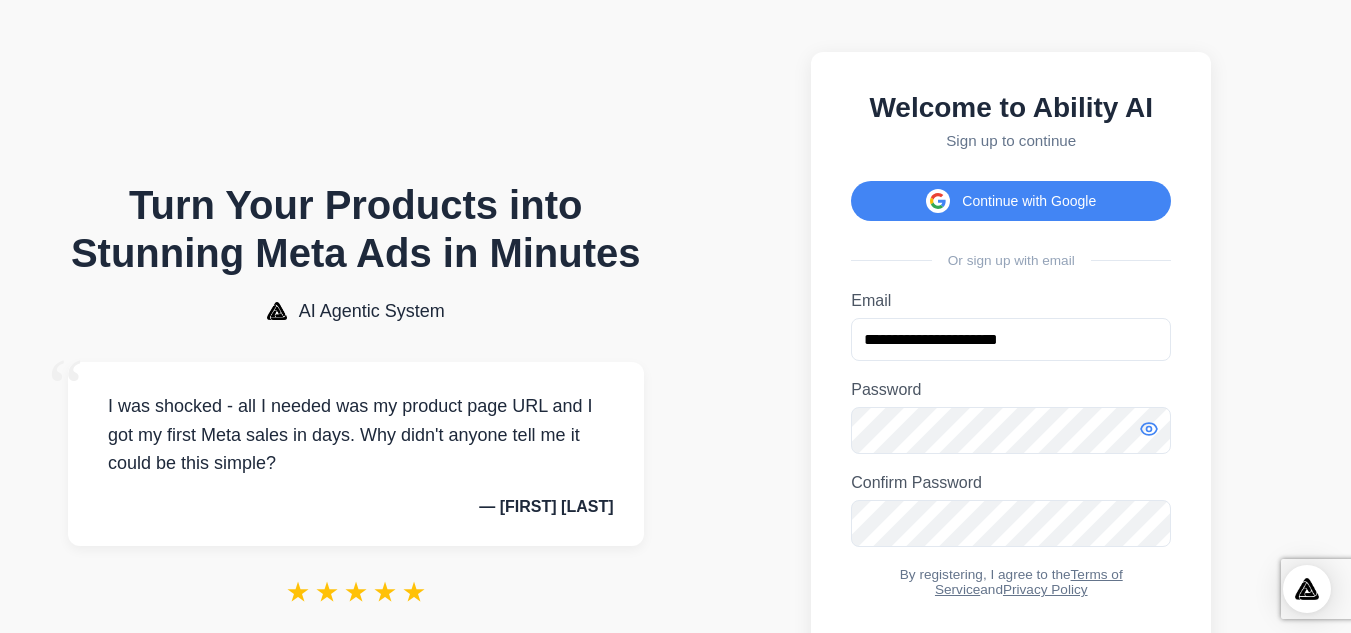 type 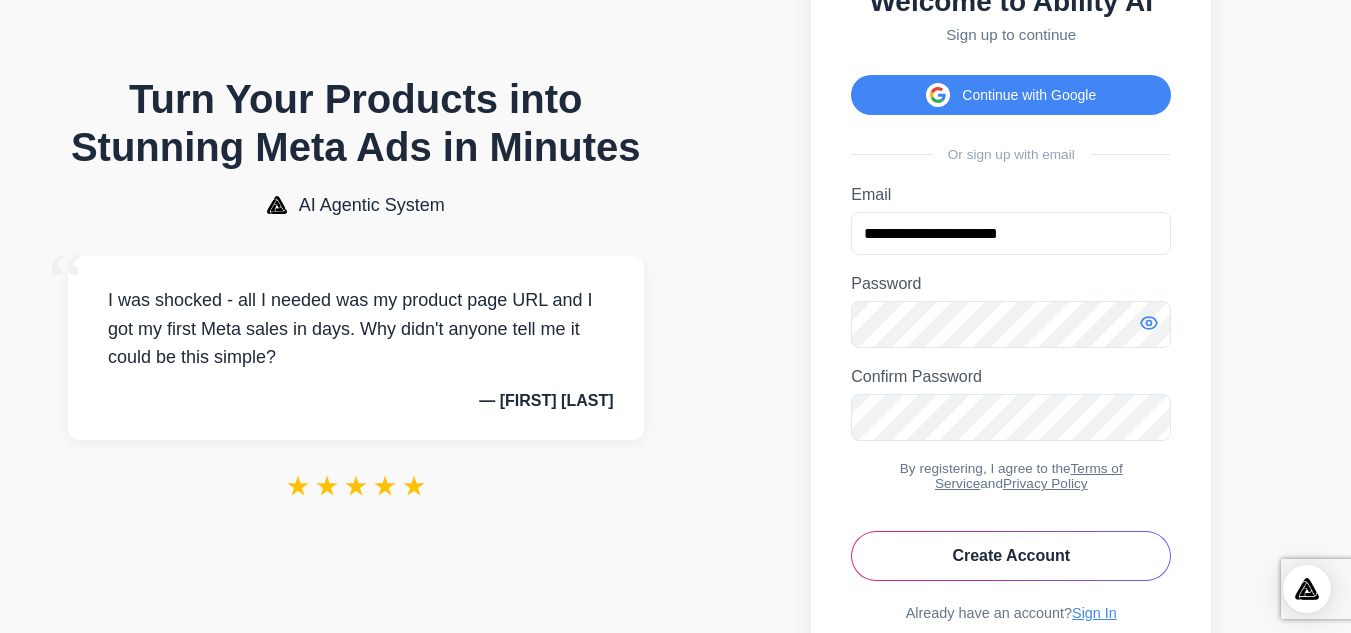 scroll, scrollTop: 107, scrollLeft: 0, axis: vertical 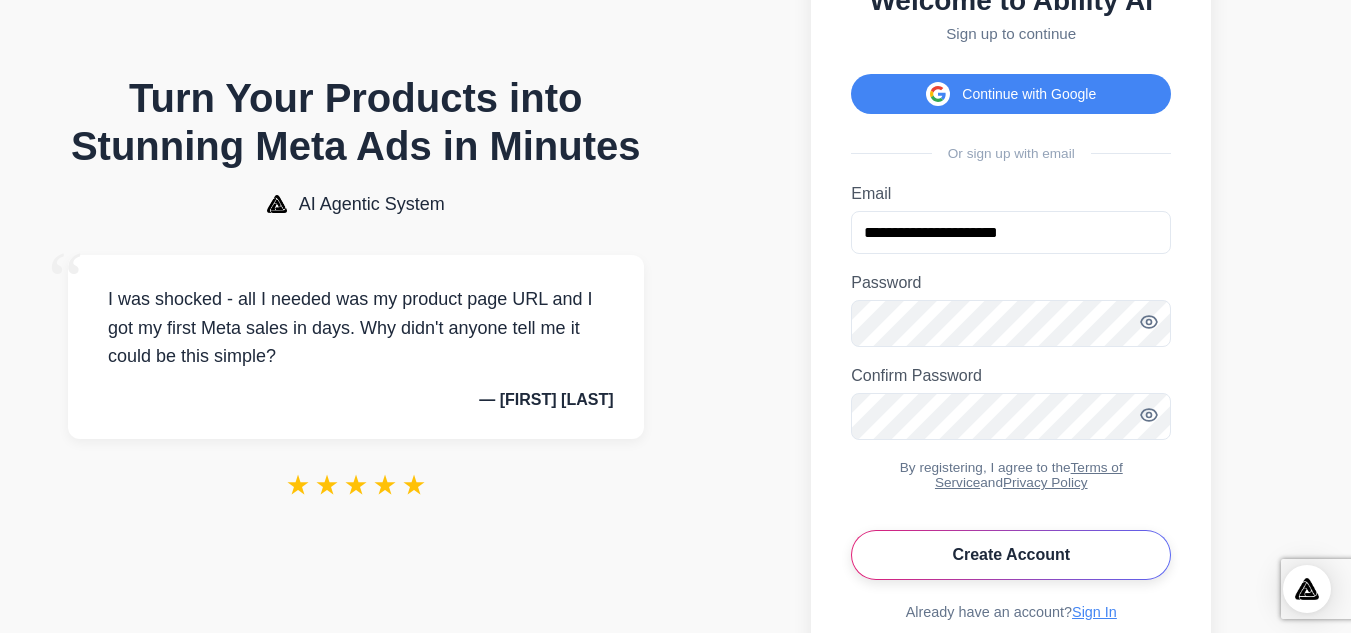 click on "Create Account" at bounding box center [1011, 555] 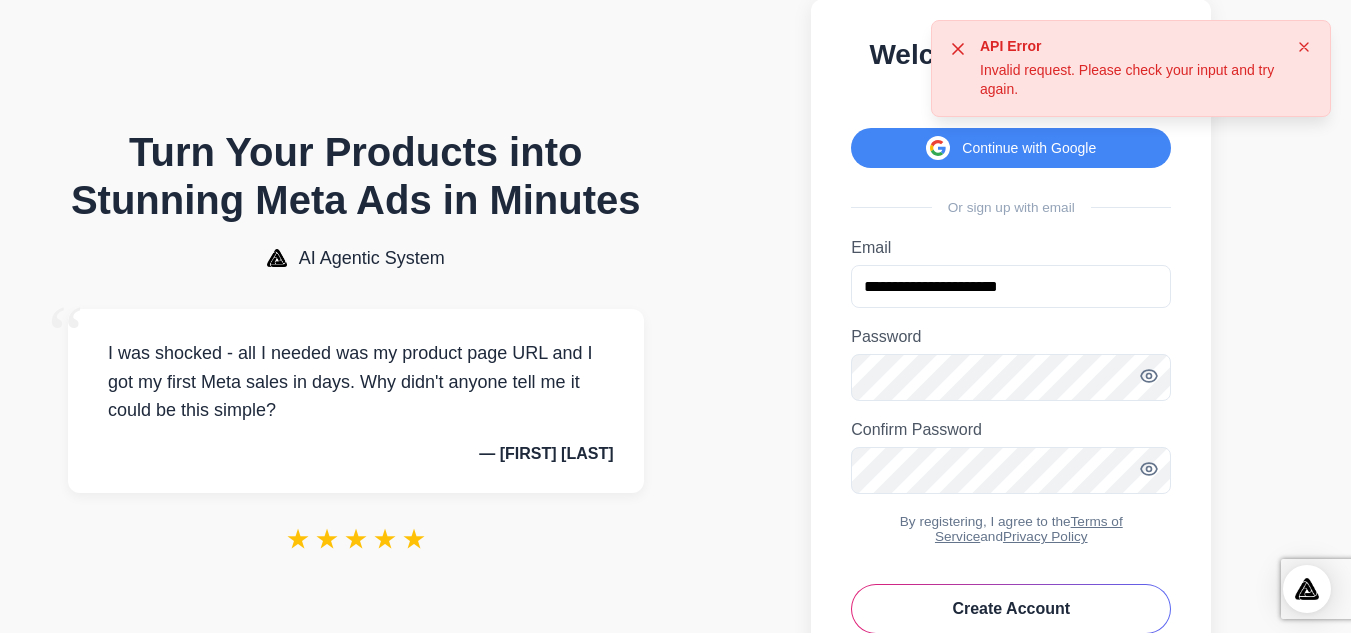 scroll, scrollTop: 7, scrollLeft: 0, axis: vertical 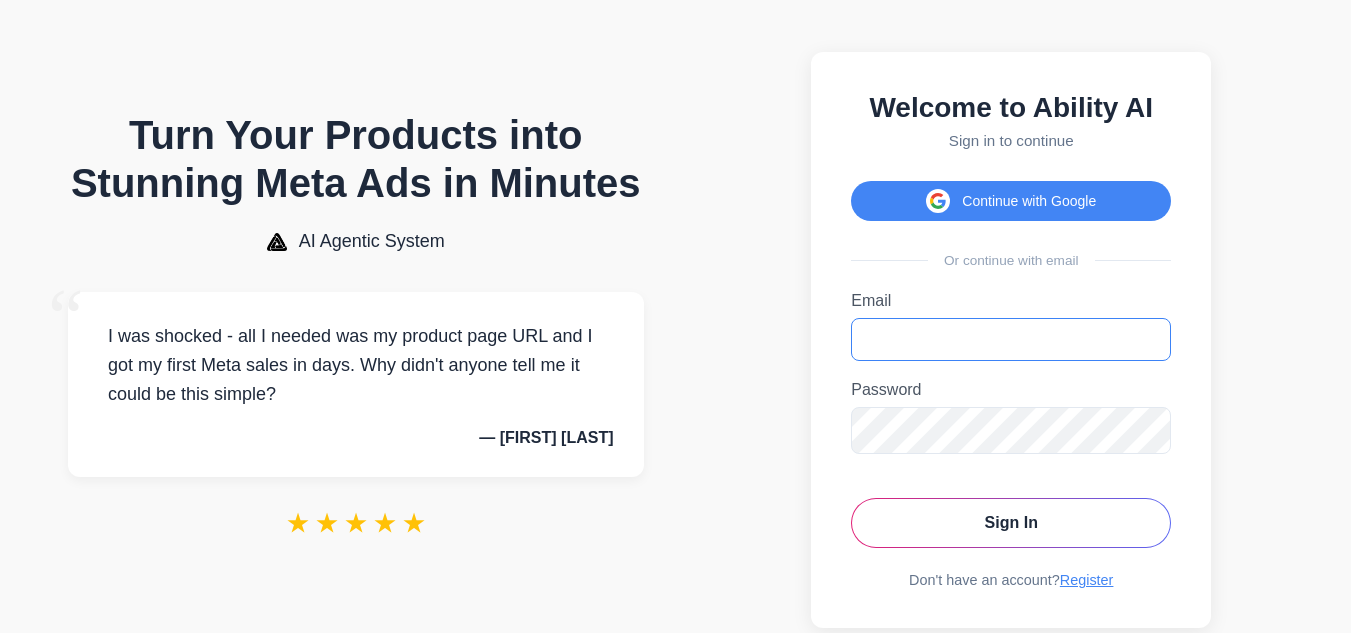 click on "Email" at bounding box center [1011, 339] 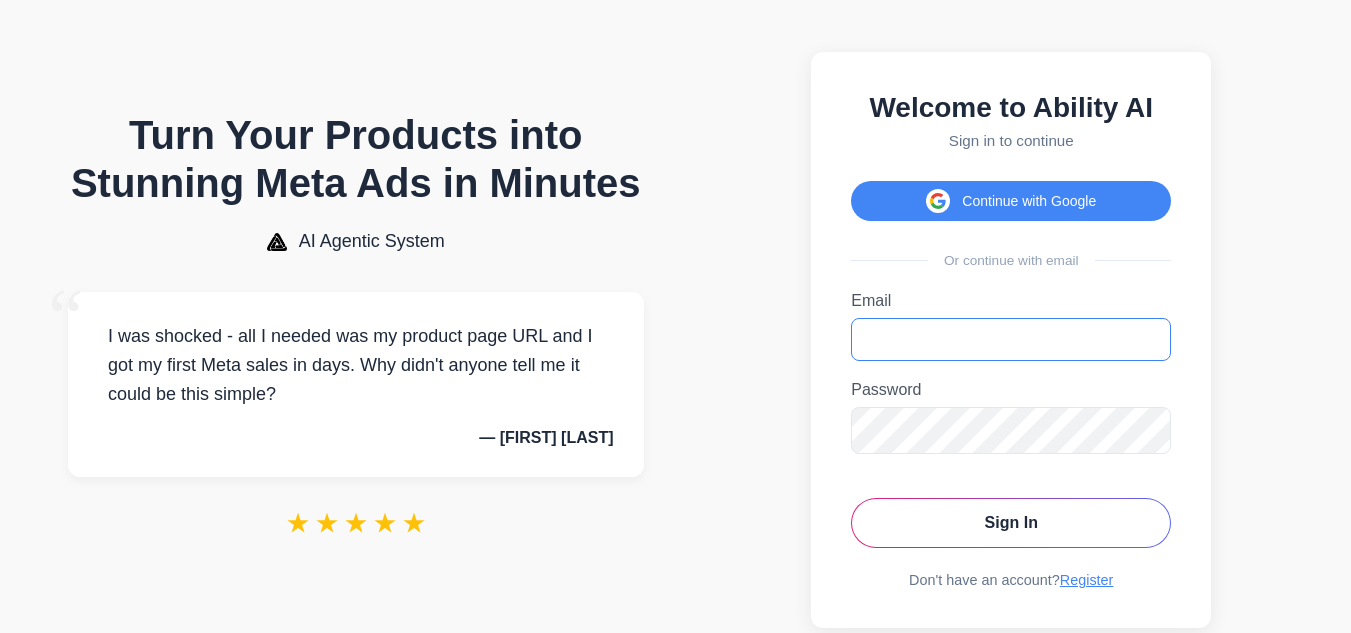 type on "**********" 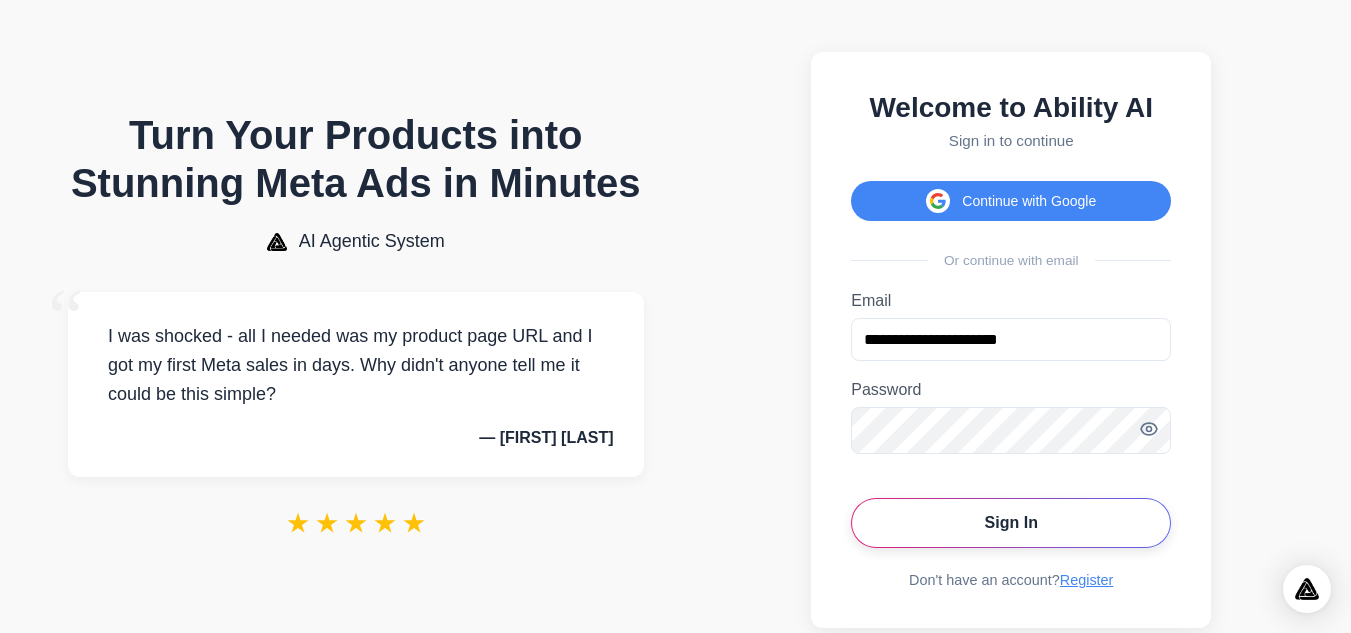 click on "Sign In" at bounding box center [1011, 523] 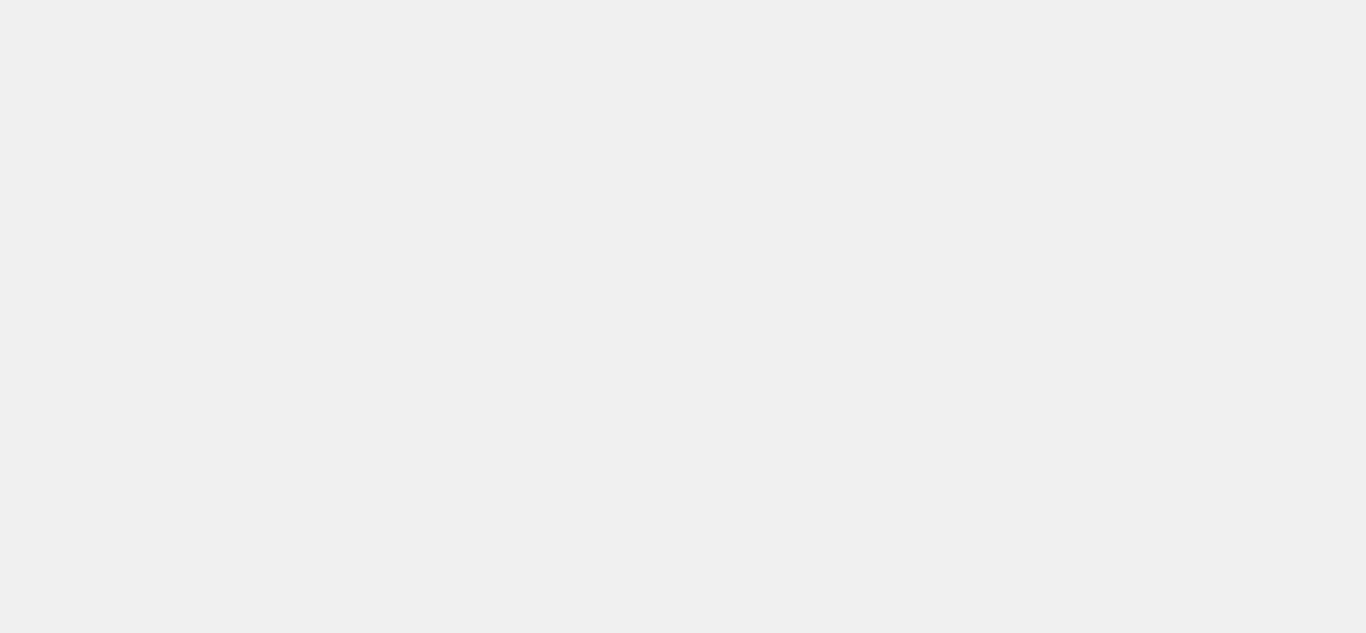 scroll, scrollTop: 0, scrollLeft: 0, axis: both 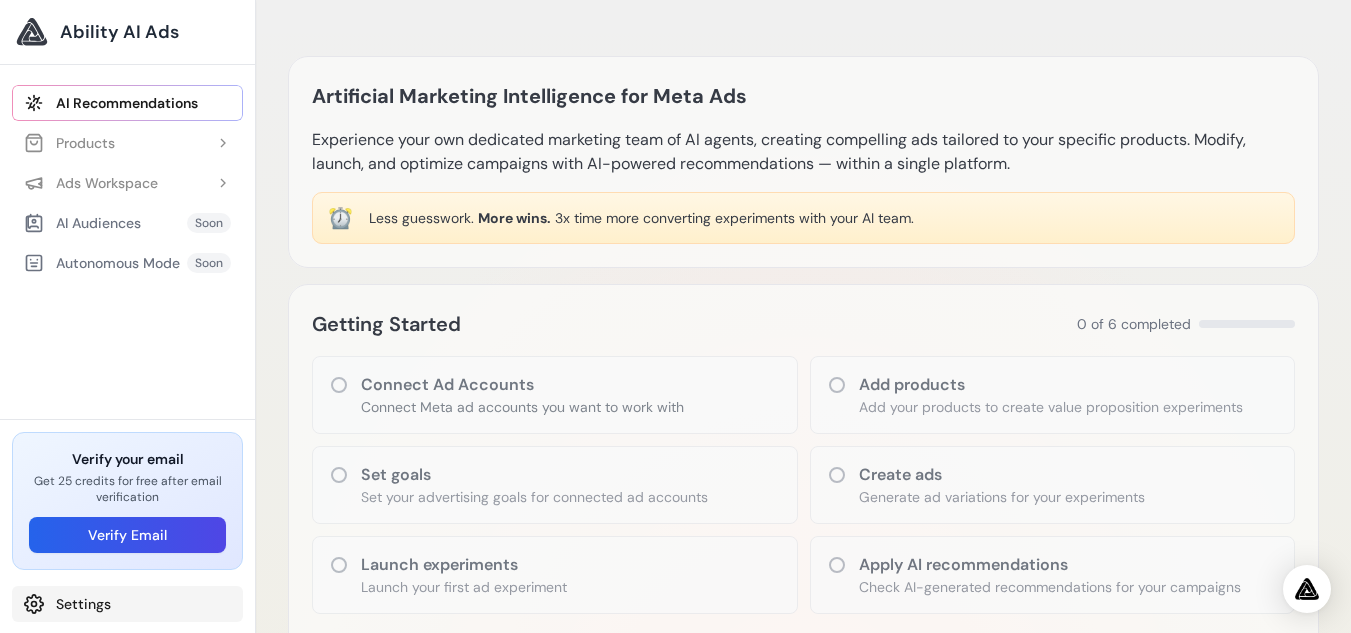 click on "Settings" at bounding box center [127, 604] 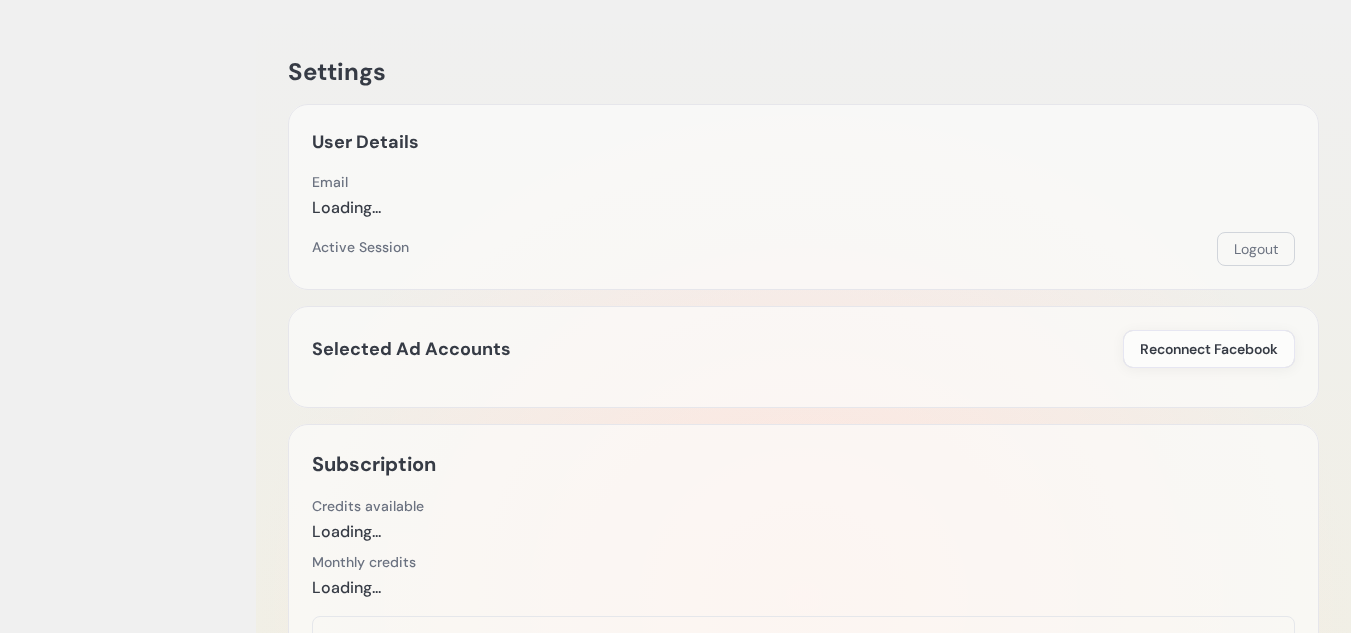 scroll, scrollTop: 0, scrollLeft: 0, axis: both 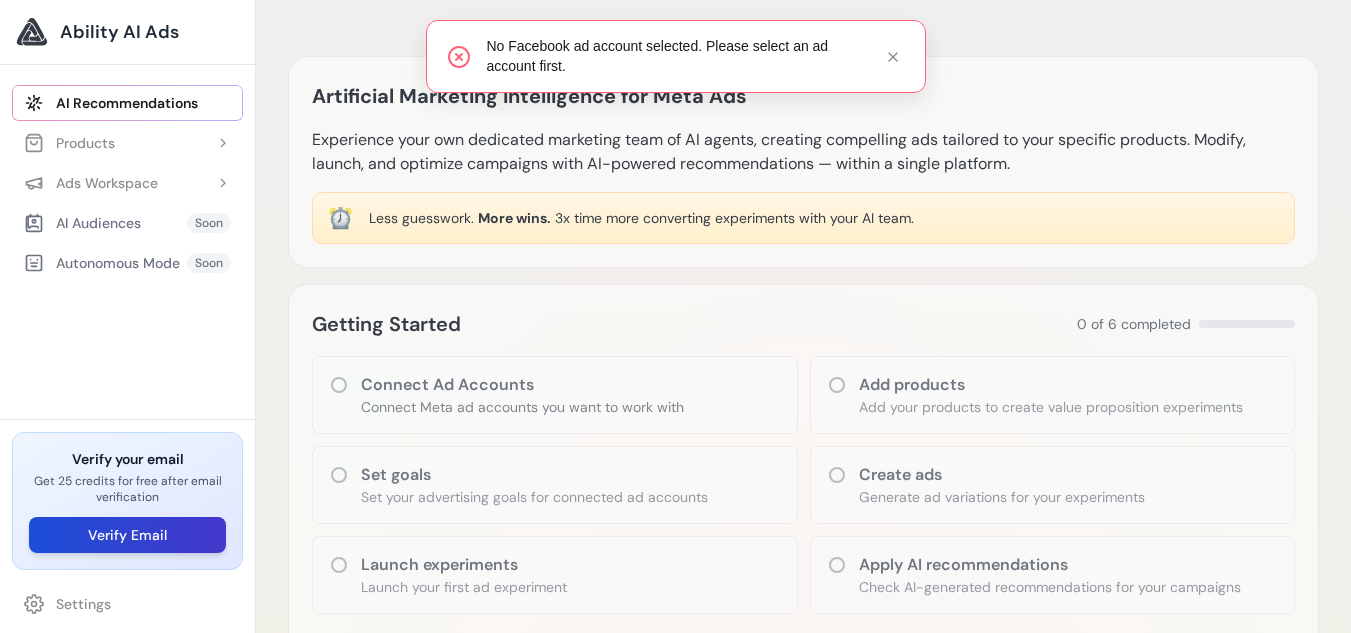 click on "Verify Email" at bounding box center (127, 535) 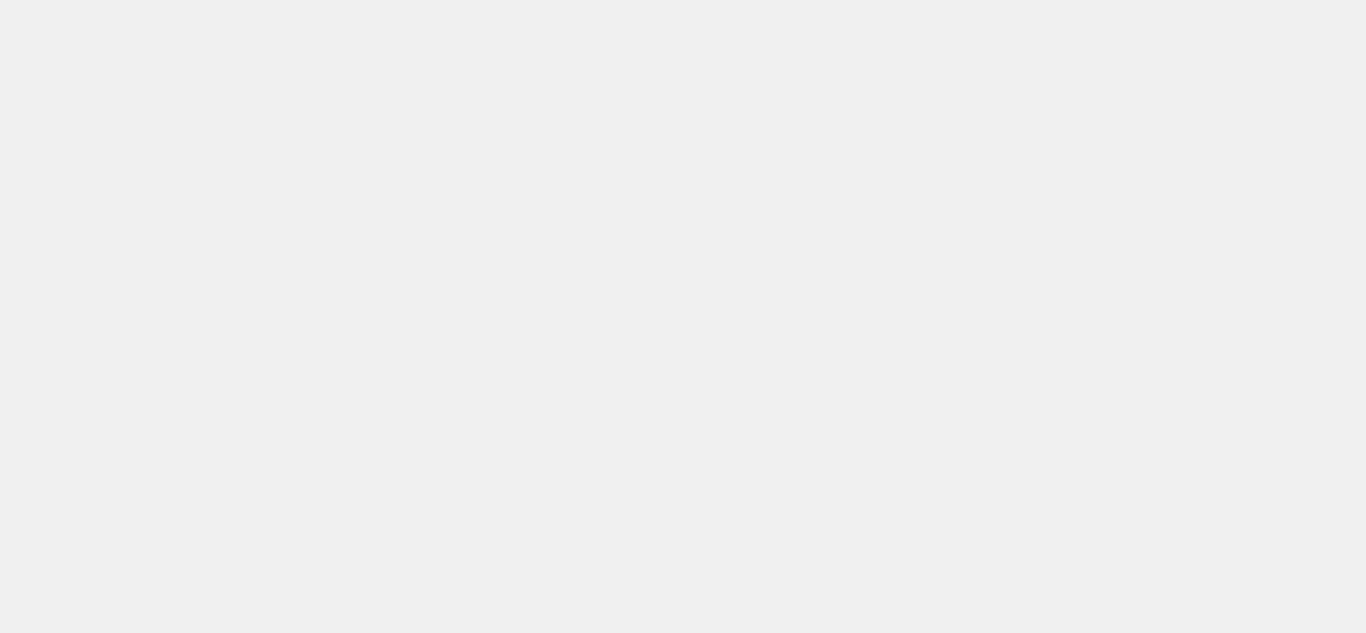 scroll, scrollTop: 0, scrollLeft: 0, axis: both 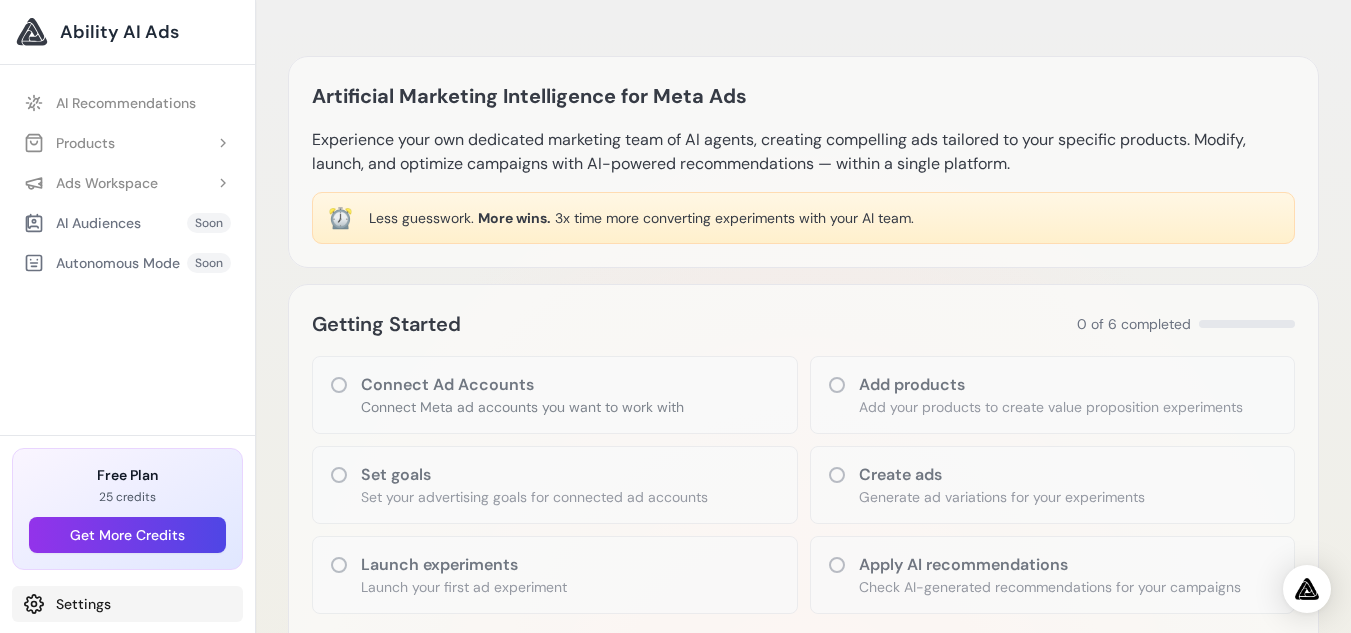 click on "Settings" at bounding box center [127, 604] 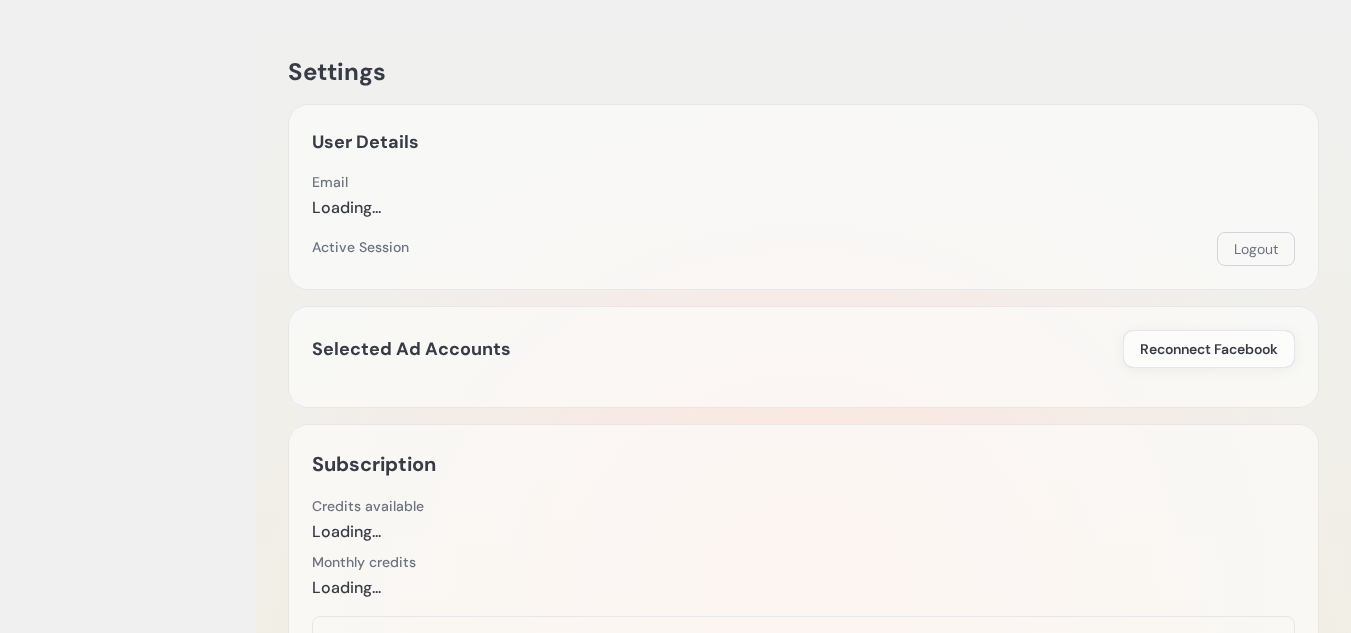 scroll, scrollTop: 0, scrollLeft: 0, axis: both 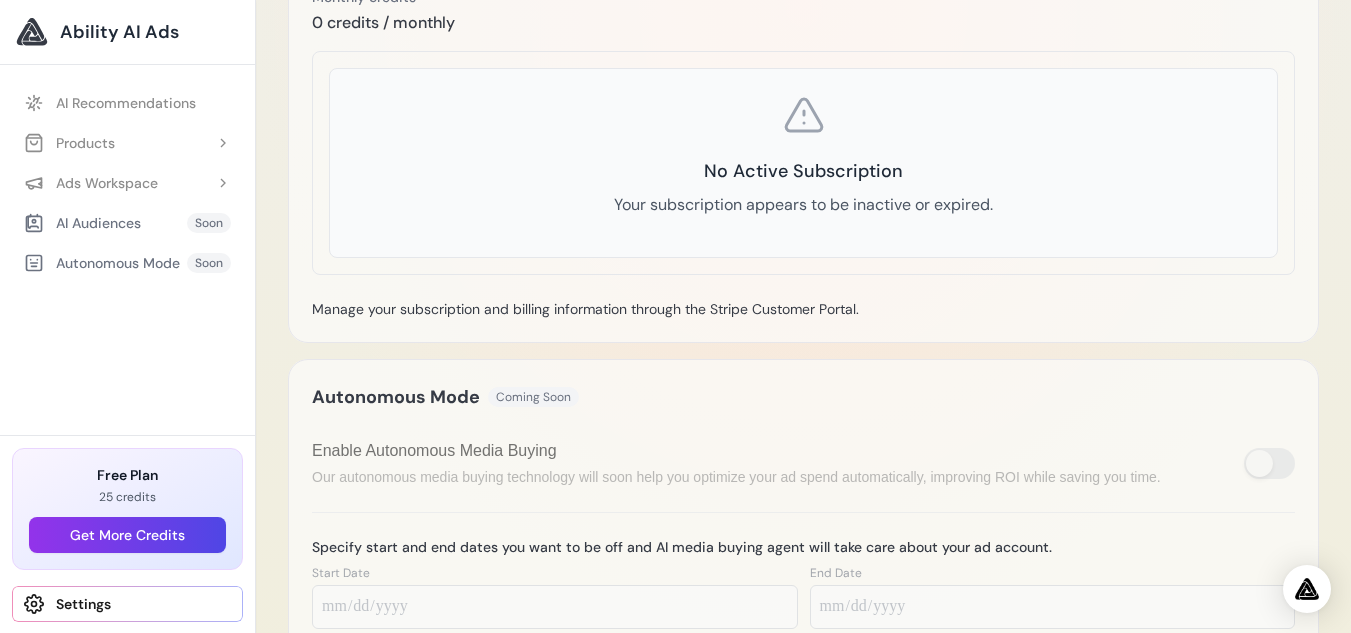 drag, startPoint x: 1364, startPoint y: 133, endPoint x: 1349, endPoint y: 435, distance: 302.37228 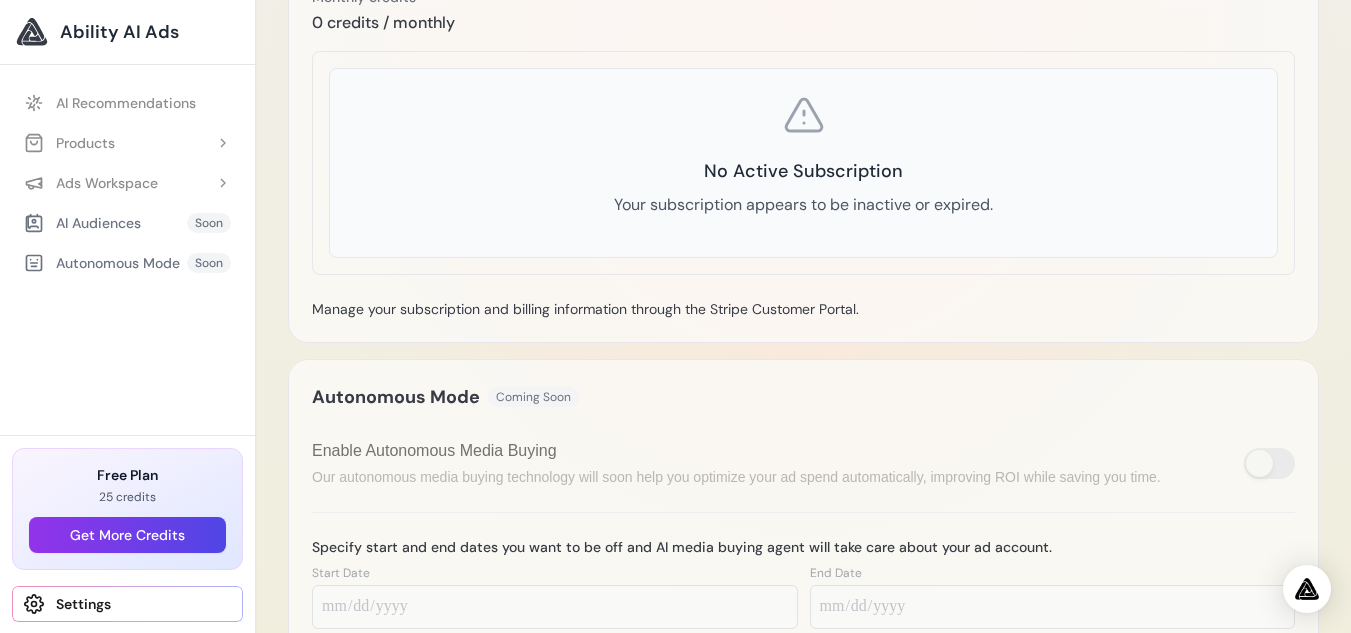 click on "Error message will appear here
Ability AI Ads
AI Recommendations" at bounding box center [675, 6] 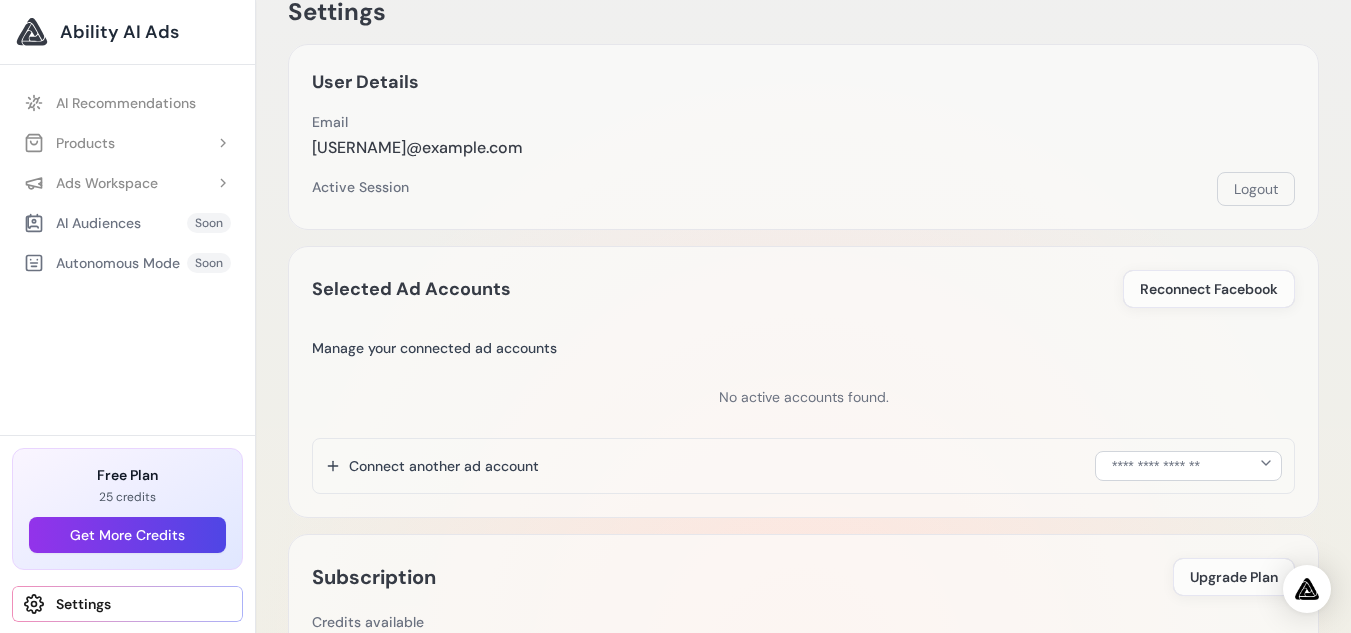 scroll, scrollTop: 0, scrollLeft: 0, axis: both 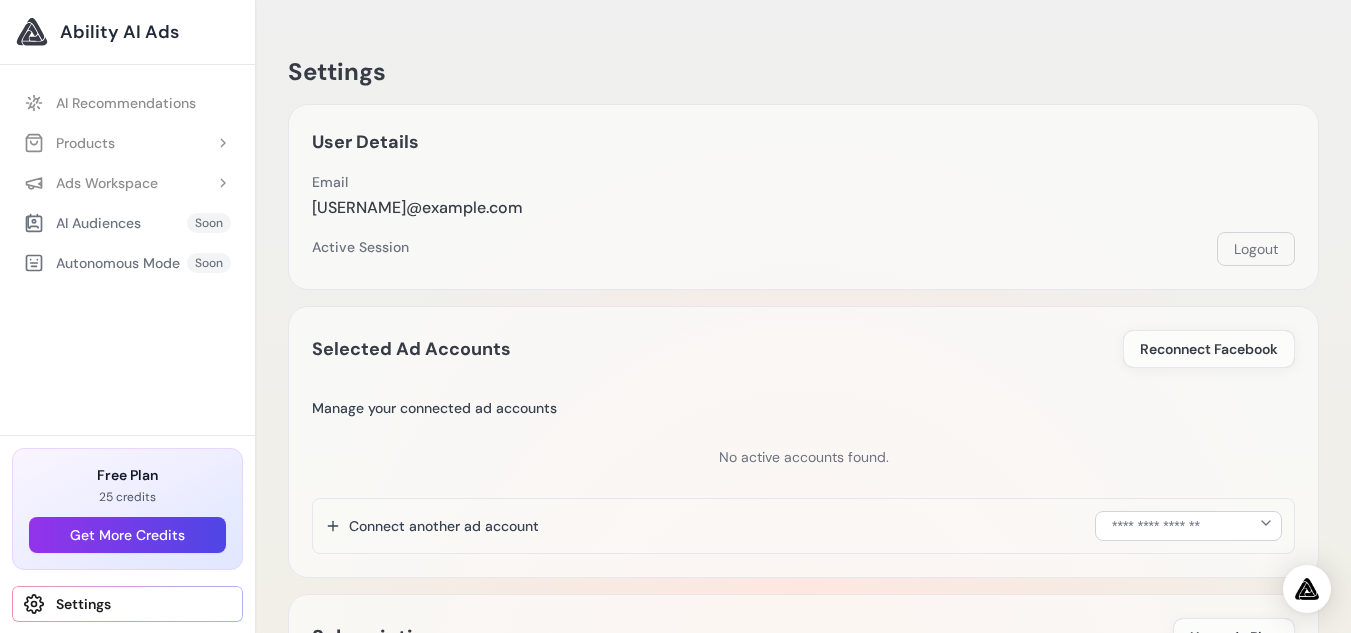 click on "Ability AI Ads" at bounding box center (119, 32) 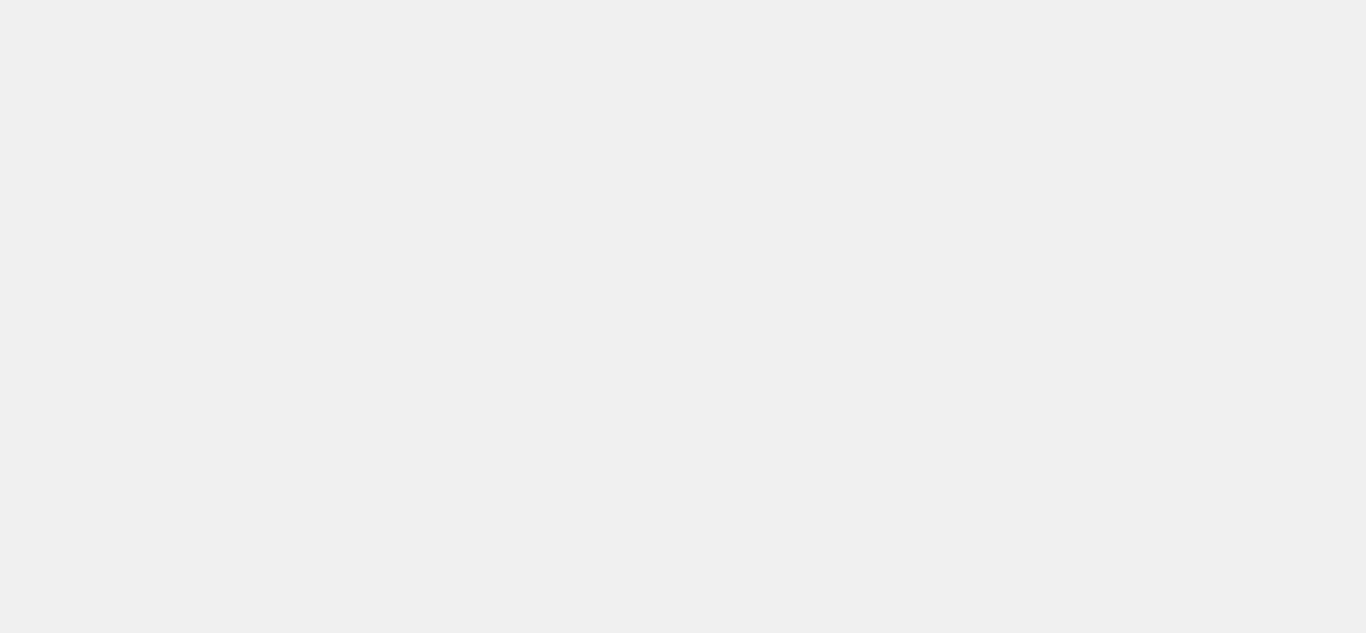 scroll, scrollTop: 0, scrollLeft: 0, axis: both 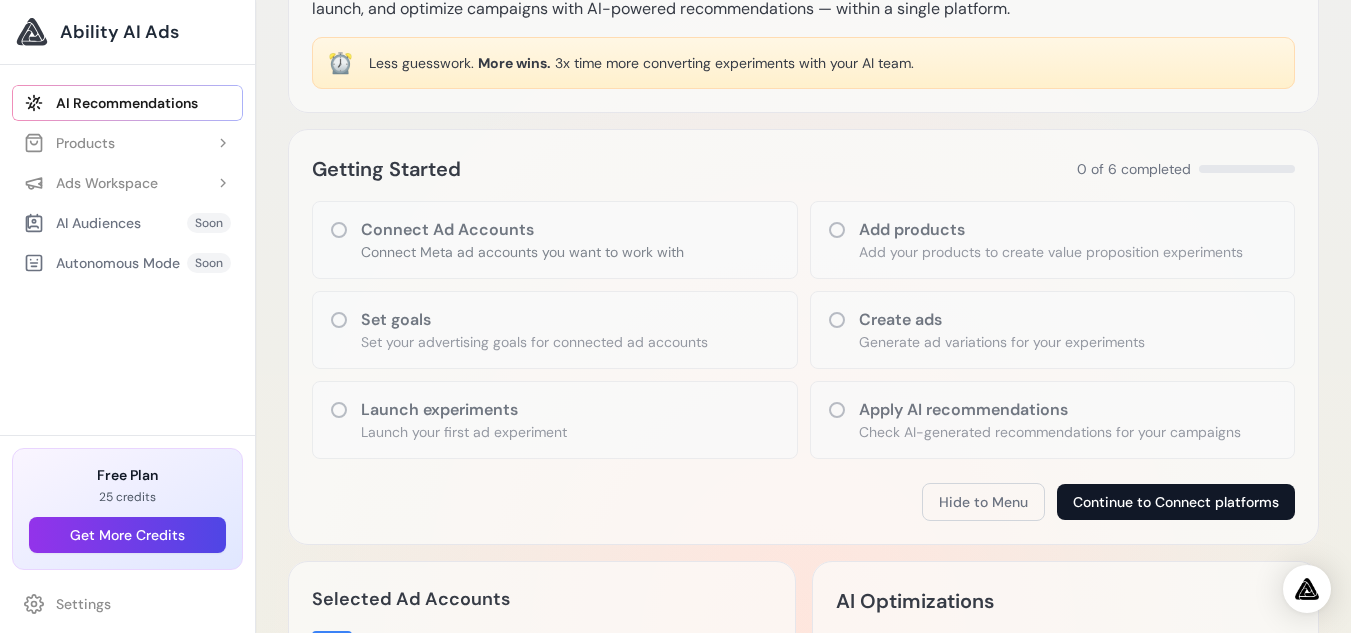 click on "Continue to Connect platforms" at bounding box center [1176, 502] 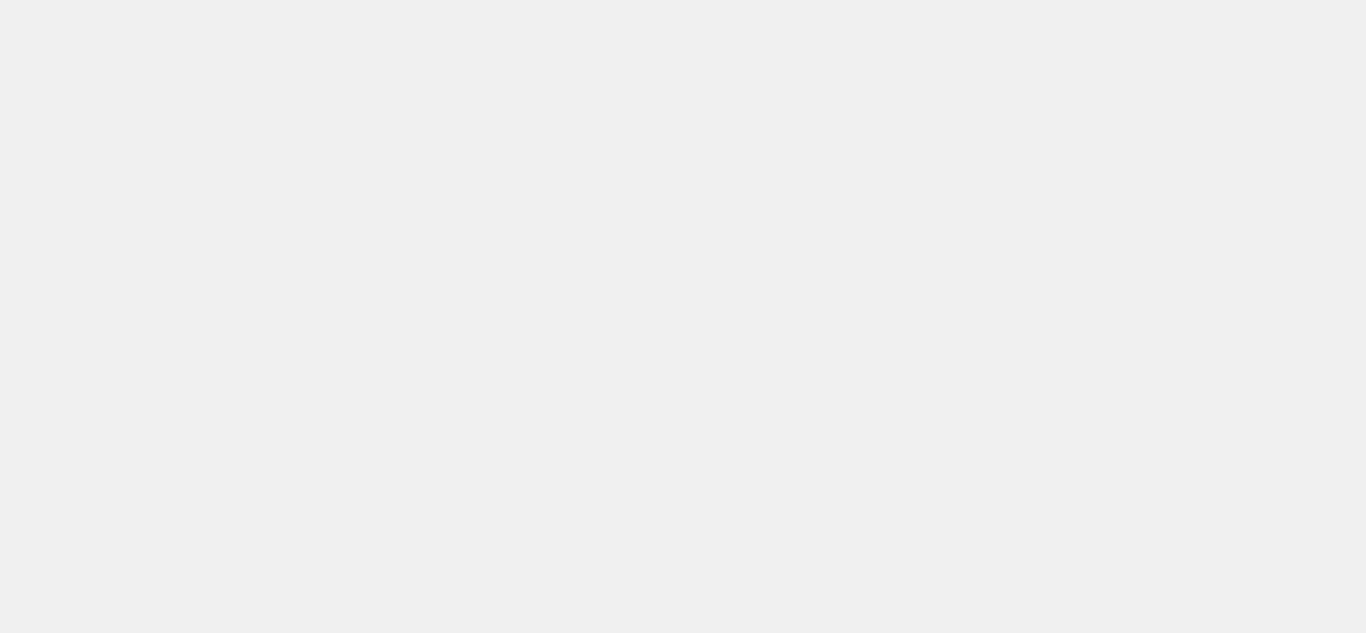 scroll, scrollTop: 0, scrollLeft: 0, axis: both 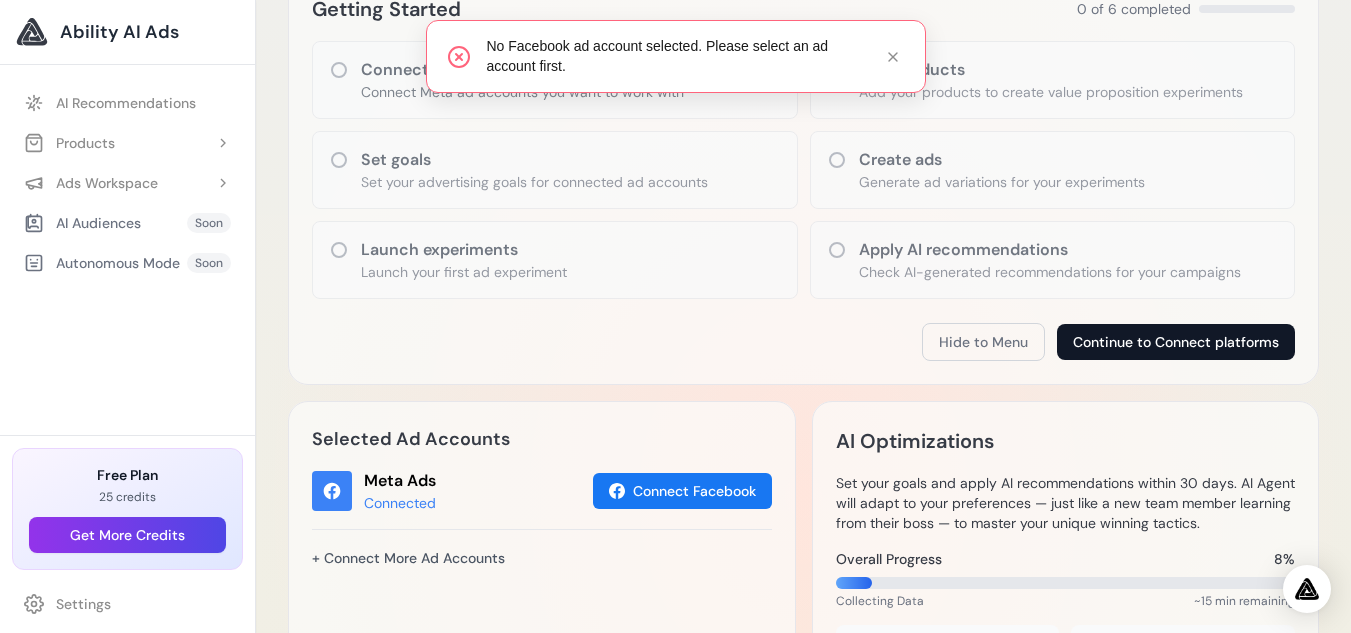 click on "Continue to Connect platforms" at bounding box center [1176, 342] 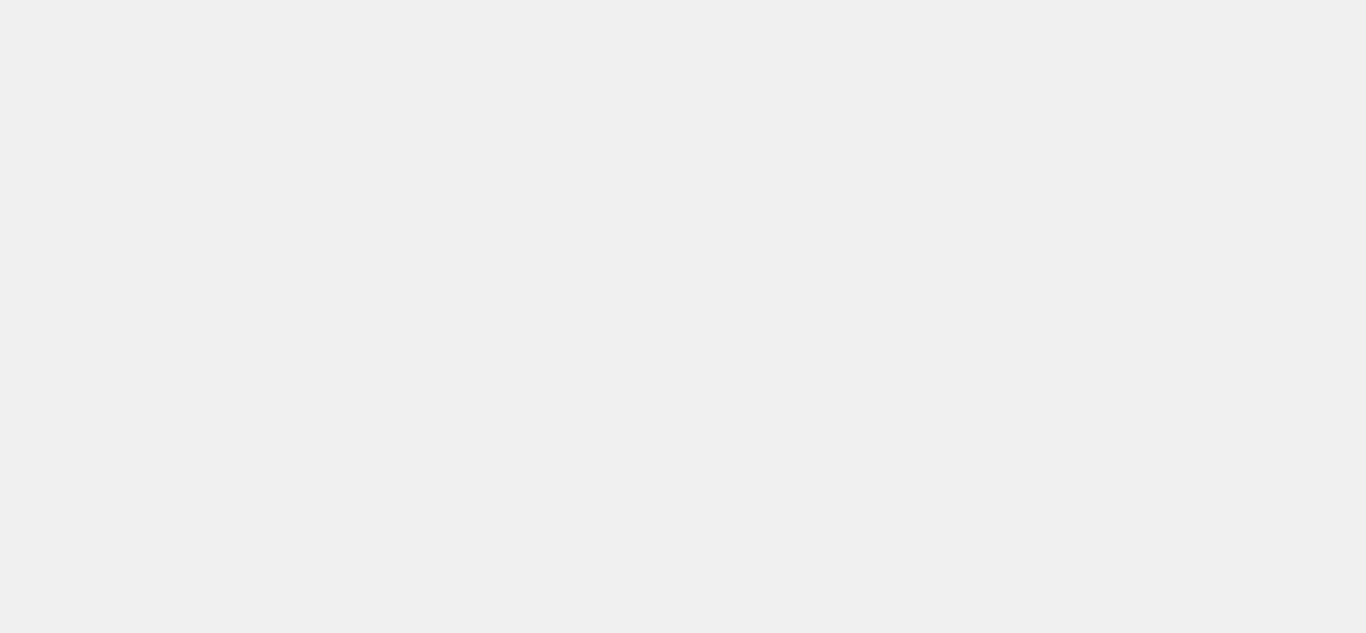 scroll, scrollTop: 0, scrollLeft: 0, axis: both 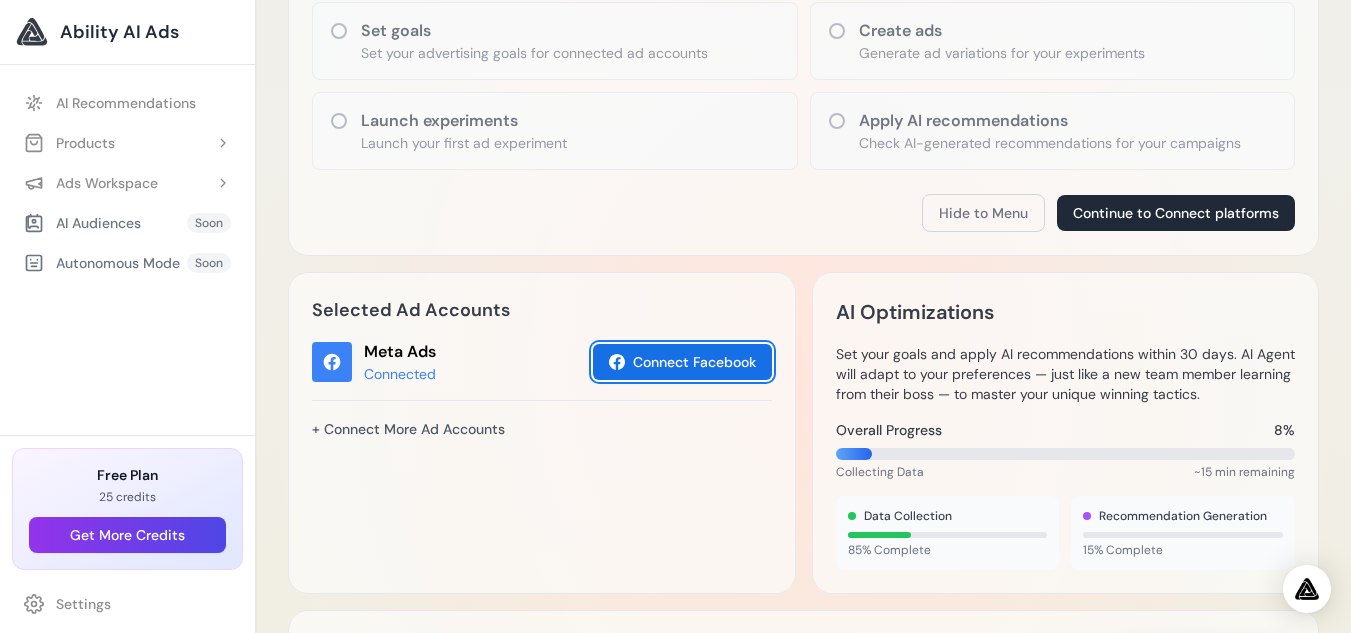 click on "Connect Facebook" at bounding box center (682, 362) 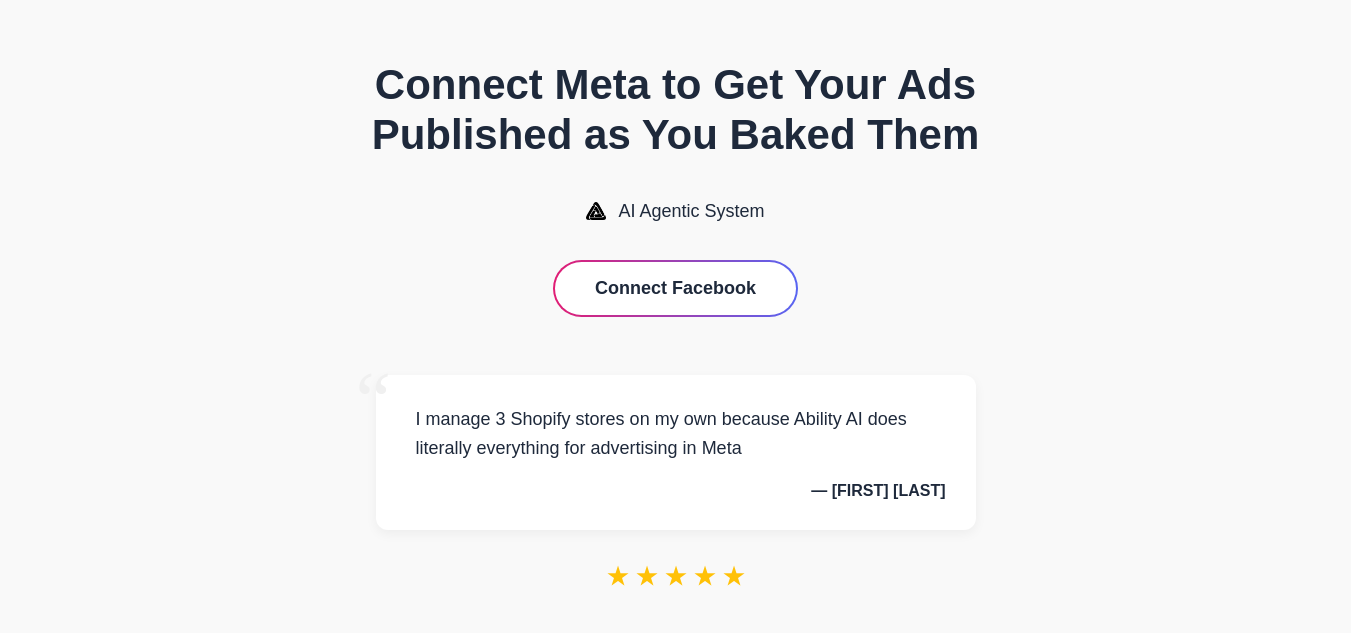 scroll, scrollTop: 0, scrollLeft: 0, axis: both 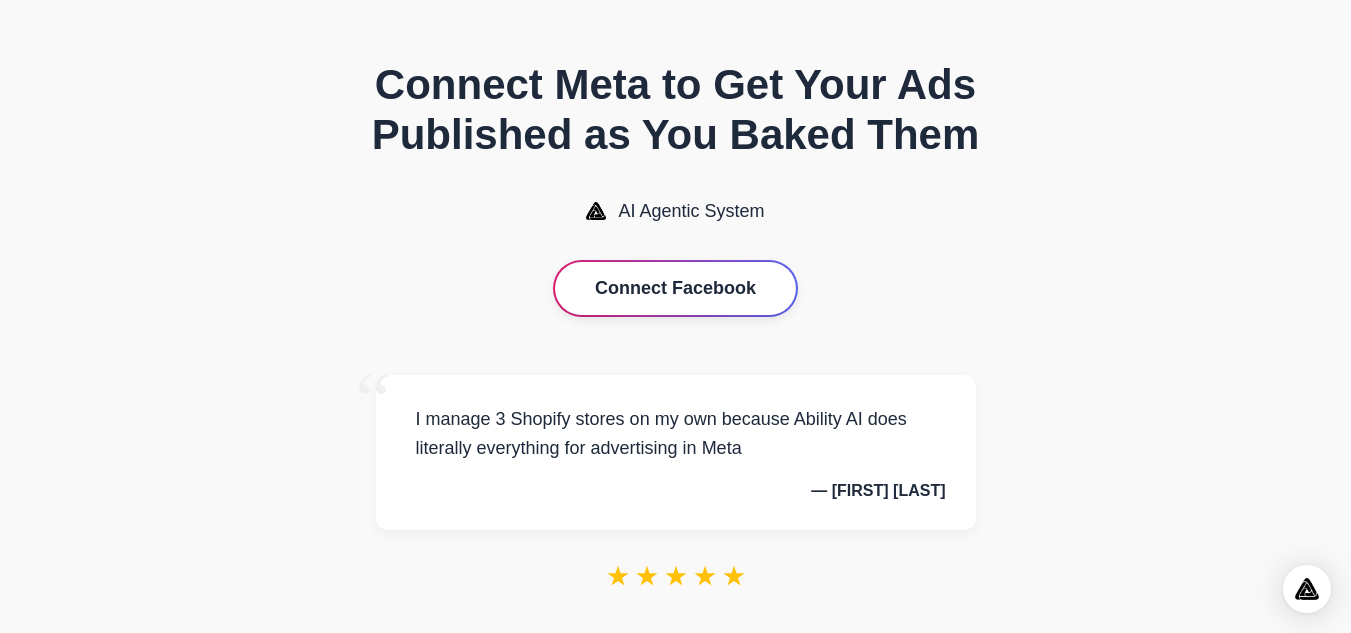 click on "Connect Facebook" at bounding box center (675, 288) 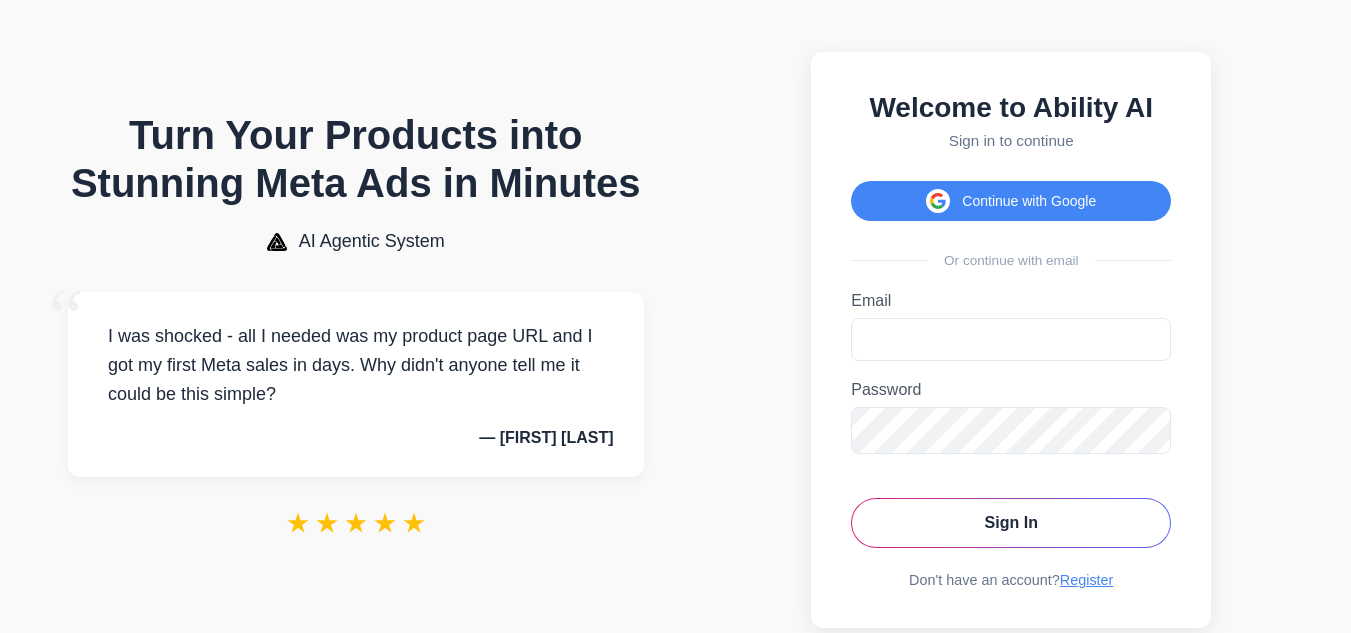 scroll, scrollTop: 0, scrollLeft: 0, axis: both 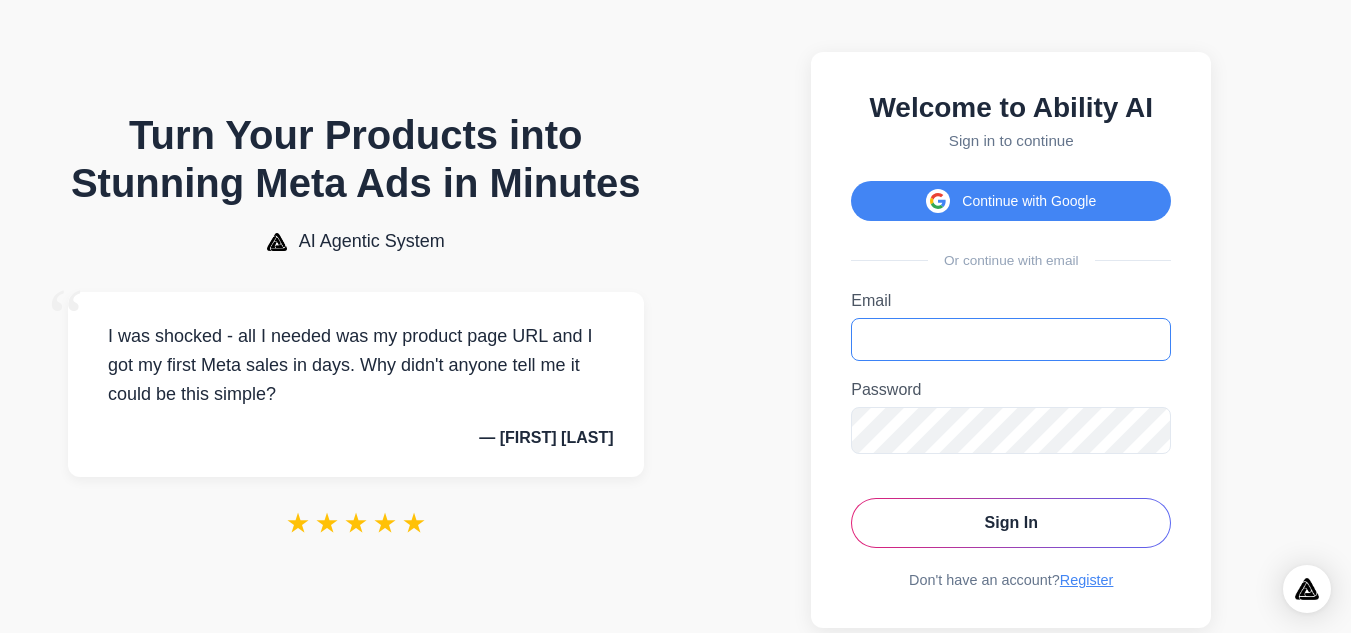 click on "Email" at bounding box center (1011, 339) 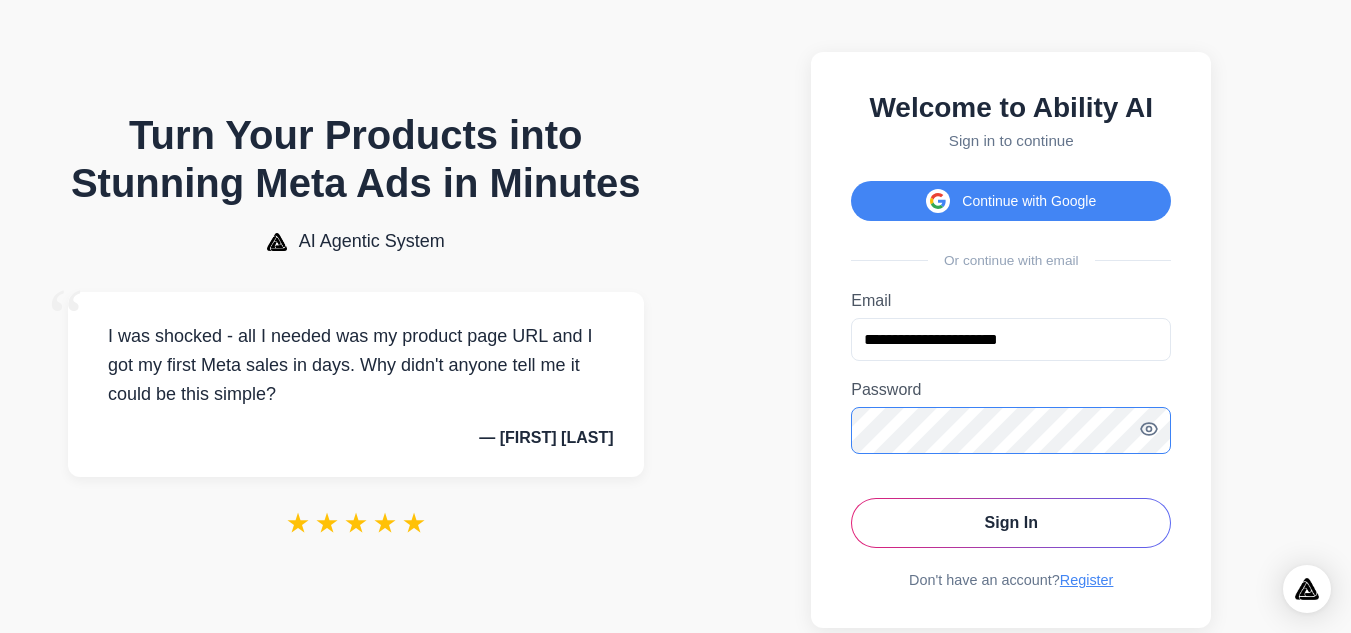 click on "Sign In" at bounding box center [1011, 523] 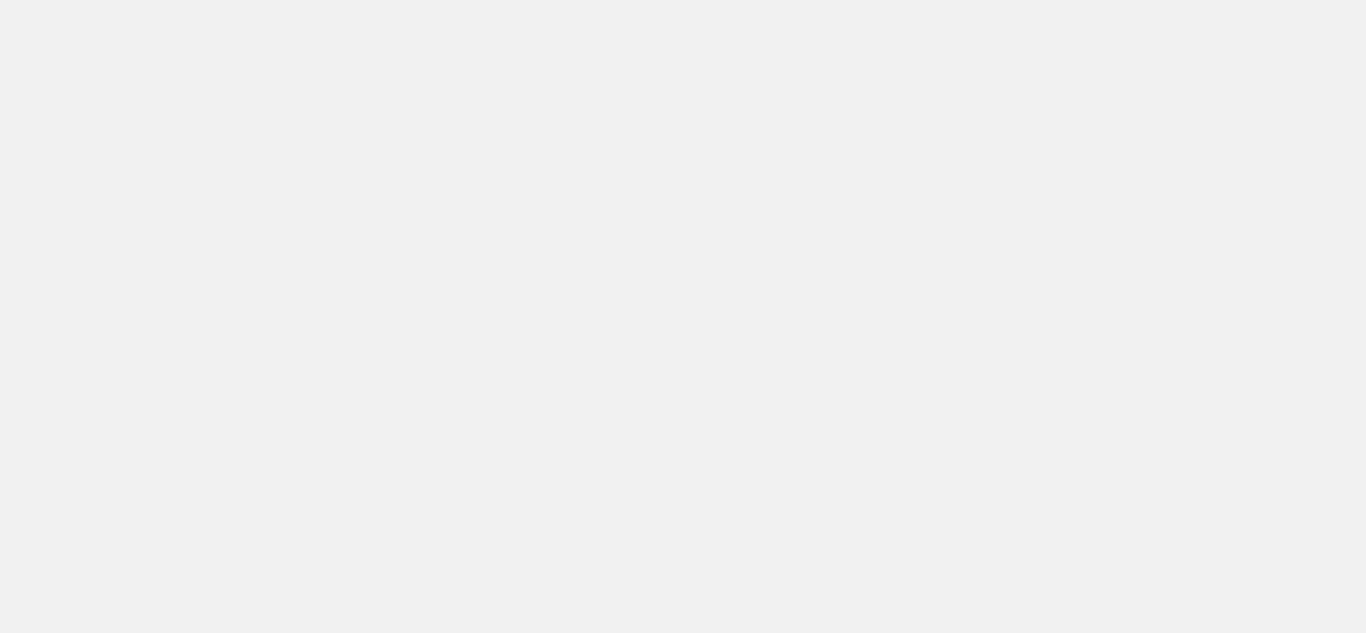 scroll, scrollTop: 0, scrollLeft: 0, axis: both 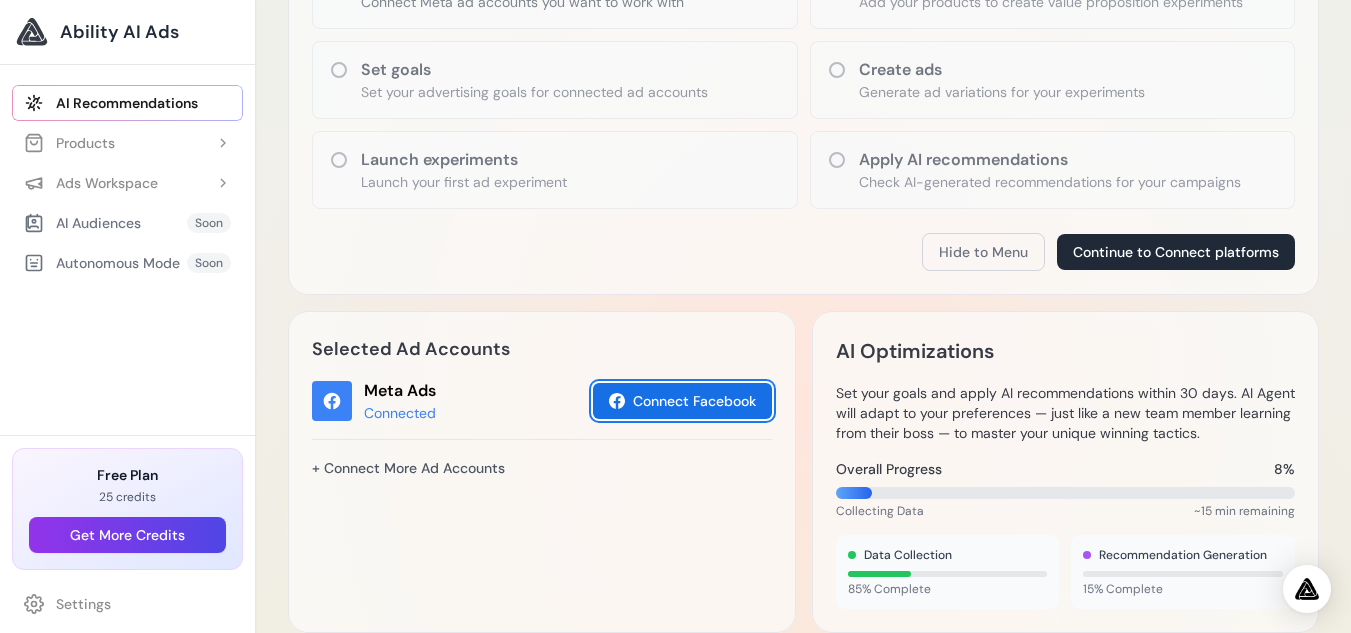click on "Connect Facebook" at bounding box center (682, 401) 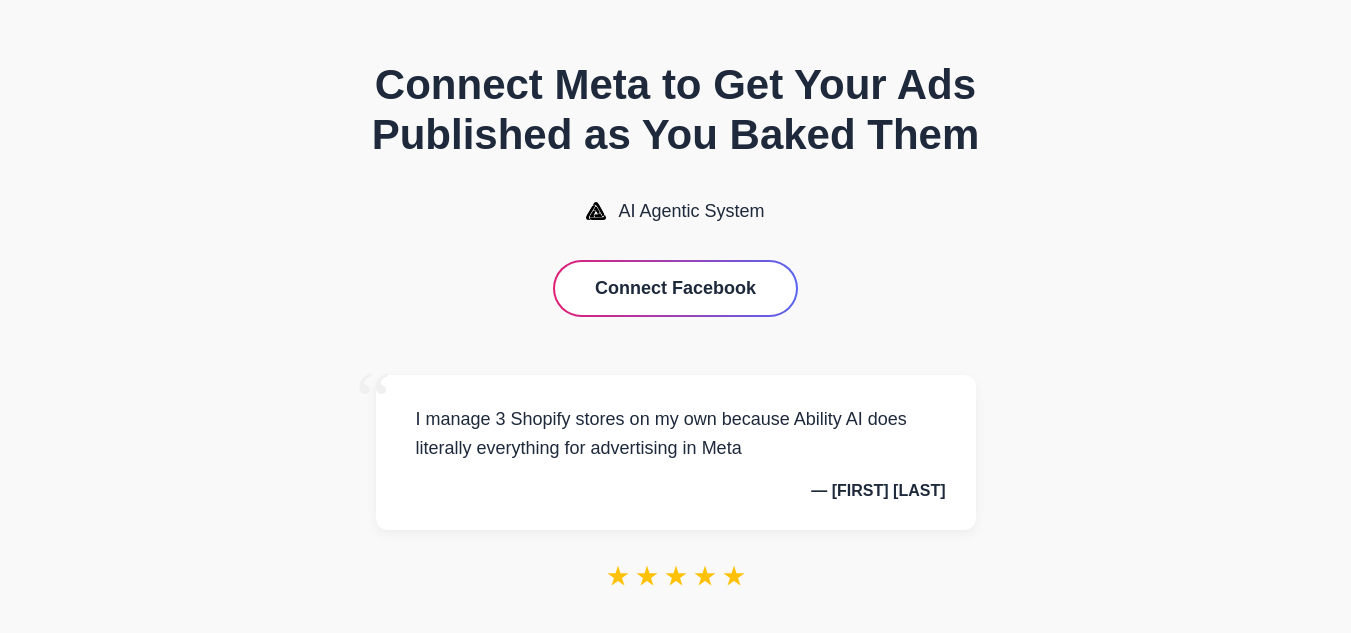 scroll, scrollTop: 0, scrollLeft: 0, axis: both 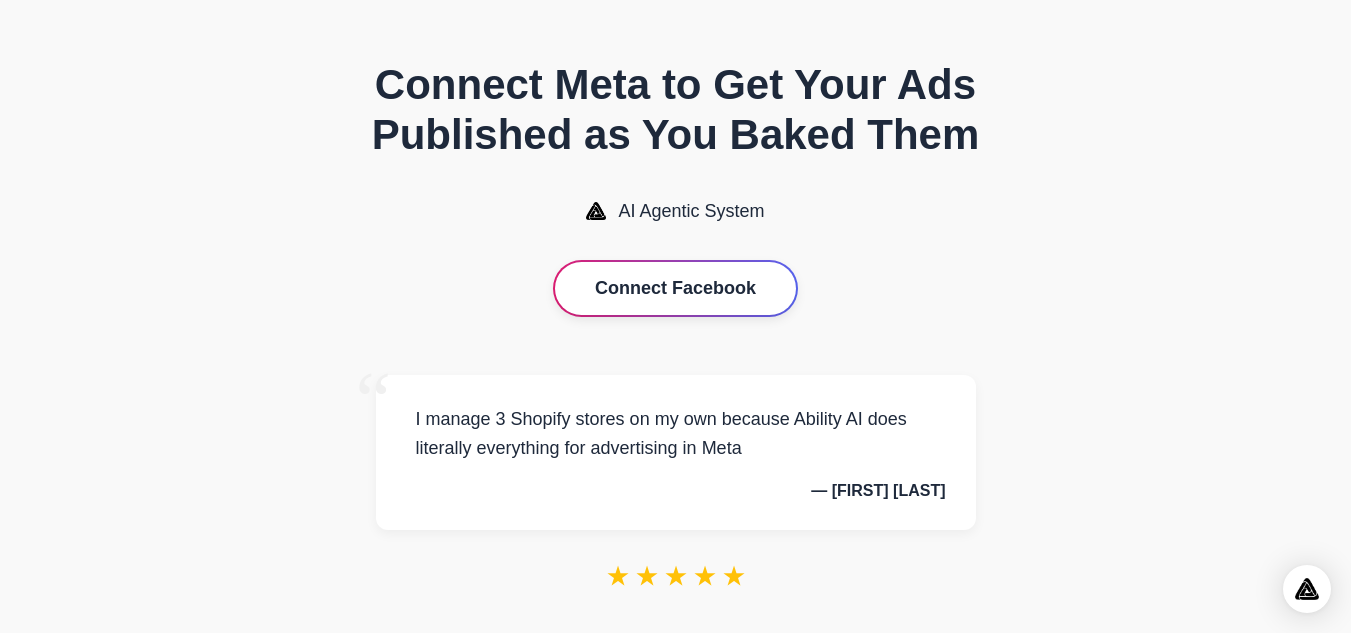 click on "Connect Facebook" at bounding box center (675, 288) 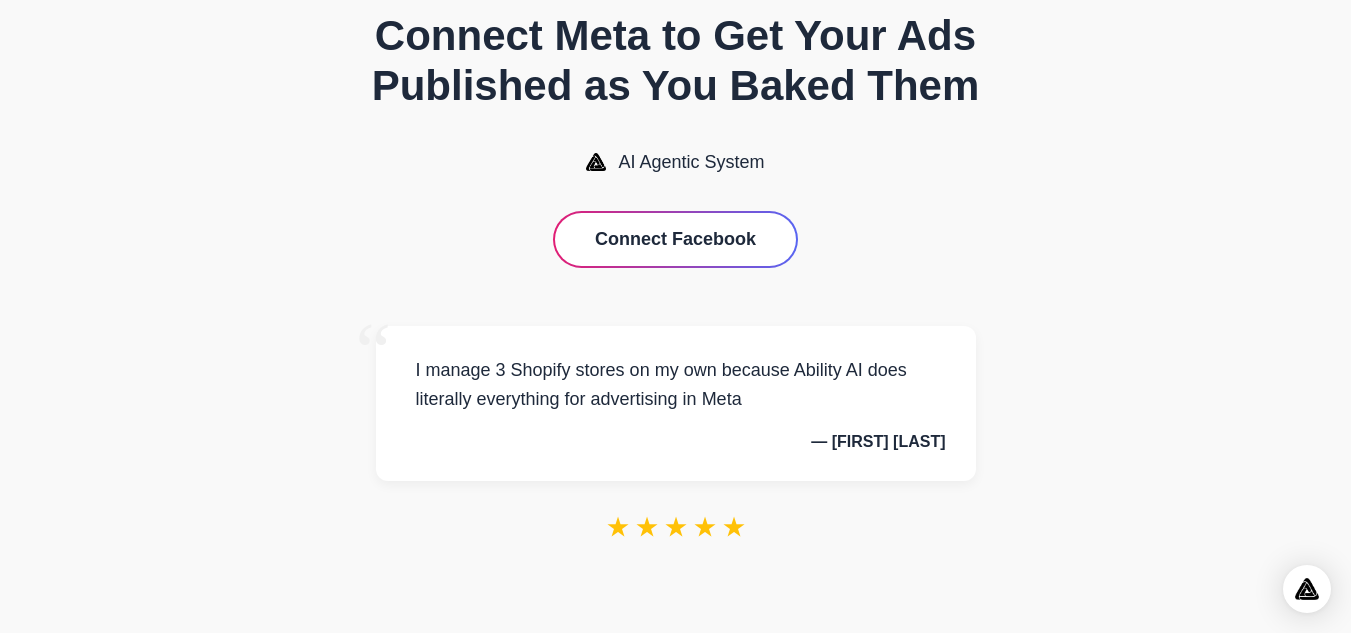 scroll, scrollTop: 0, scrollLeft: 0, axis: both 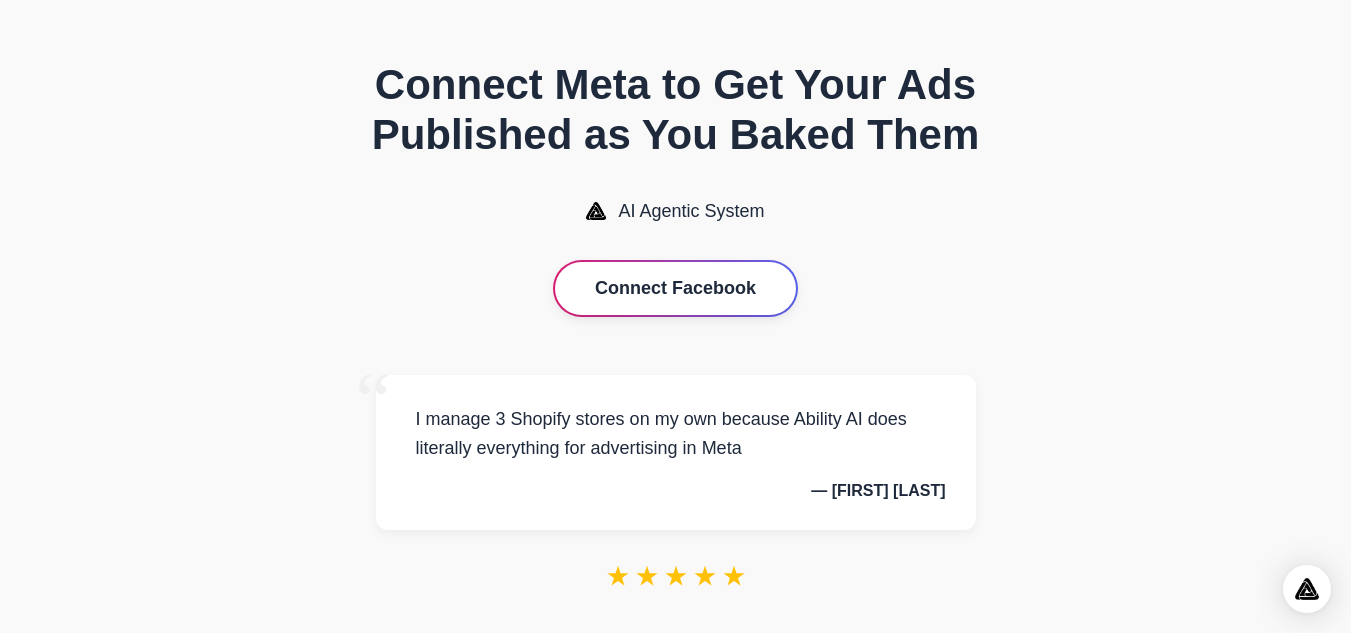 click on "Connect Facebook" at bounding box center (675, 288) 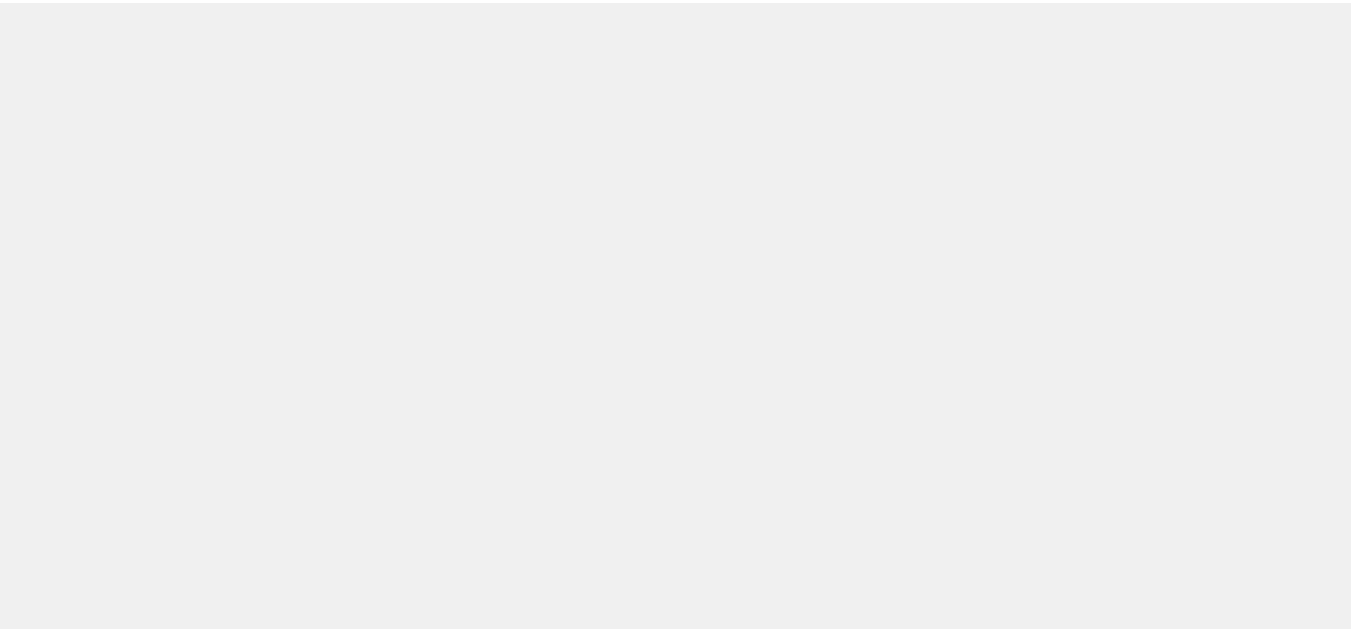 scroll, scrollTop: 0, scrollLeft: 0, axis: both 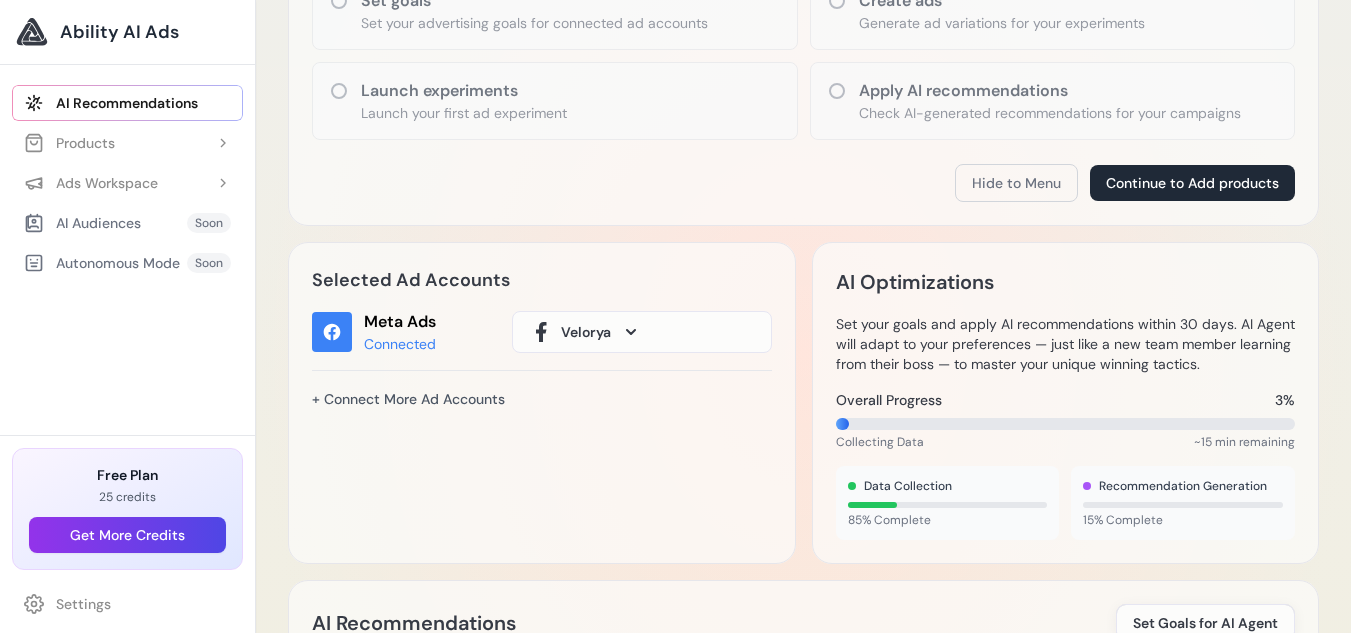 click at bounding box center [631, 332] 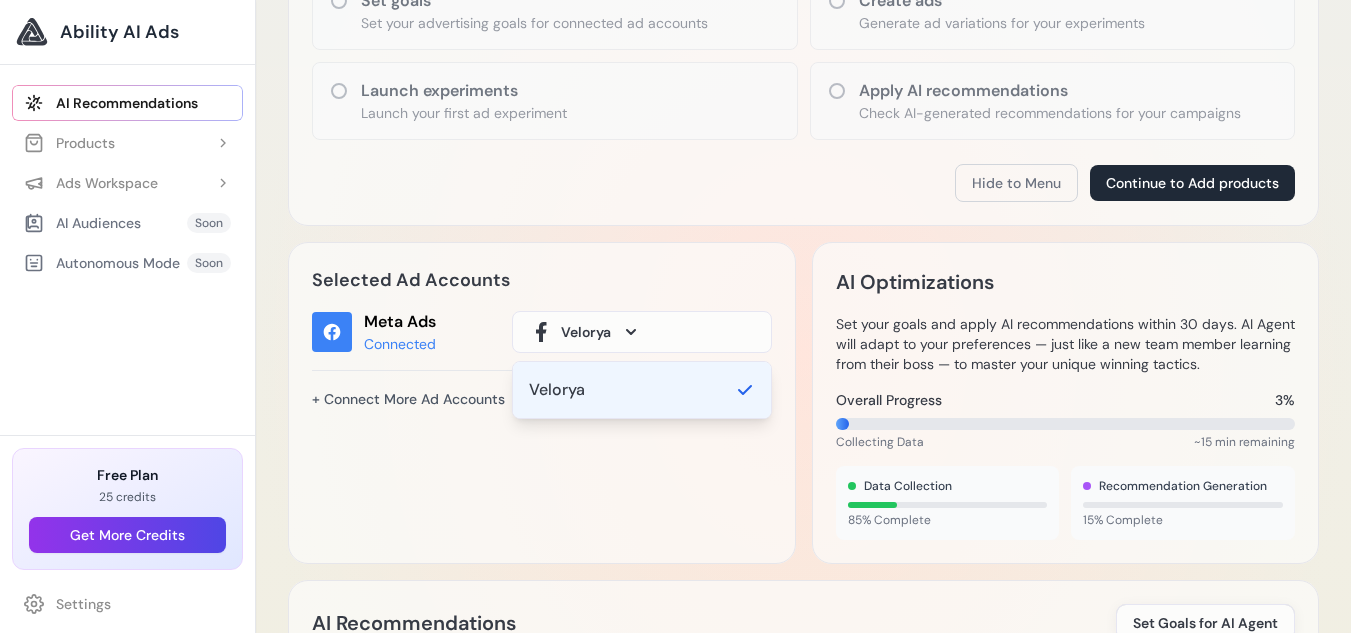 click at bounding box center [631, 332] 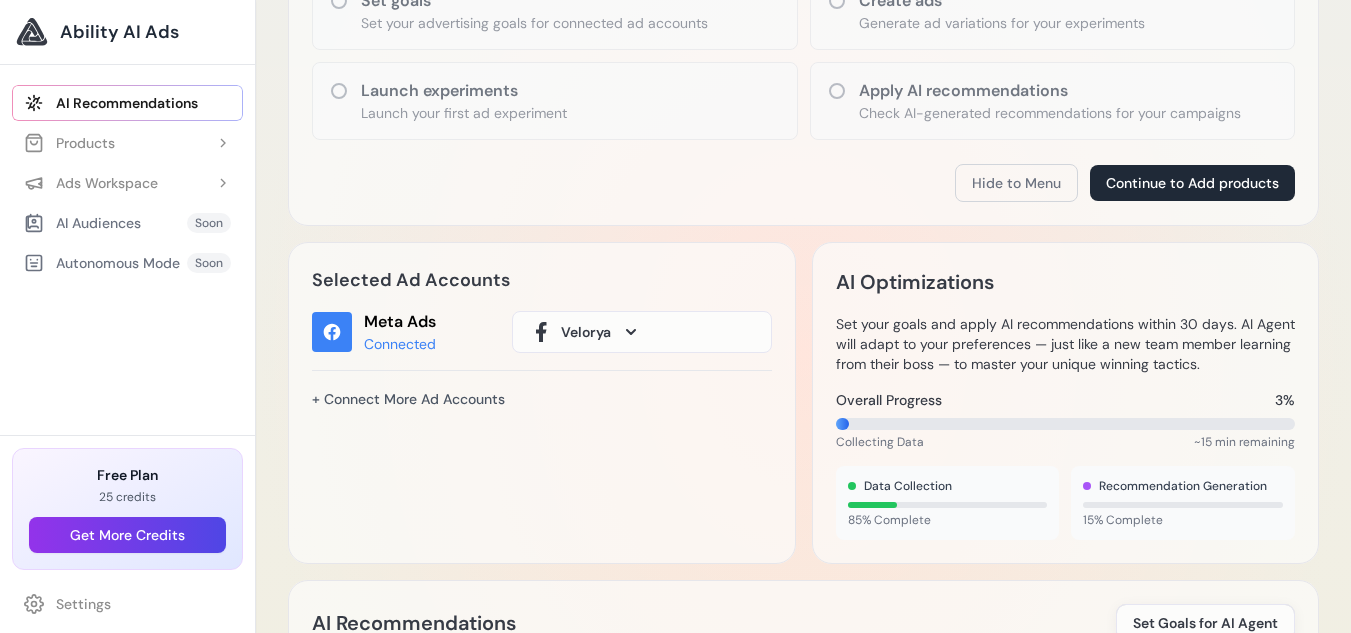 click on "Selected Ad Accounts
Meta Ads
Connected
Velorya
Velorya
+ Connect More Ad Accounts" at bounding box center (542, 403) 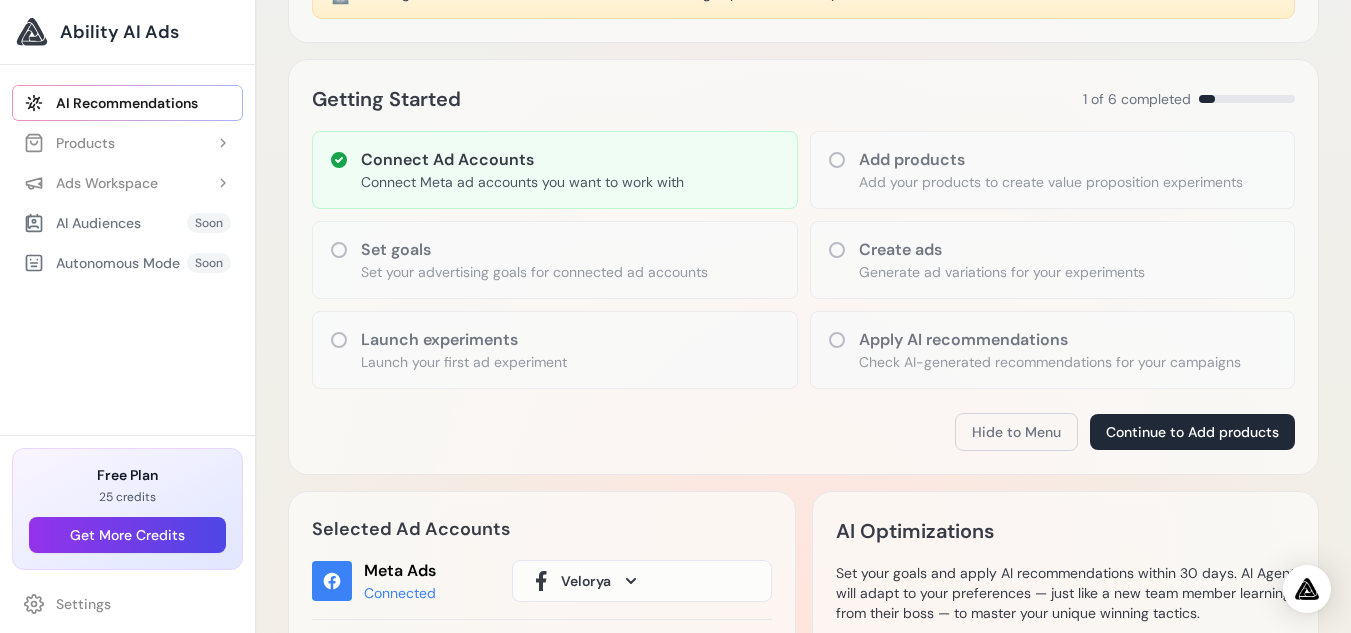 scroll, scrollTop: 219, scrollLeft: 0, axis: vertical 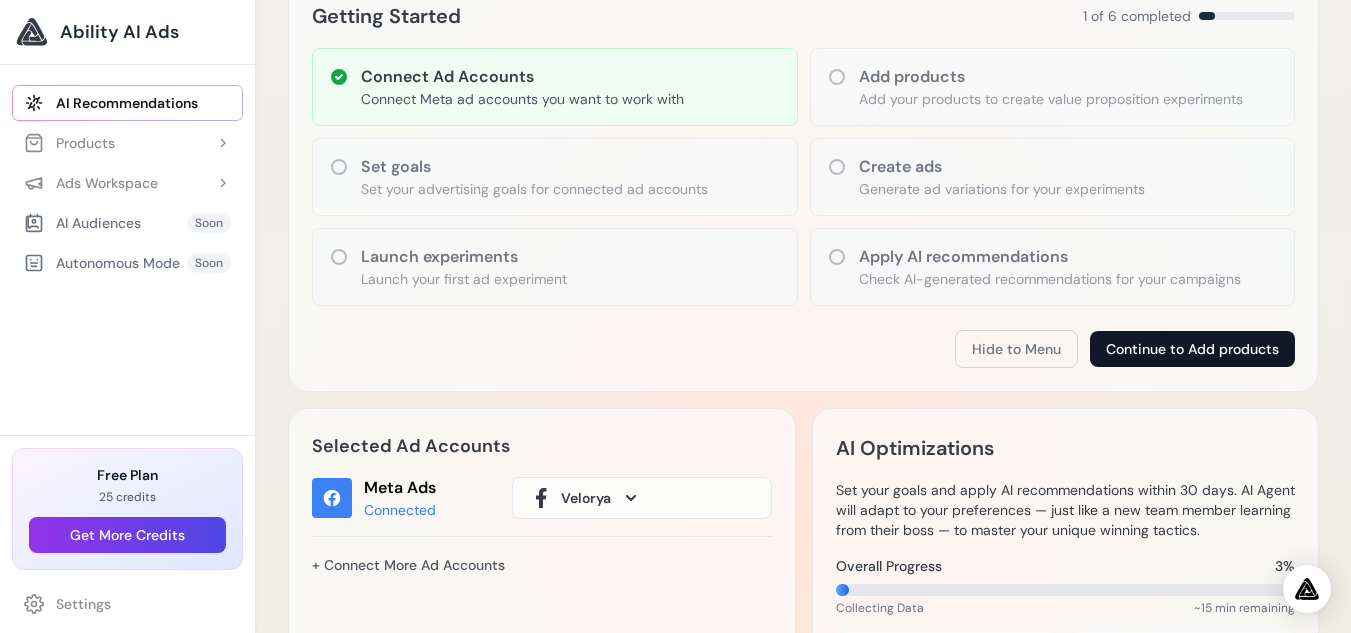 click on "Continue to Add products" at bounding box center (1192, 349) 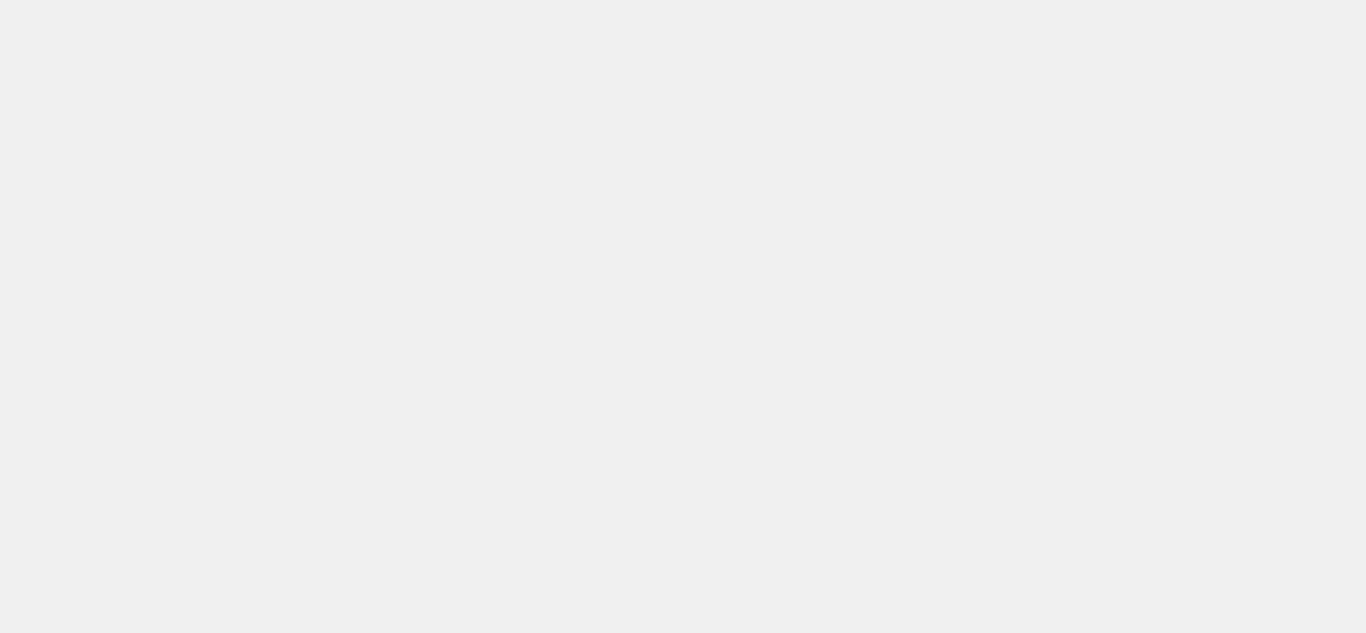 scroll, scrollTop: 0, scrollLeft: 0, axis: both 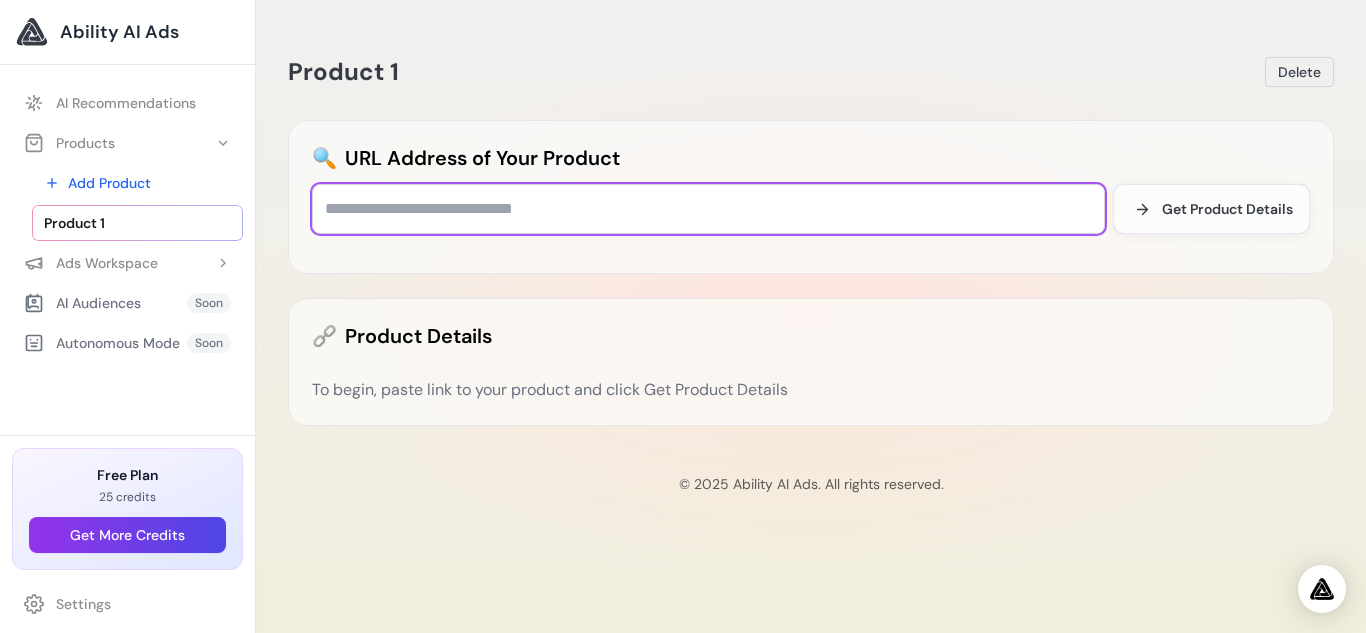 click at bounding box center (708, 209) 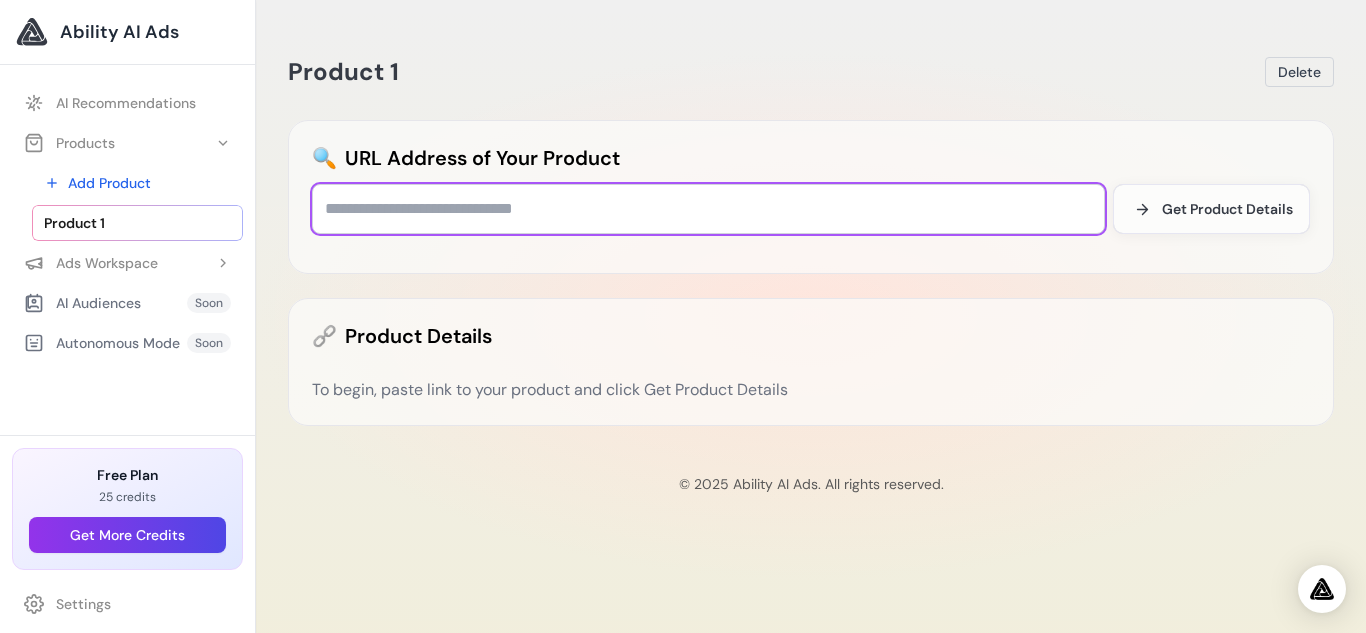 paste on "**********" 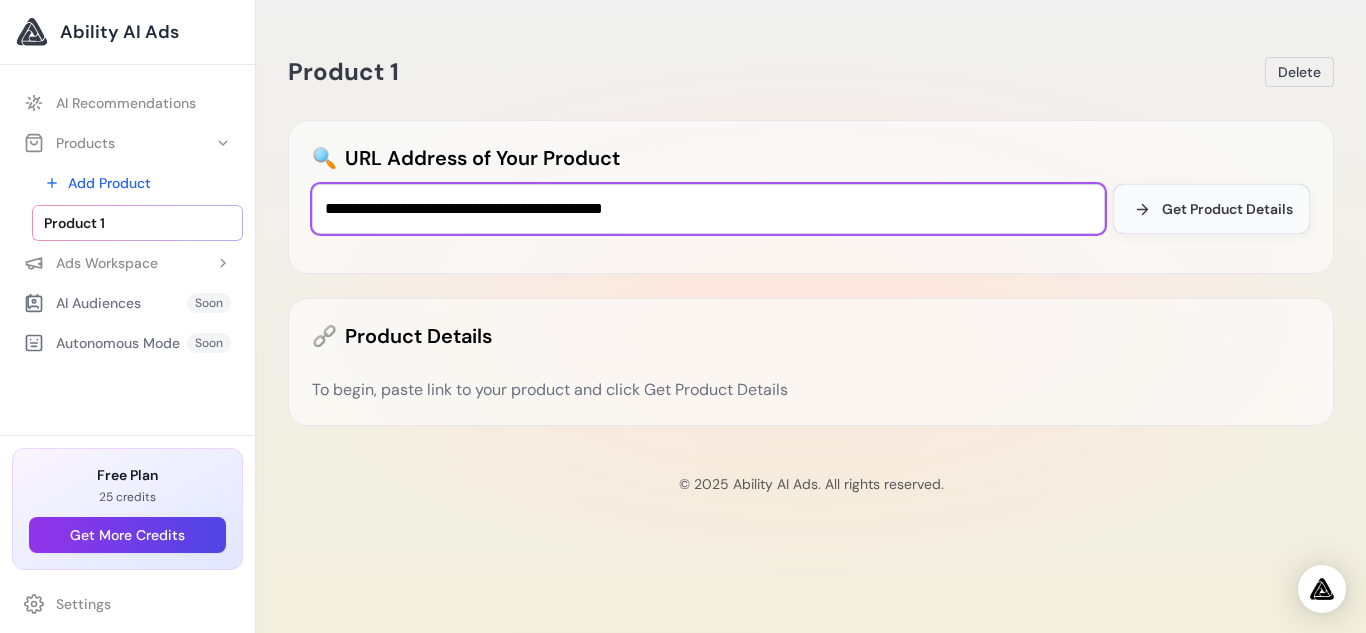 type on "**********" 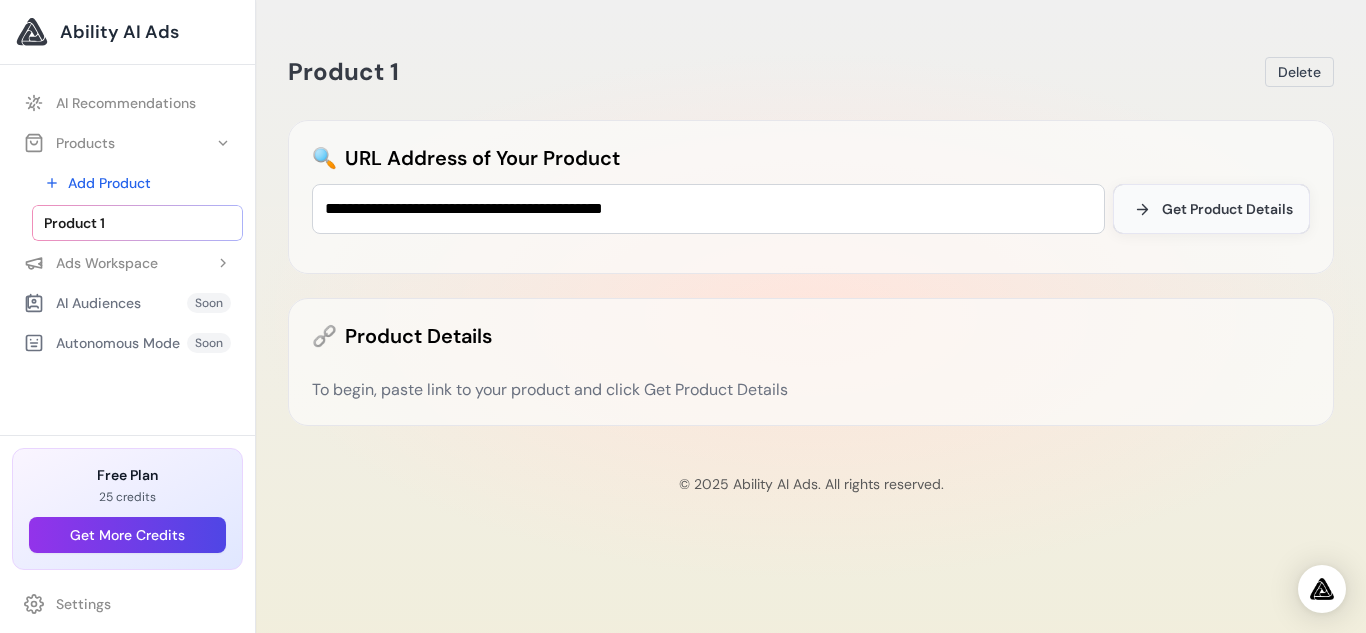 click on "Get Product Details" at bounding box center [1227, 209] 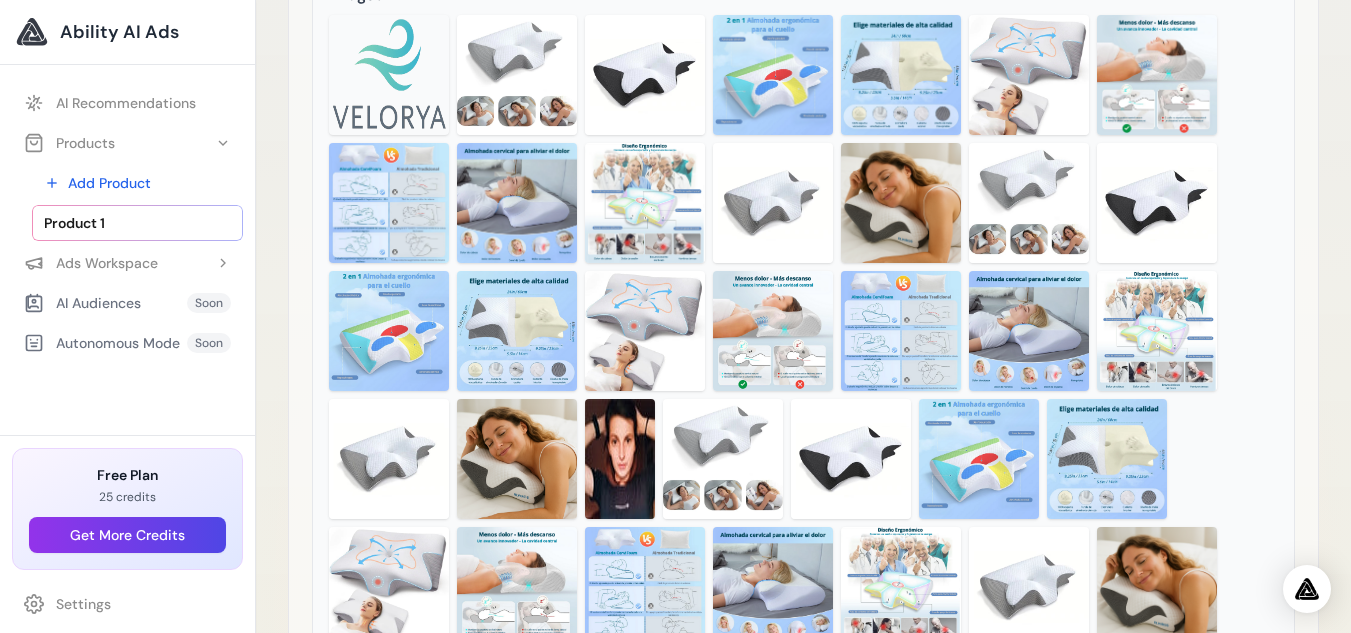 scroll, scrollTop: 523, scrollLeft: 0, axis: vertical 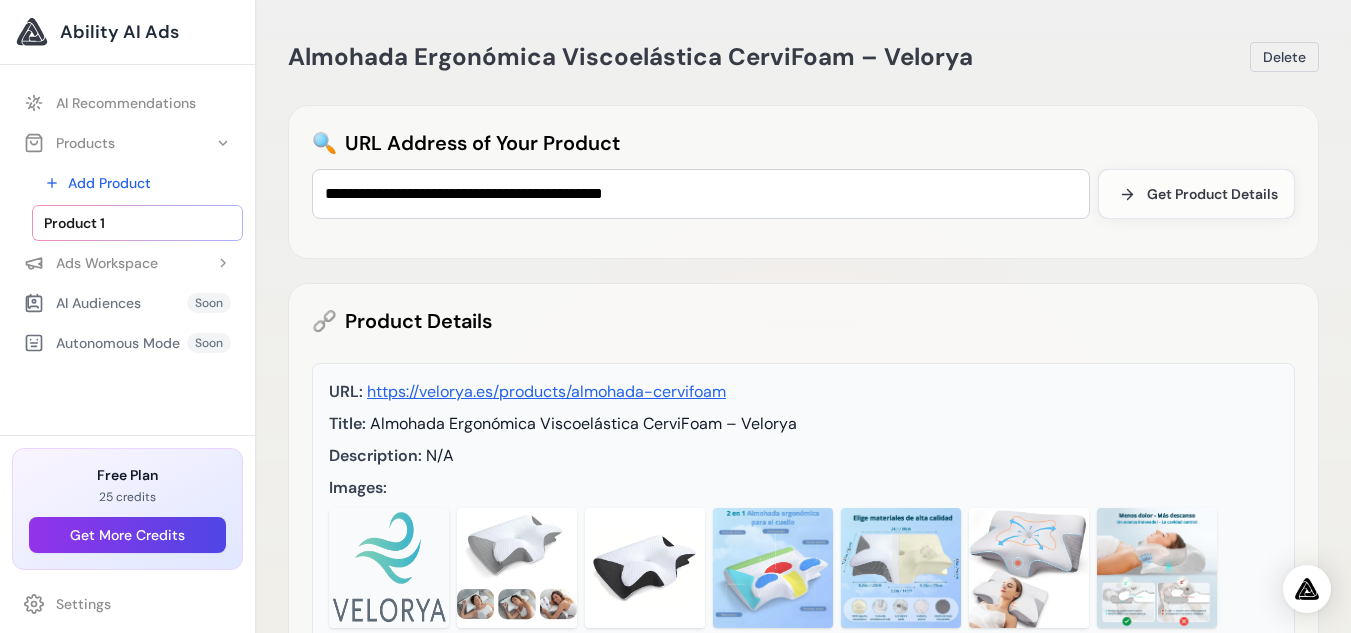 click on "Product 1" at bounding box center (137, 223) 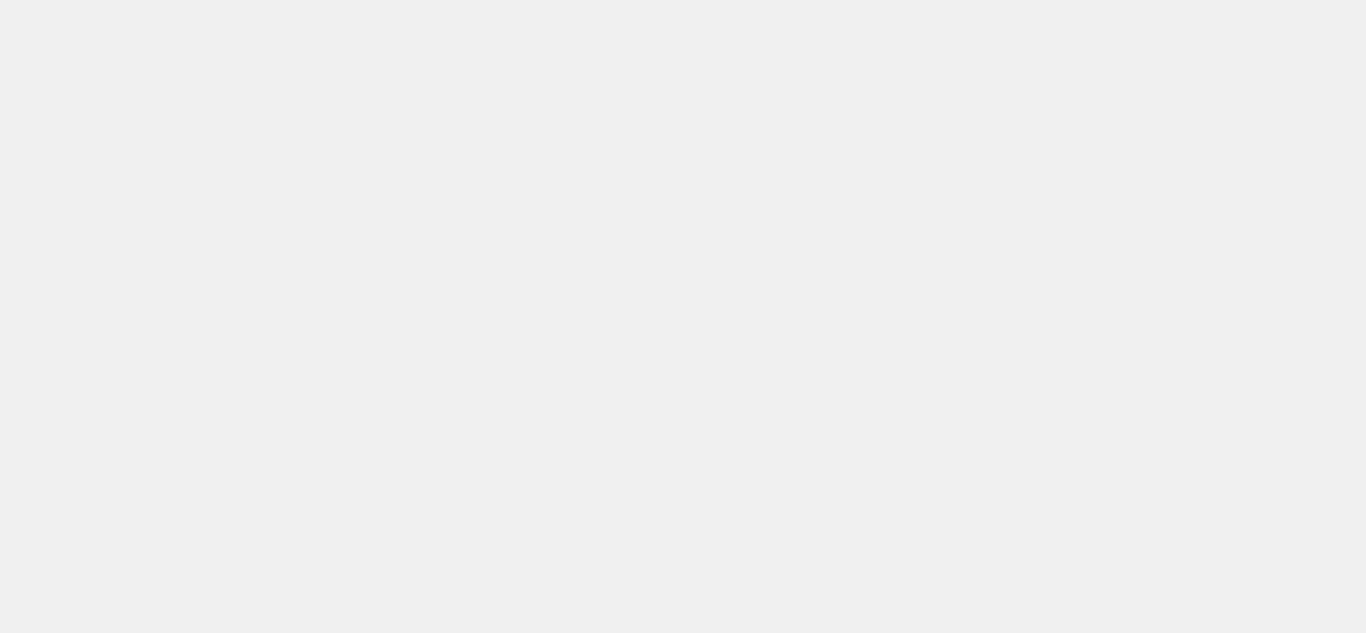 scroll, scrollTop: 0, scrollLeft: 0, axis: both 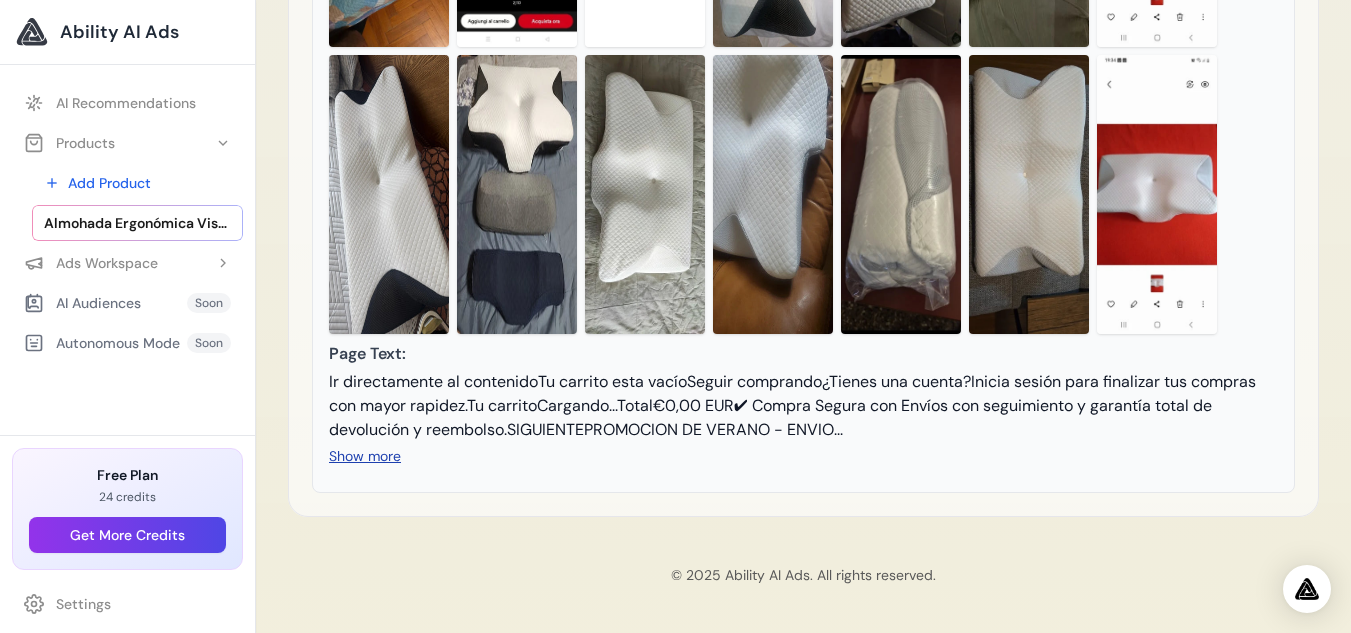 click on "Show more" at bounding box center (365, 456) 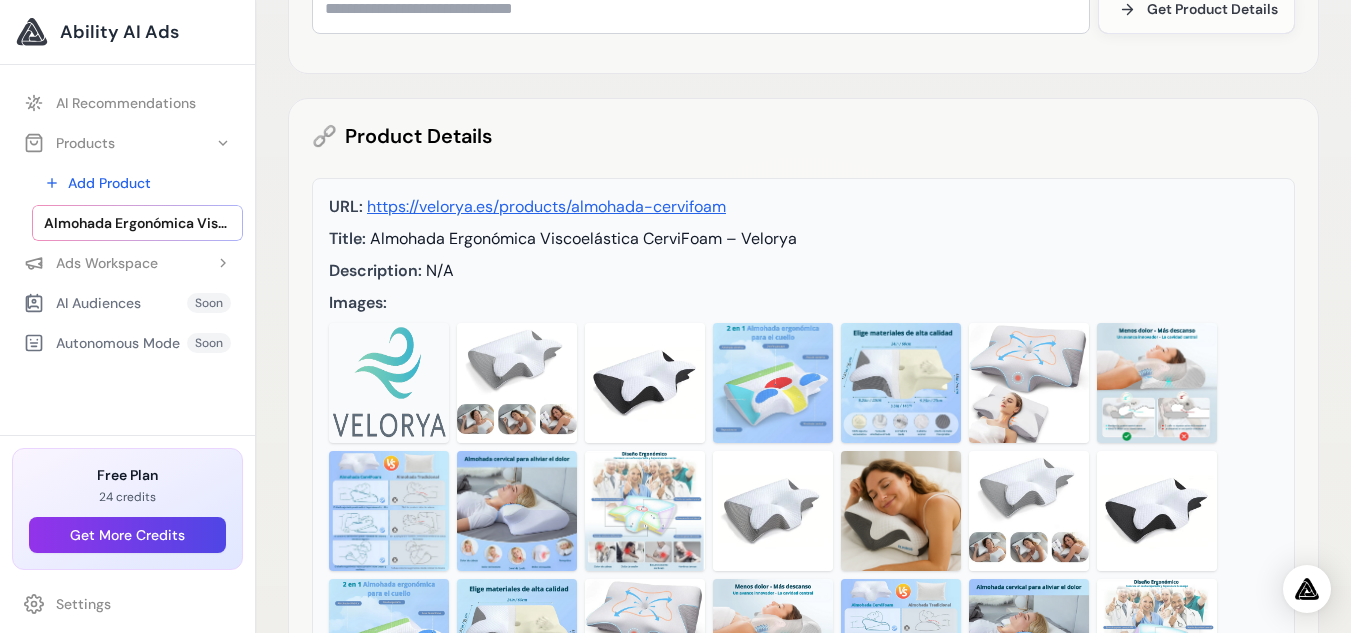 scroll, scrollTop: 0, scrollLeft: 0, axis: both 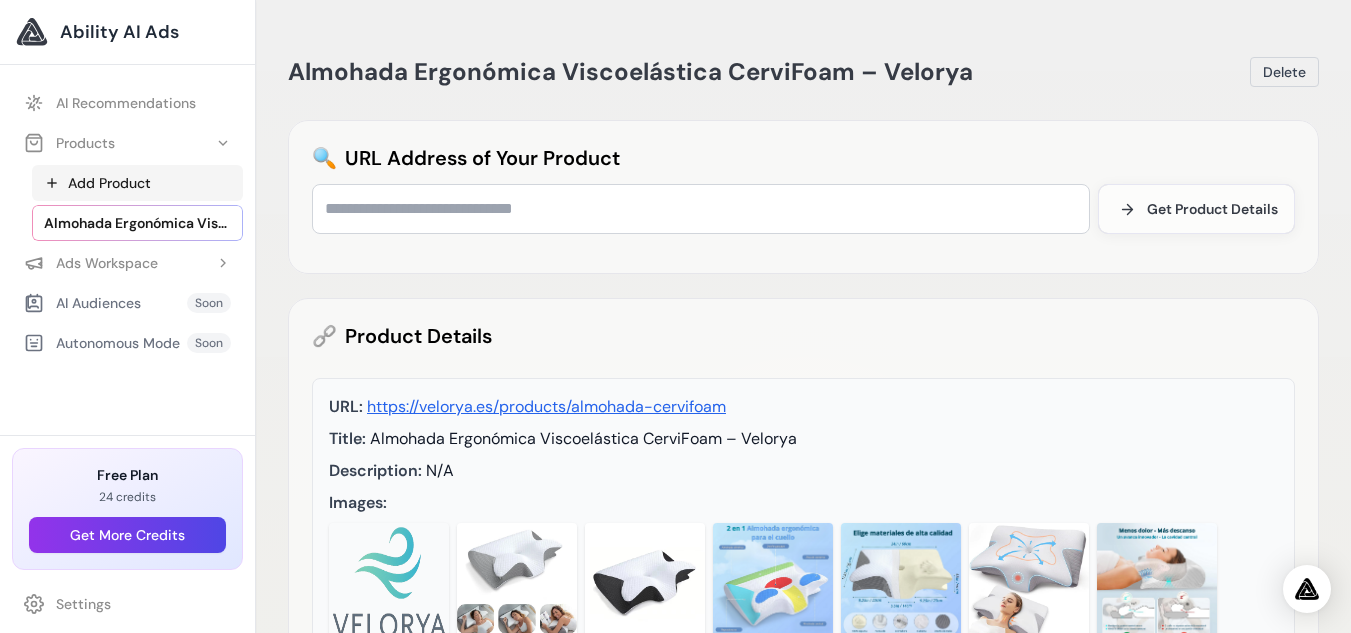 click on "Add Product" at bounding box center (137, 183) 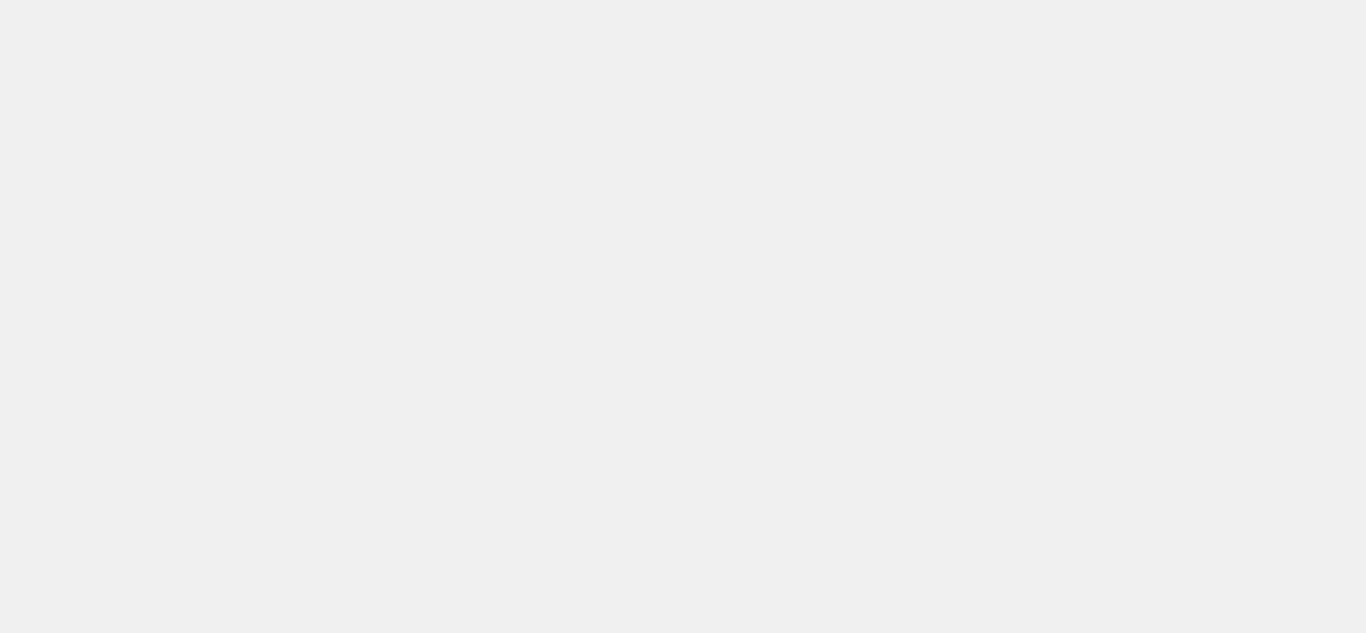 scroll, scrollTop: 0, scrollLeft: 0, axis: both 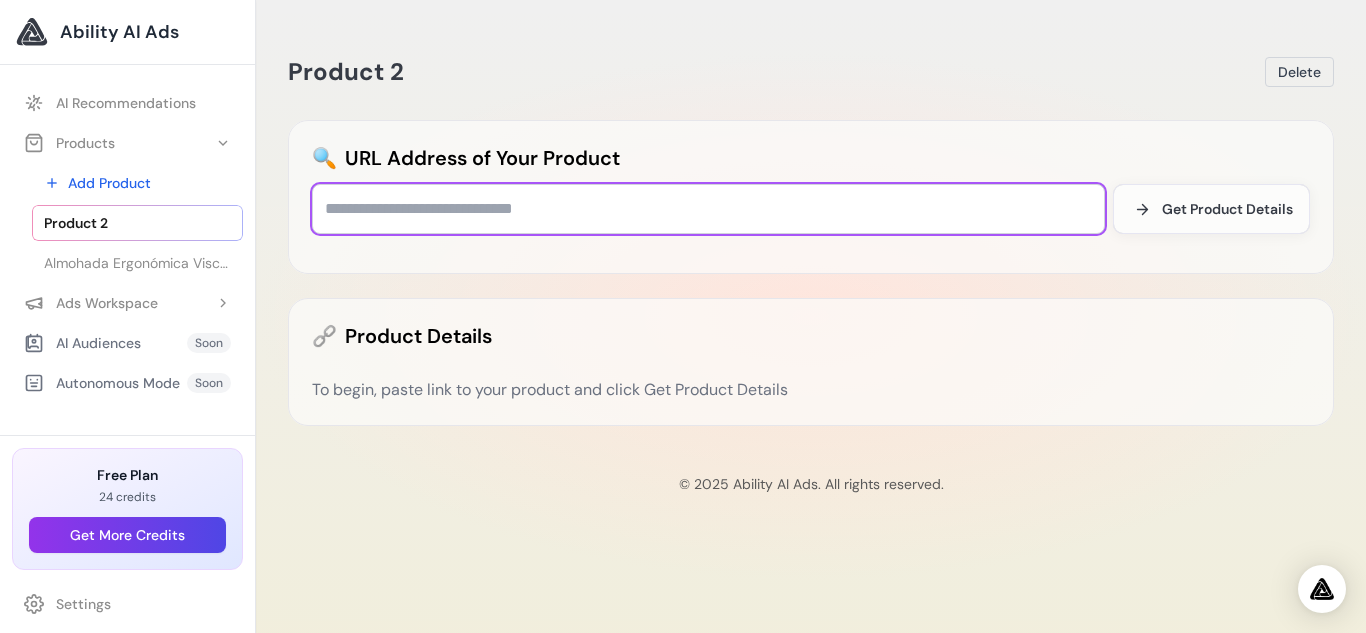 click at bounding box center [708, 209] 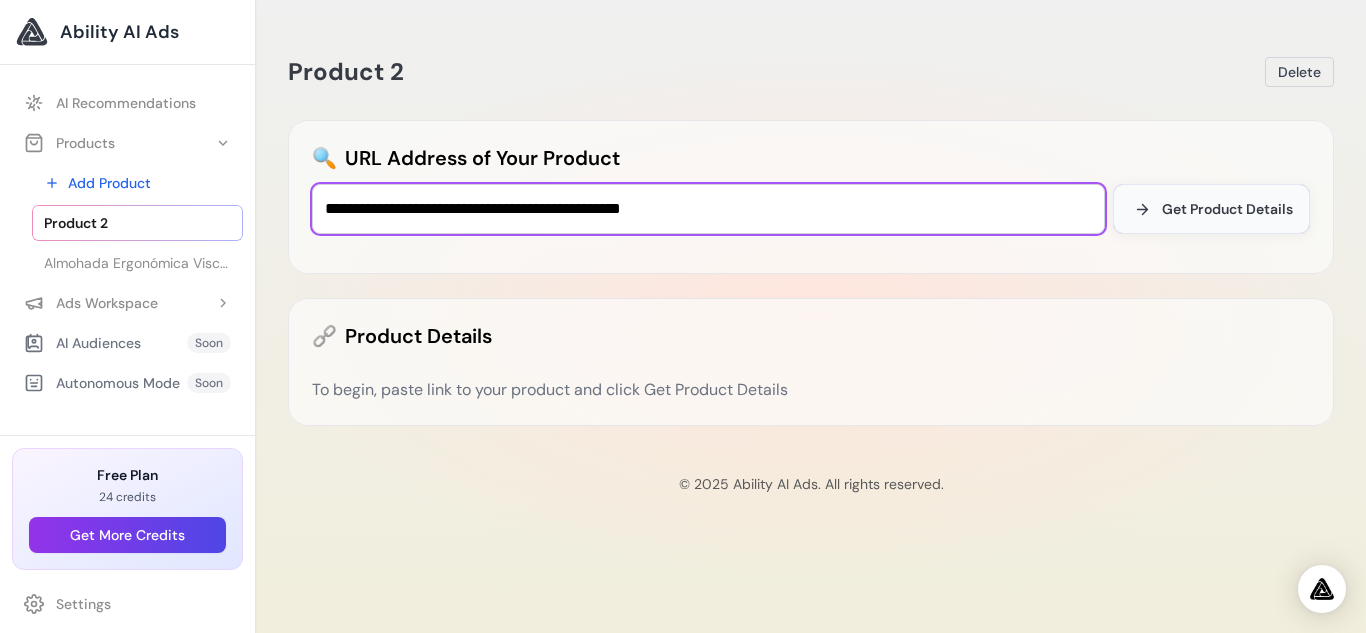 type on "**********" 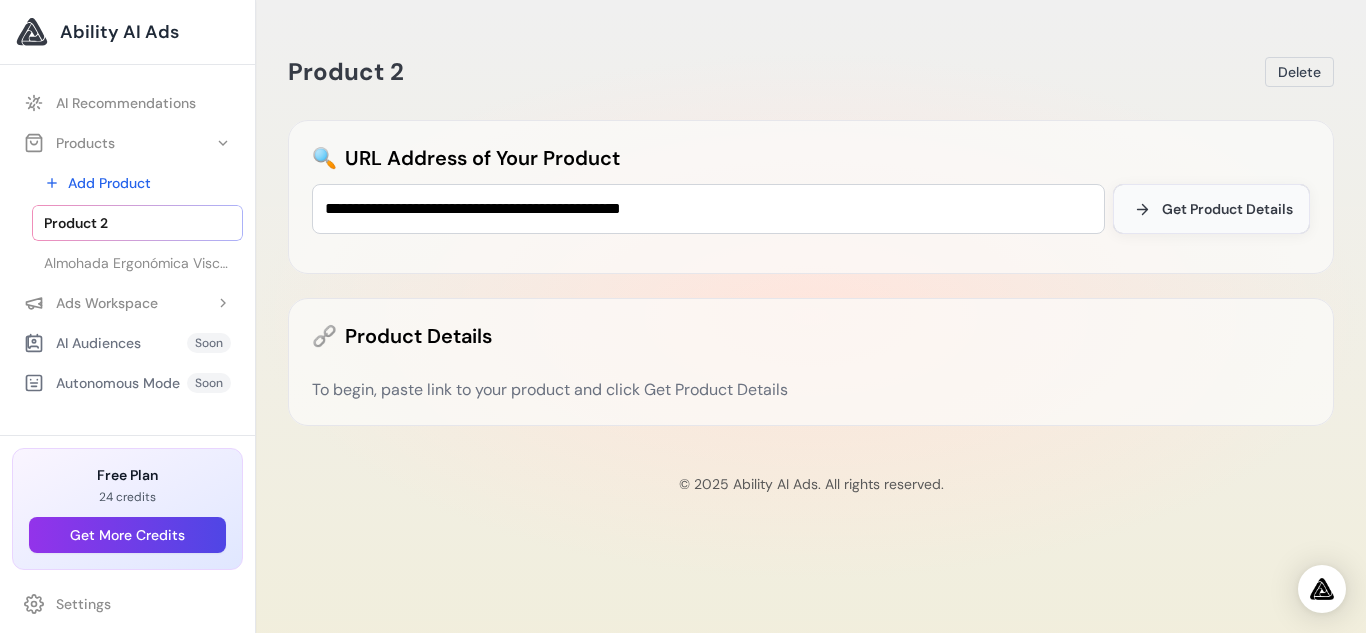 click on "Get Product Details" at bounding box center [1227, 209] 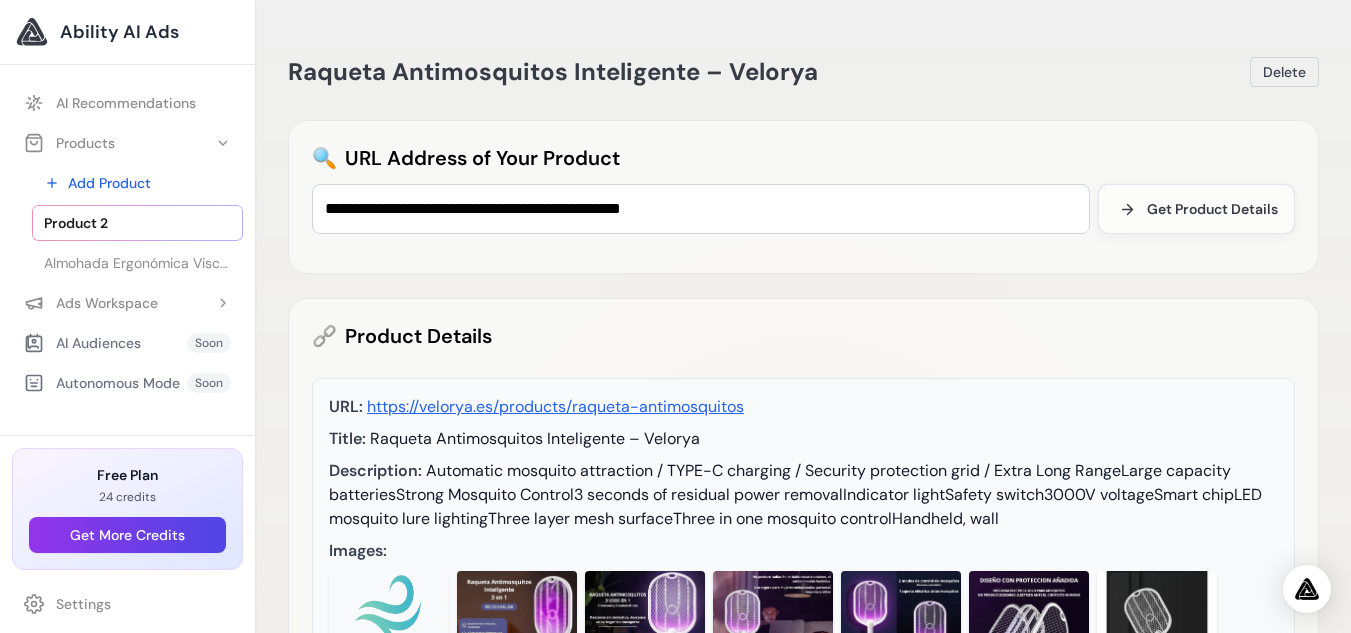 scroll, scrollTop: 148, scrollLeft: 0, axis: vertical 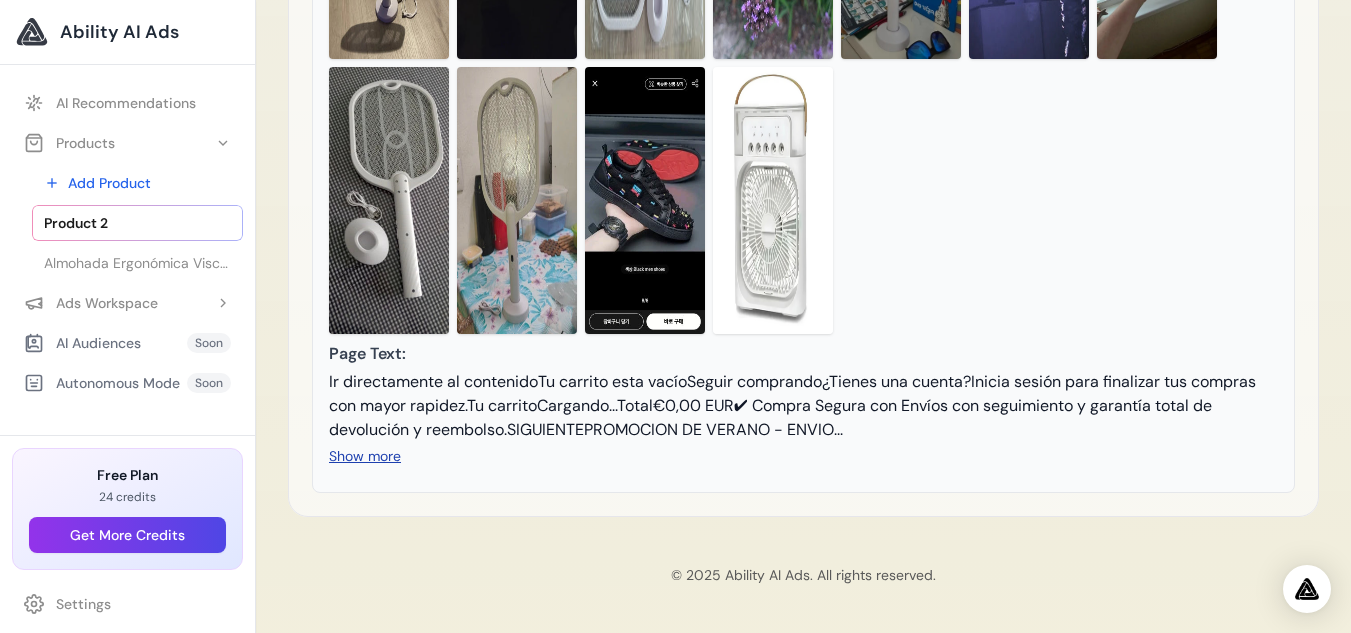 click on "Show more" at bounding box center (365, 456) 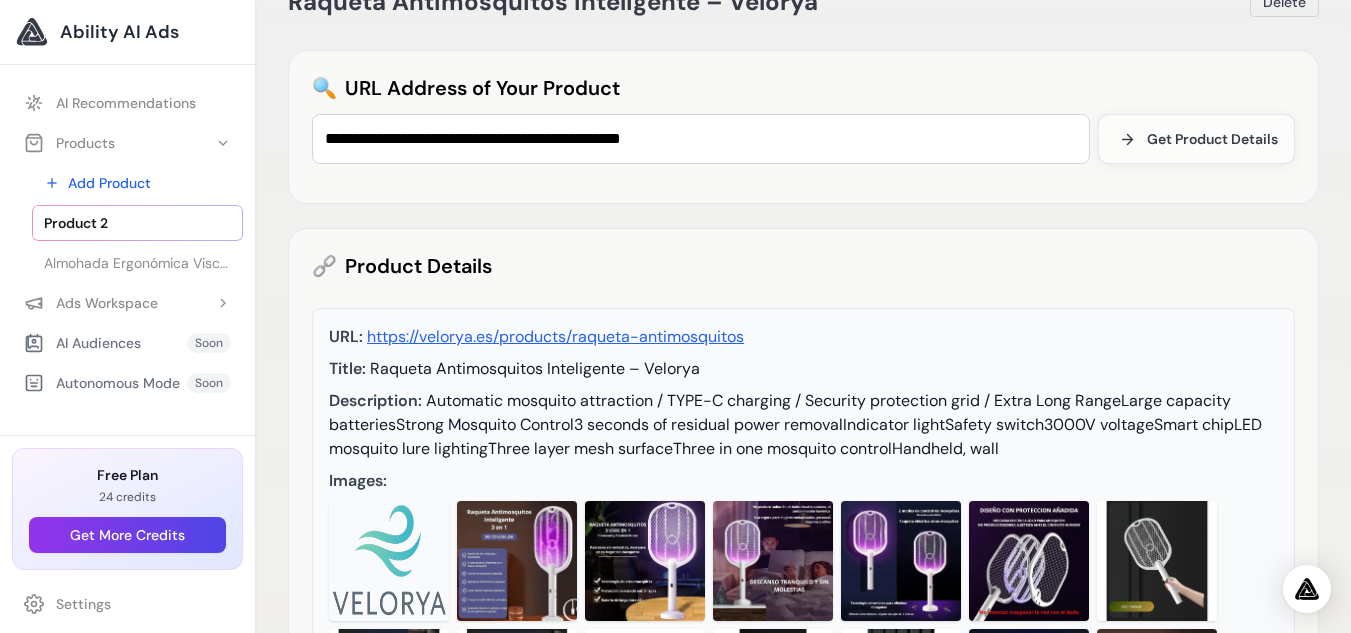 scroll, scrollTop: 0, scrollLeft: 0, axis: both 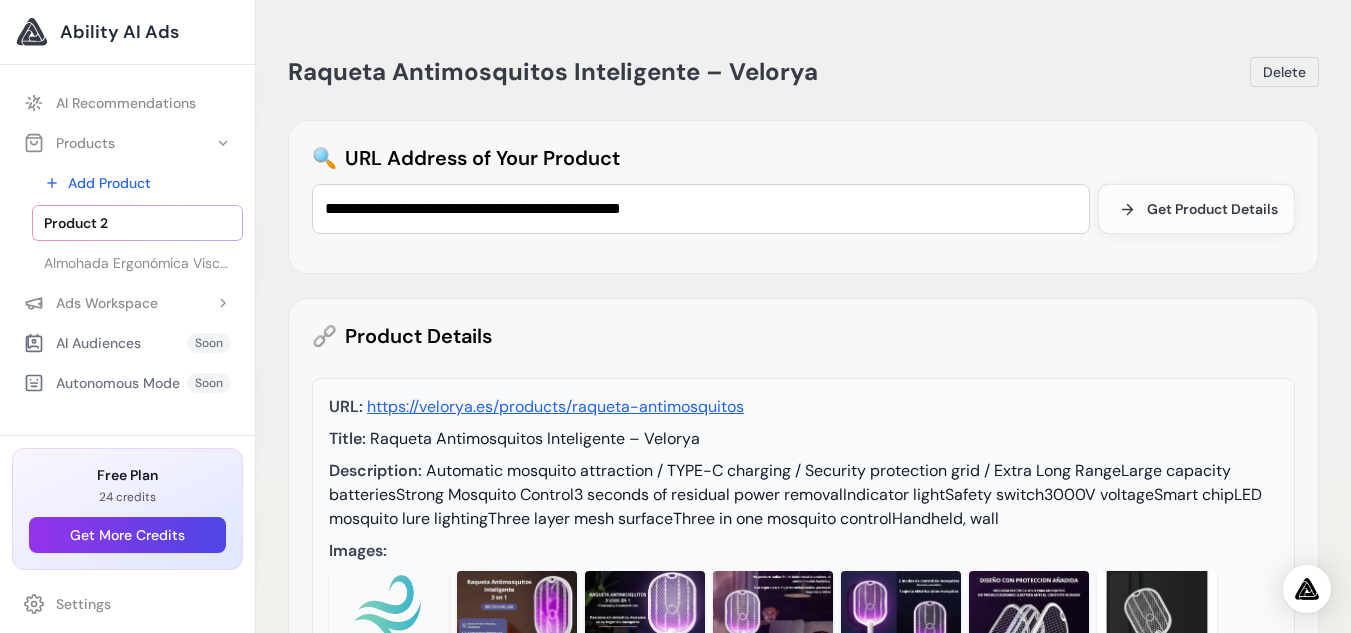 click on "Product 2" at bounding box center (76, 223) 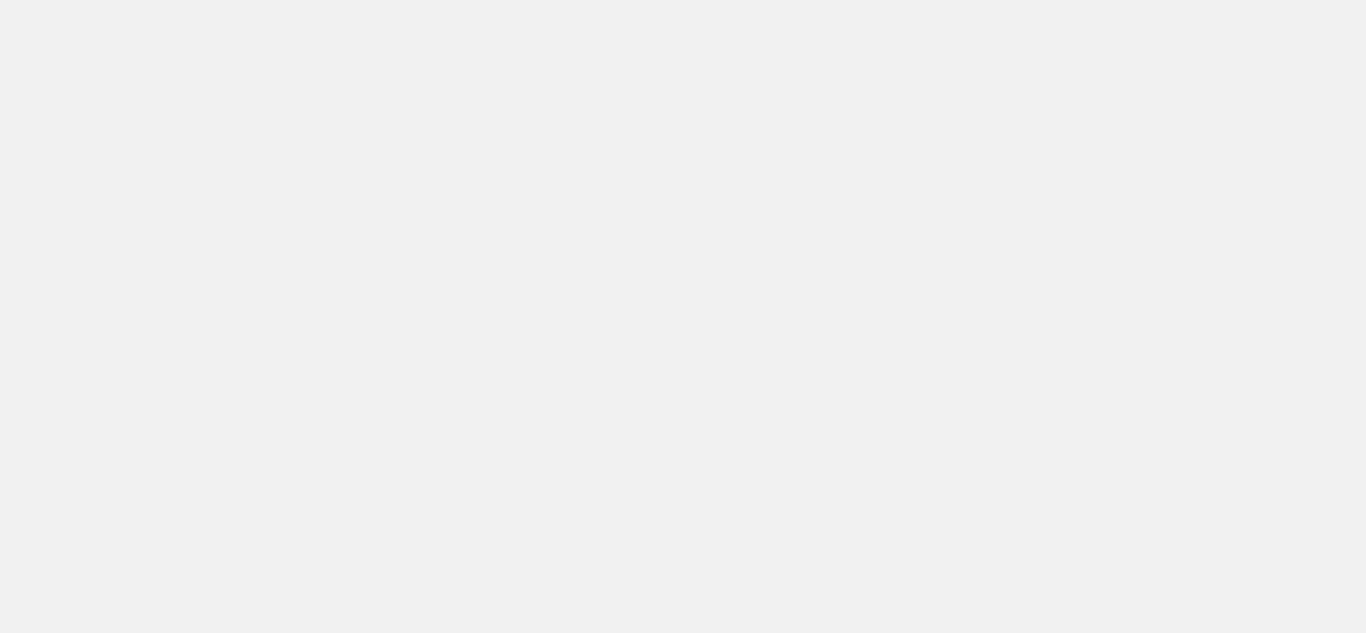 scroll, scrollTop: 0, scrollLeft: 0, axis: both 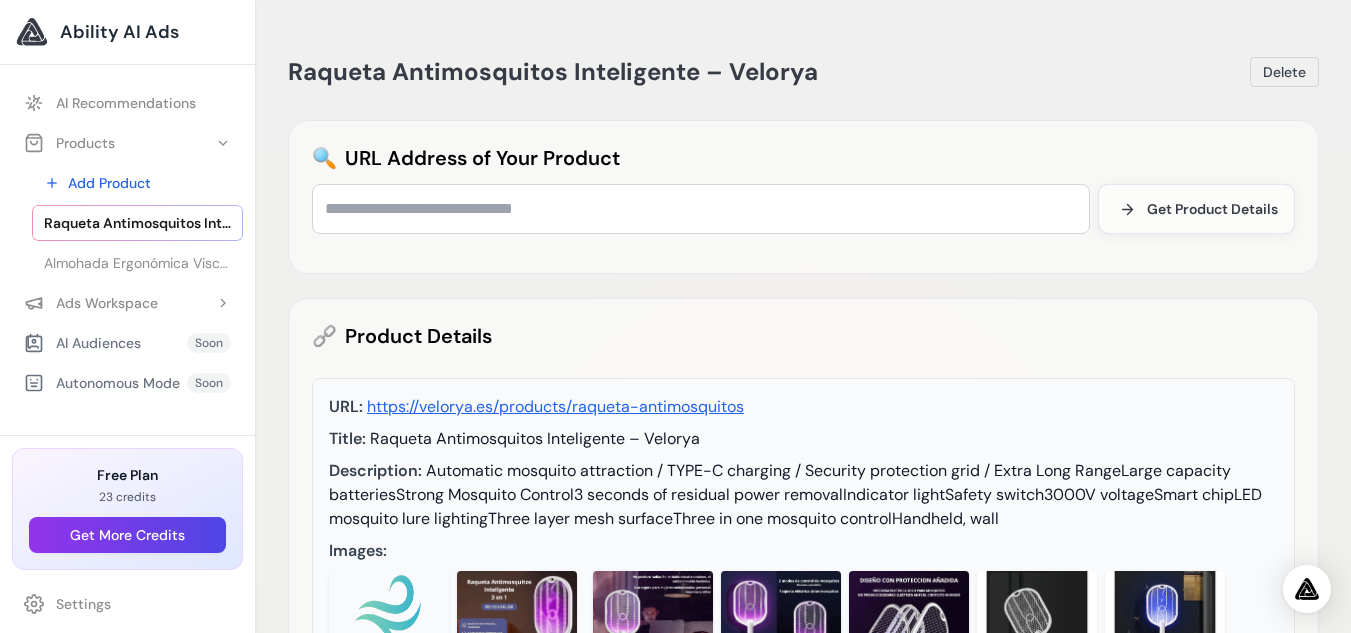 click on "Ability AI Ads" at bounding box center (119, 32) 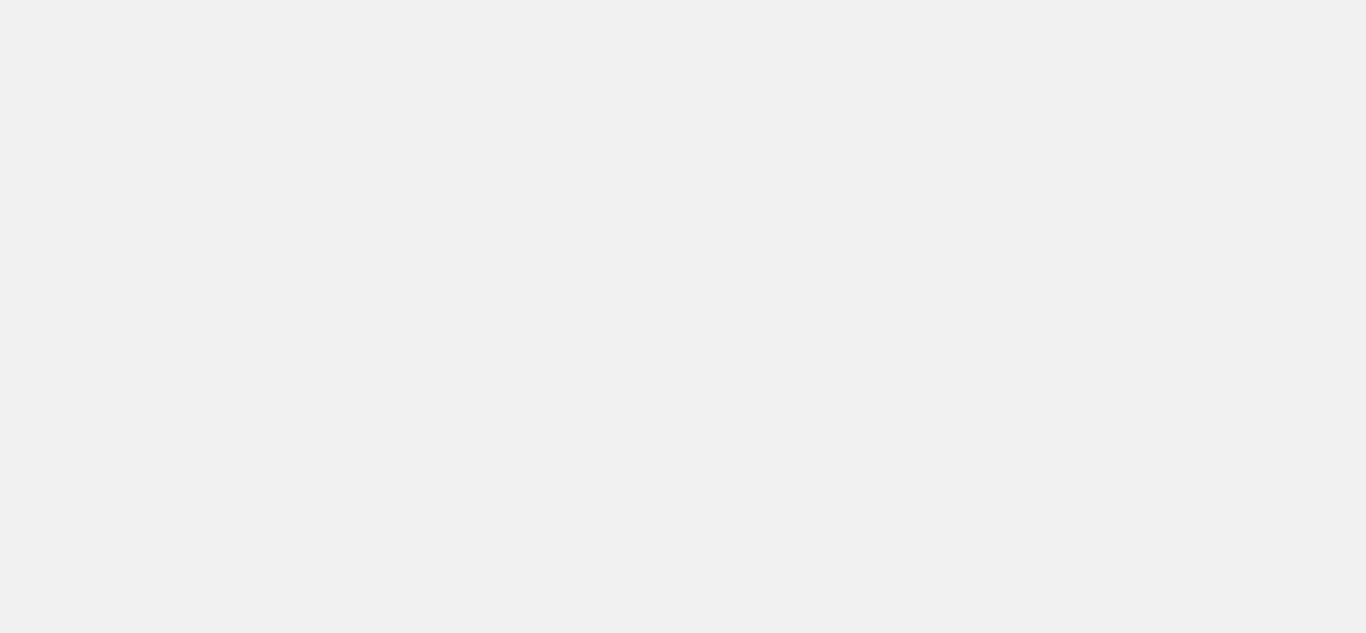 scroll, scrollTop: 0, scrollLeft: 0, axis: both 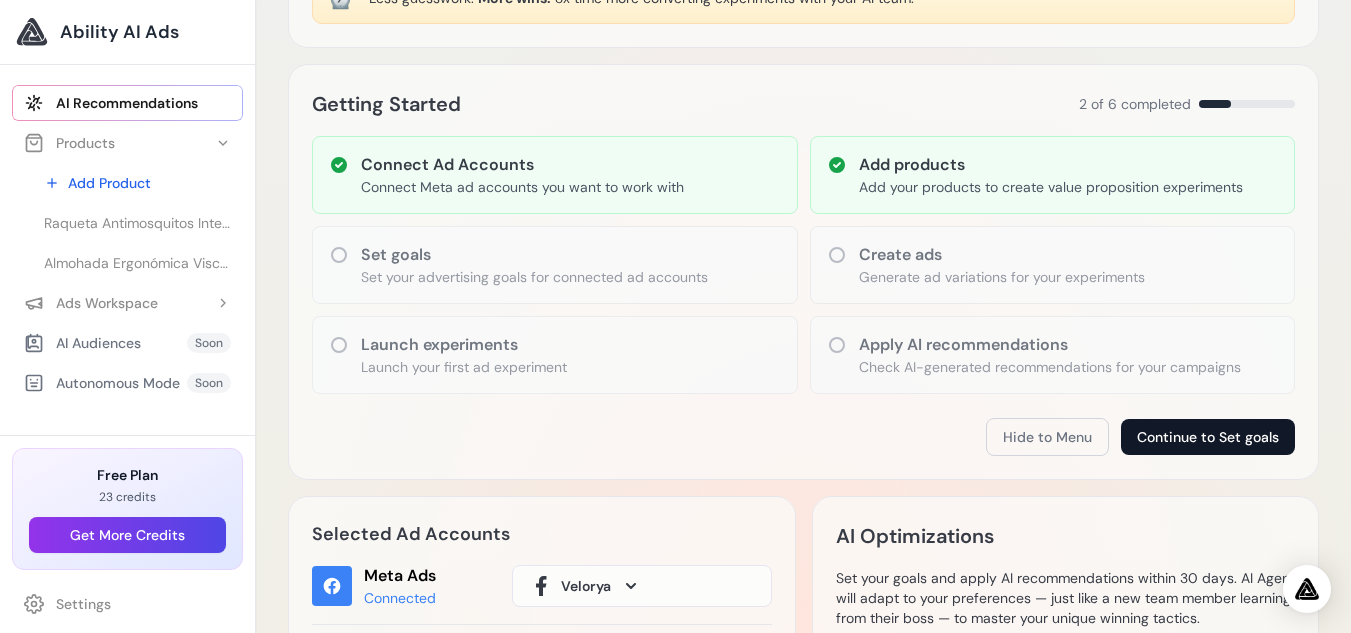 click on "Continue to Set goals" at bounding box center (1208, 437) 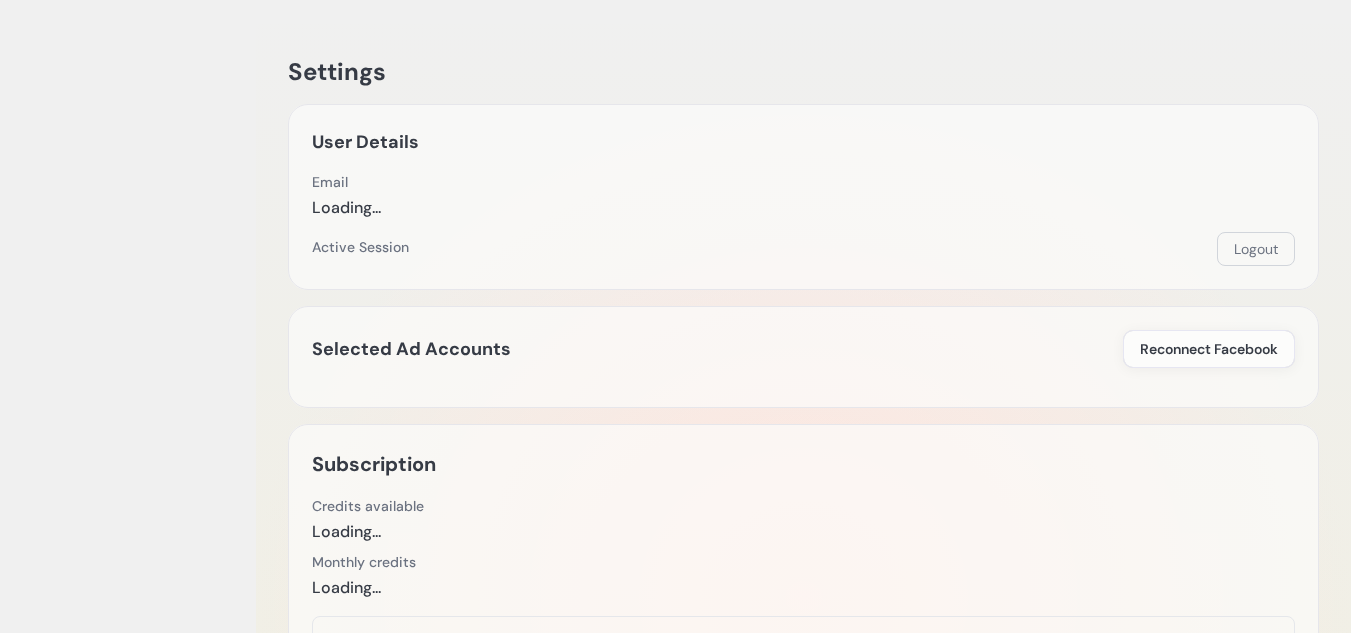 scroll, scrollTop: 0, scrollLeft: 0, axis: both 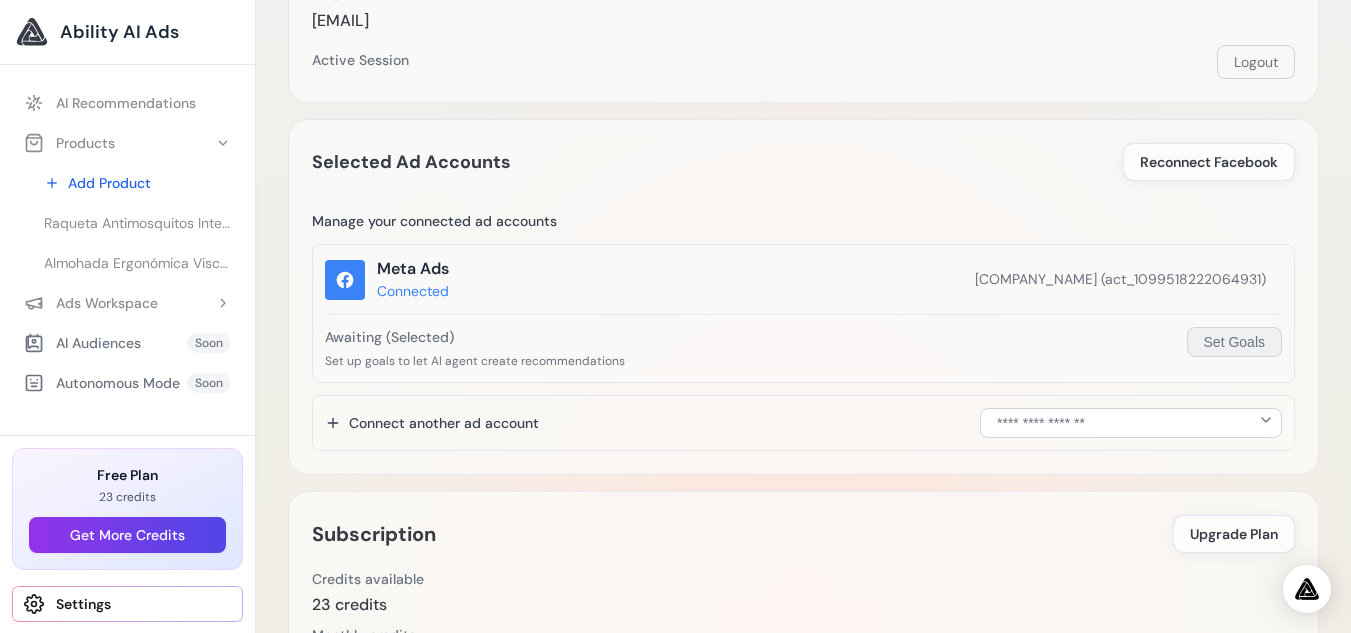 click on "Set Goals" at bounding box center (1234, 342) 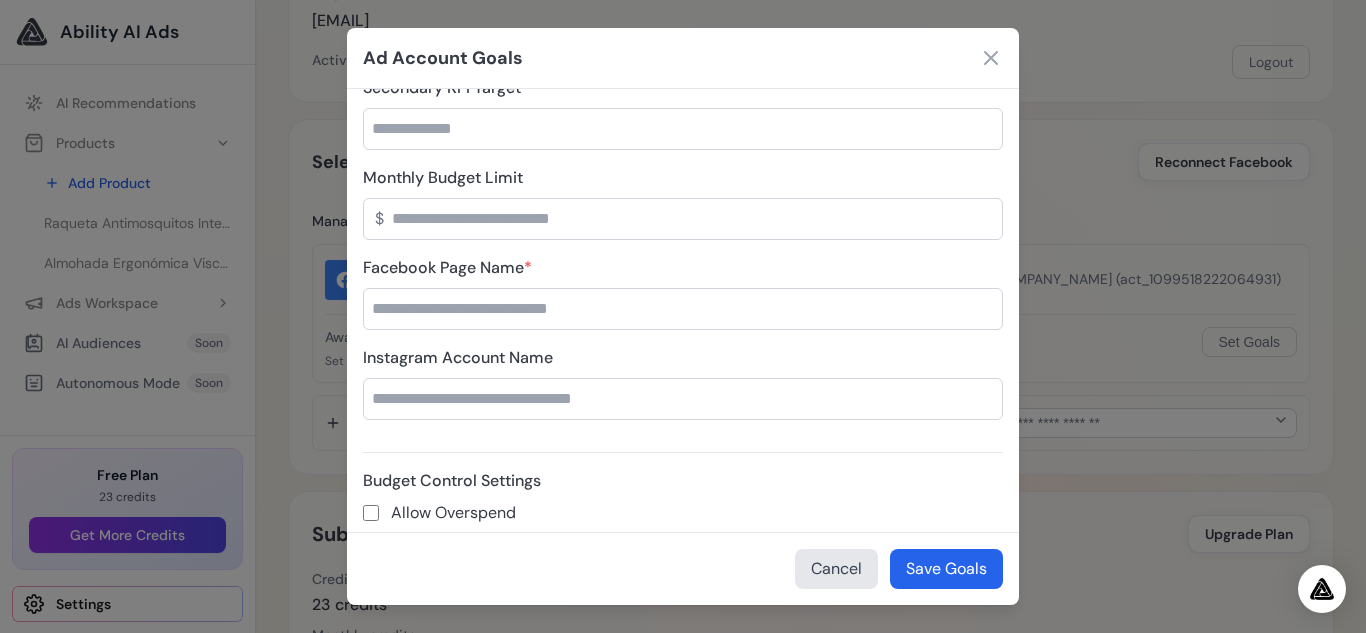 scroll, scrollTop: 339, scrollLeft: 0, axis: vertical 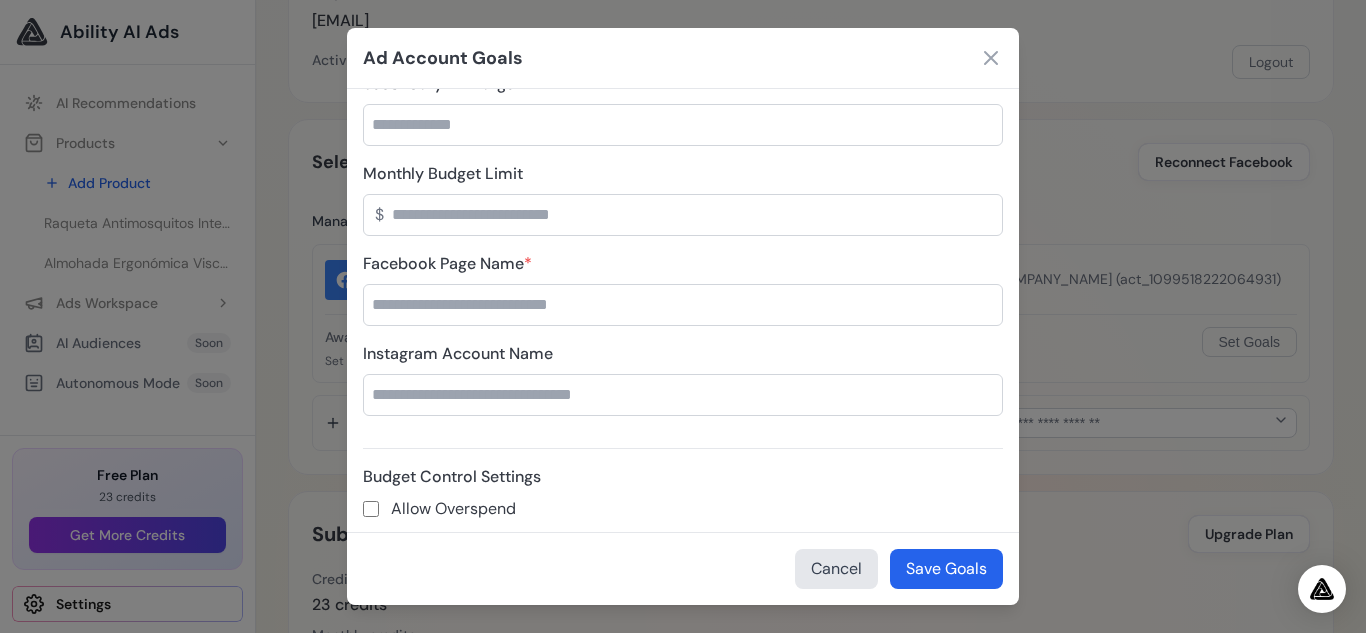 click on "Facebook Page Name  *" at bounding box center (683, 305) 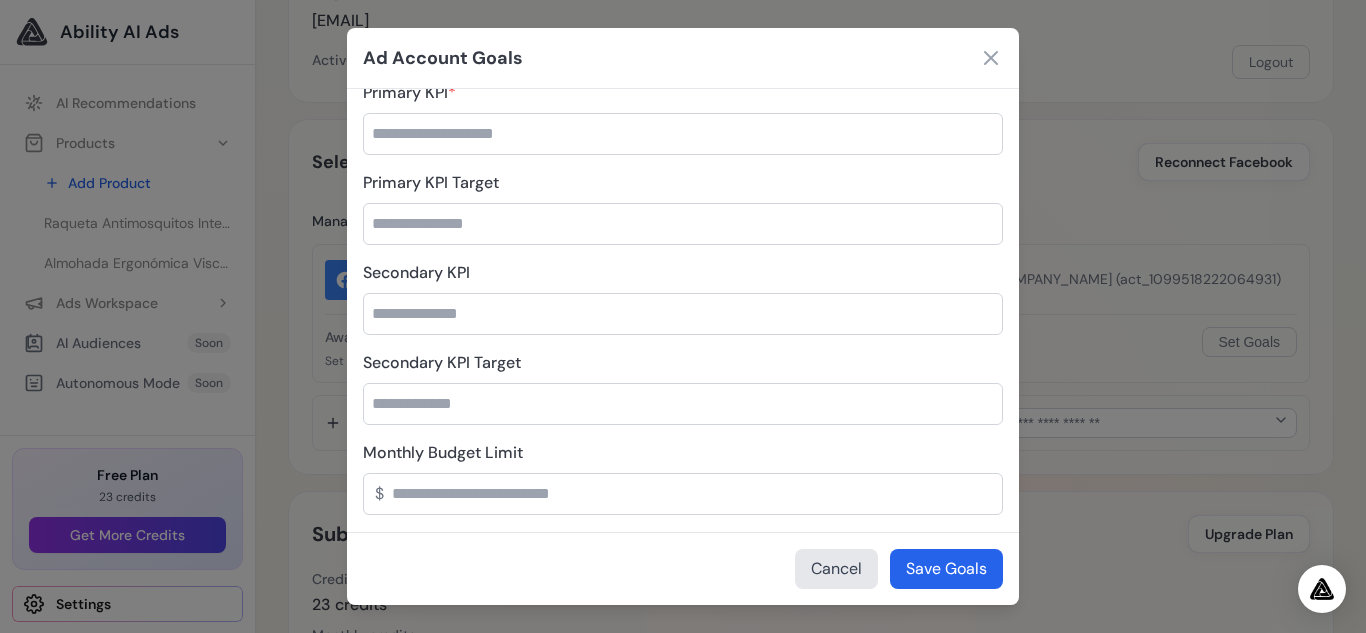 scroll, scrollTop: 0, scrollLeft: 0, axis: both 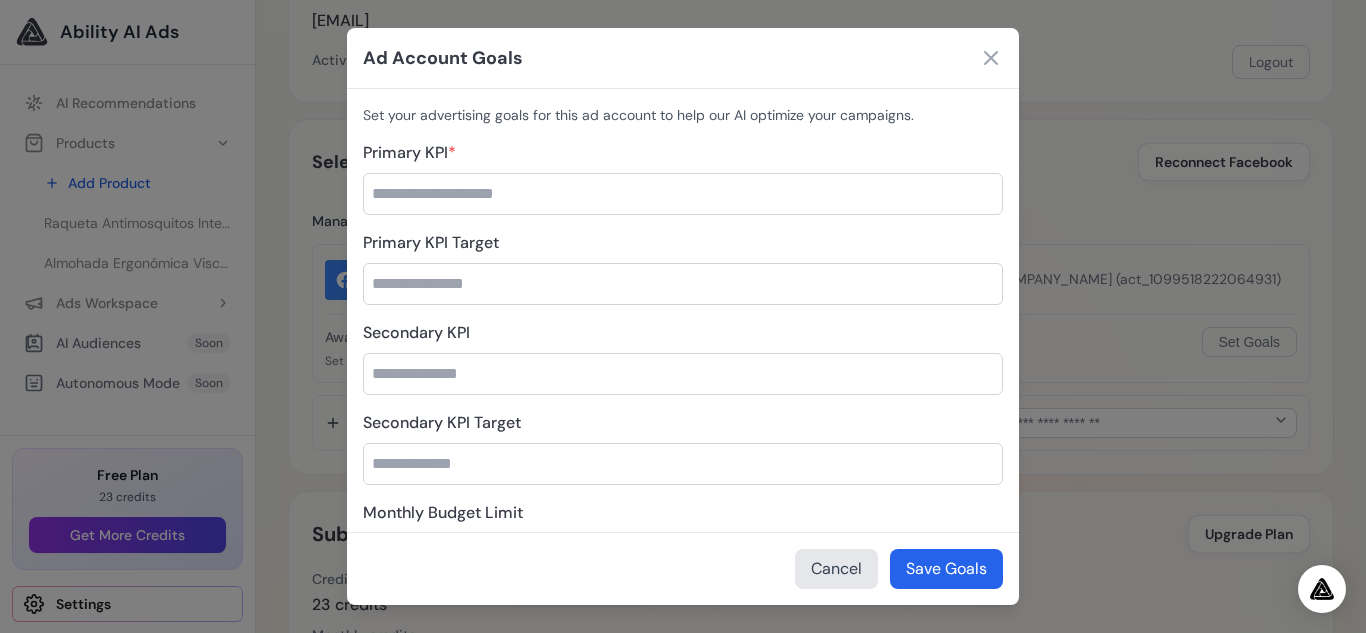 type on "*******" 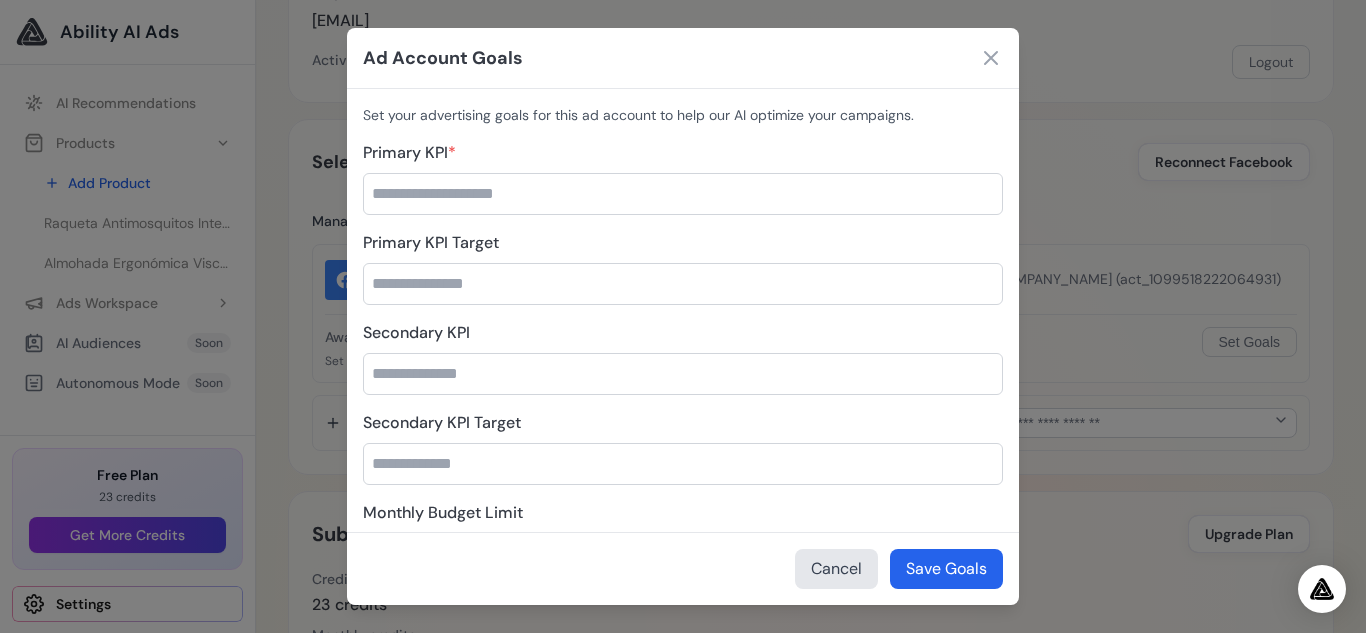 click on "Primary KPI  *" at bounding box center [683, 194] 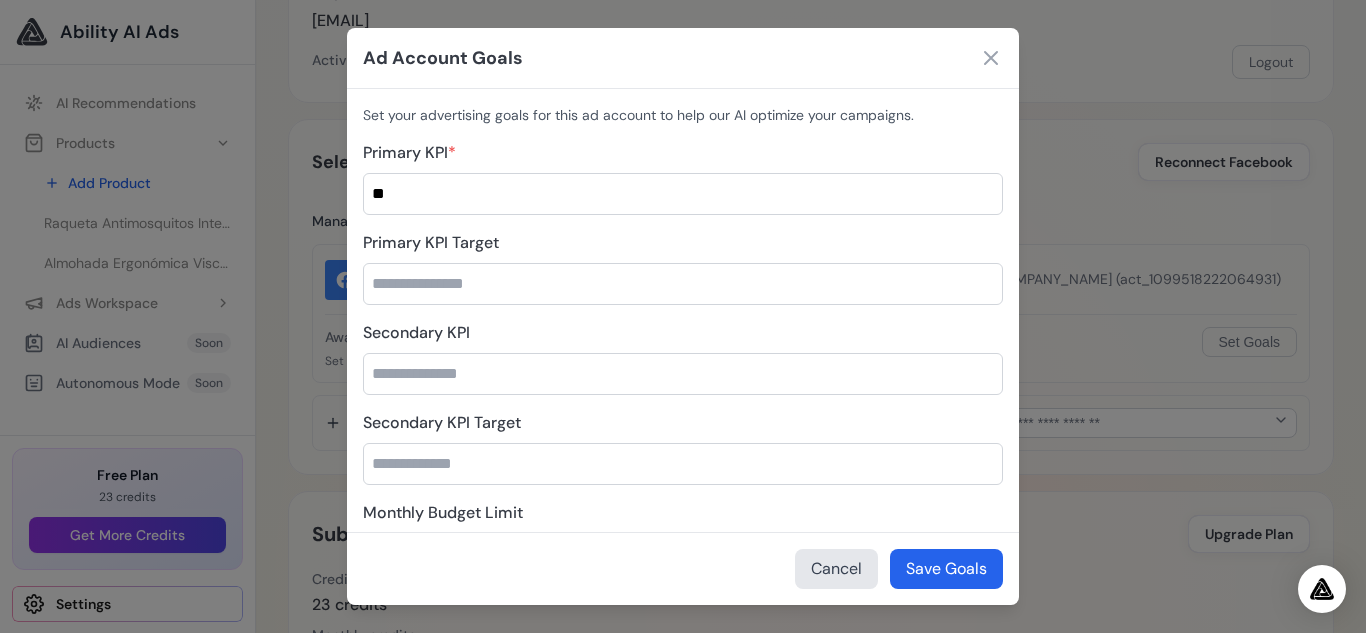 type on "*" 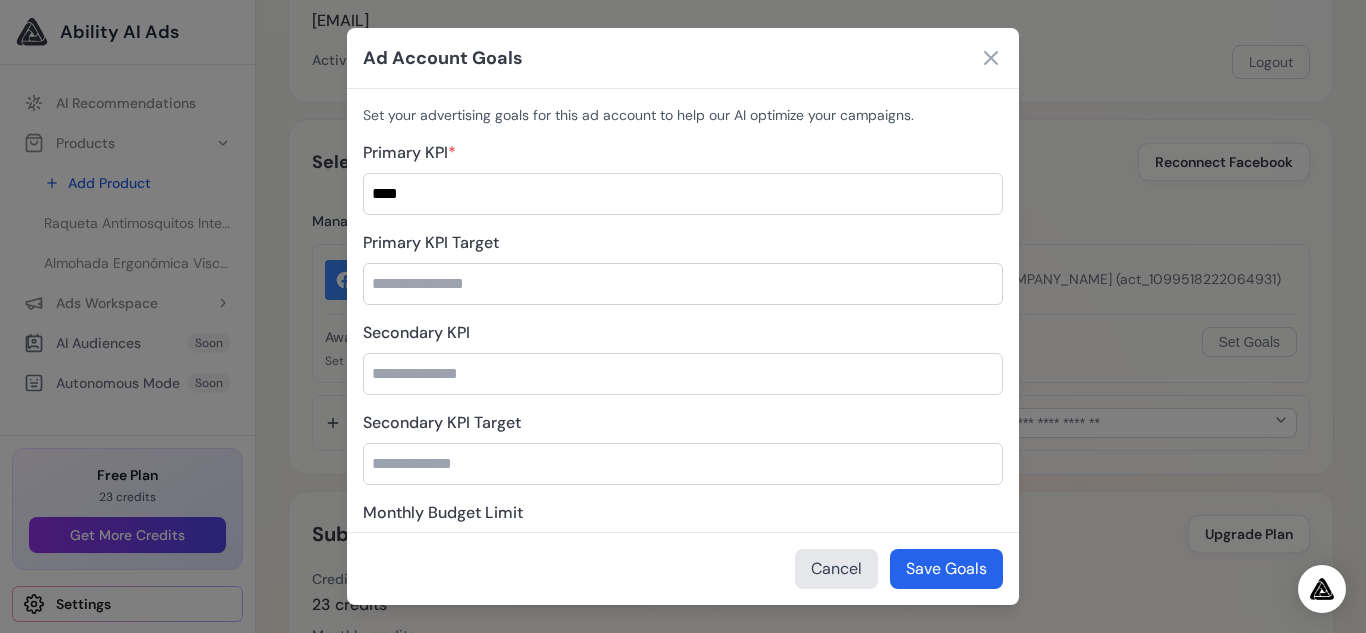 type on "****" 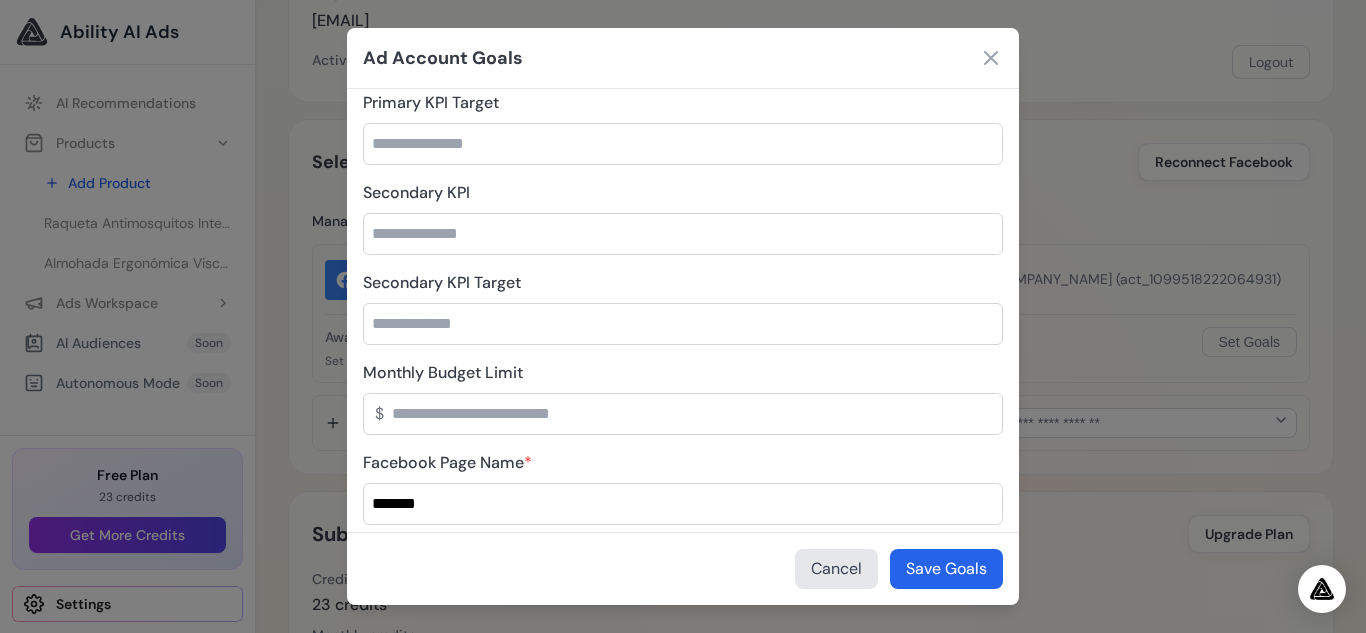 scroll, scrollTop: 147, scrollLeft: 0, axis: vertical 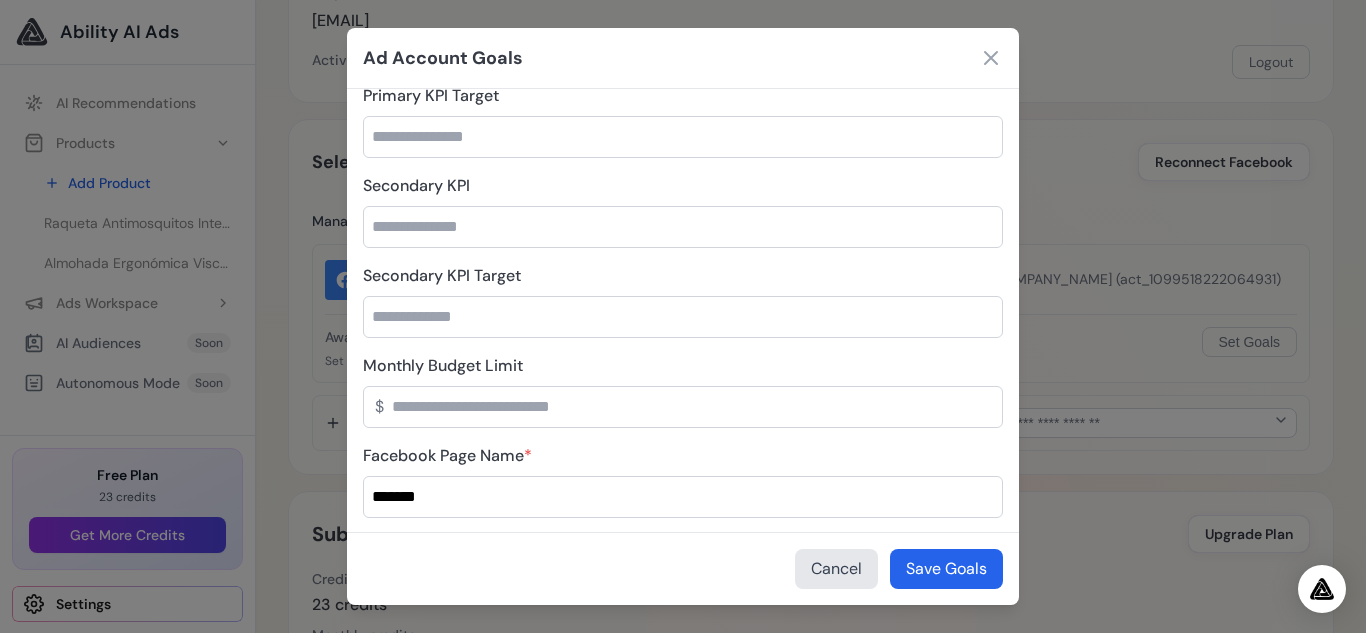 click on "Monthly Budget Limit" at bounding box center (683, 407) 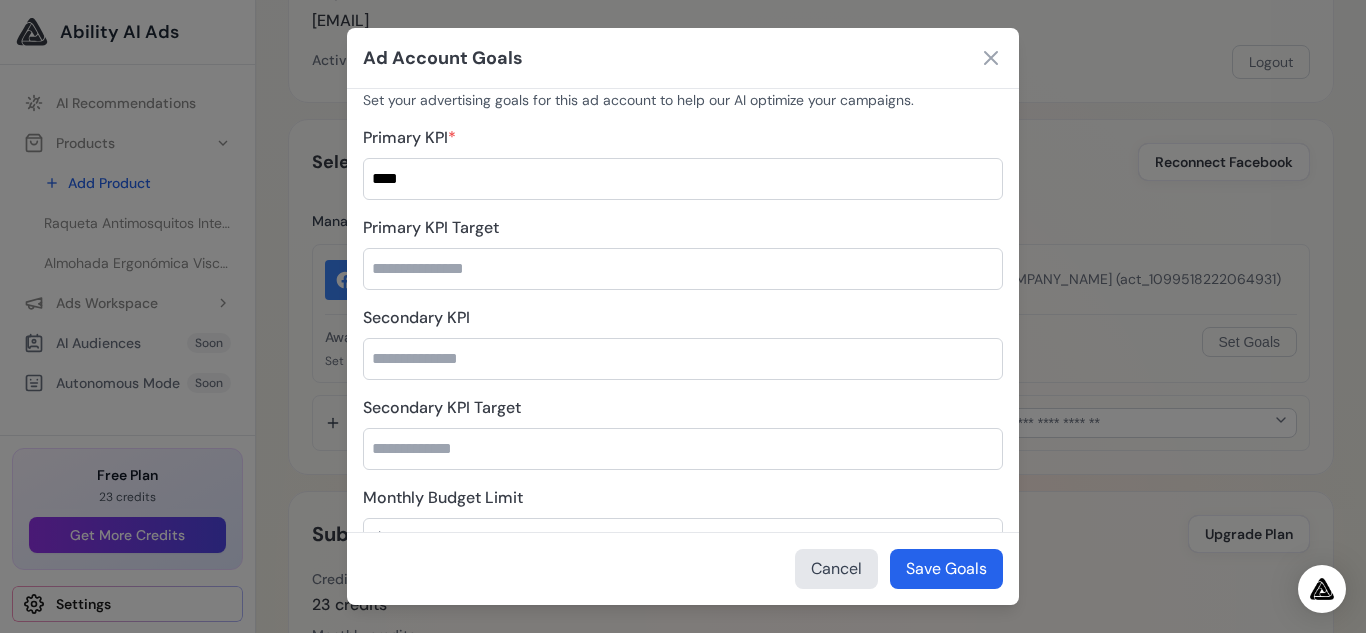scroll, scrollTop: 0, scrollLeft: 0, axis: both 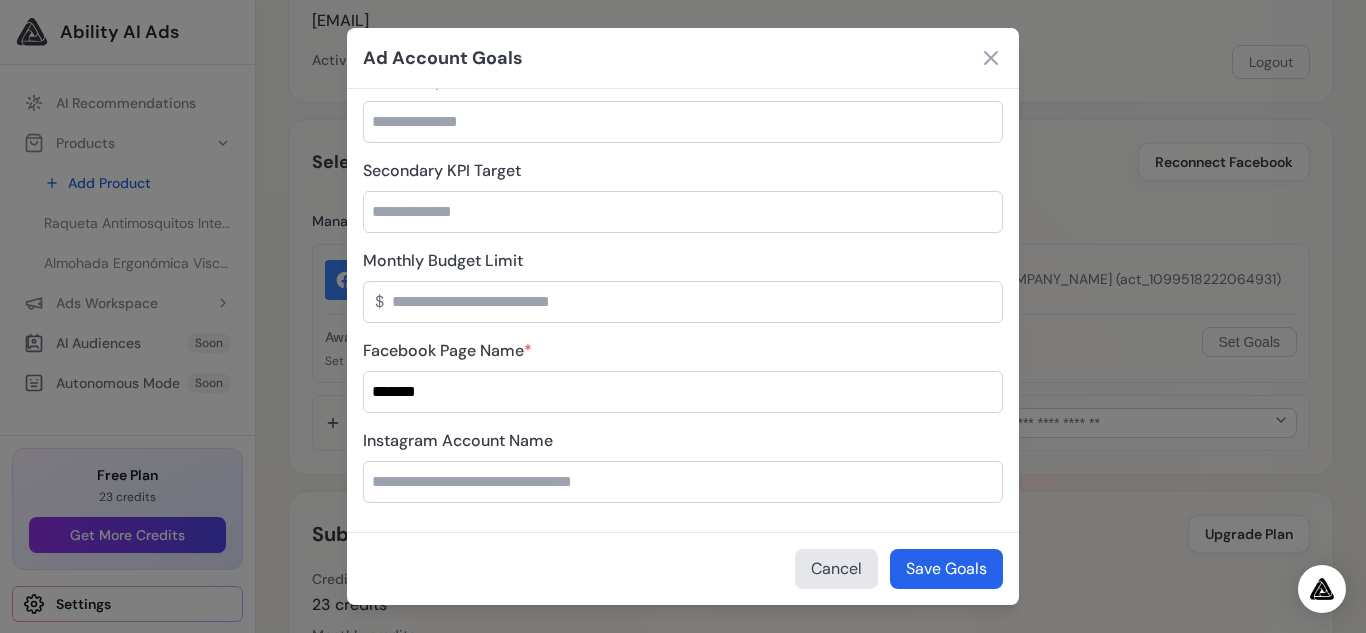 type on "*" 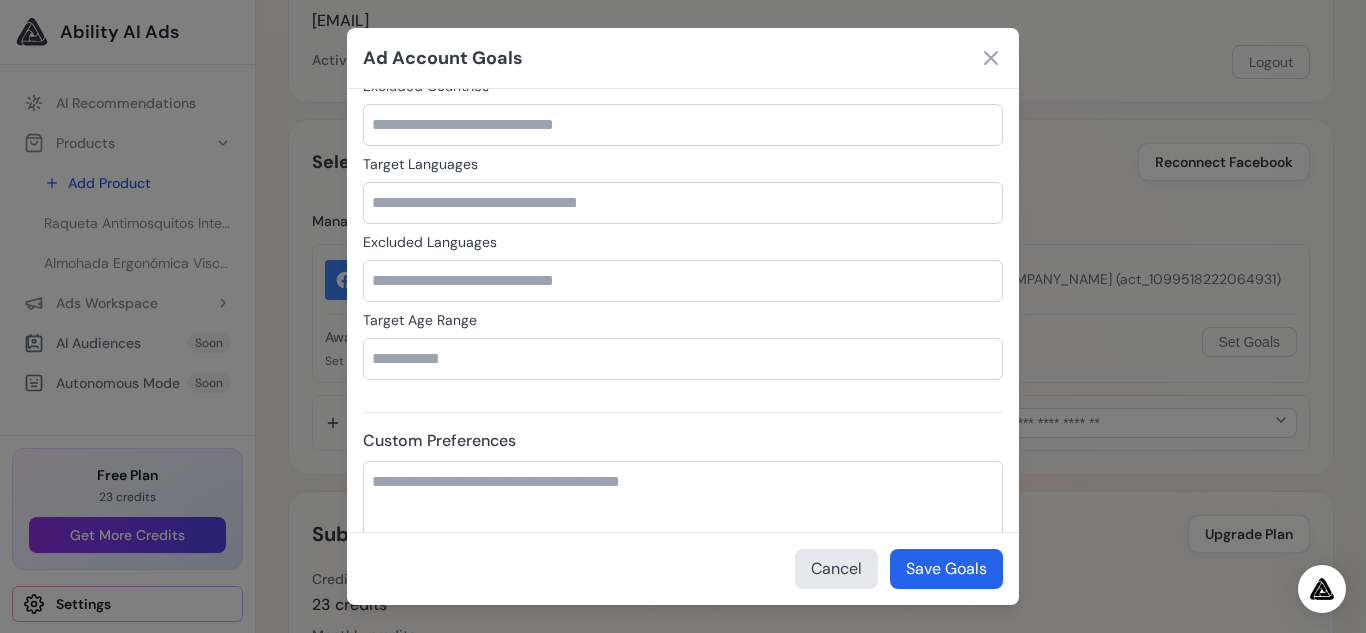 scroll, scrollTop: 1087, scrollLeft: 0, axis: vertical 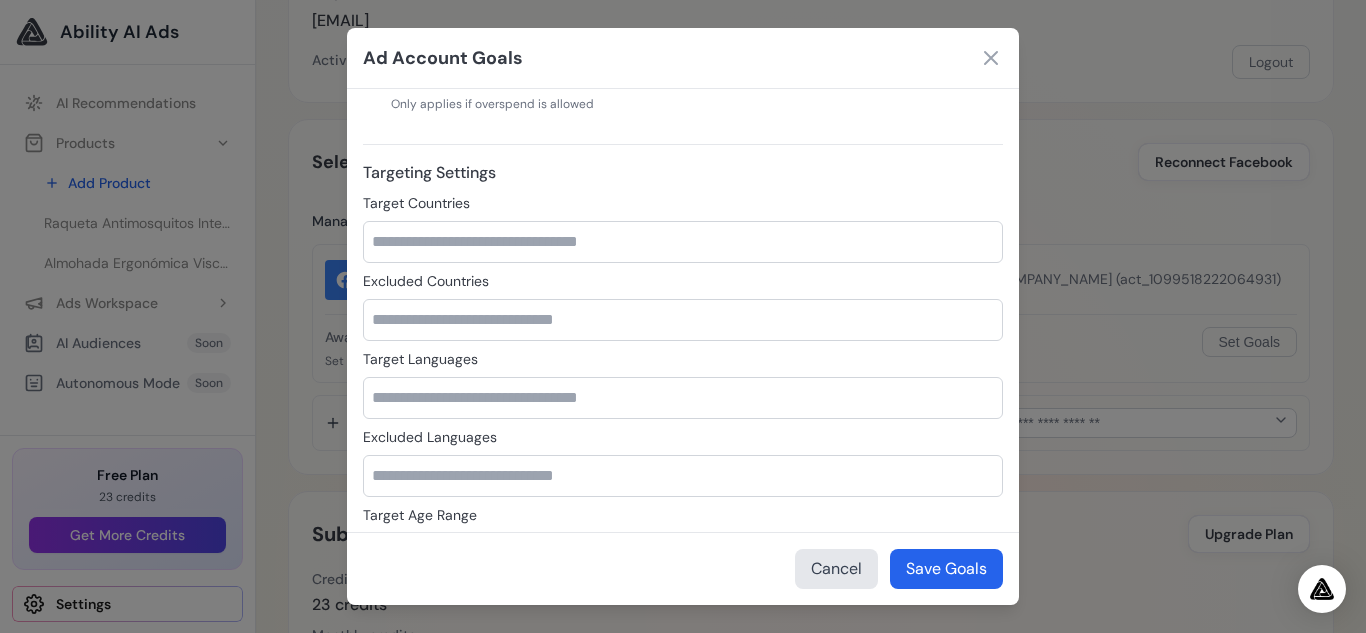 click on "Target Countries" at bounding box center (683, 242) 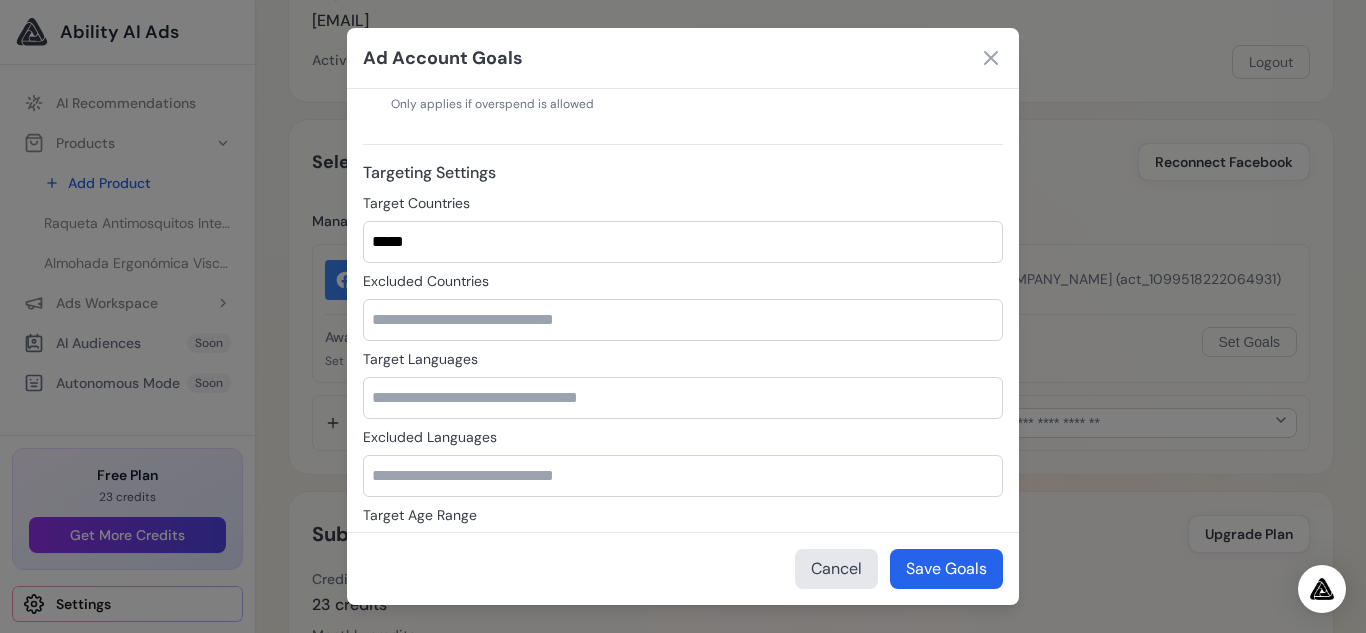 type on "*****" 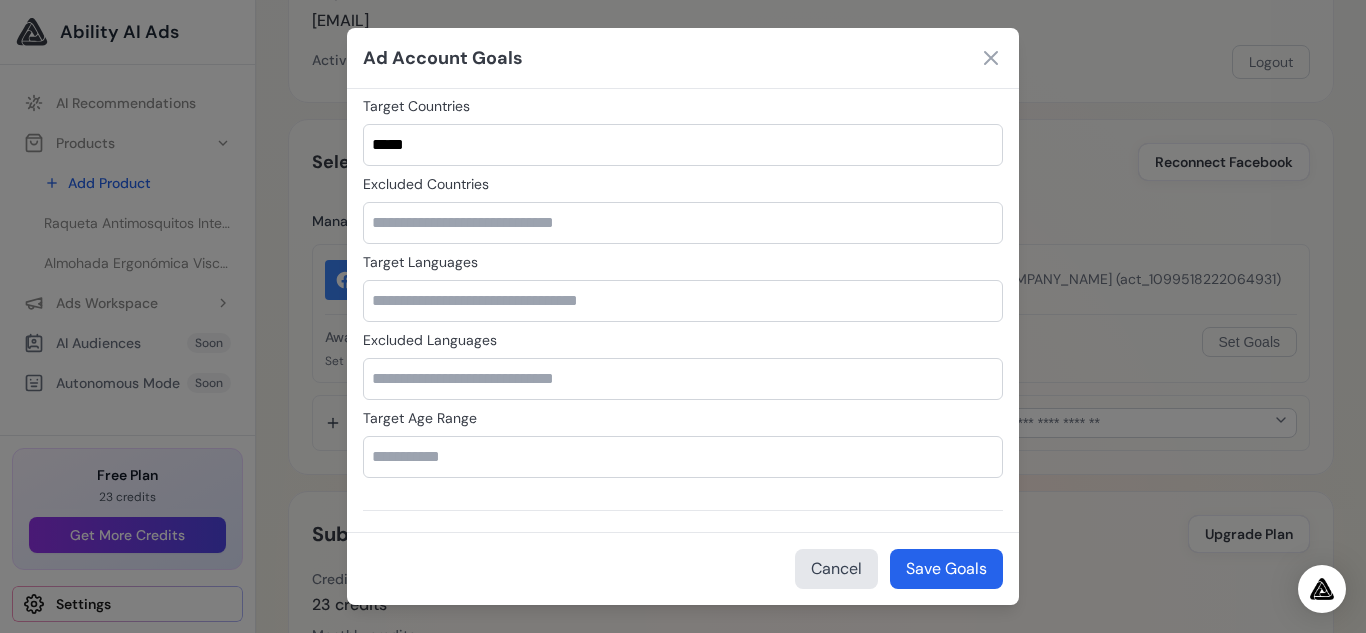scroll, scrollTop: 948, scrollLeft: 0, axis: vertical 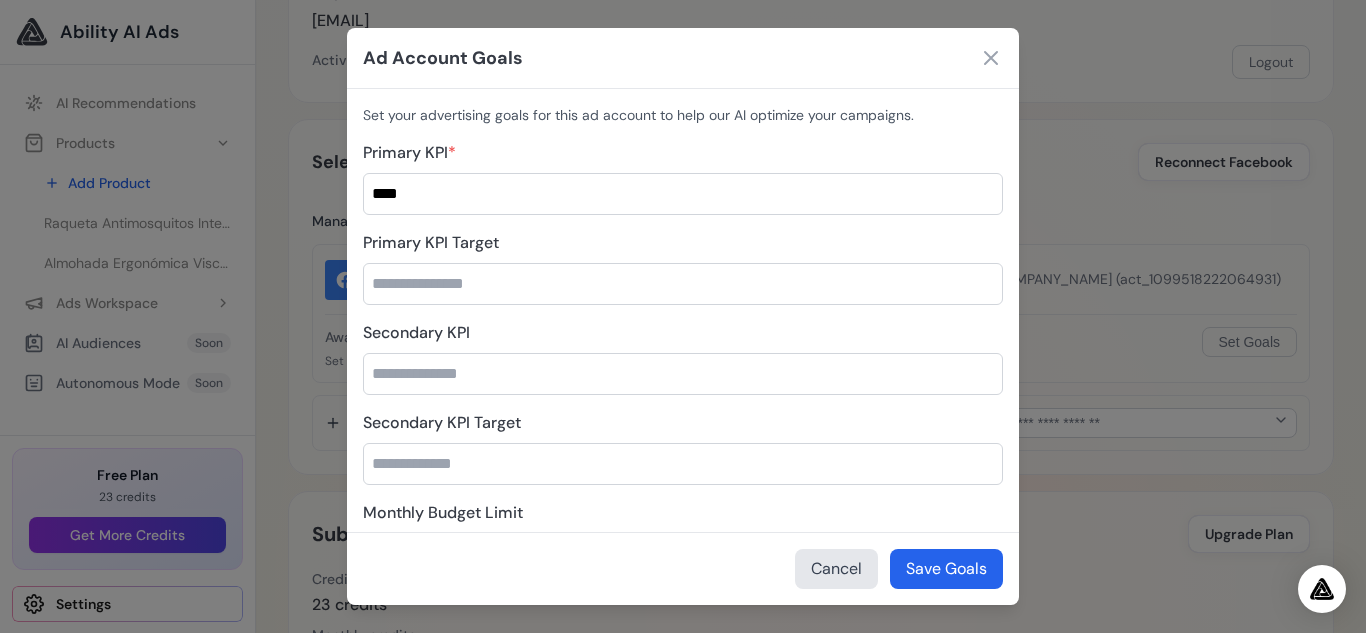 click on "Primary KPI Target" at bounding box center [683, 284] 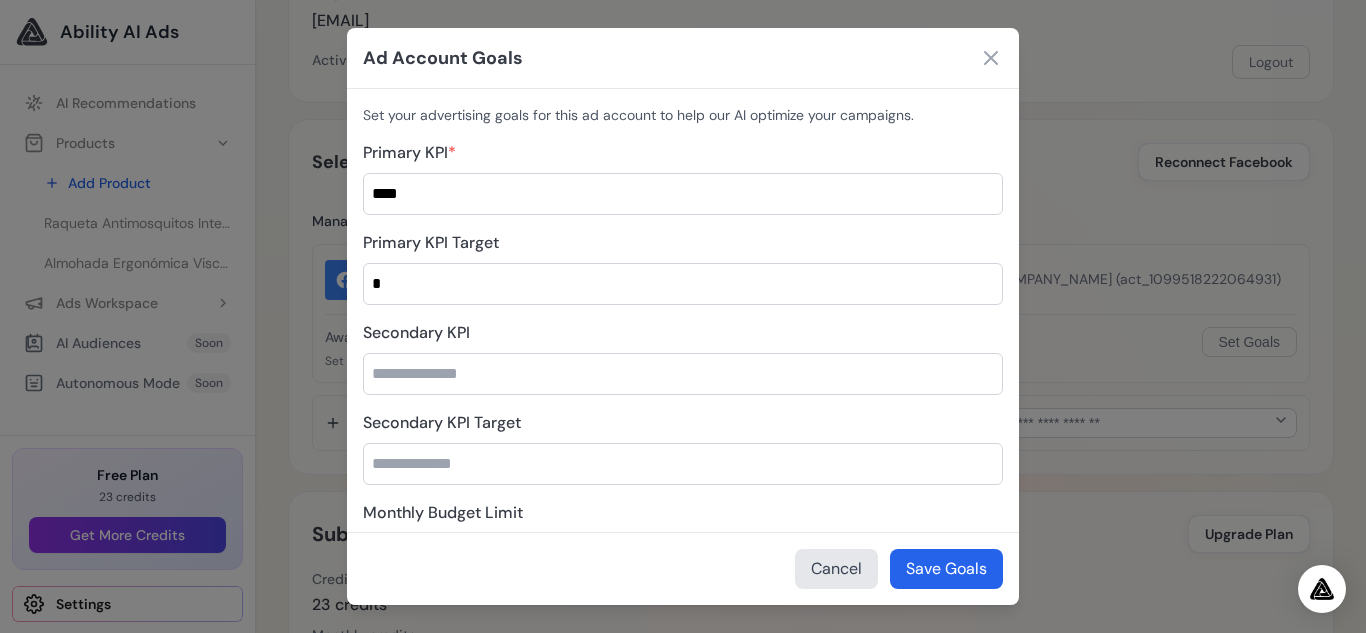 type on "*" 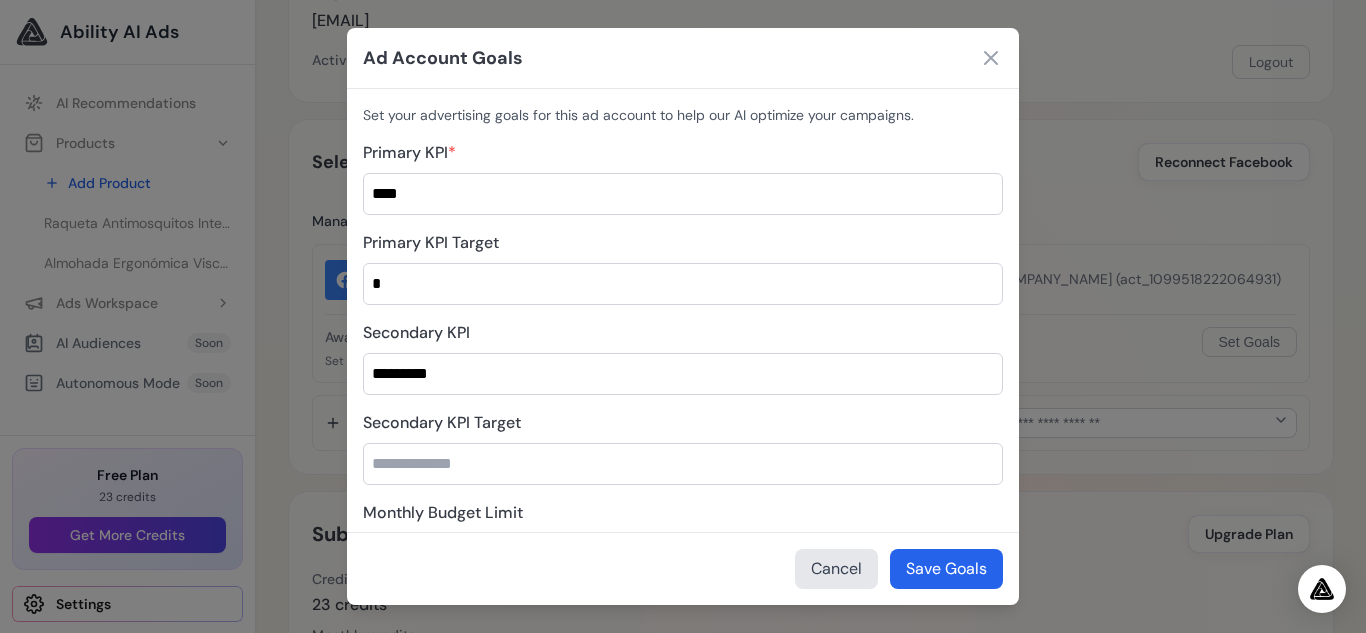 type on "*********" 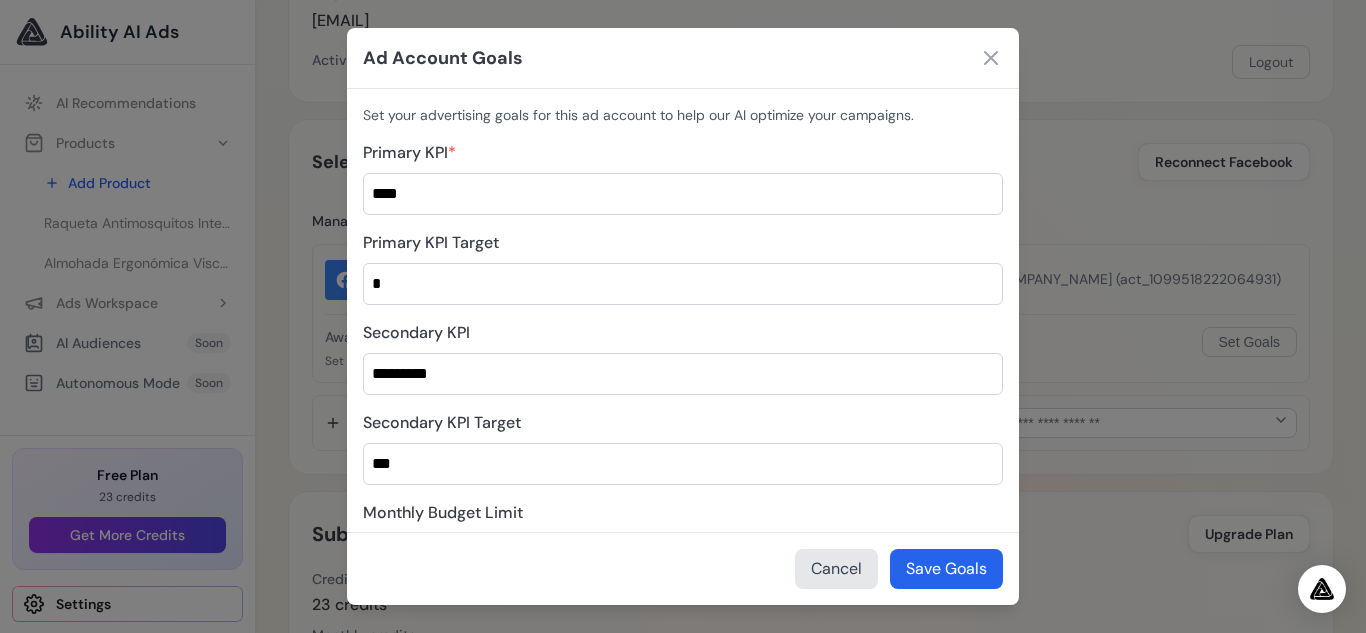 type on "***" 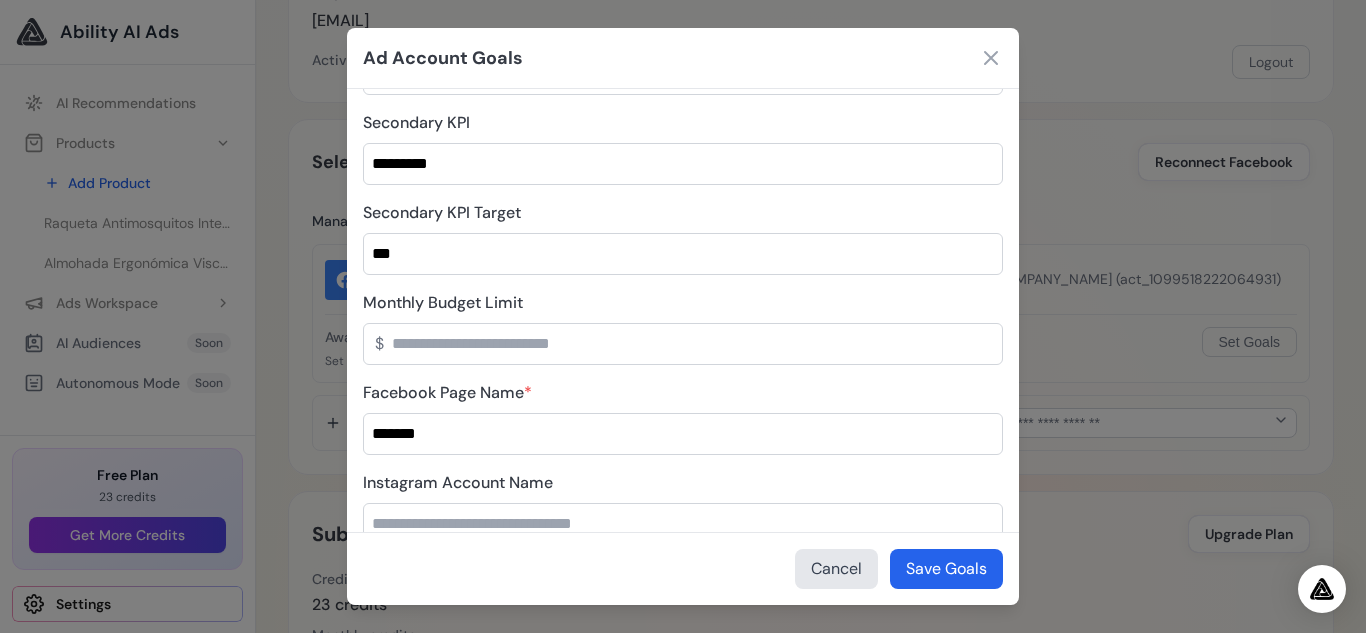 scroll, scrollTop: 222, scrollLeft: 0, axis: vertical 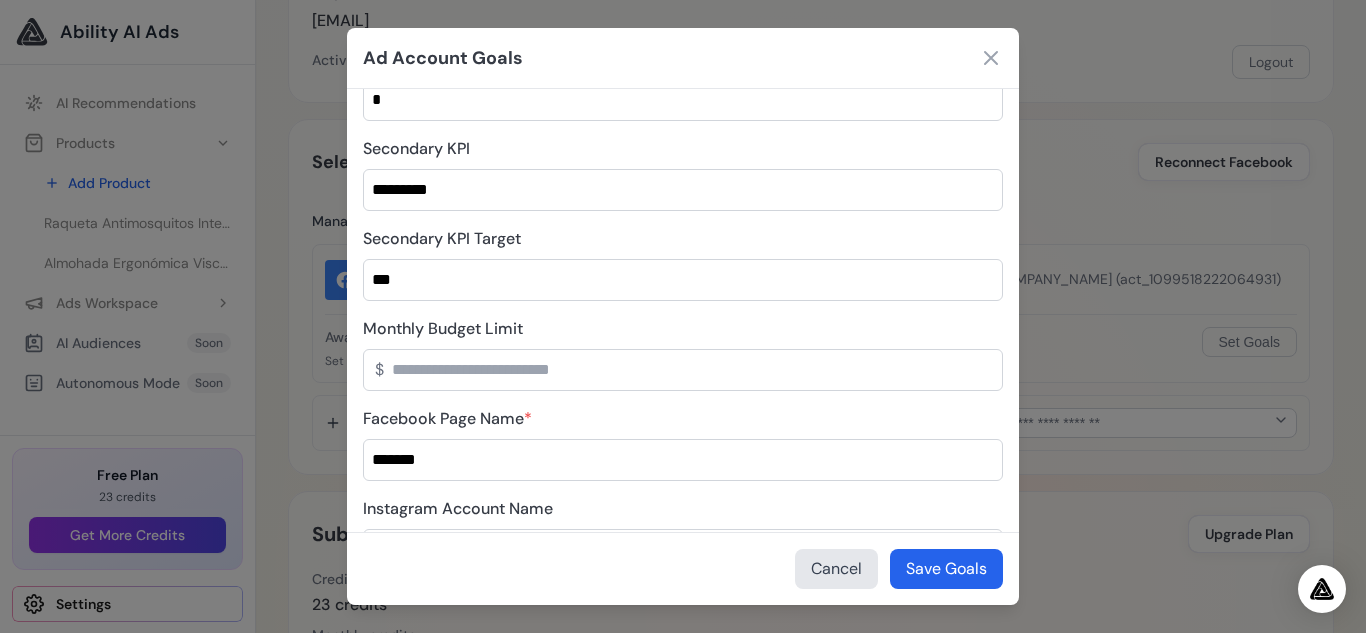 click on "***" at bounding box center (683, 370) 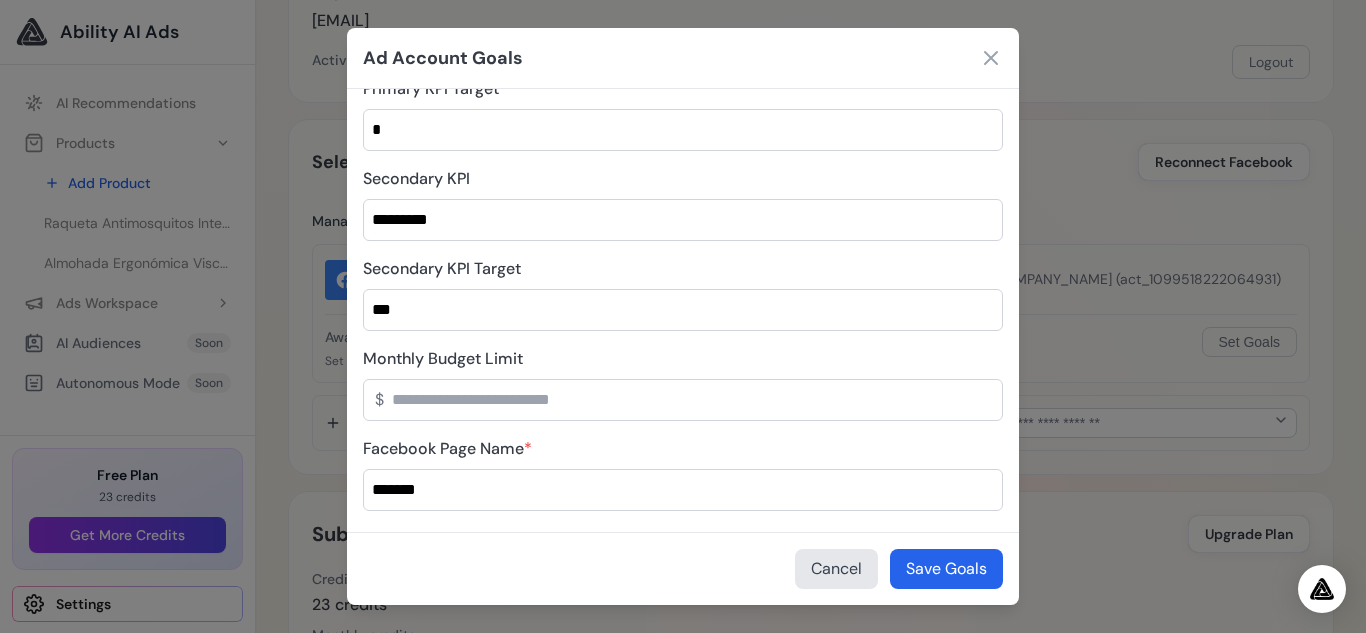 scroll, scrollTop: 158, scrollLeft: 0, axis: vertical 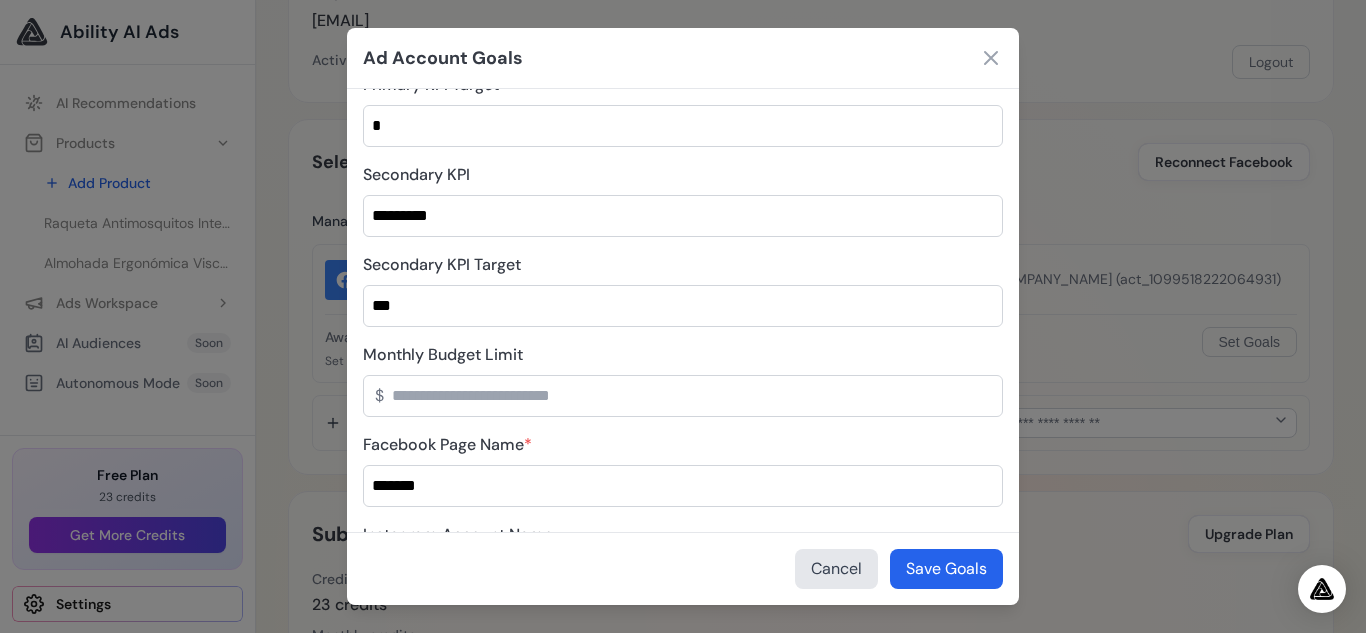 click on "***" at bounding box center (683, 306) 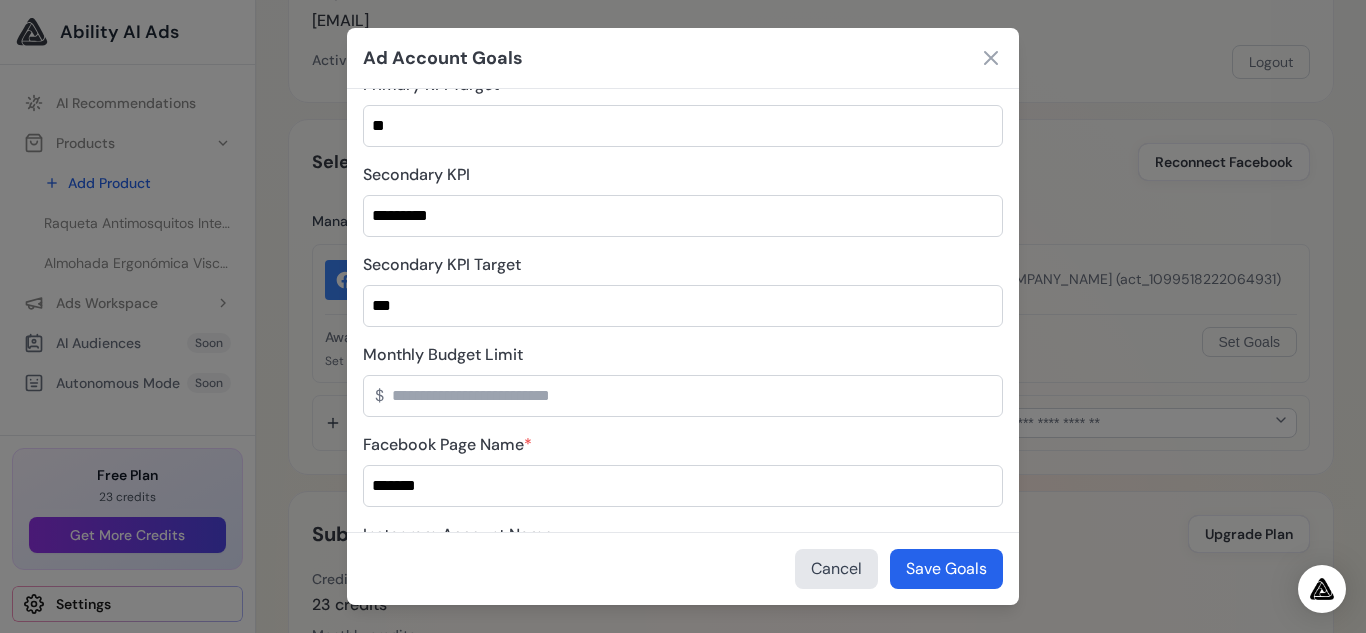type on "**" 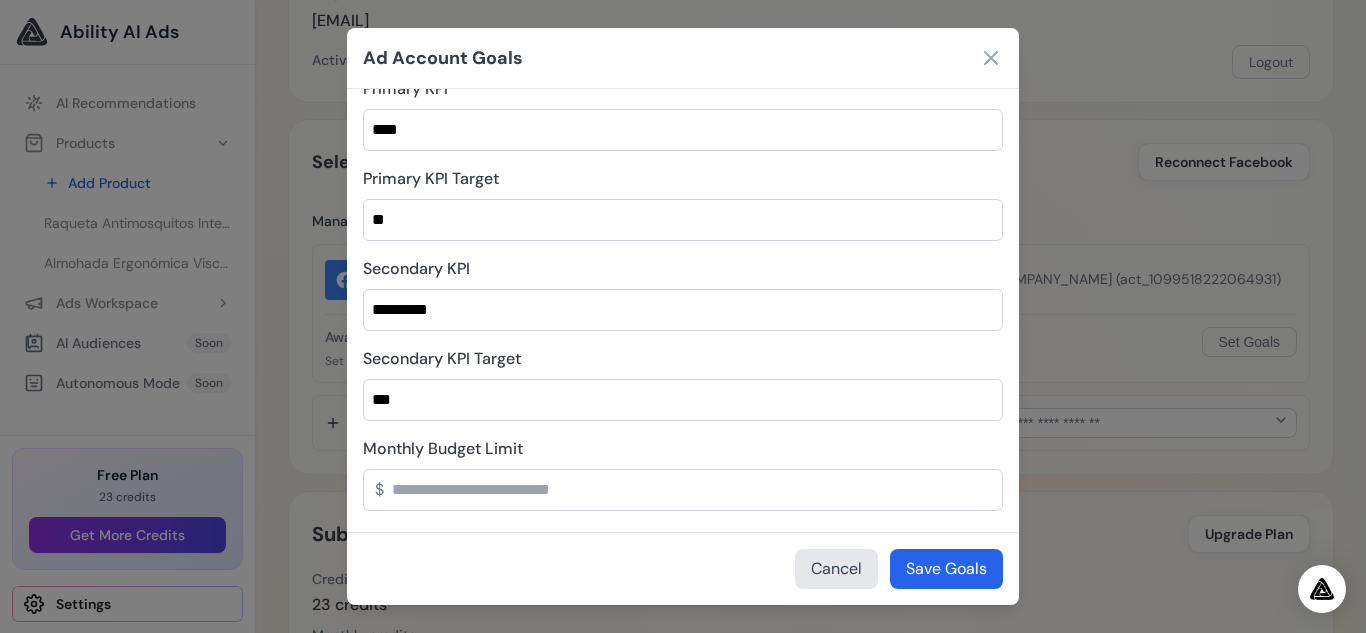 scroll, scrollTop: 0, scrollLeft: 0, axis: both 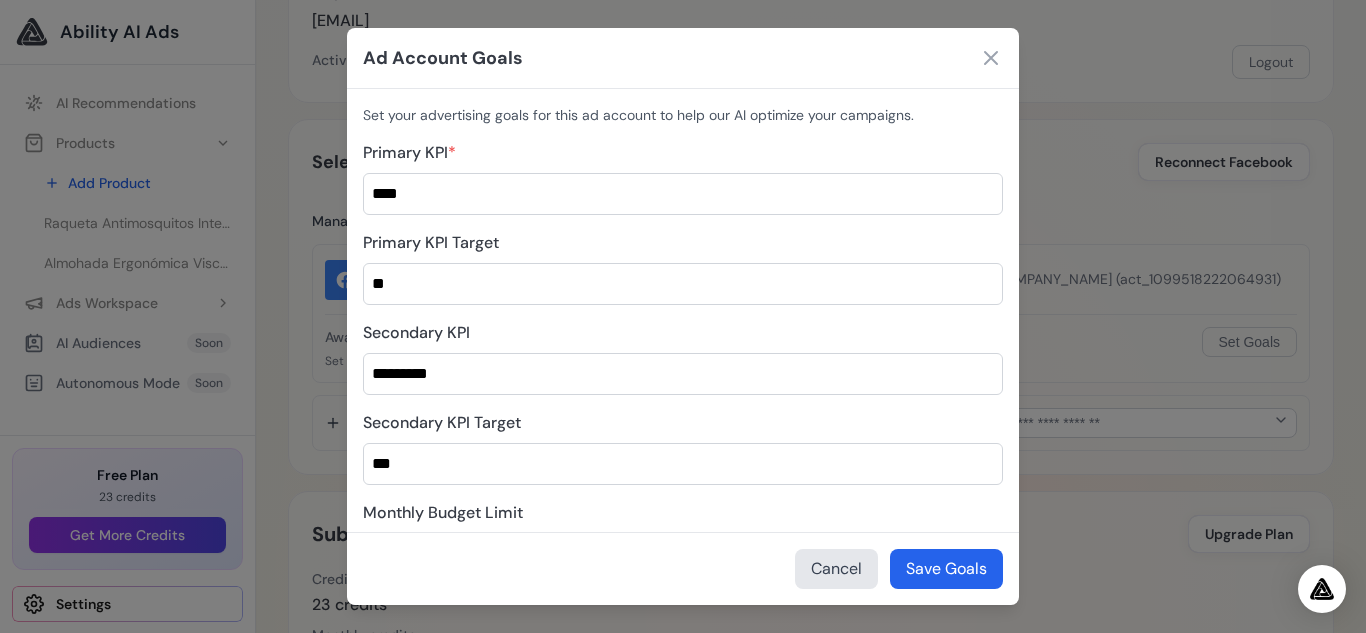 click on "Set your advertising goals for this ad account to help our AI optimize your campaigns.
Primary KPI  *
****
Primary KPI Target
**
Secondary KPI
*********
Secondary KPI Target
***
Monthly Budget Limit
$
***
Facebook Page Name  *
*******
Instagram Account Name
%" at bounding box center [683, 310] 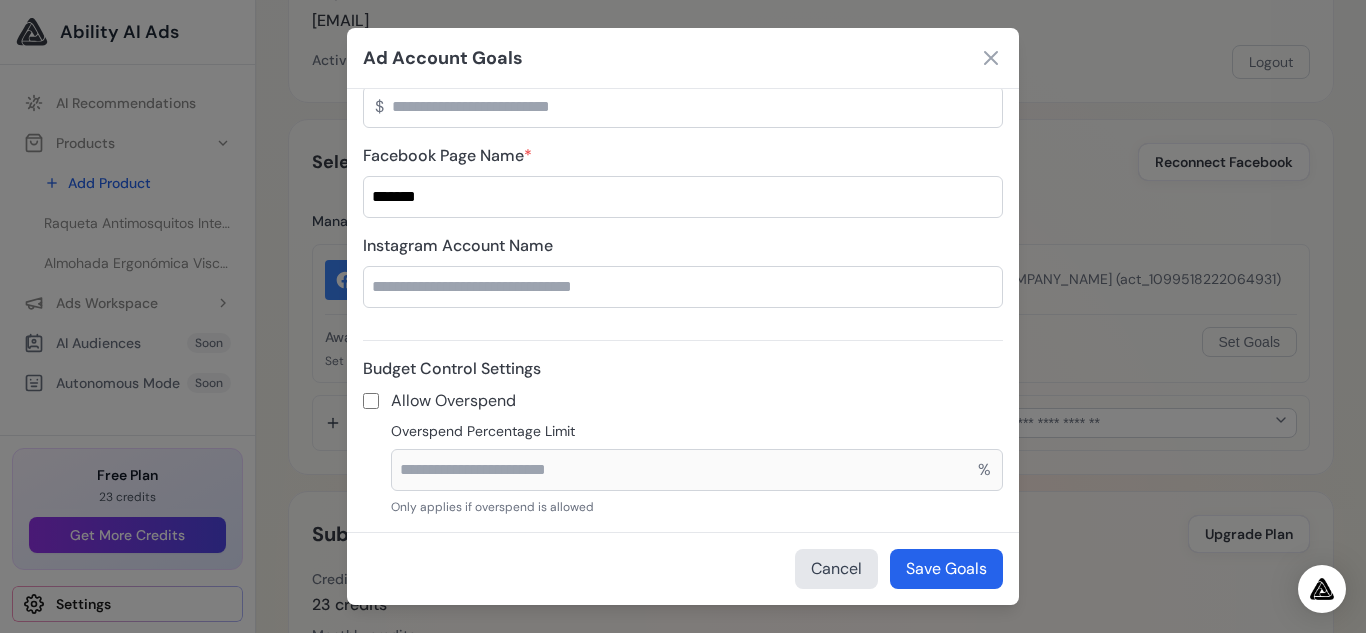 scroll, scrollTop: 428, scrollLeft: 0, axis: vertical 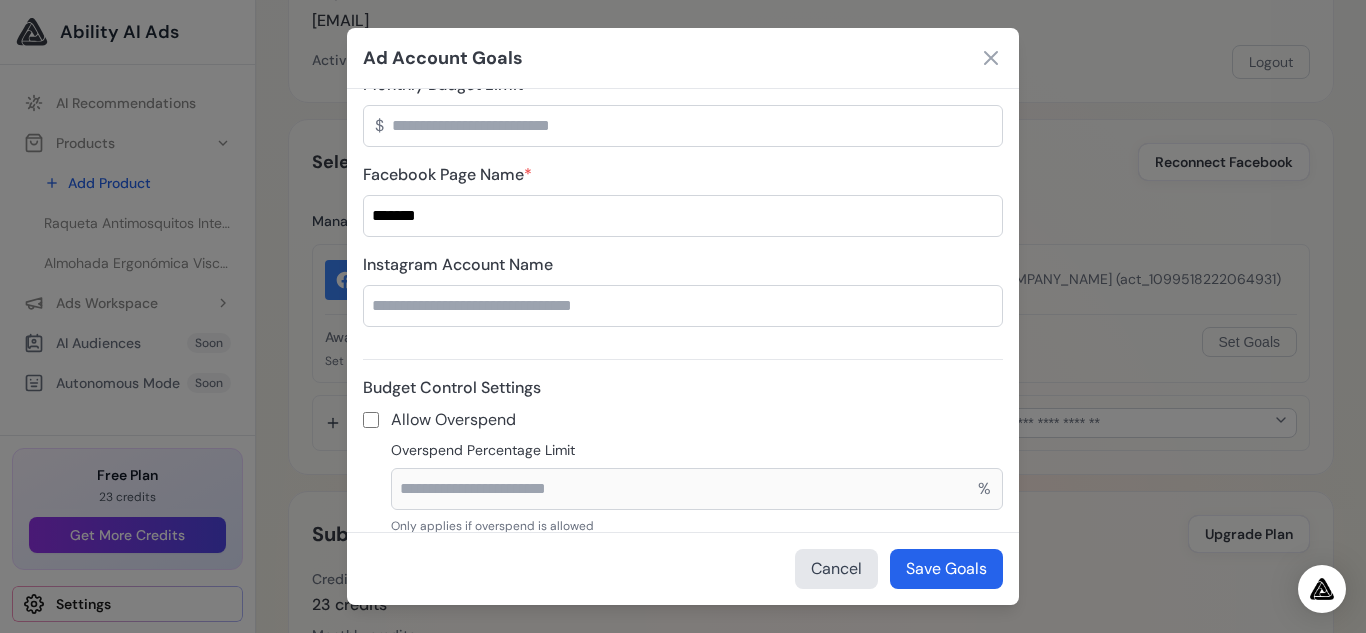 click on "Instagram Account Name" at bounding box center [683, 306] 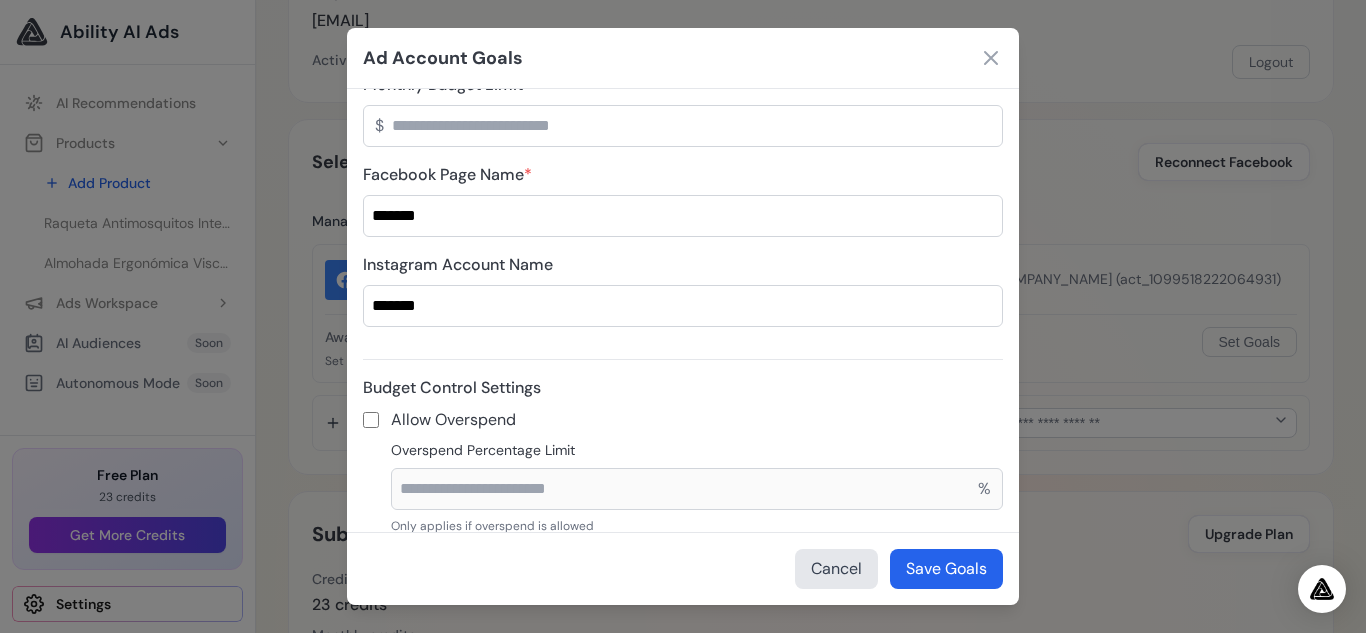 type on "*******" 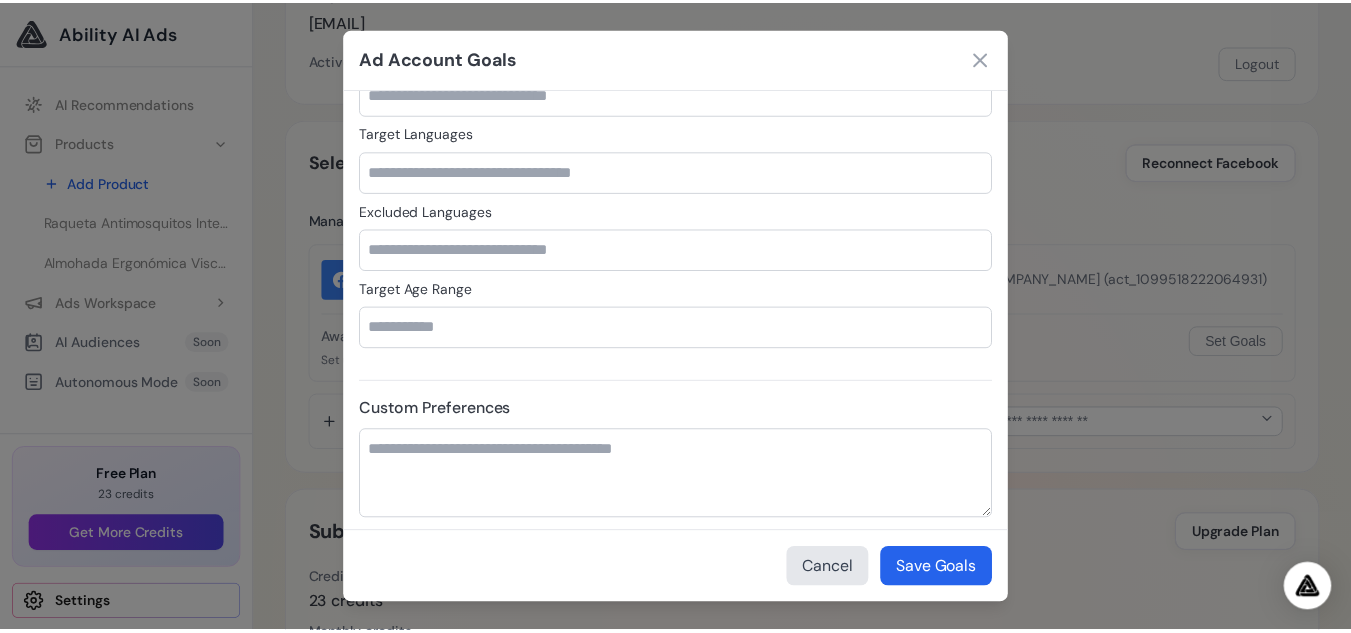 scroll, scrollTop: 1087, scrollLeft: 0, axis: vertical 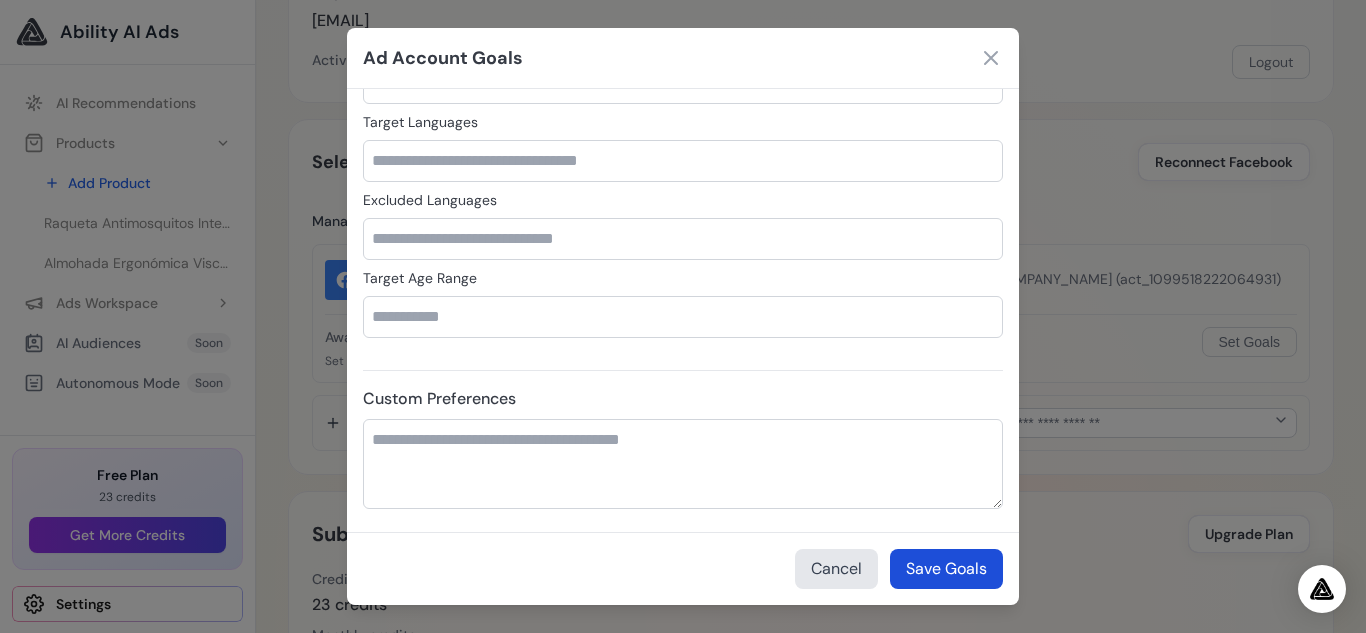 click on "Save Goals" at bounding box center [946, 569] 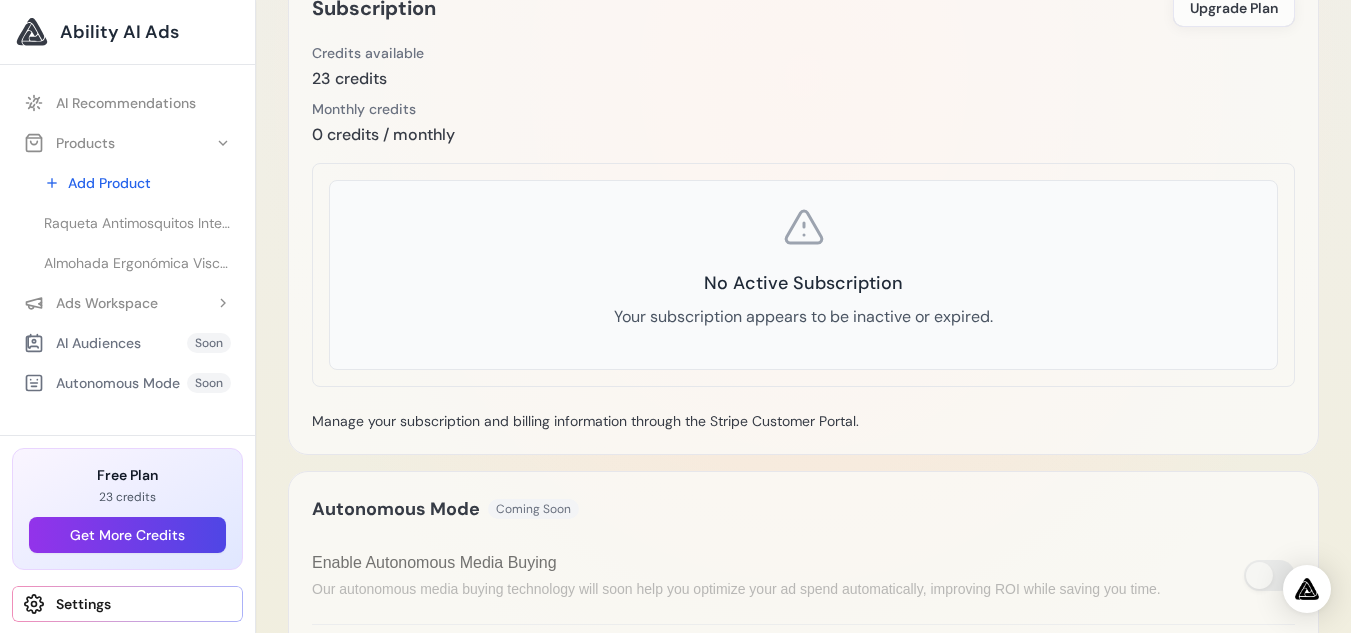 scroll, scrollTop: 0, scrollLeft: 0, axis: both 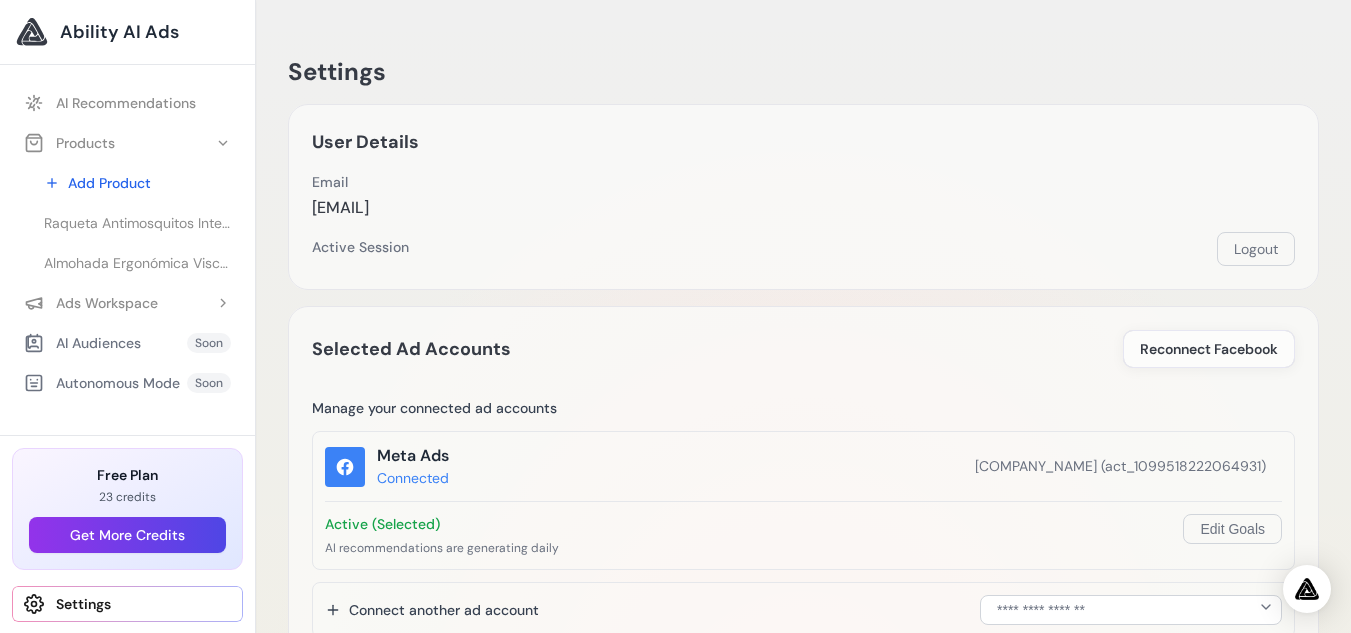 click on "Ability AI Ads" at bounding box center (127, 32) 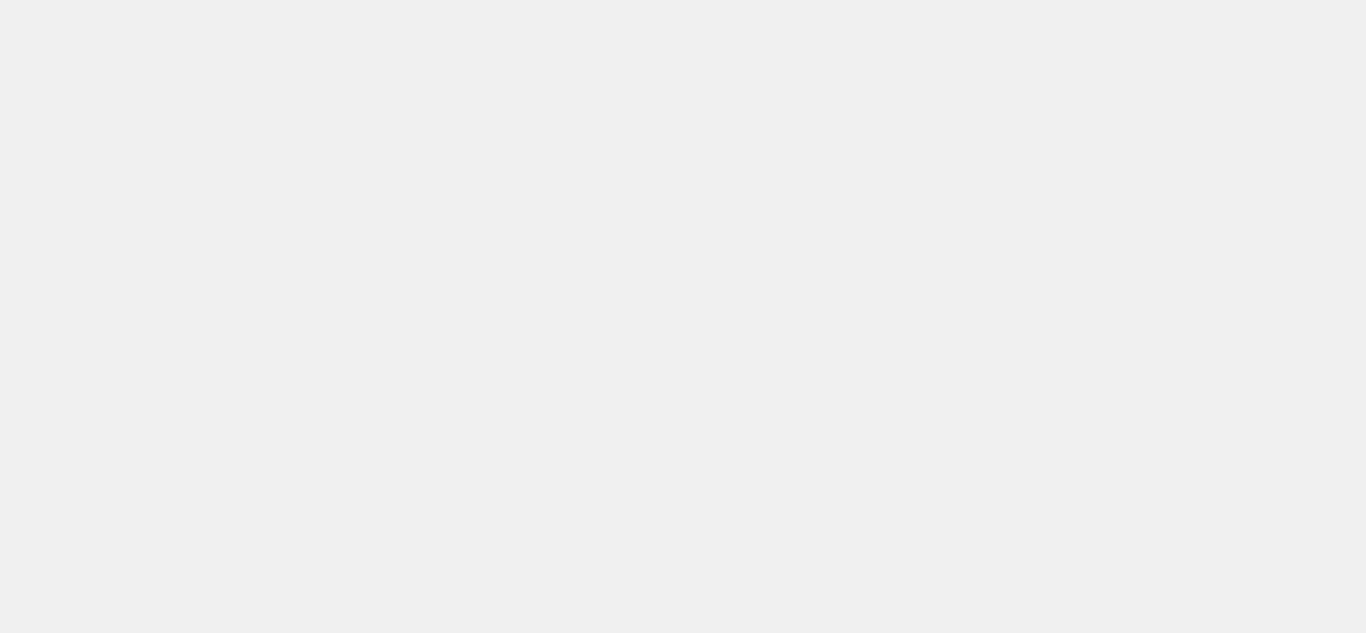 scroll, scrollTop: 0, scrollLeft: 0, axis: both 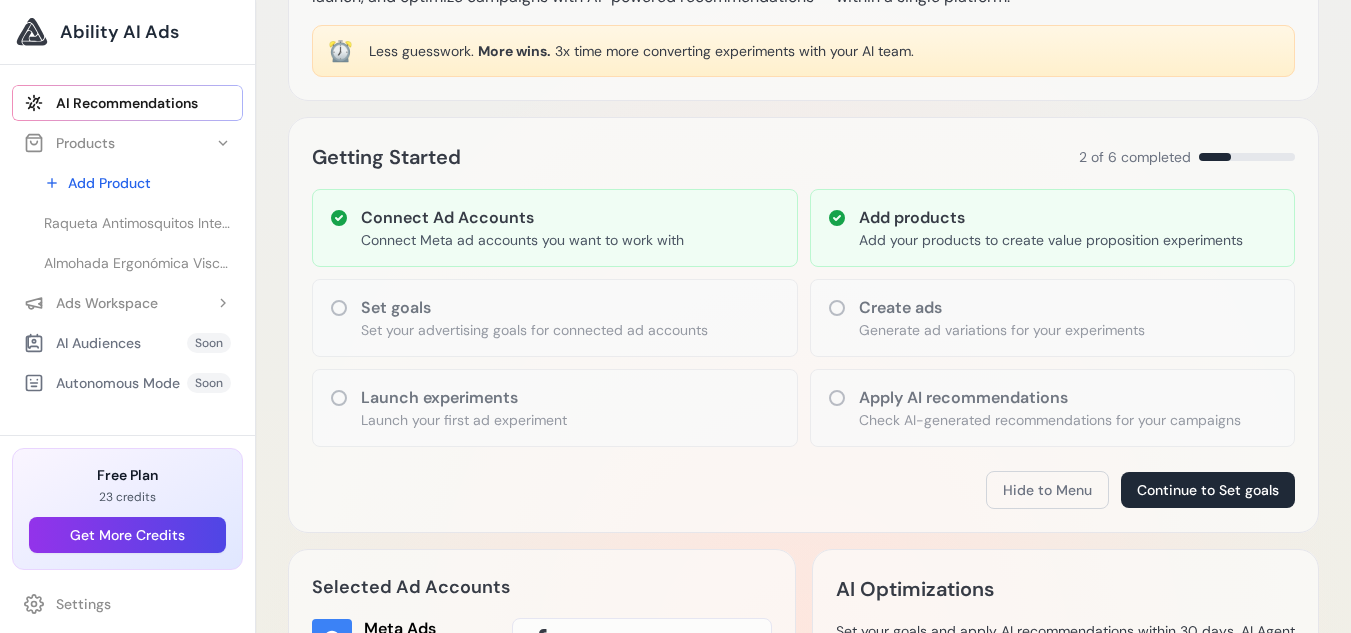 click on "Ability AI Ads
AI Recommendations
Products
Add Product
Soon" at bounding box center [675, 717] 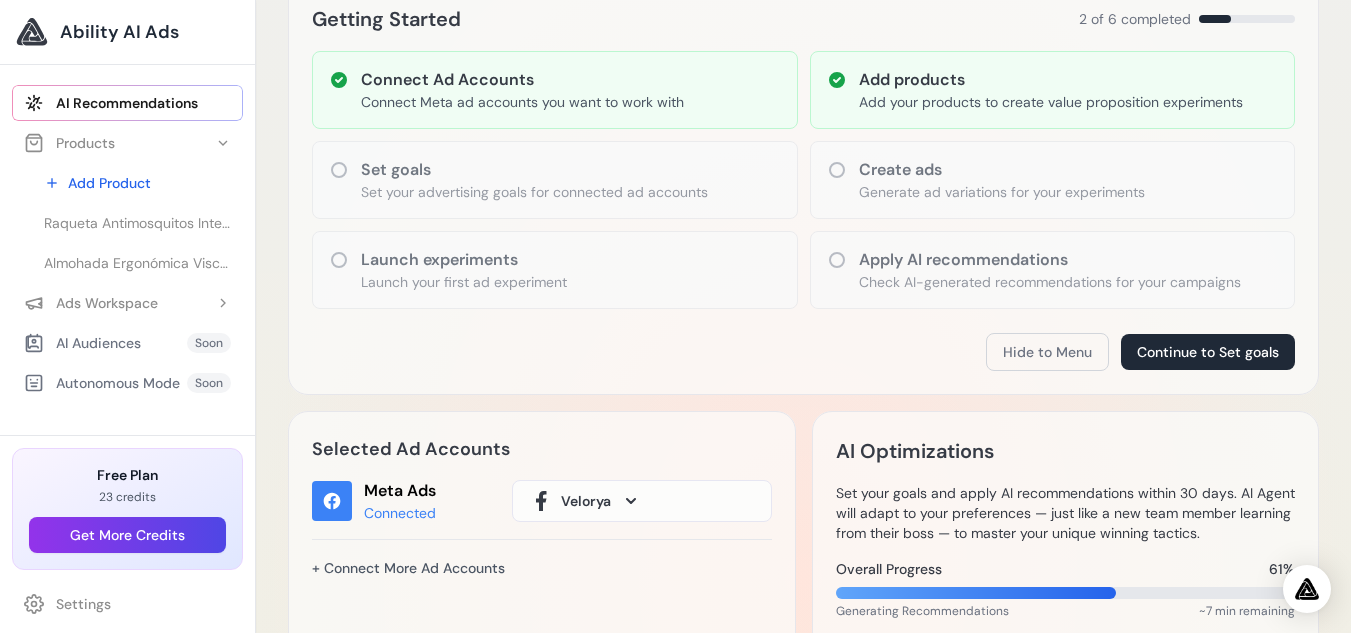 scroll, scrollTop: 50, scrollLeft: 0, axis: vertical 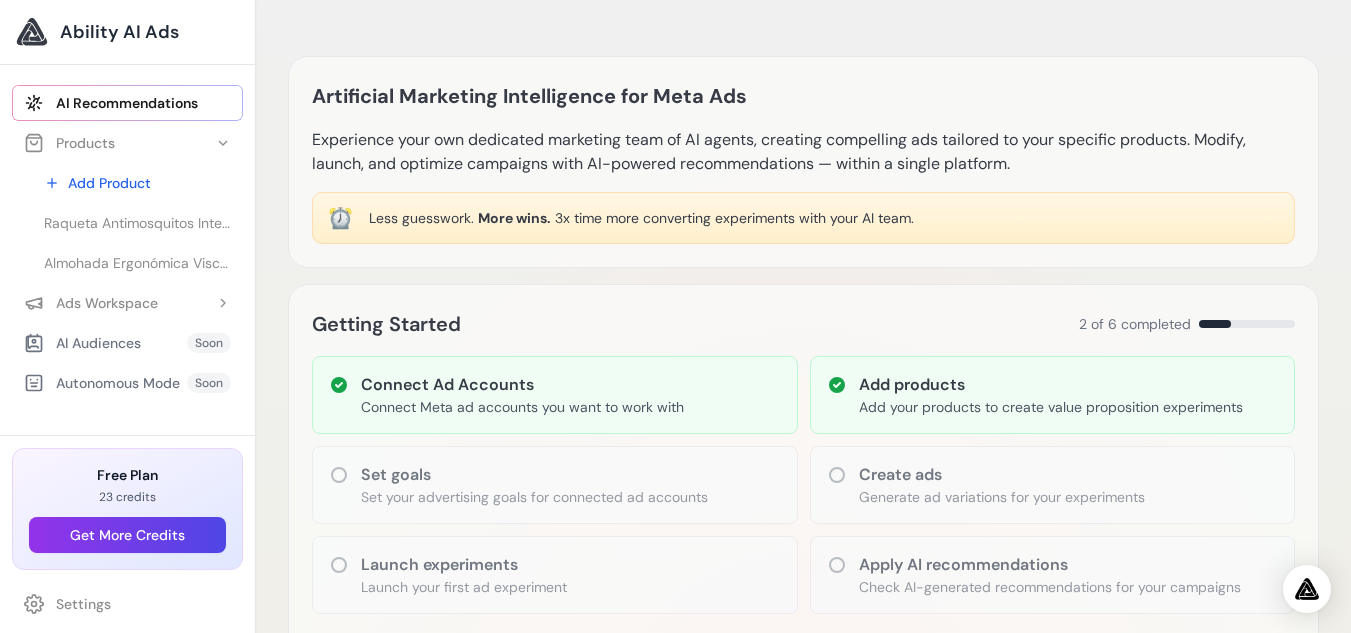 click on "Ability AI Ads" at bounding box center (119, 32) 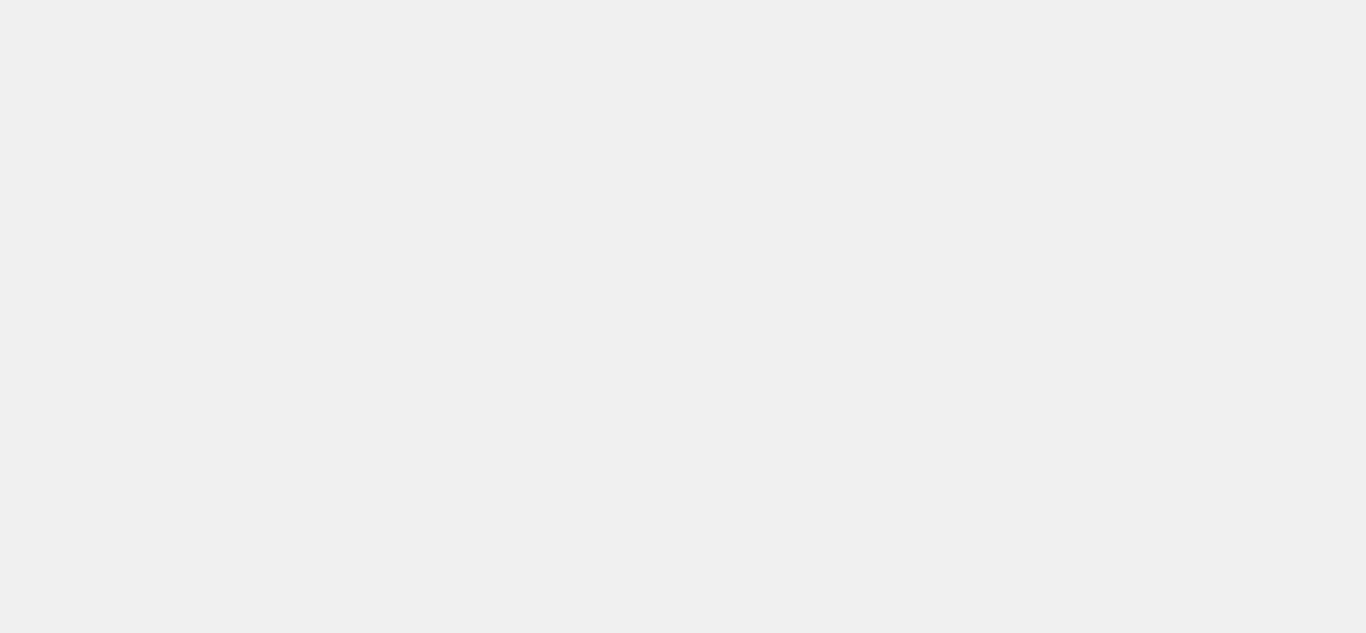scroll, scrollTop: 0, scrollLeft: 0, axis: both 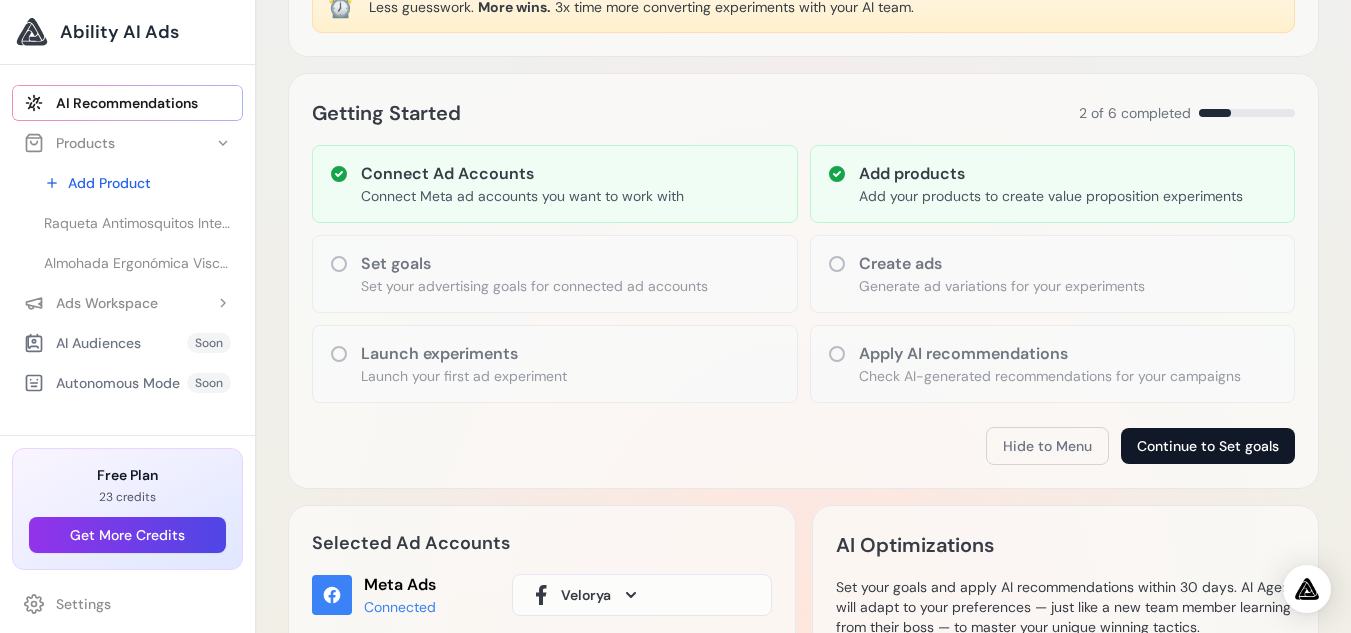 click on "Continue to Set goals" at bounding box center (1208, 446) 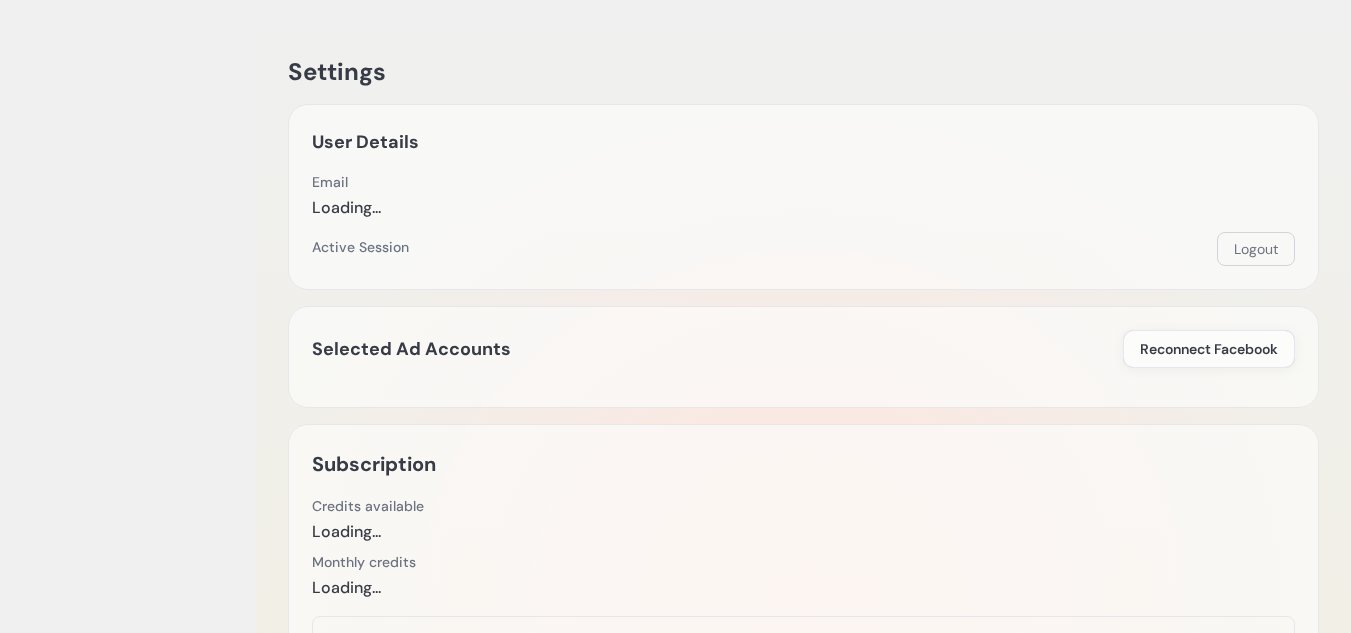 scroll, scrollTop: 0, scrollLeft: 0, axis: both 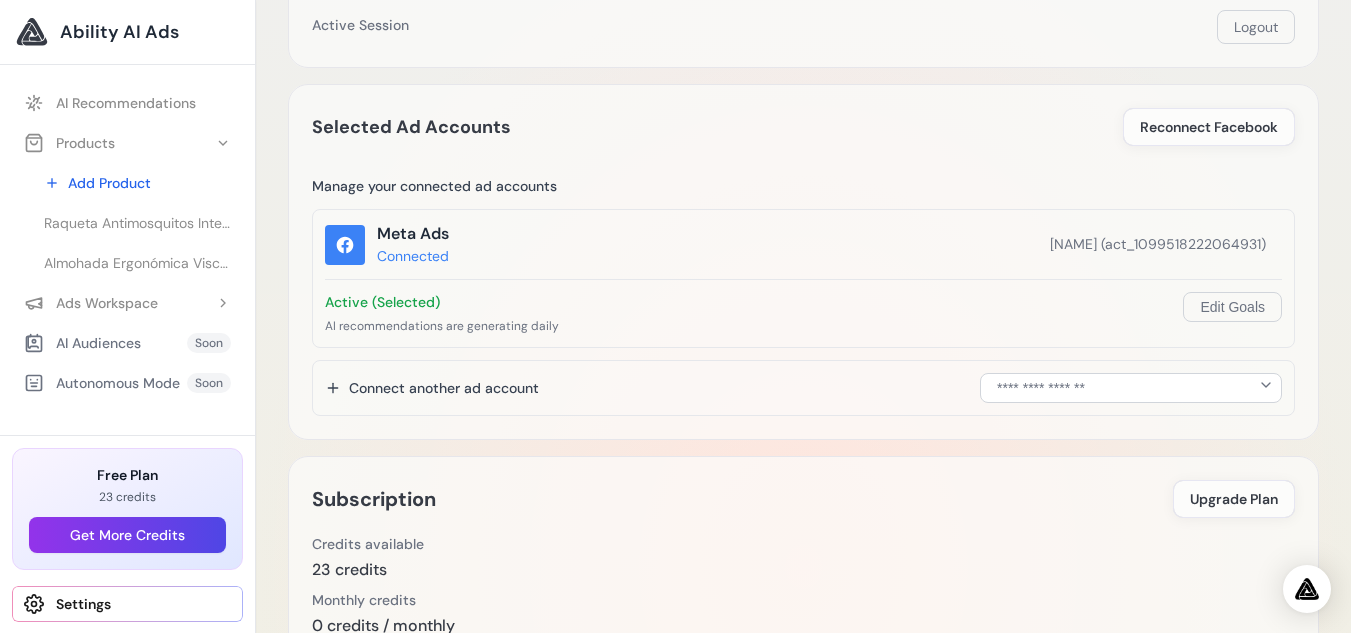 drag, startPoint x: 1365, startPoint y: 123, endPoint x: 1365, endPoint y: 207, distance: 84 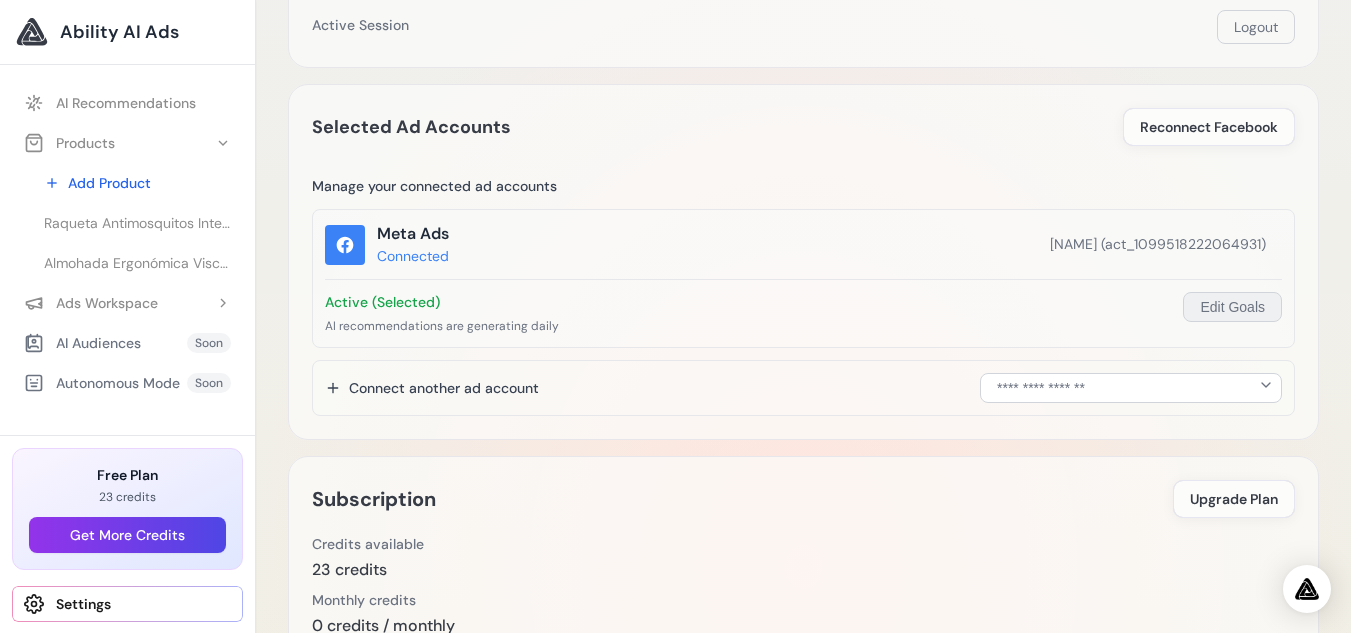 click on "Edit Goals" at bounding box center [1232, 307] 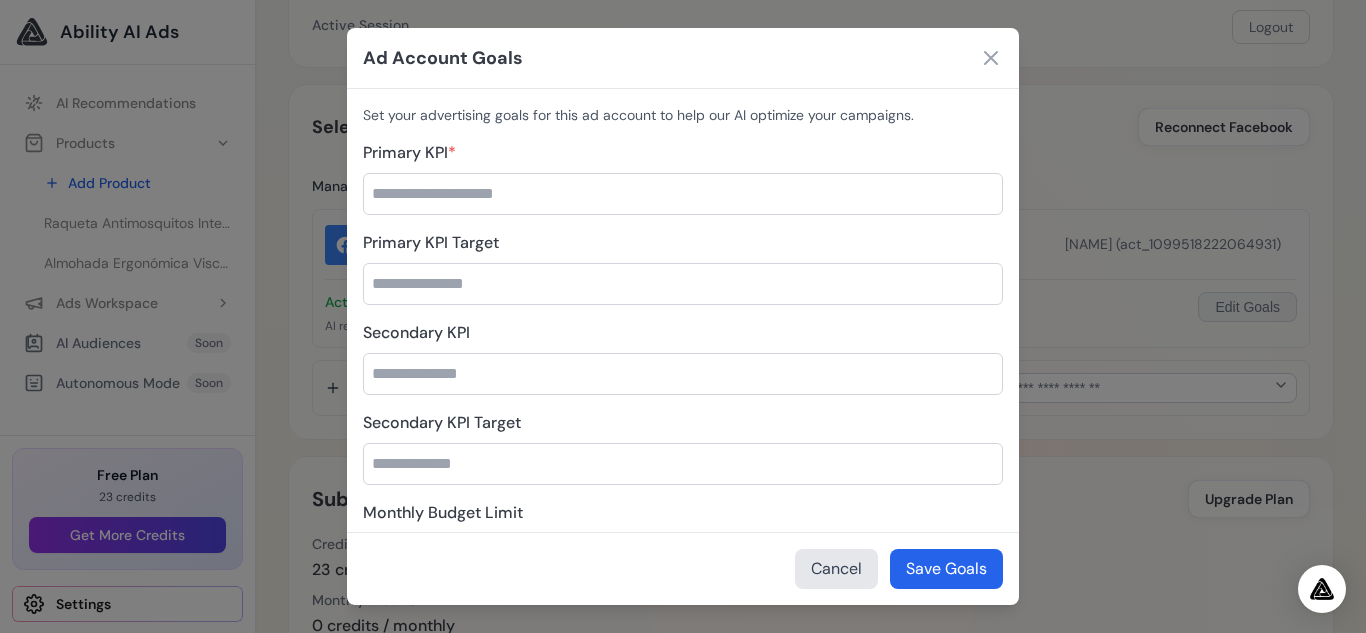 type on "****" 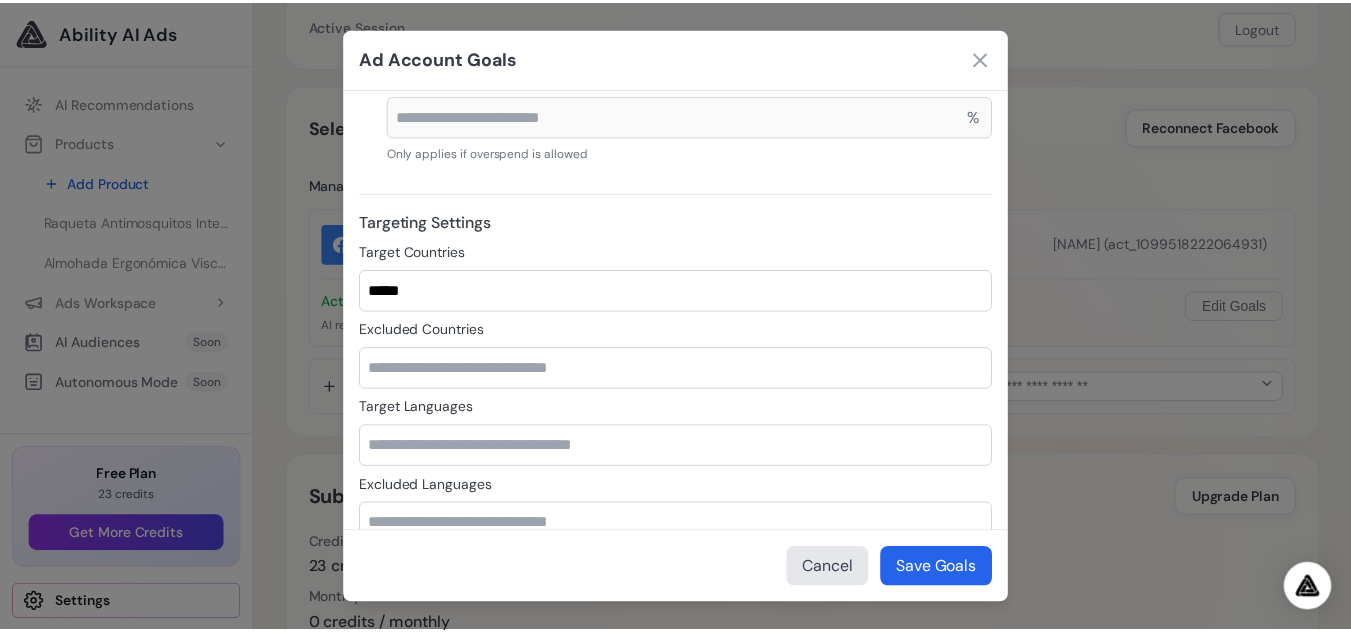 scroll, scrollTop: 1087, scrollLeft: 0, axis: vertical 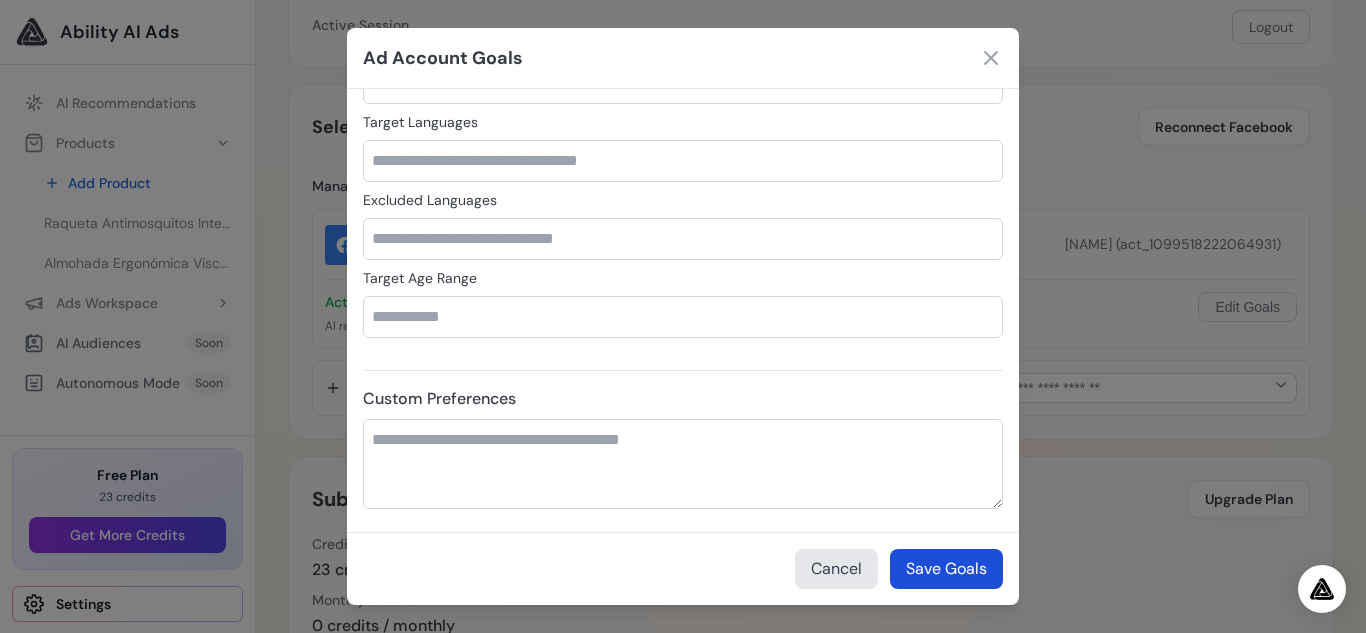 click on "Save Goals" at bounding box center [946, 569] 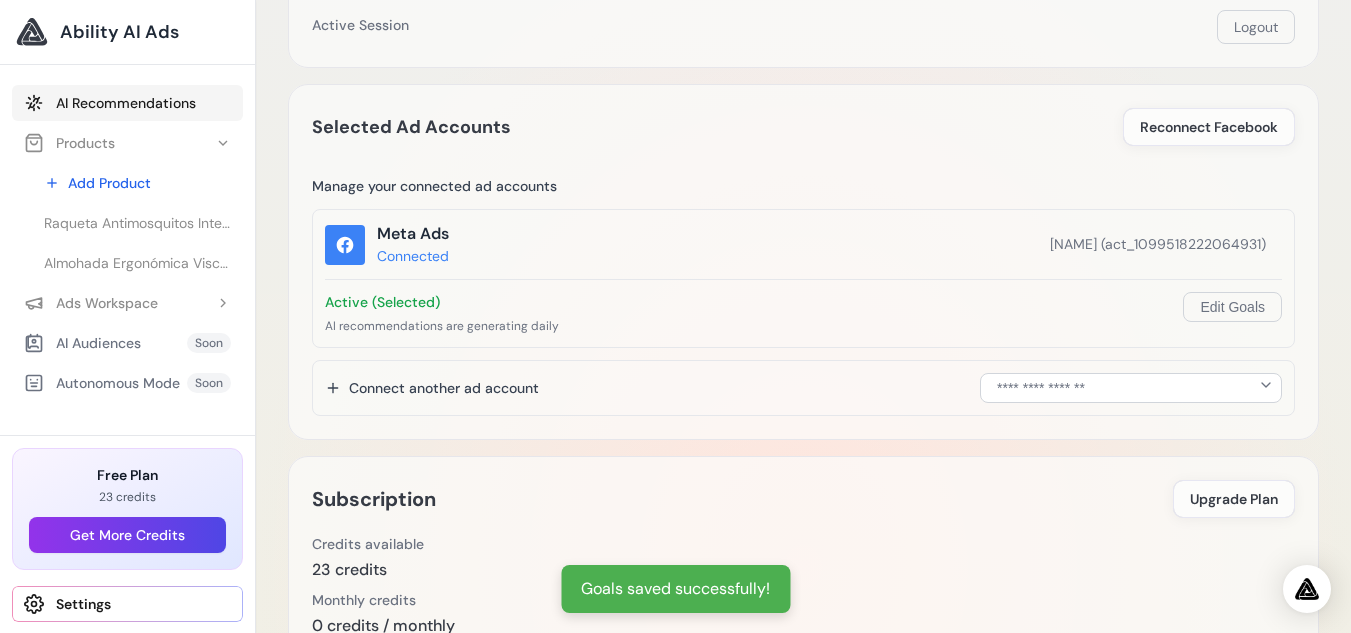 click on "AI Recommendations" at bounding box center (127, 103) 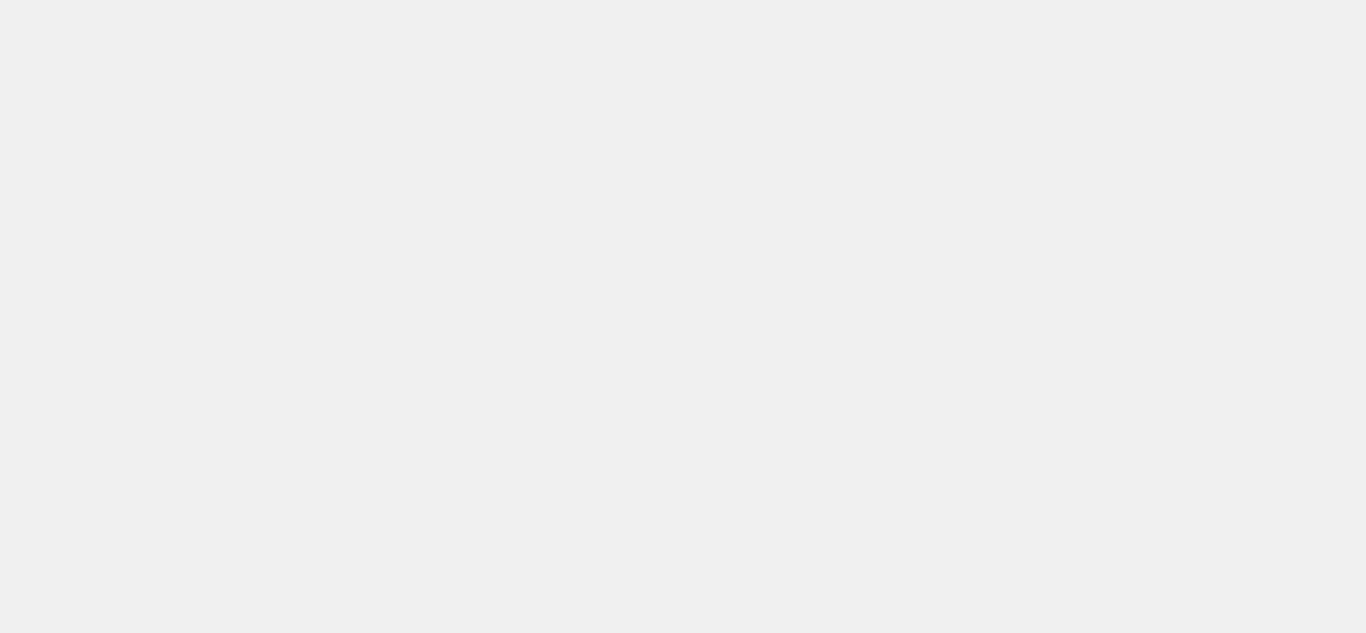 scroll, scrollTop: 0, scrollLeft: 0, axis: both 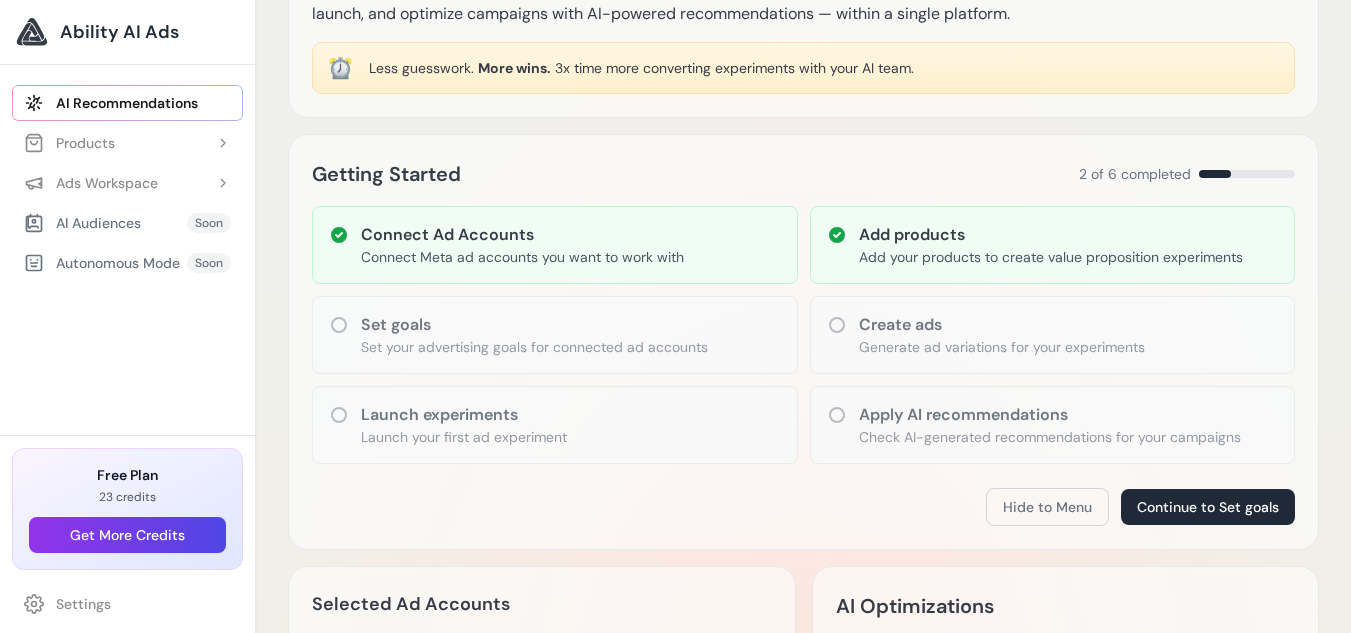 click on "Create ads" at bounding box center [1002, 325] 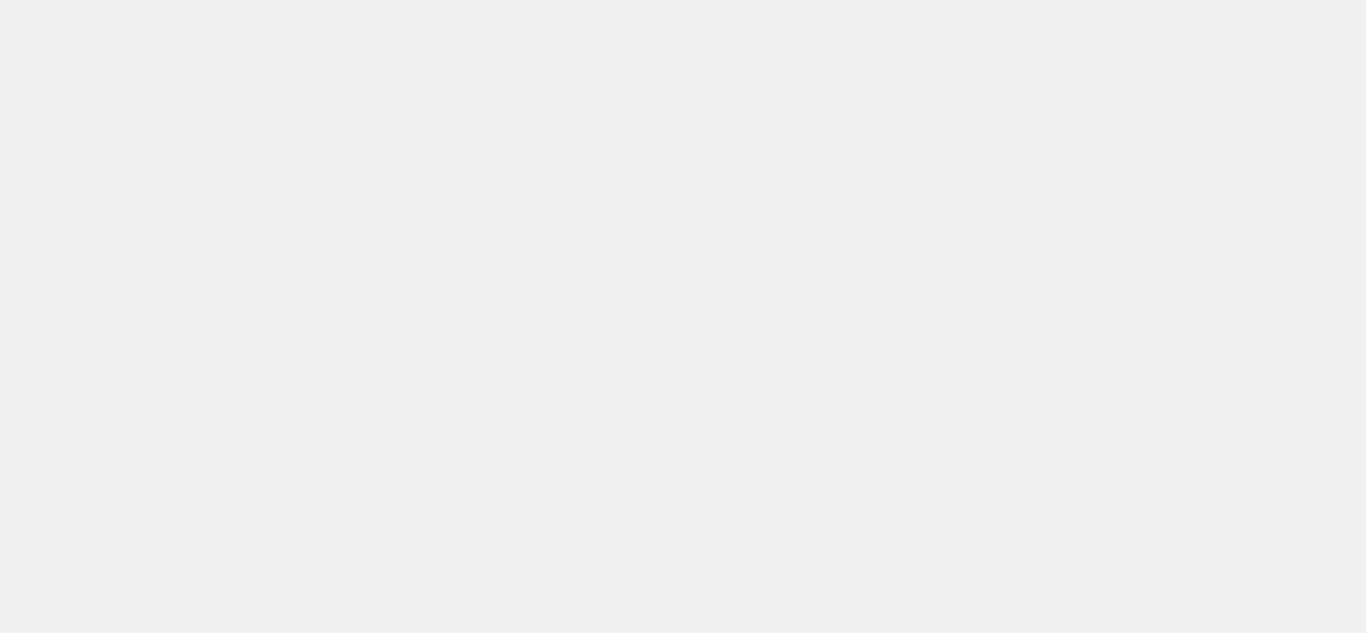 scroll, scrollTop: 0, scrollLeft: 0, axis: both 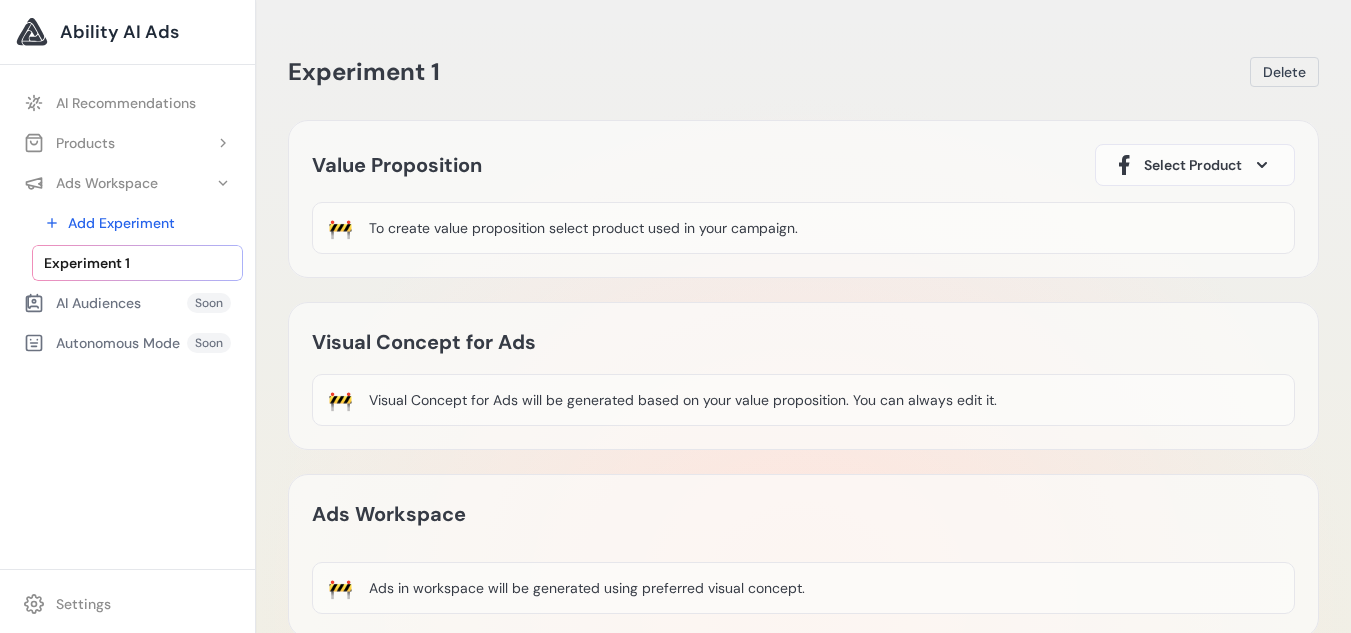 click on "🚧
To create value proposition select product used in your campaign." at bounding box center [803, 228] 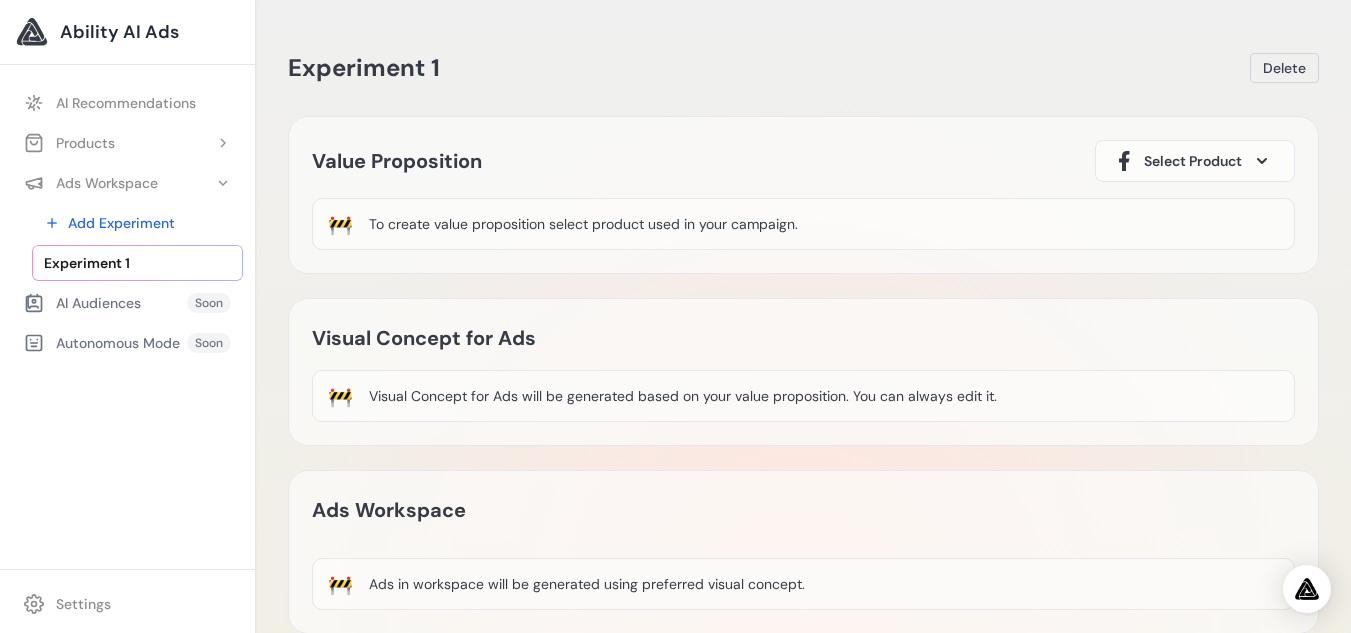 scroll, scrollTop: 0, scrollLeft: 0, axis: both 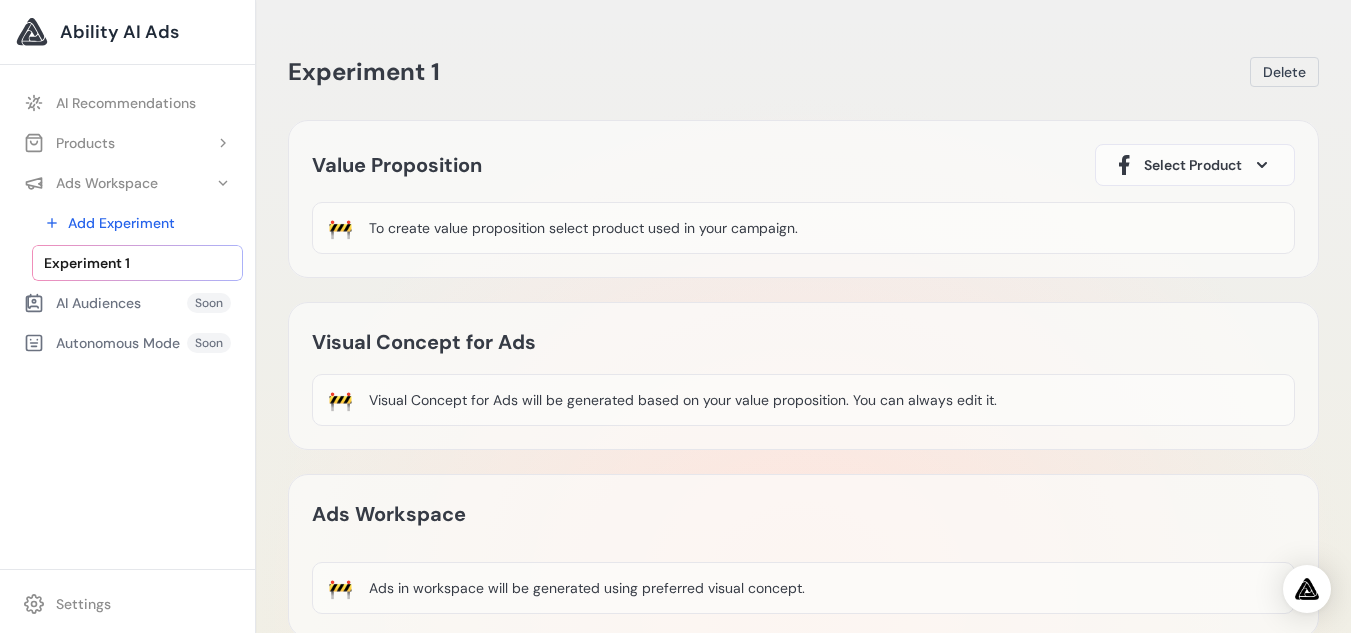 drag, startPoint x: 1365, startPoint y: 158, endPoint x: 1365, endPoint y: 145, distance: 13 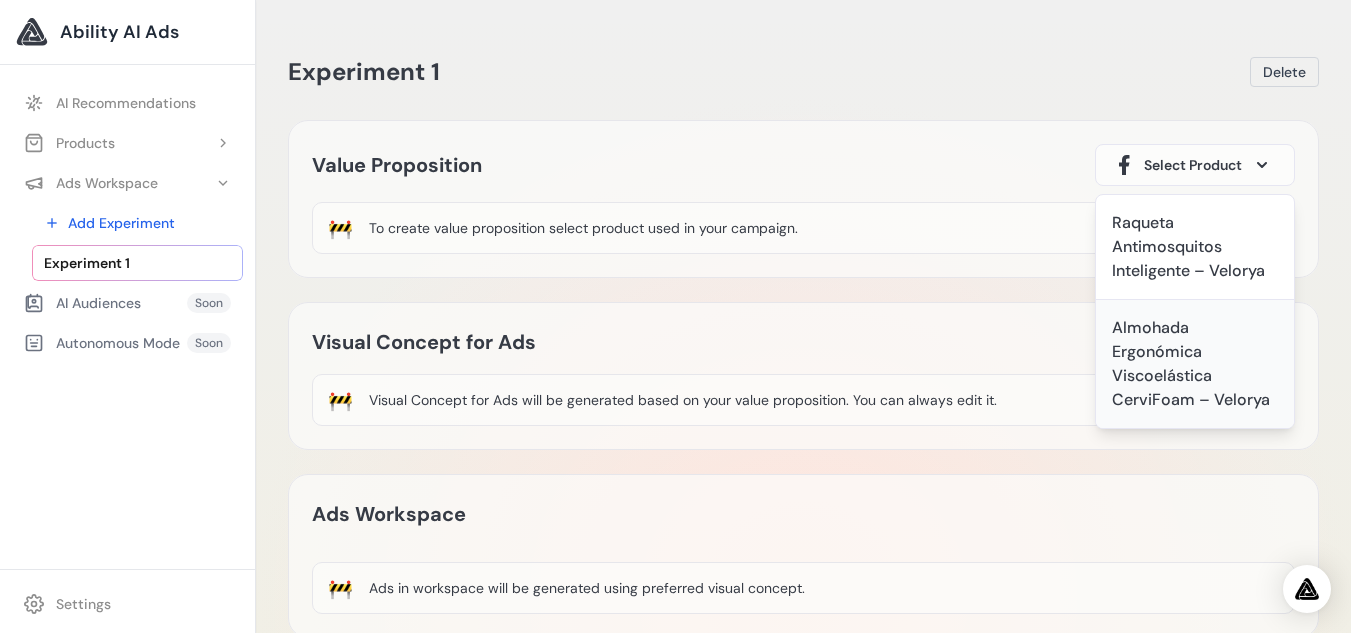 click on "Almohada Ergonómica Viscoelástica CerviFoam
– Velorya" at bounding box center [1195, 364] 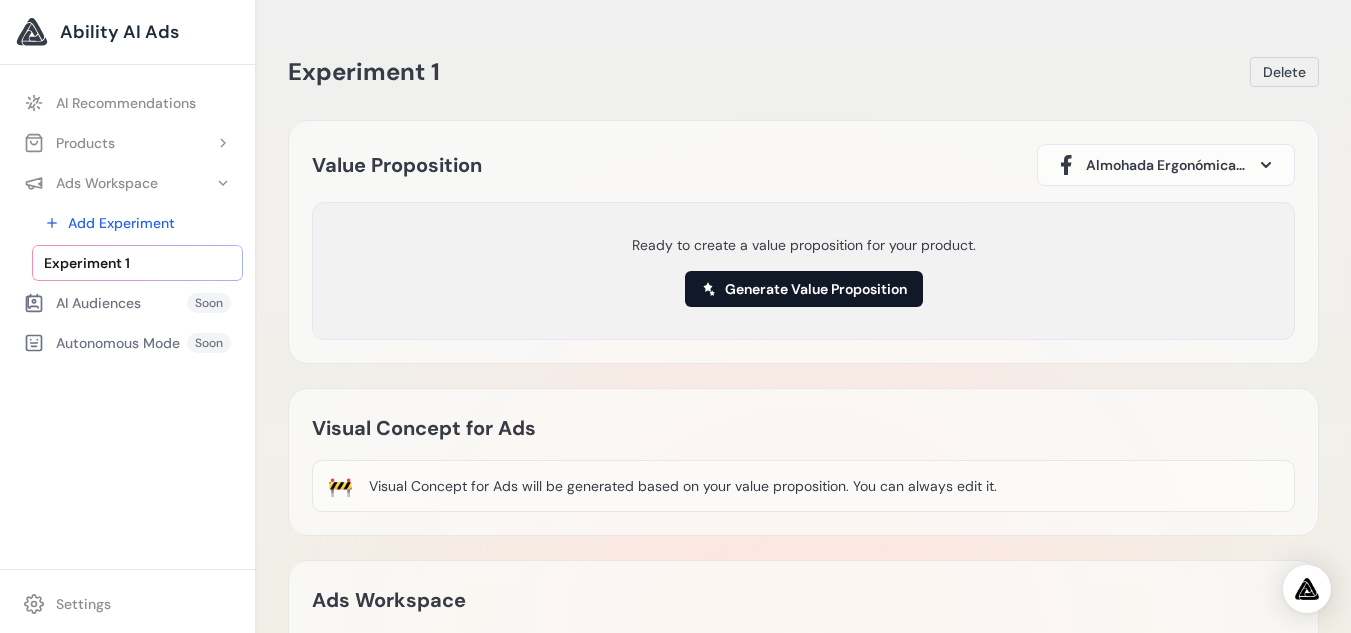 click on "Generate Value Proposition" at bounding box center (804, 289) 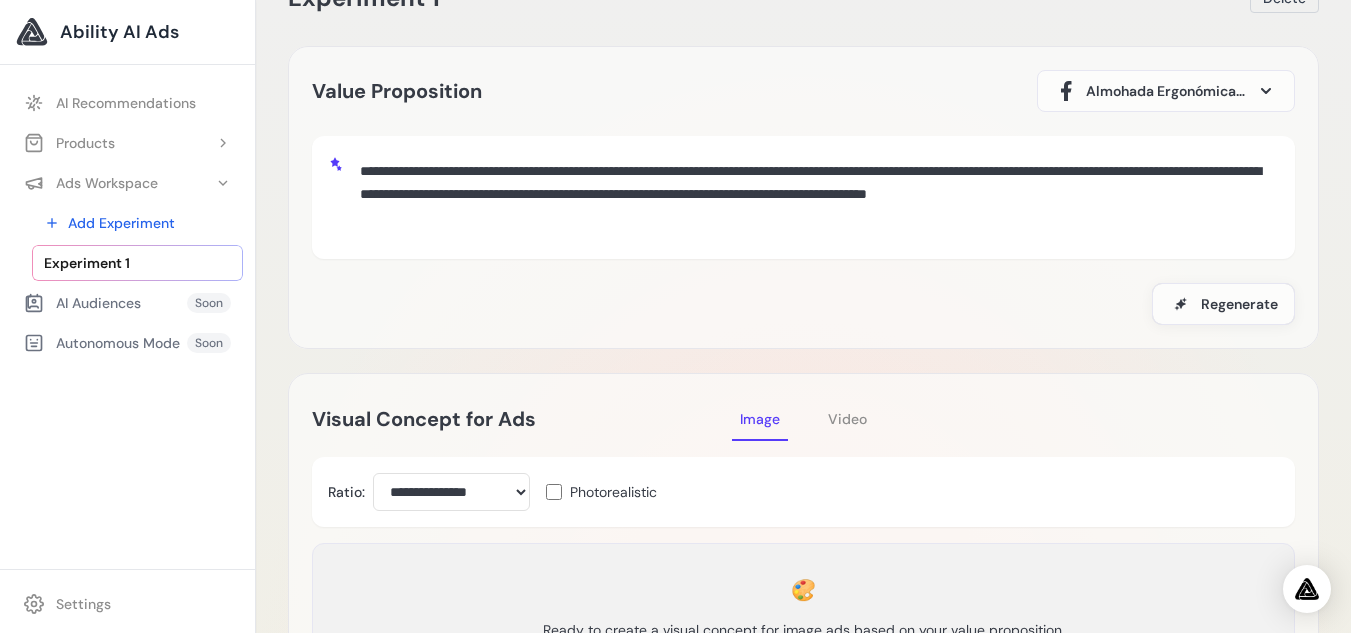 scroll, scrollTop: 0, scrollLeft: 0, axis: both 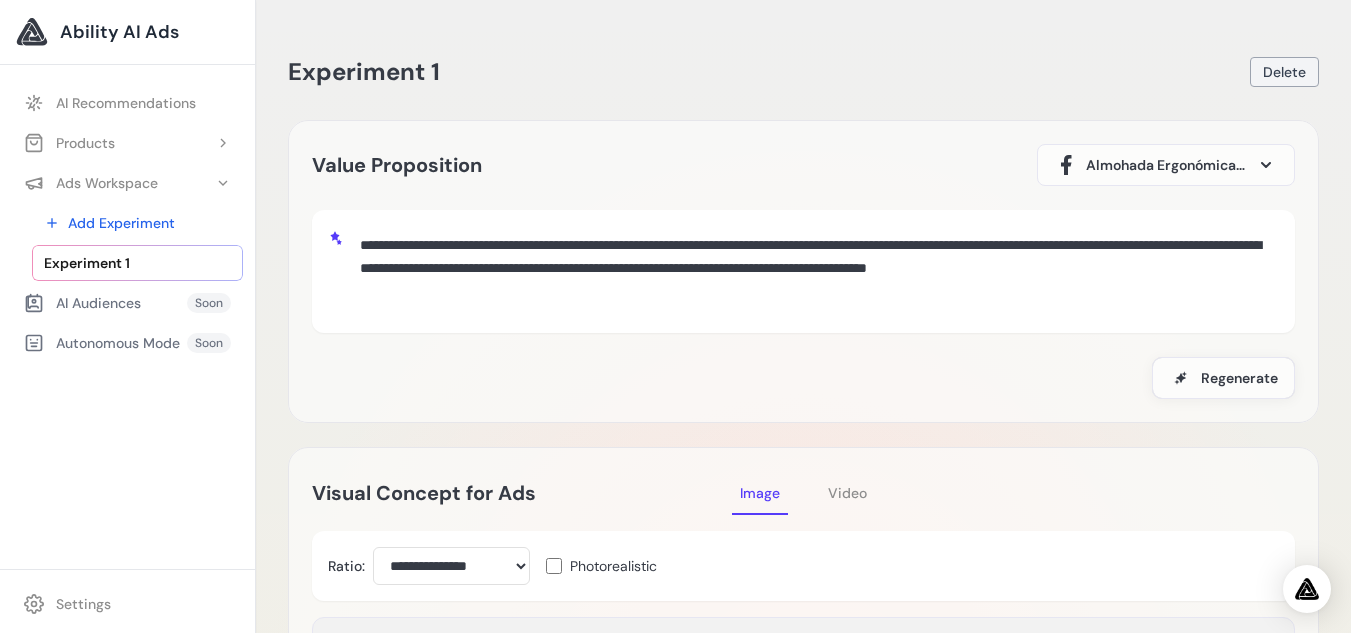 click on "Delete" at bounding box center (1284, 72) 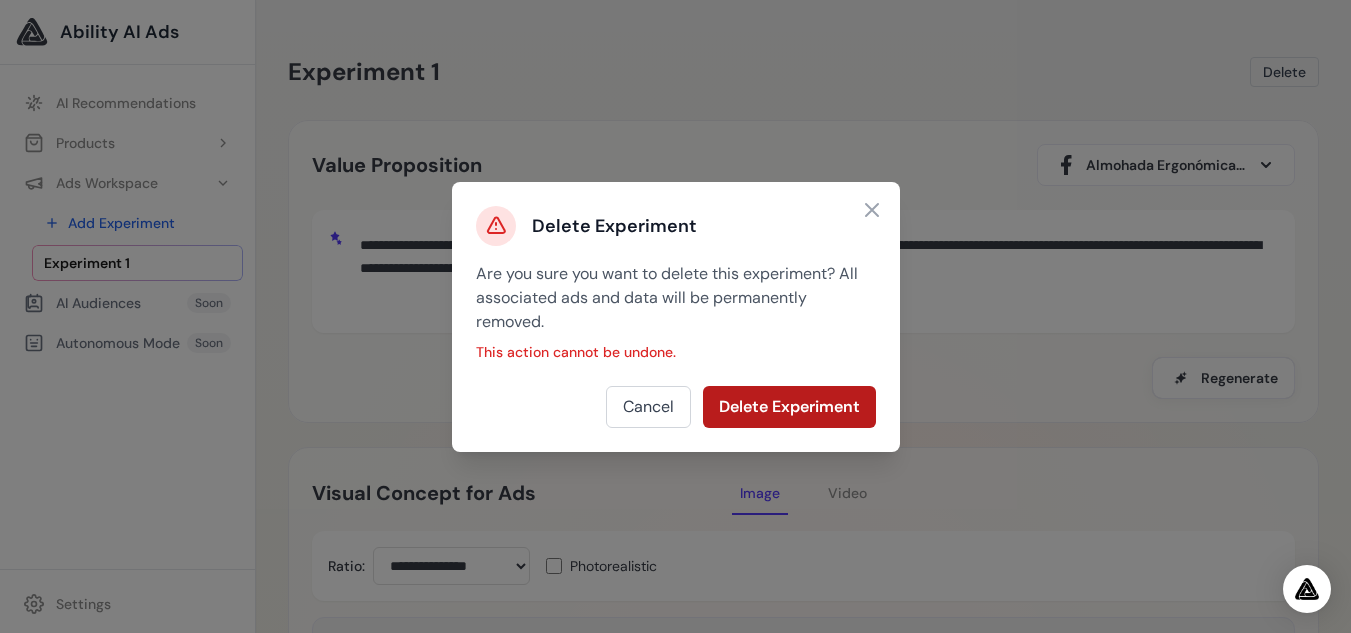 click on "Delete Experiment" at bounding box center [789, 407] 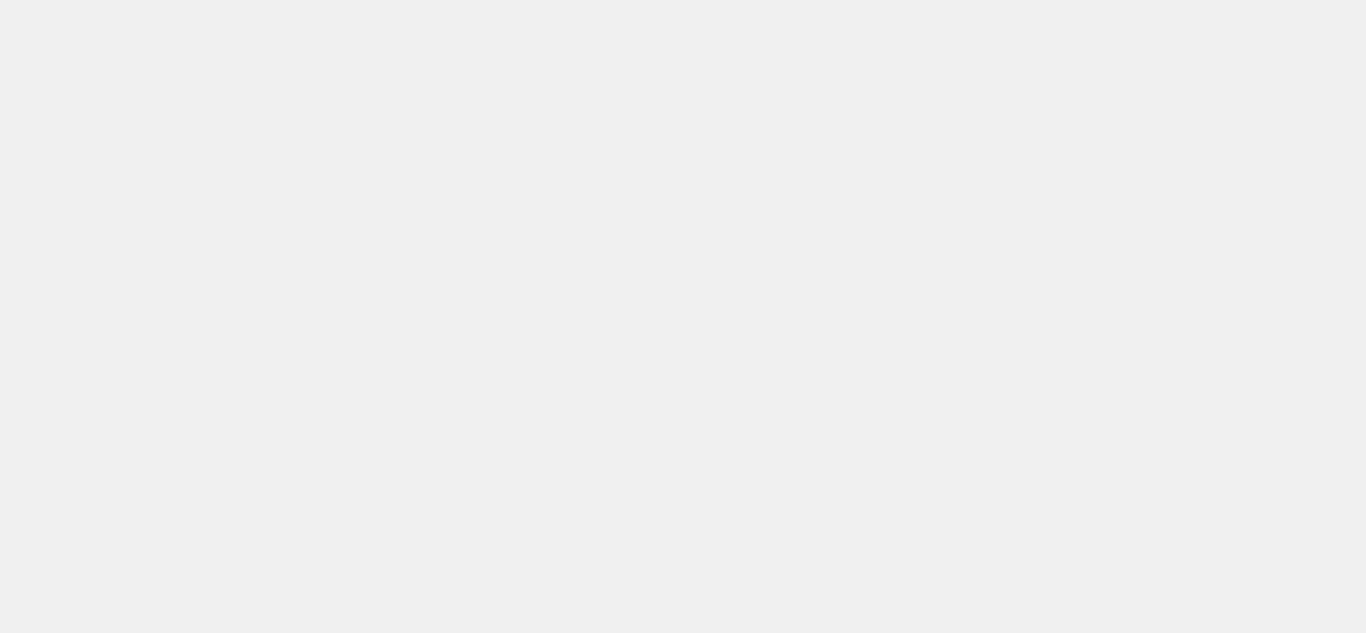 scroll, scrollTop: 0, scrollLeft: 0, axis: both 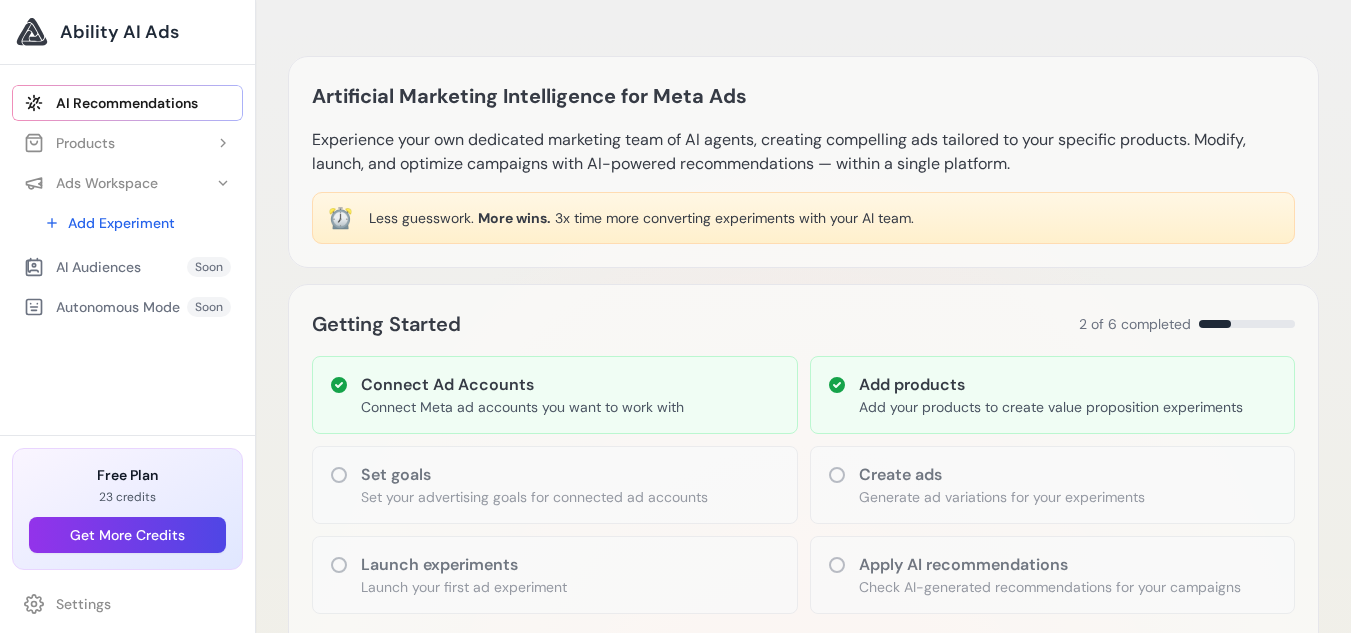 click on "Set goals" at bounding box center [534, 475] 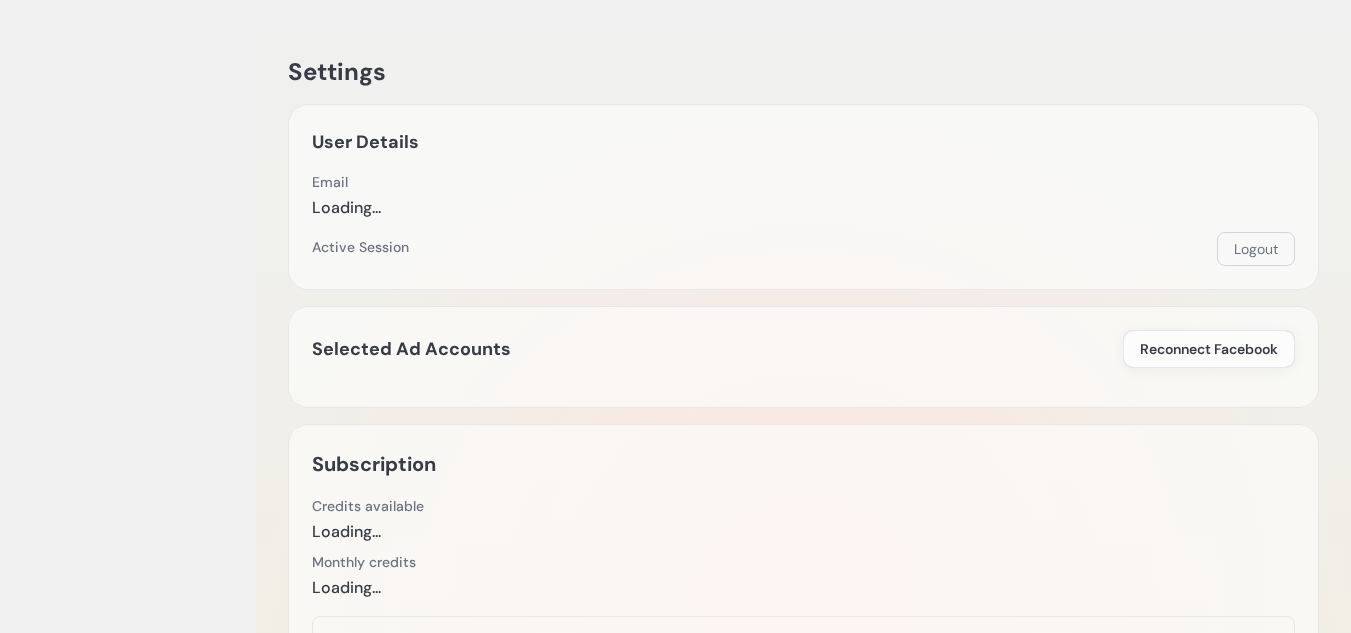 scroll, scrollTop: 0, scrollLeft: 0, axis: both 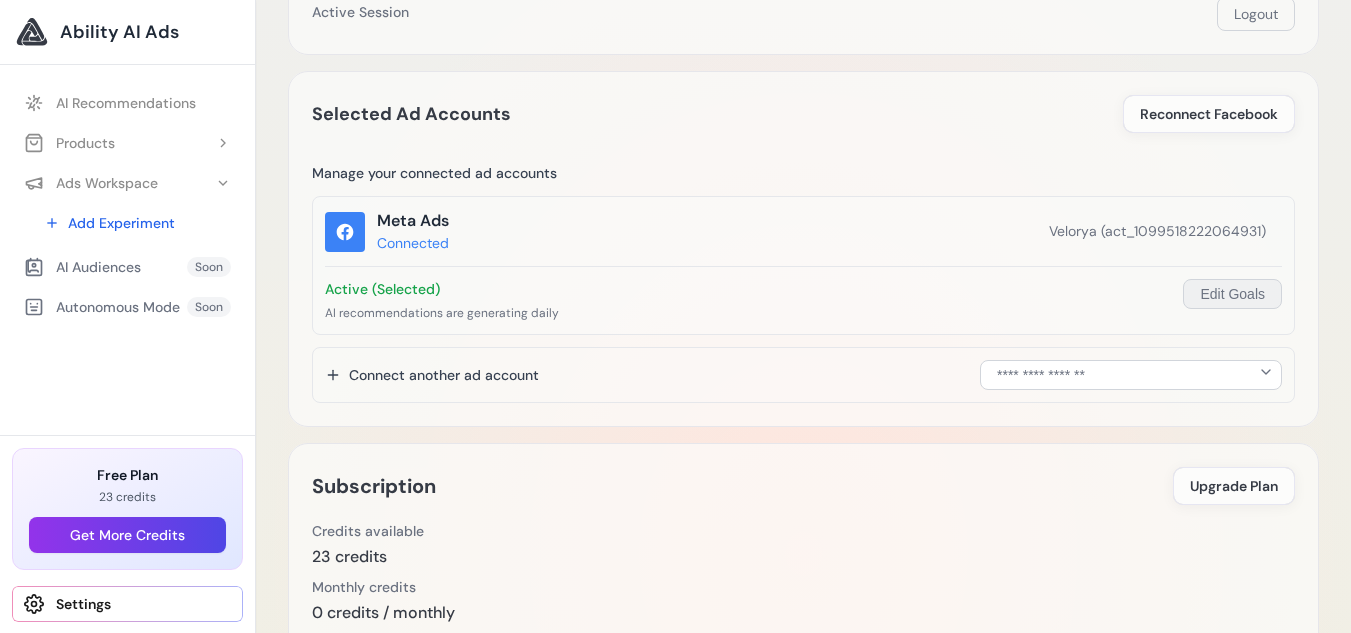 click on "Edit Goals" at bounding box center [1232, 294] 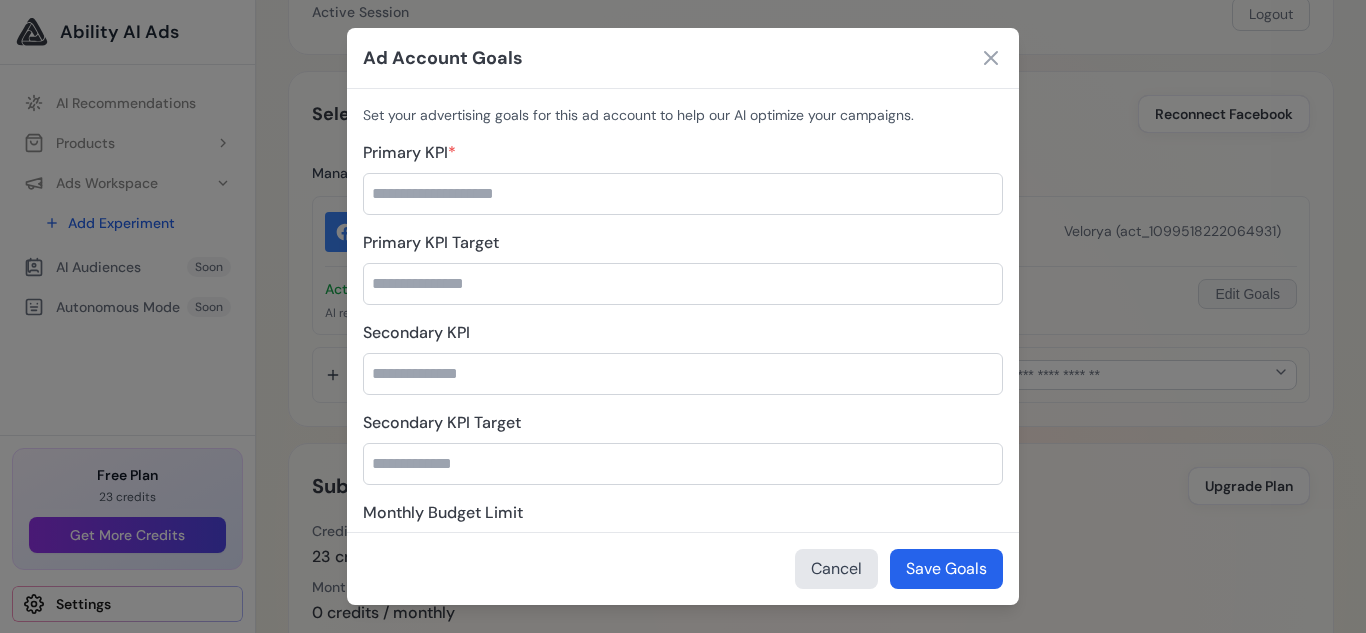 type on "****" 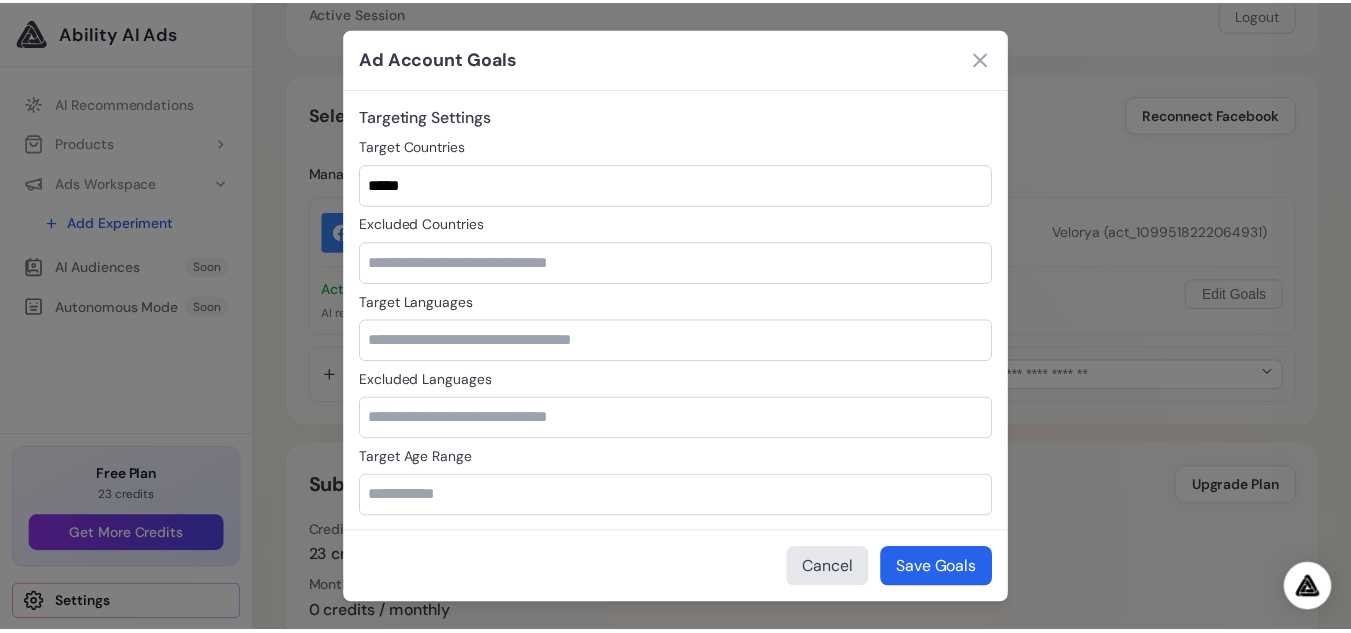 scroll, scrollTop: 898, scrollLeft: 0, axis: vertical 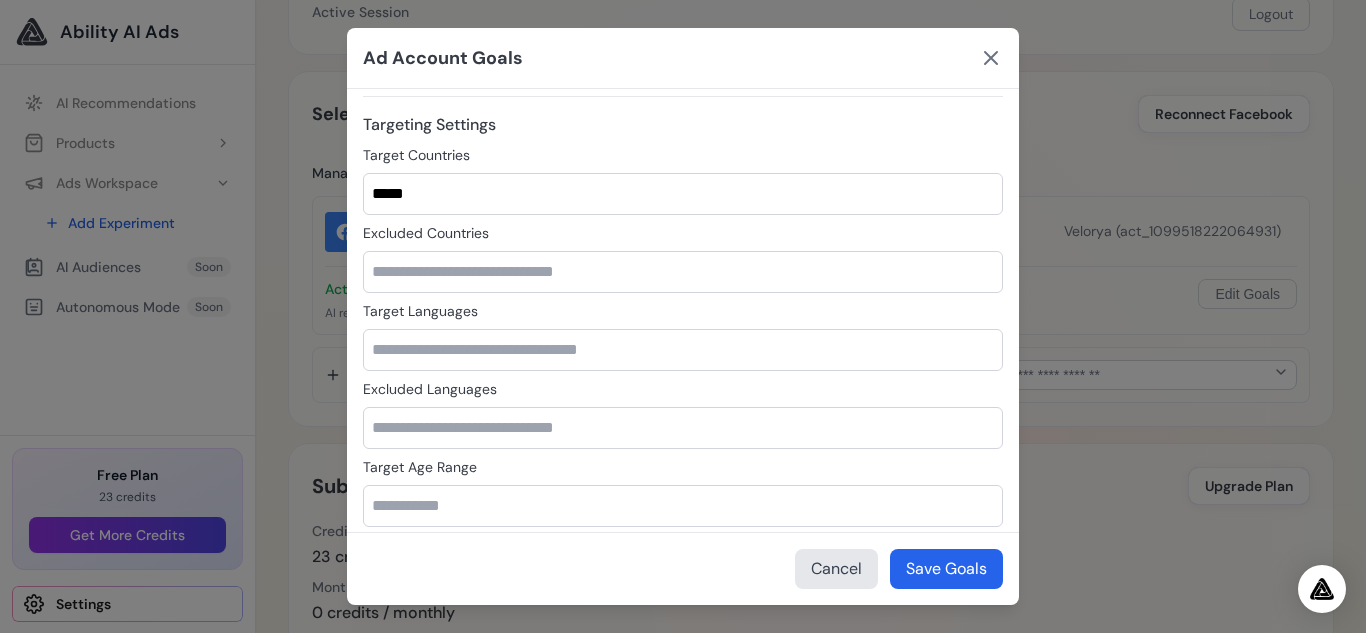 click 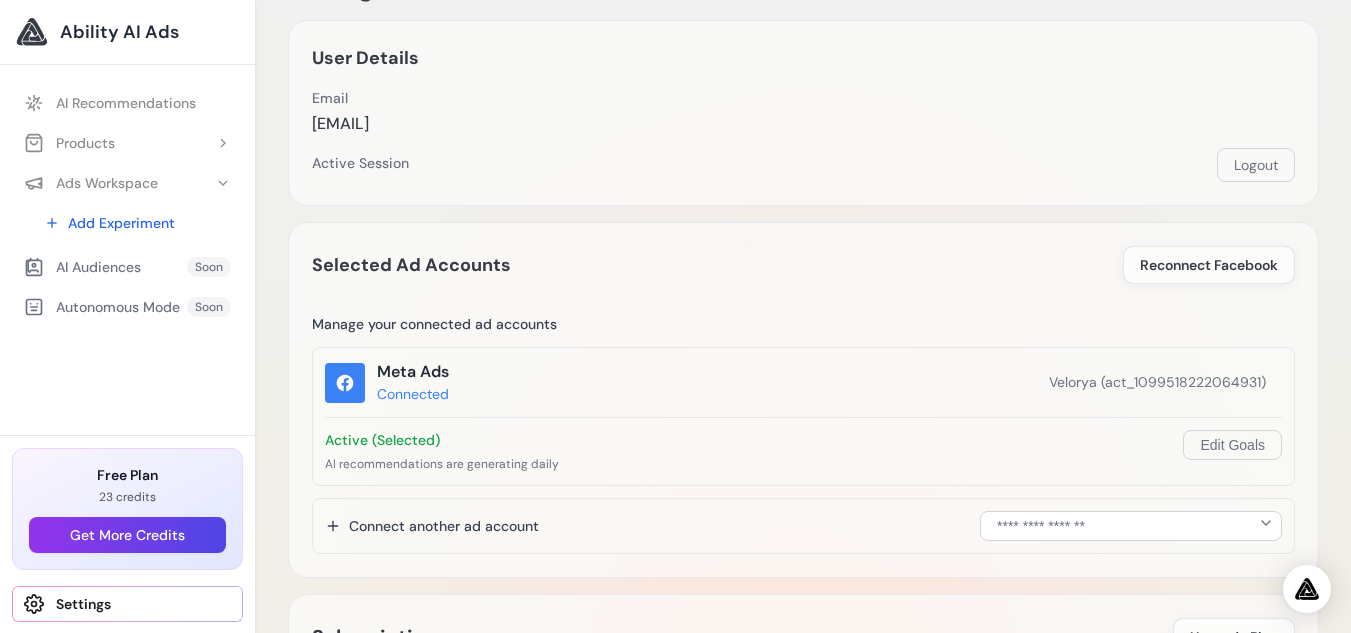 scroll, scrollTop: 0, scrollLeft: 0, axis: both 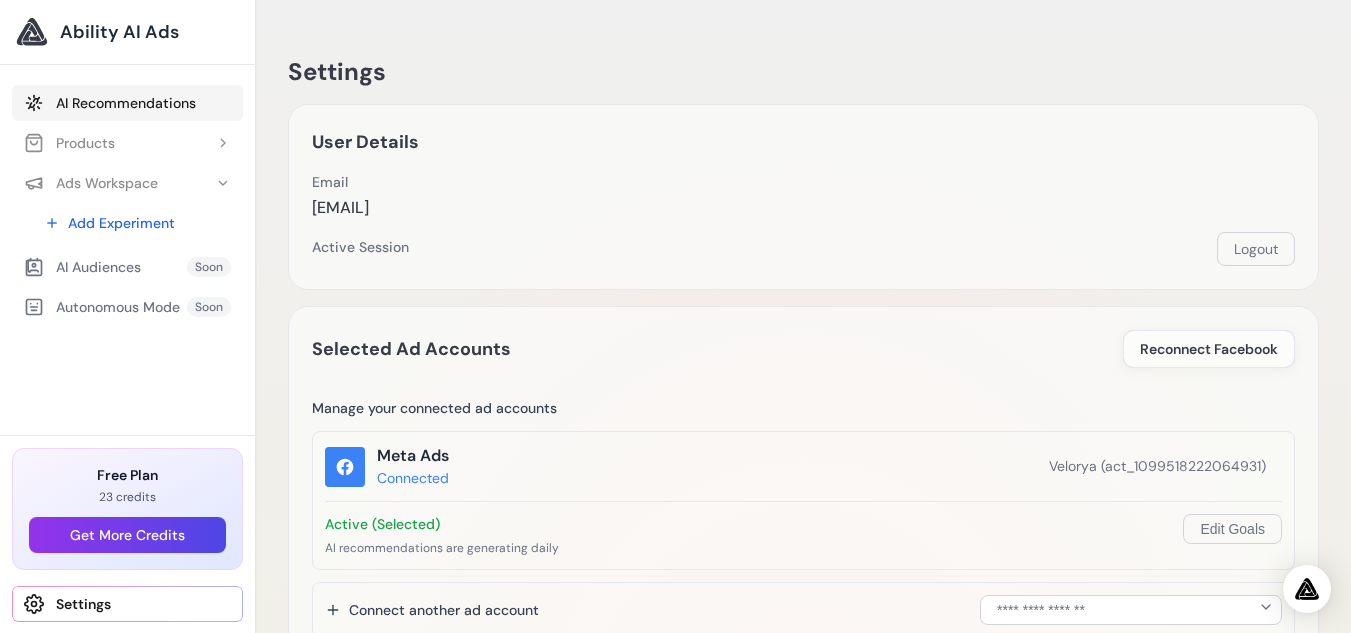 click on "AI Recommendations" at bounding box center [127, 103] 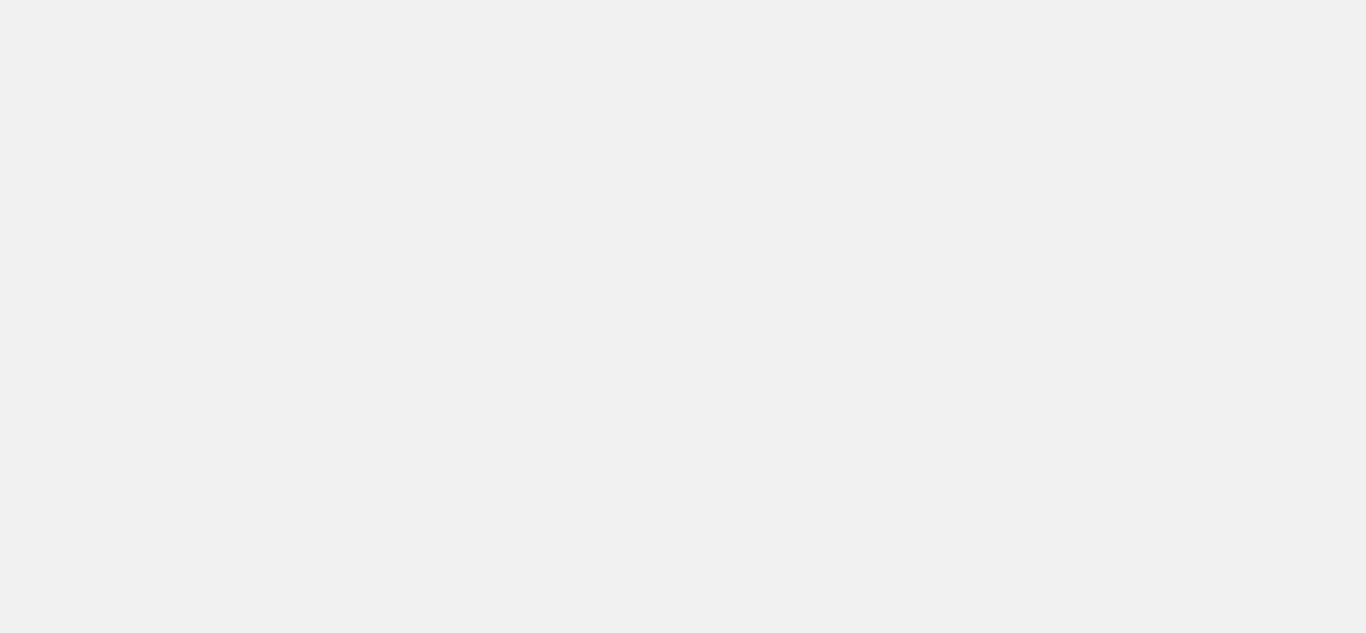 scroll, scrollTop: 0, scrollLeft: 0, axis: both 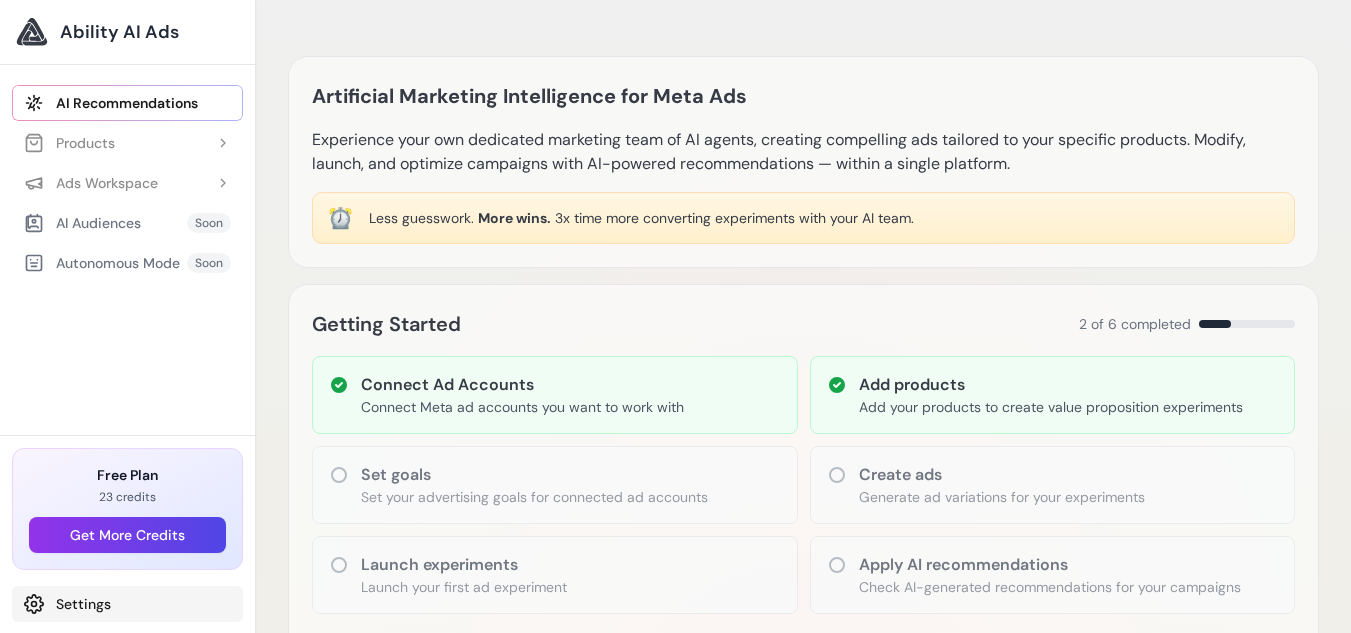 click on "Settings" at bounding box center [127, 604] 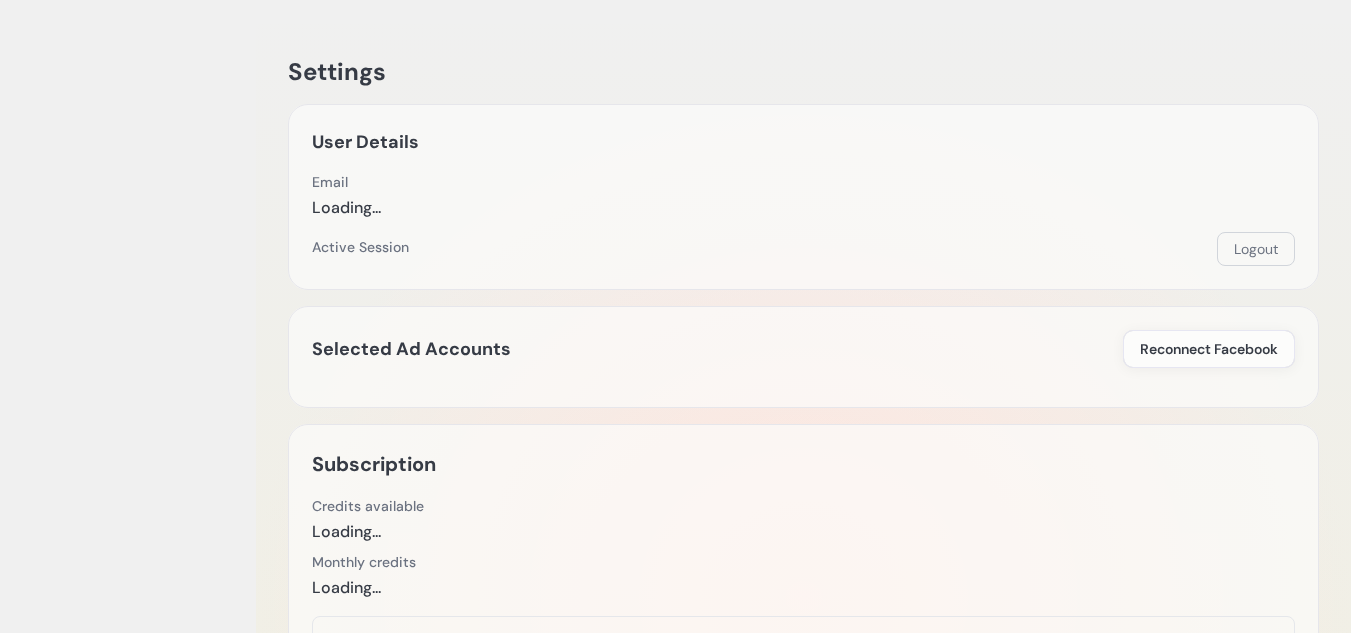 scroll, scrollTop: 0, scrollLeft: 0, axis: both 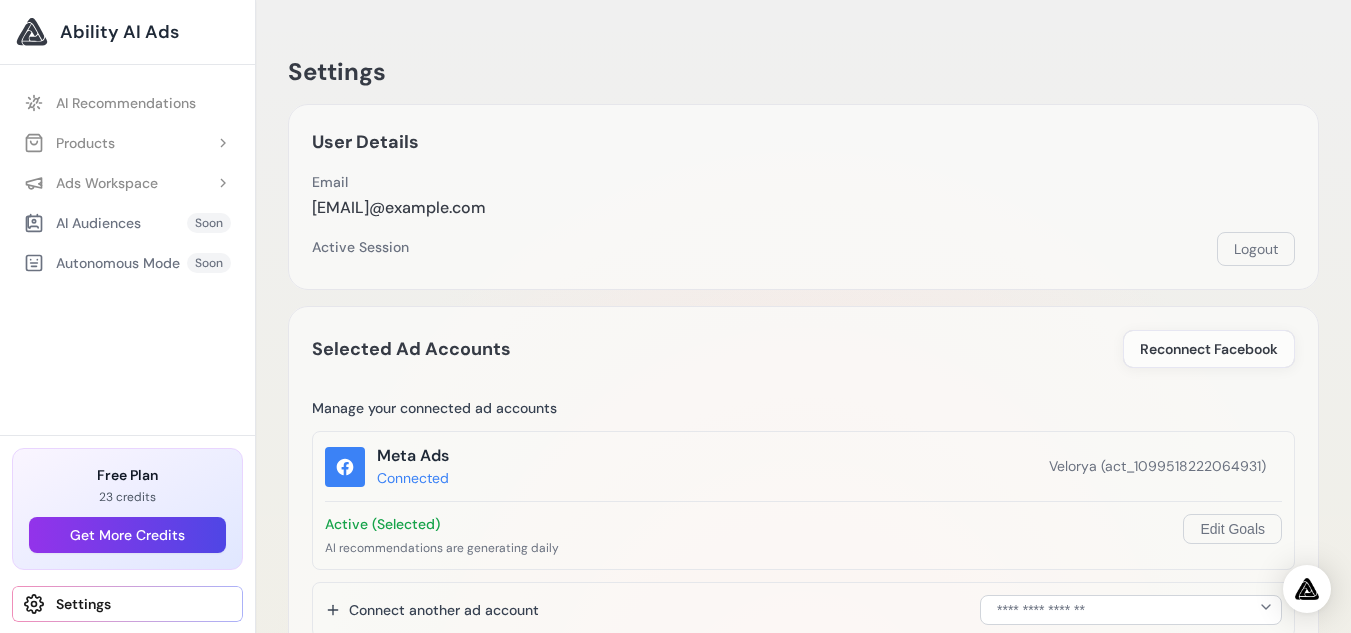 drag, startPoint x: 1365, startPoint y: 95, endPoint x: 1365, endPoint y: 46, distance: 49 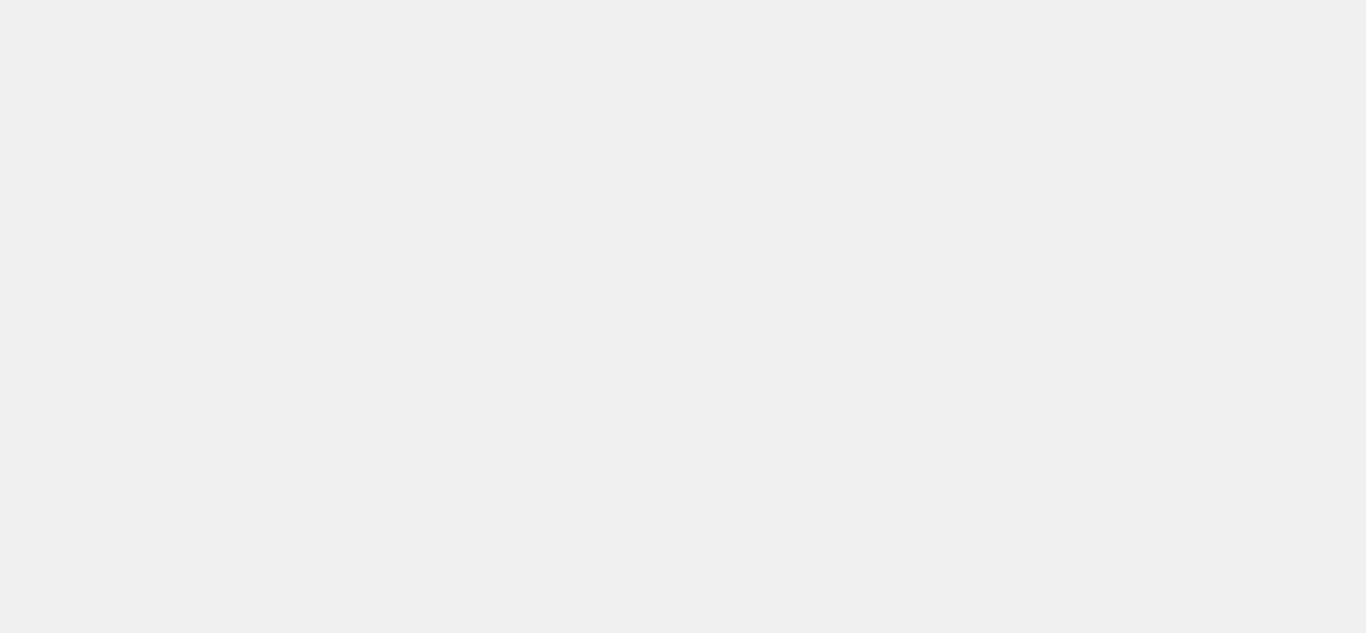 scroll, scrollTop: 0, scrollLeft: 0, axis: both 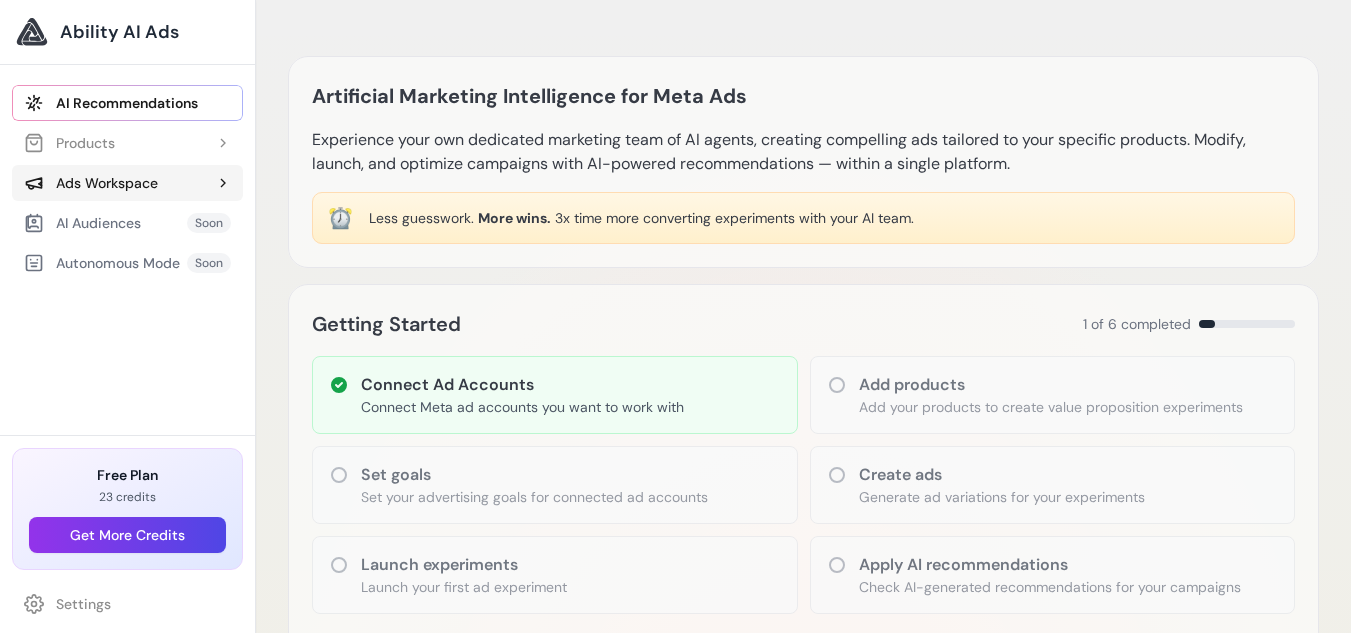 click on "Ads Workspace" at bounding box center (127, 183) 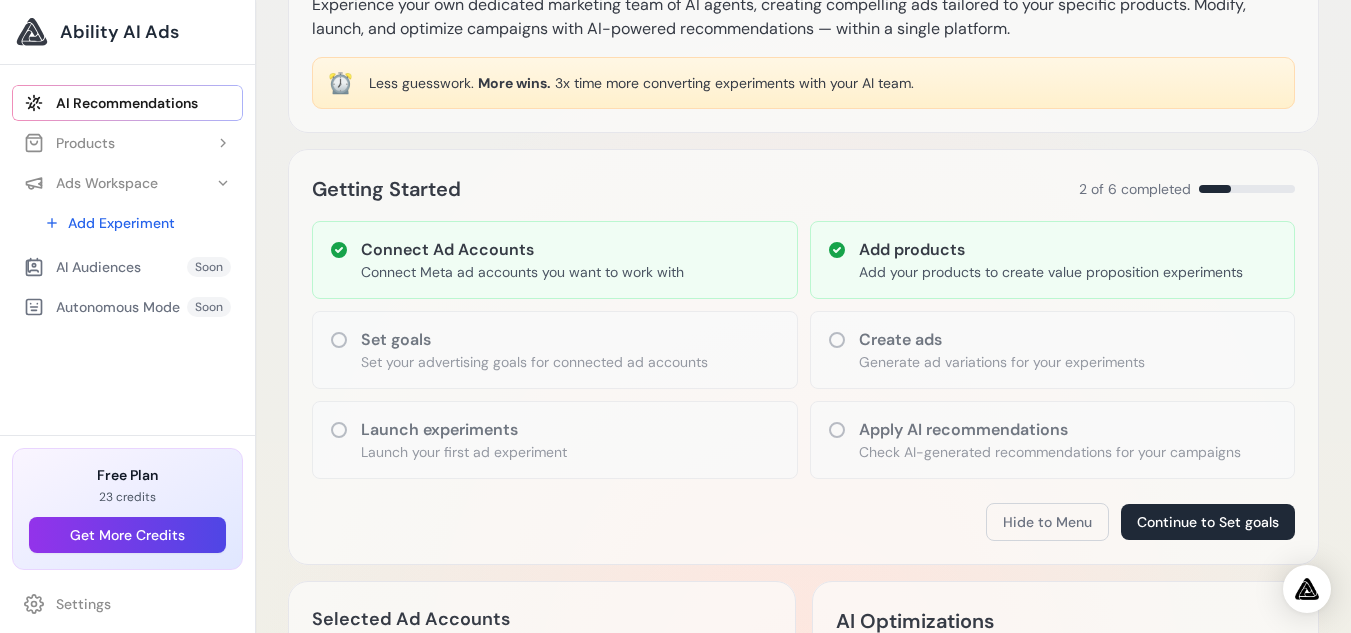 scroll, scrollTop: 217, scrollLeft: 0, axis: vertical 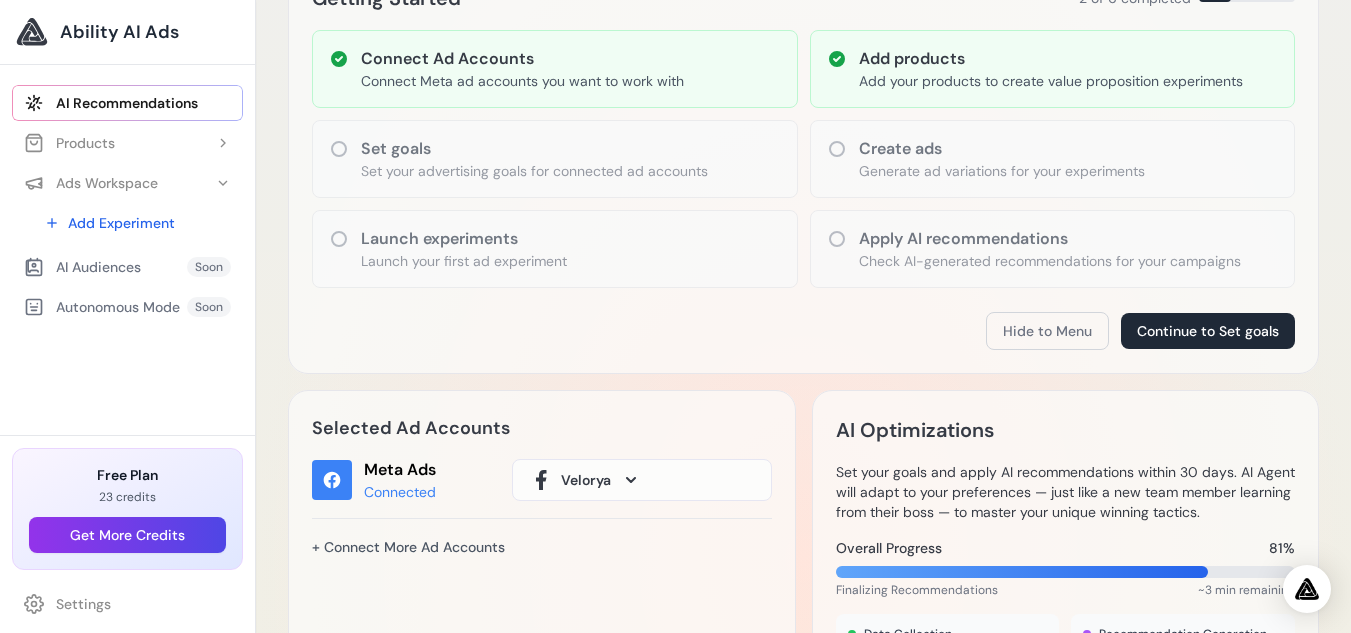 click on "Create ads" at bounding box center (1002, 149) 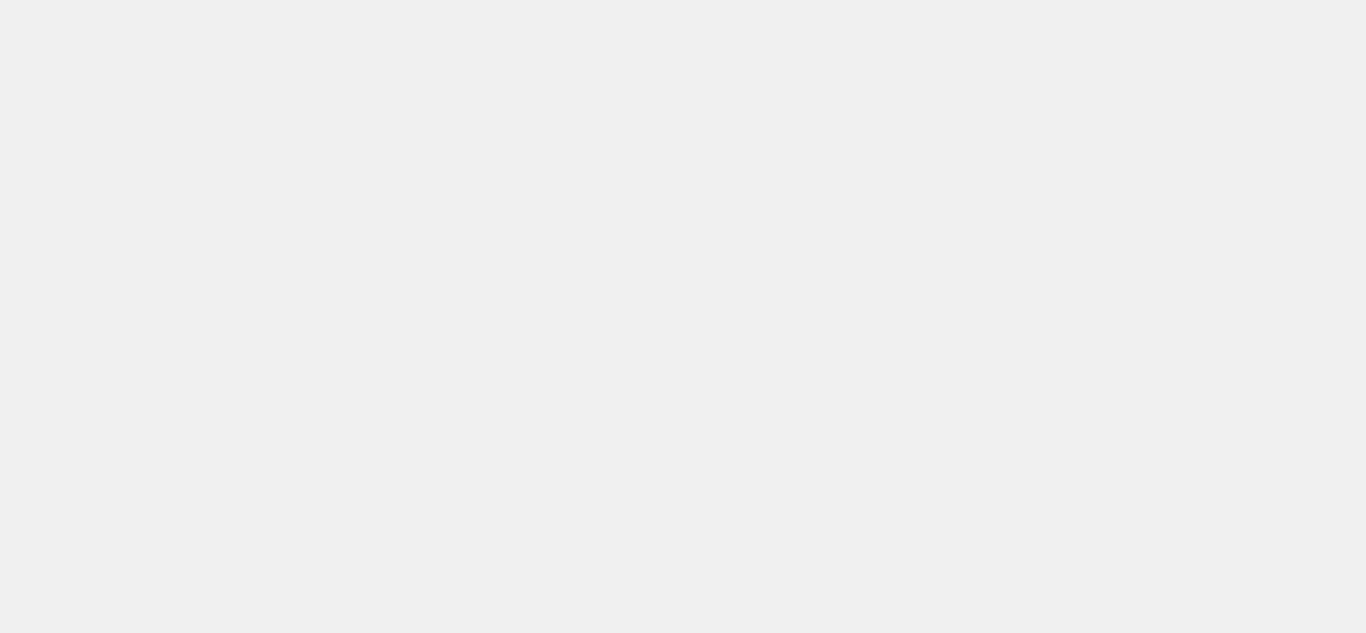 scroll, scrollTop: 0, scrollLeft: 0, axis: both 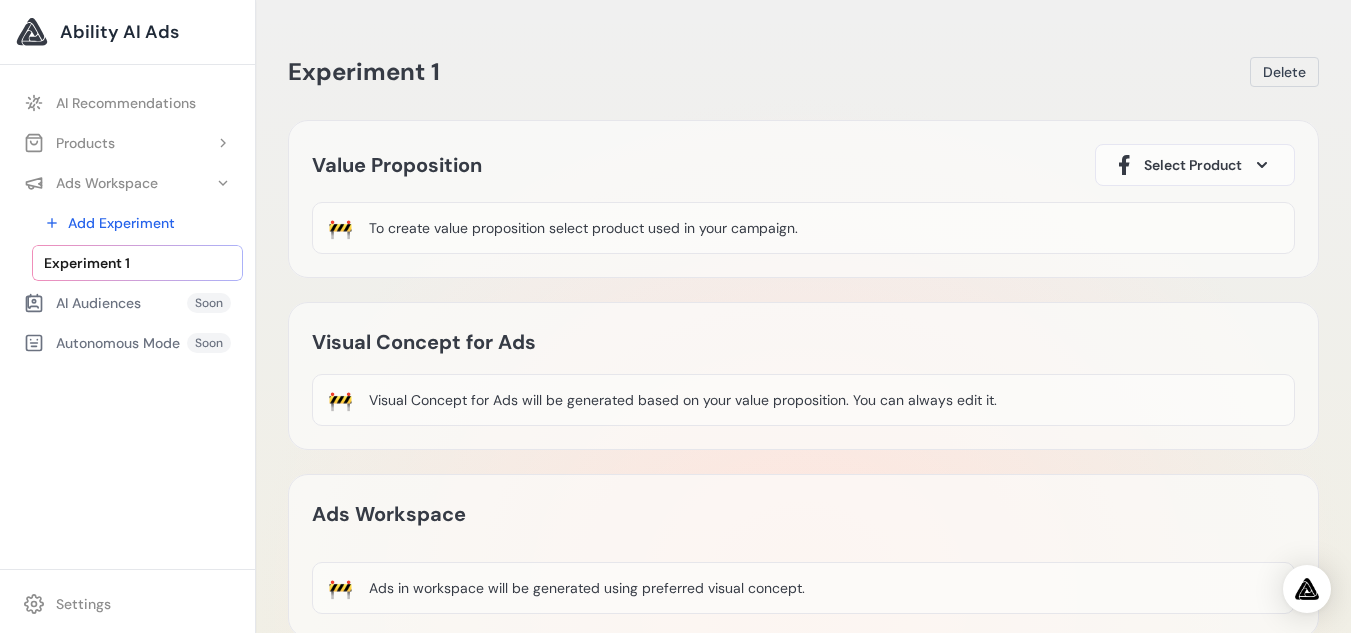 click on "Select Product" at bounding box center [1193, 165] 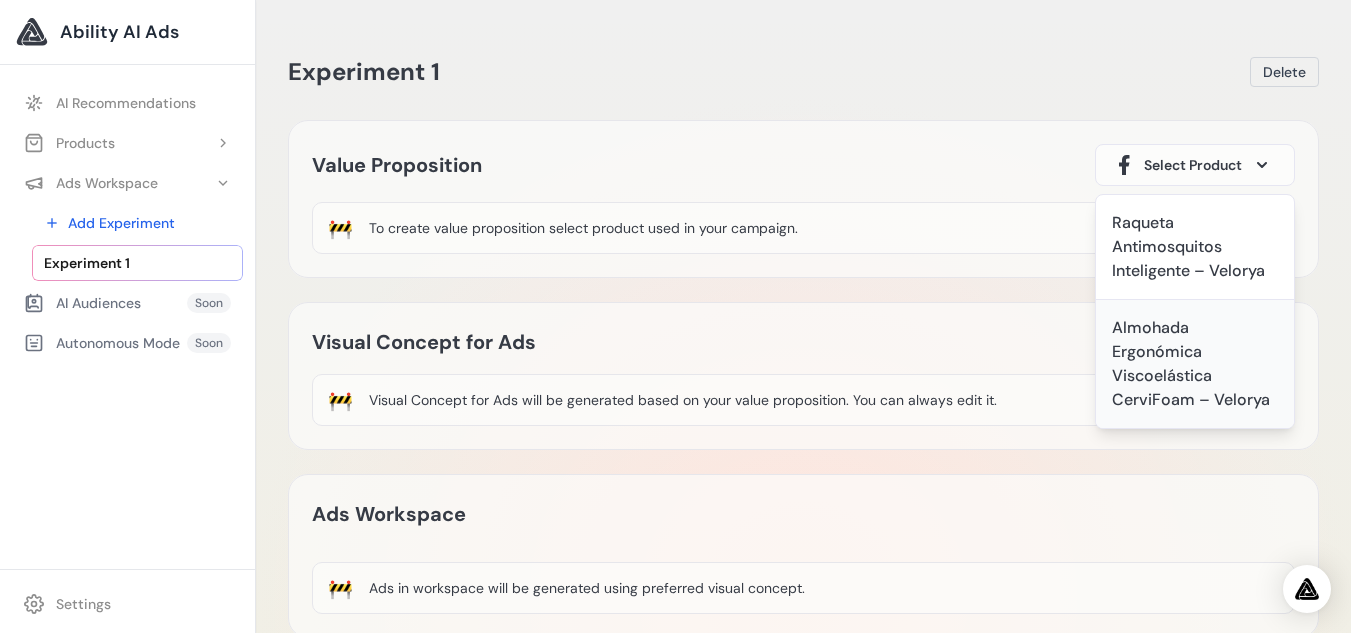 click on "Almohada Ergonómica Viscoelástica CerviFoam
– Velorya" at bounding box center (1195, 364) 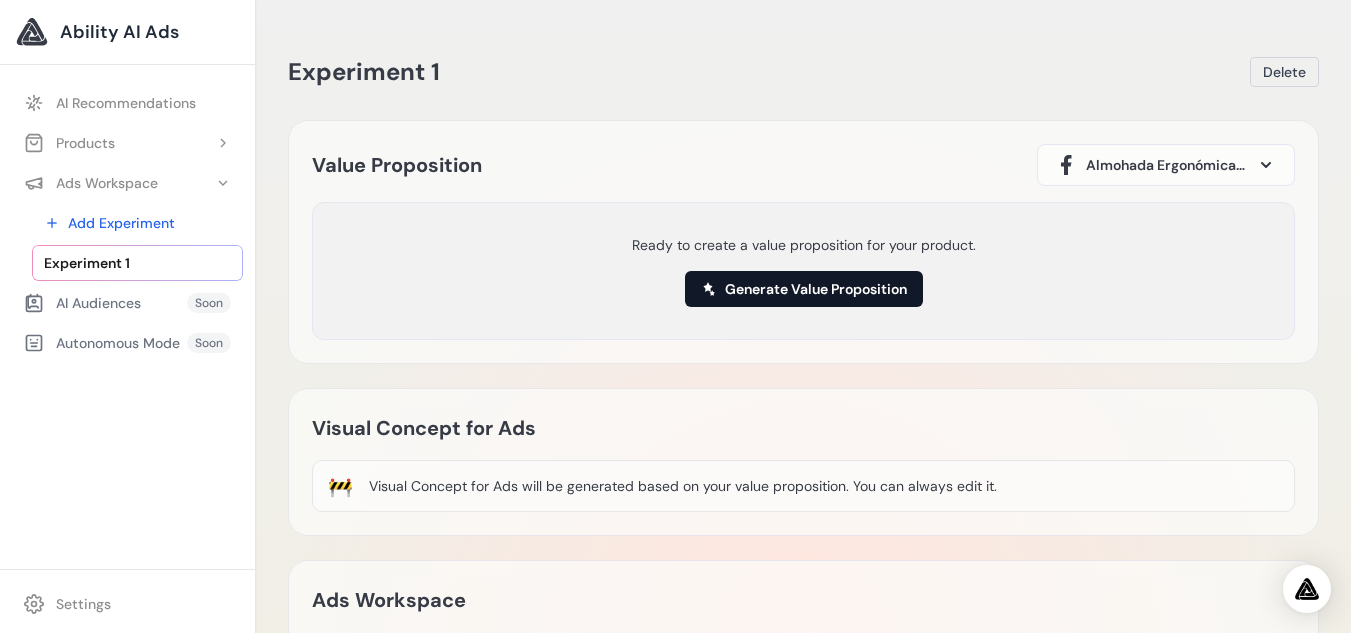 click on "Generate Value Proposition" at bounding box center (804, 289) 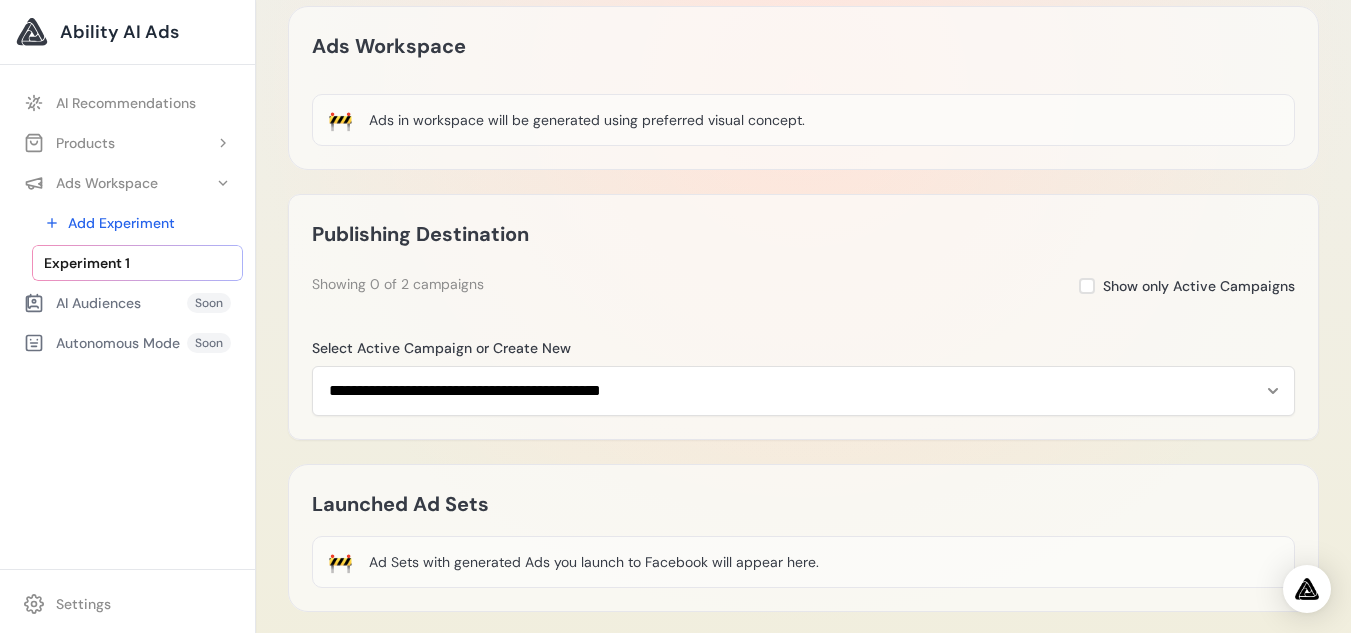 scroll, scrollTop: 557, scrollLeft: 0, axis: vertical 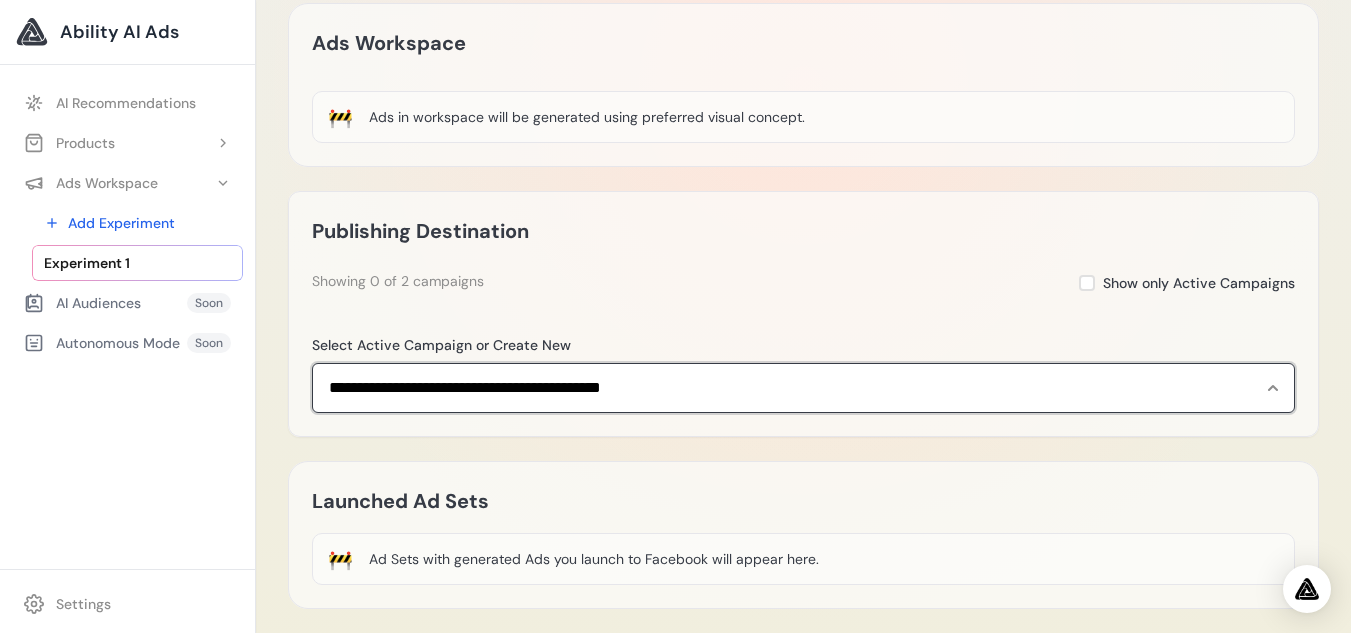 click on "**********" at bounding box center [803, 388] 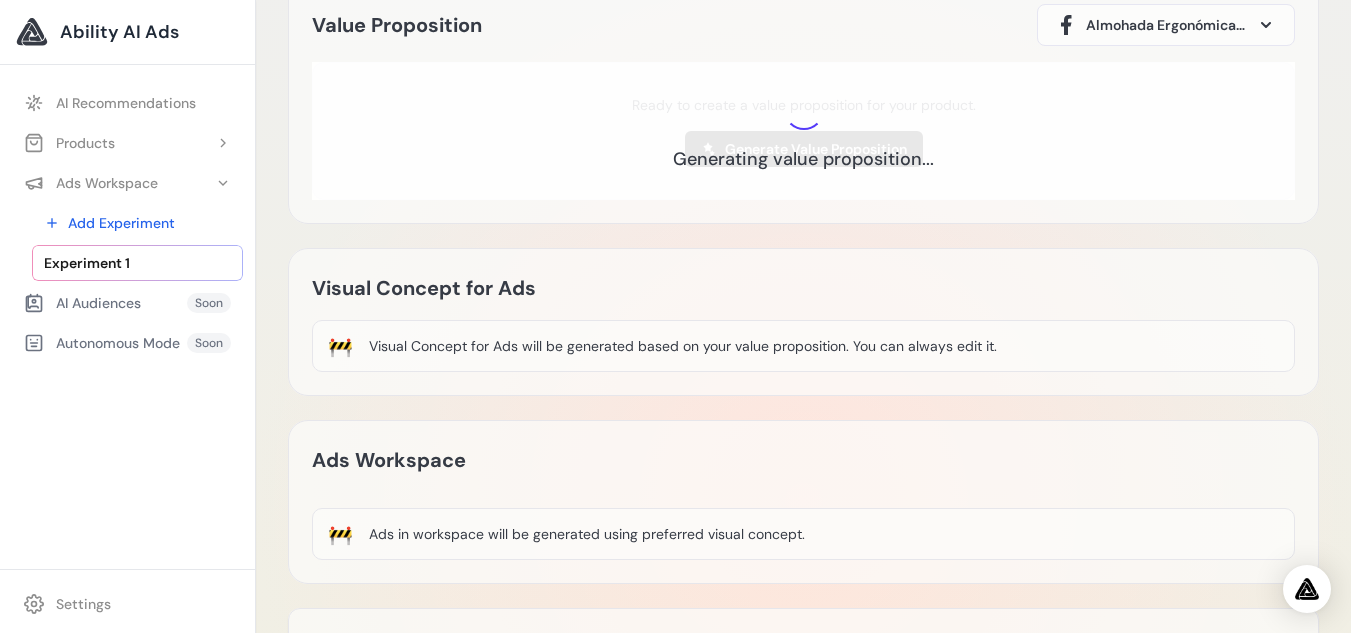scroll, scrollTop: 0, scrollLeft: 0, axis: both 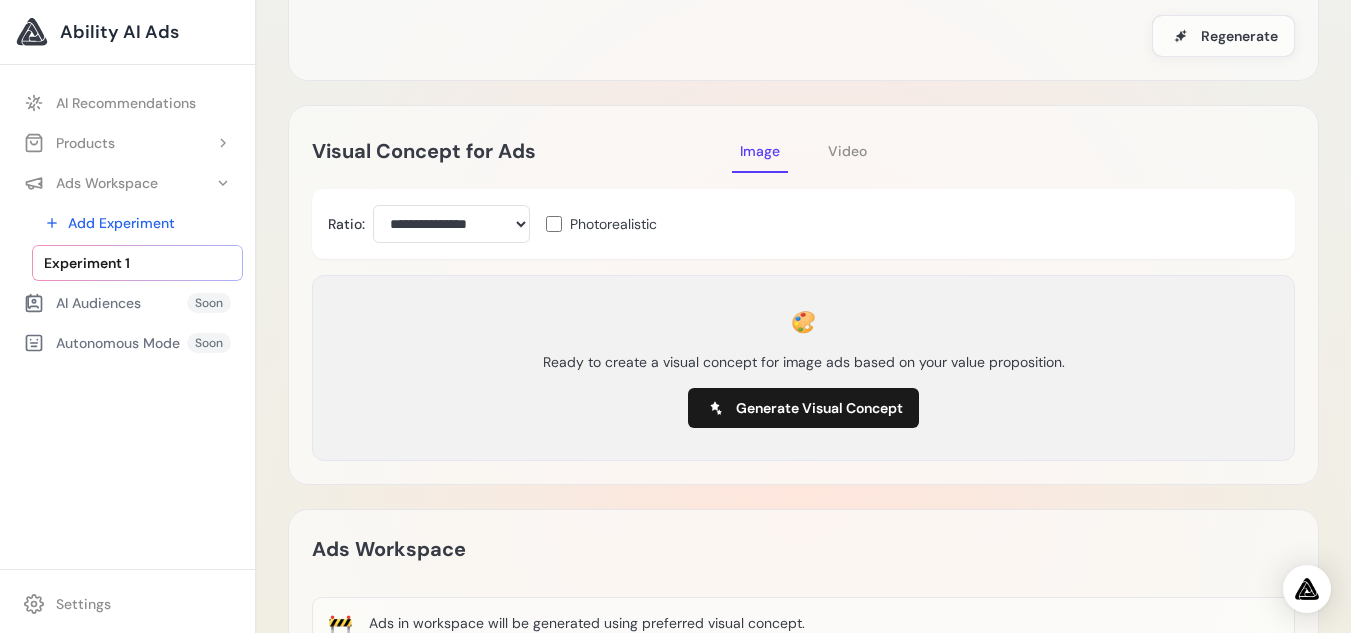 click on "Video" at bounding box center (847, 151) 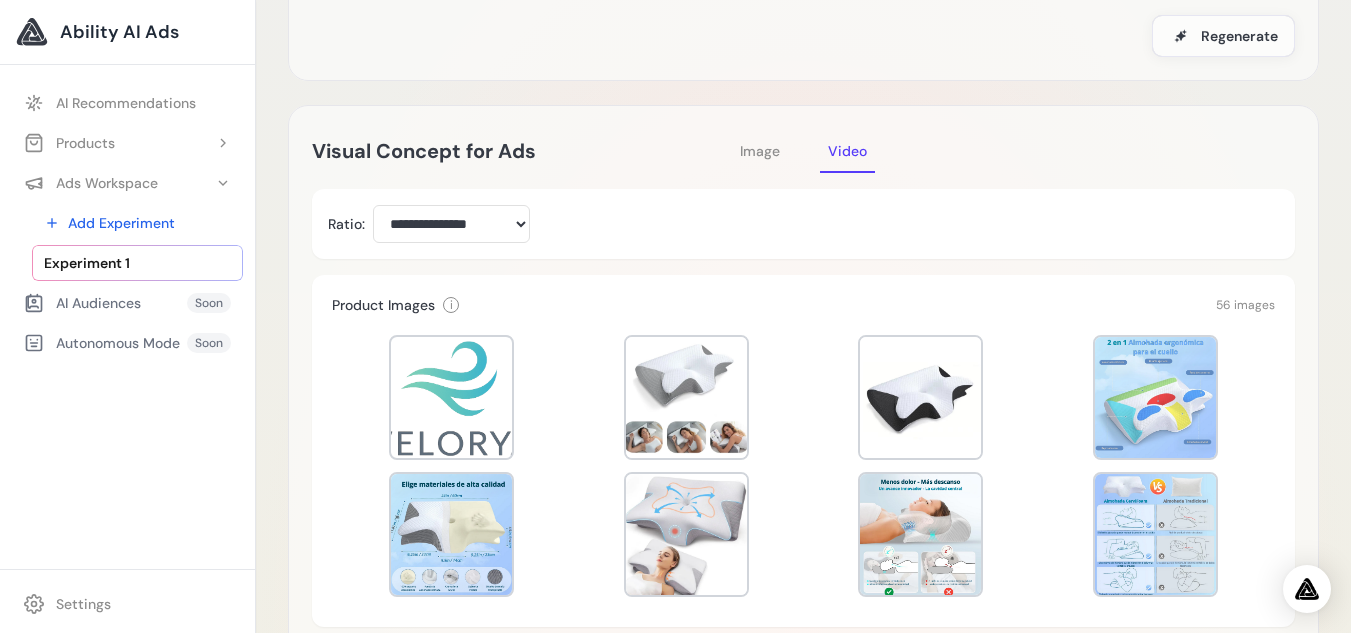 click on "Video" at bounding box center (847, 151) 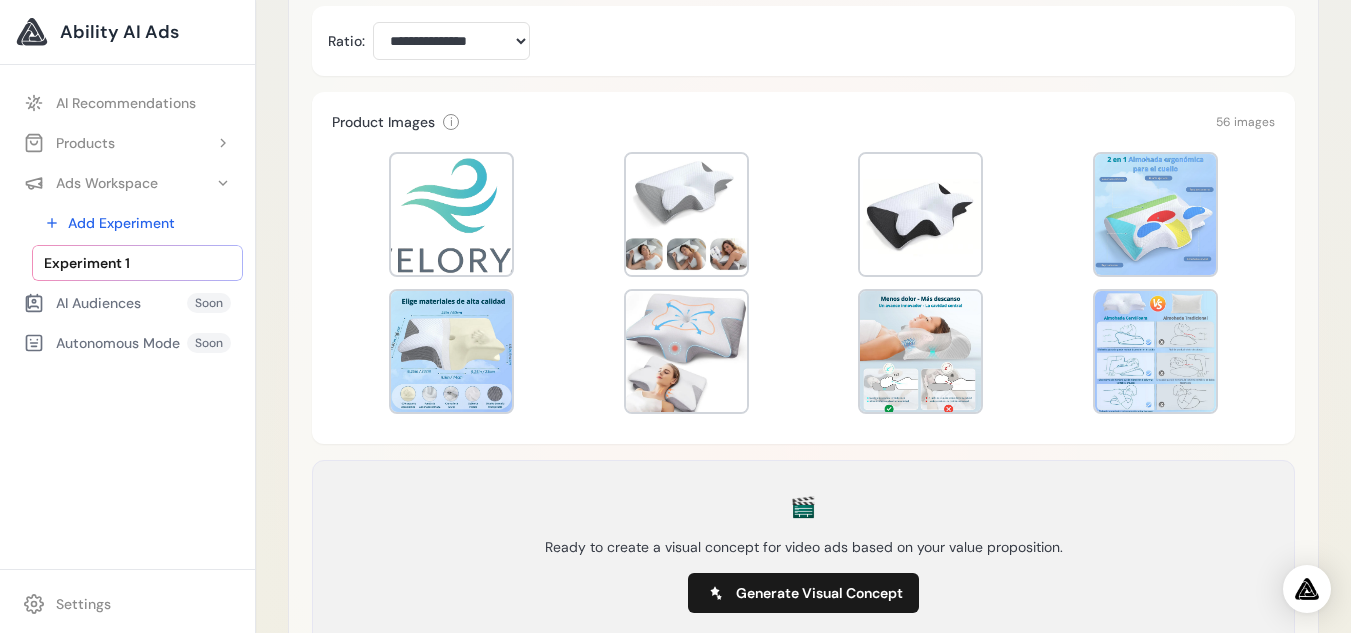 scroll, scrollTop: 616, scrollLeft: 0, axis: vertical 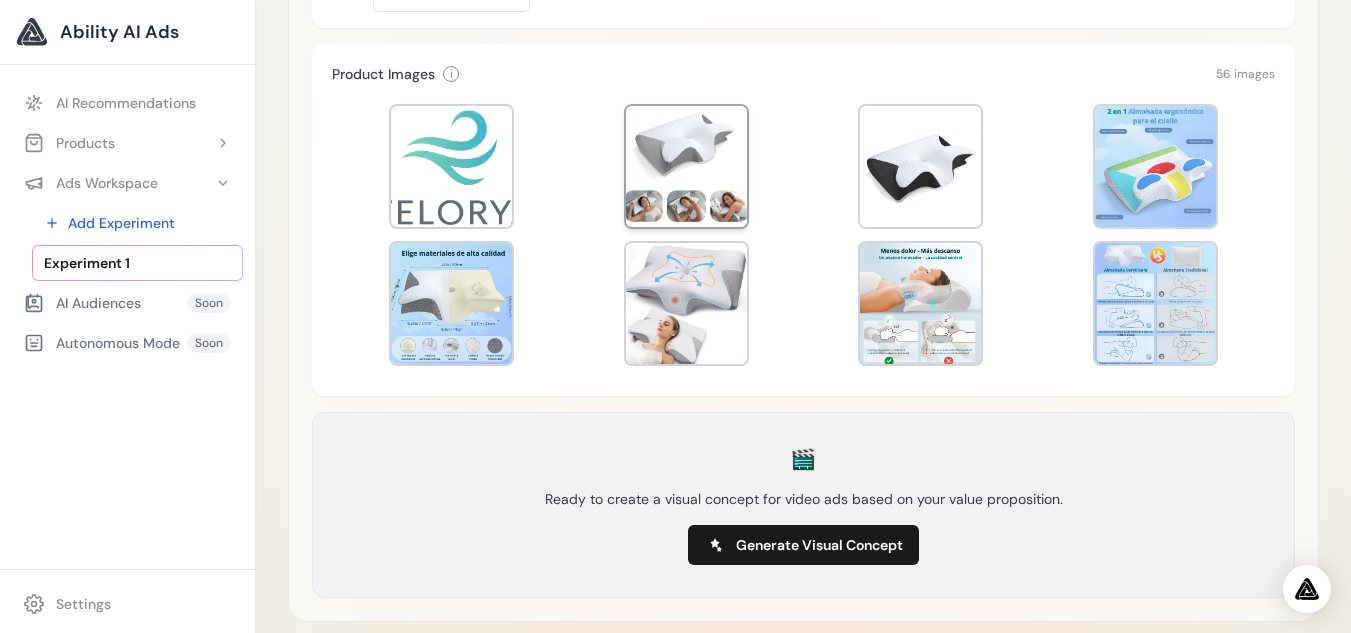 click at bounding box center (686, 166) 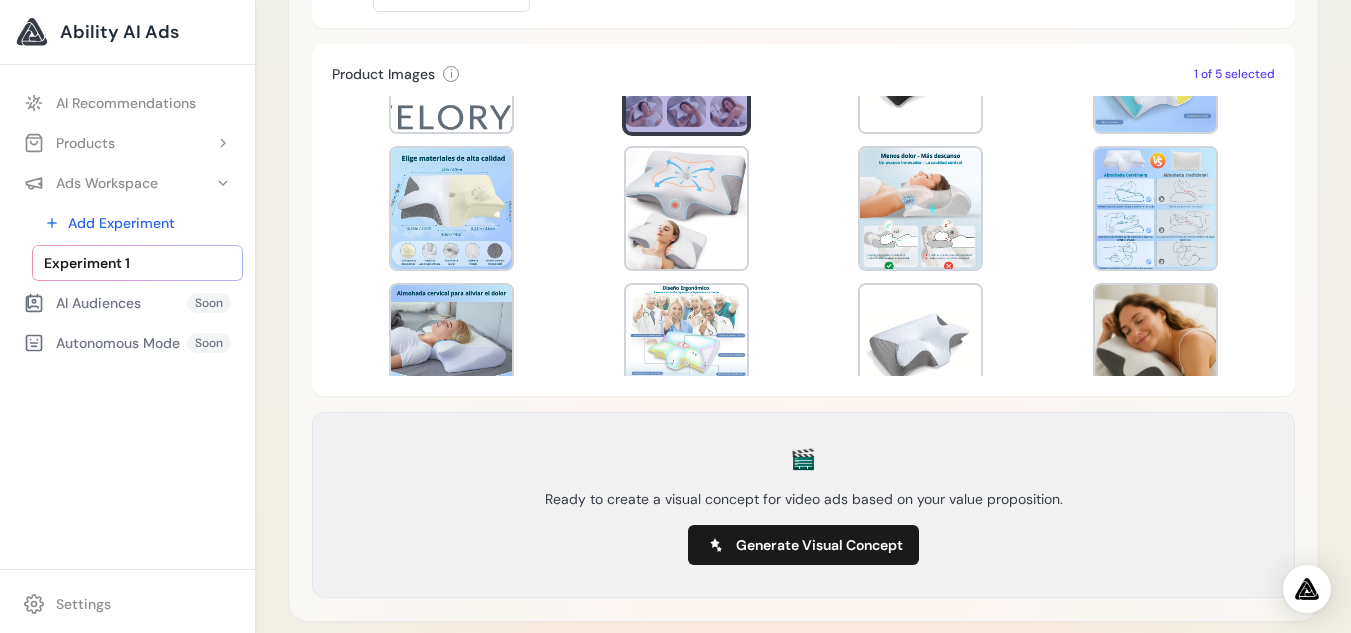 scroll, scrollTop: 87, scrollLeft: 0, axis: vertical 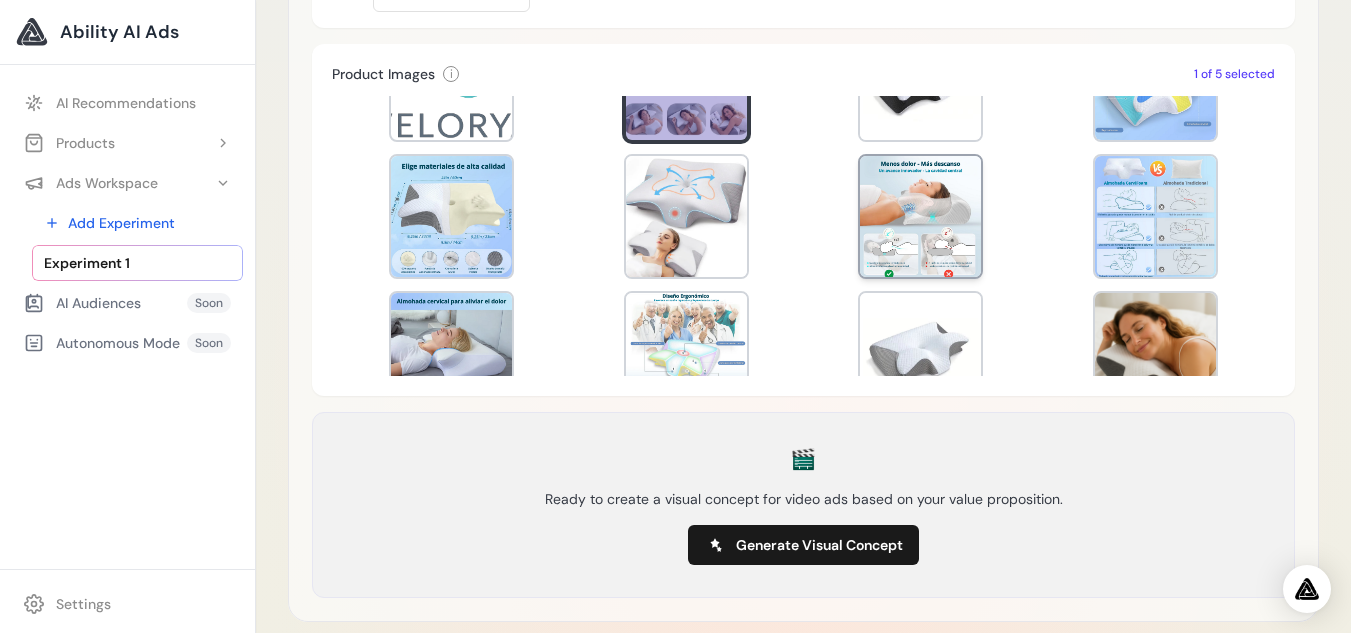 click at bounding box center [920, 216] 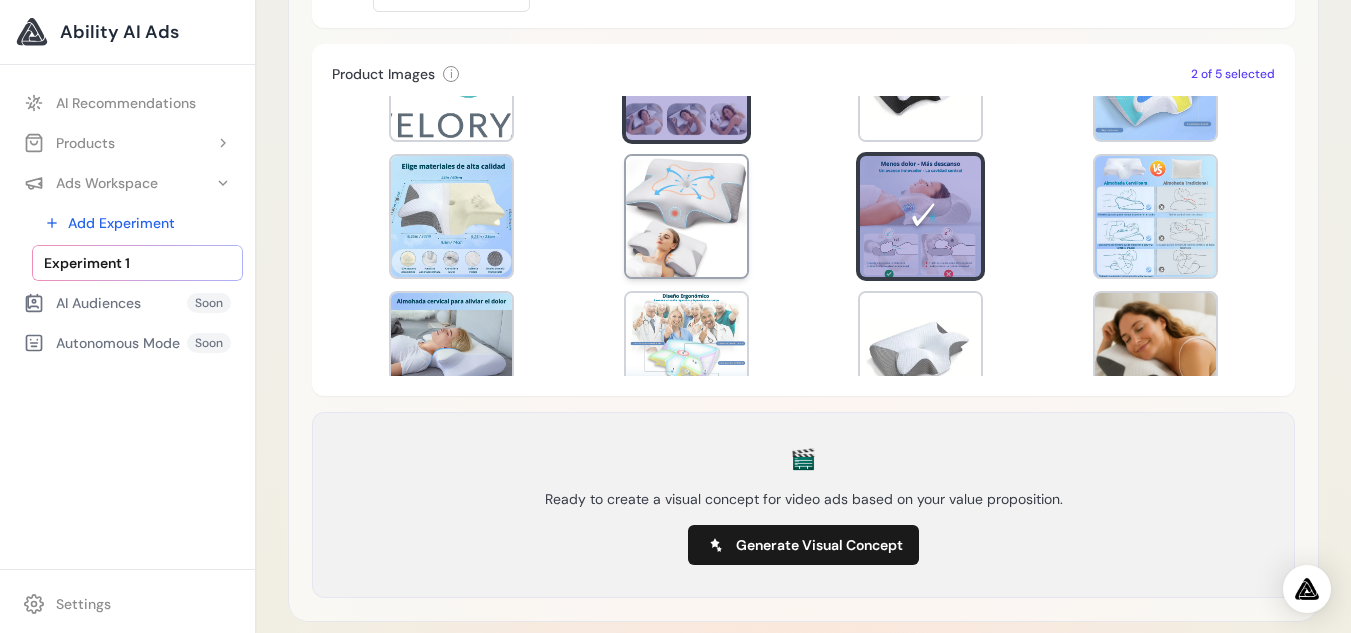 click at bounding box center [686, 216] 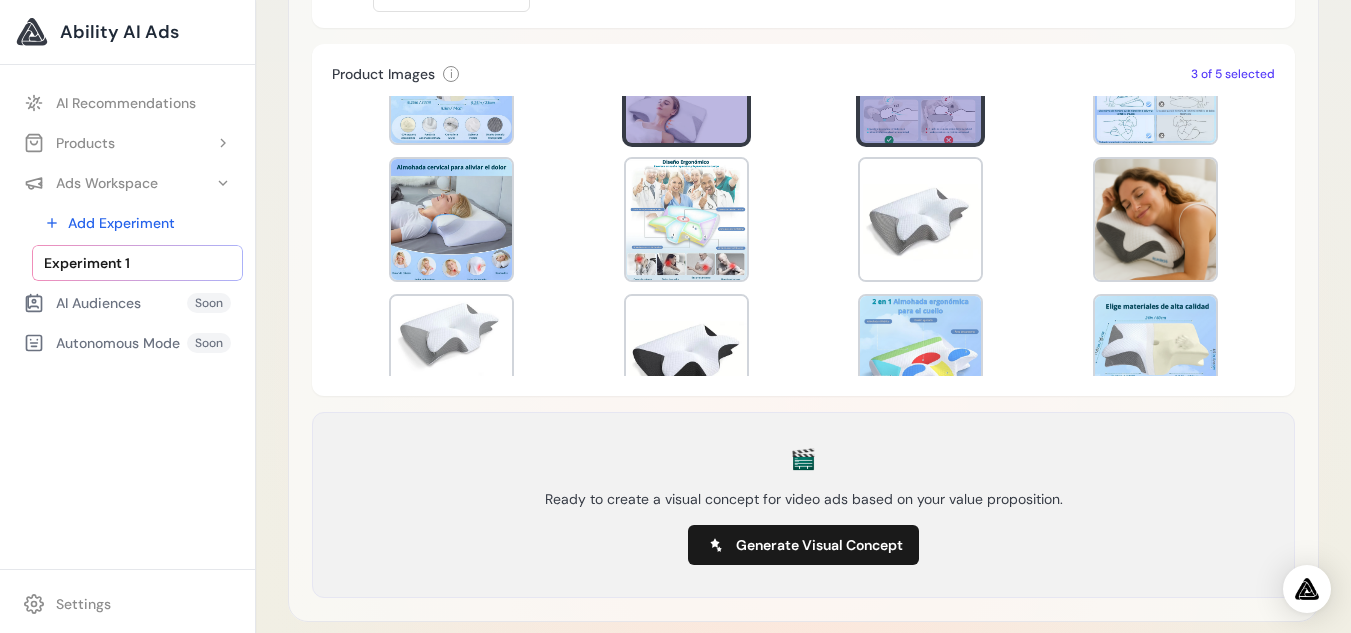 scroll, scrollTop: 110, scrollLeft: 0, axis: vertical 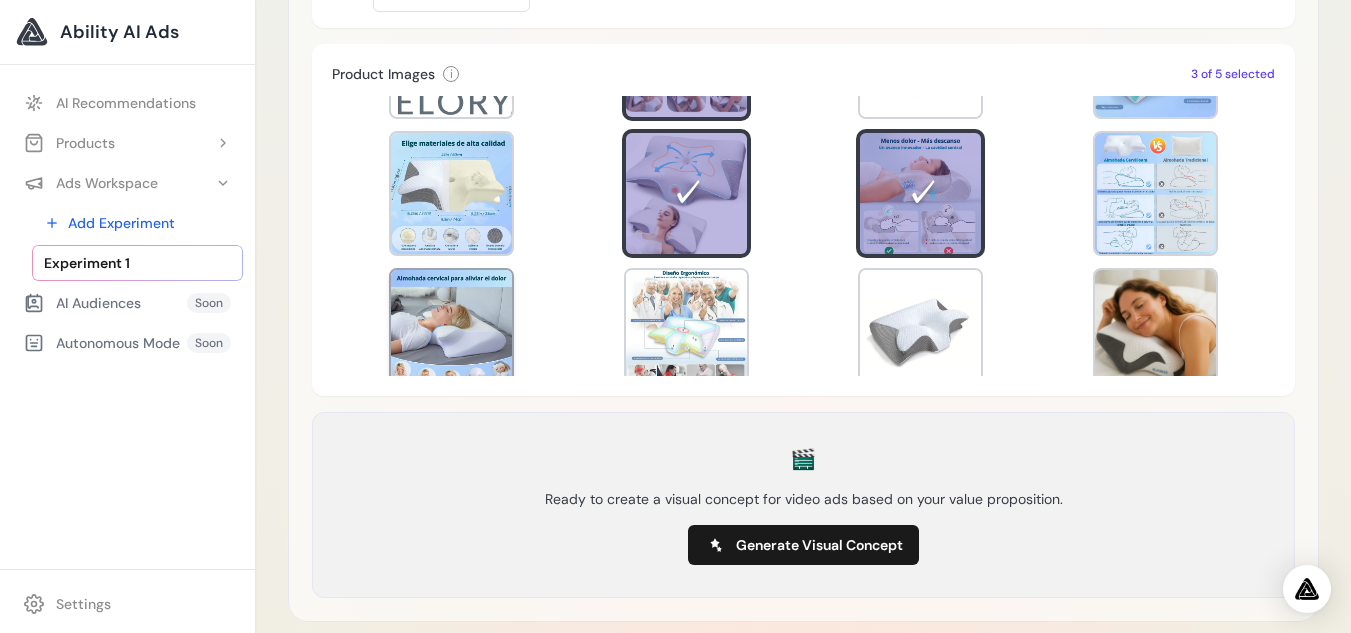 click at bounding box center [451, 330] 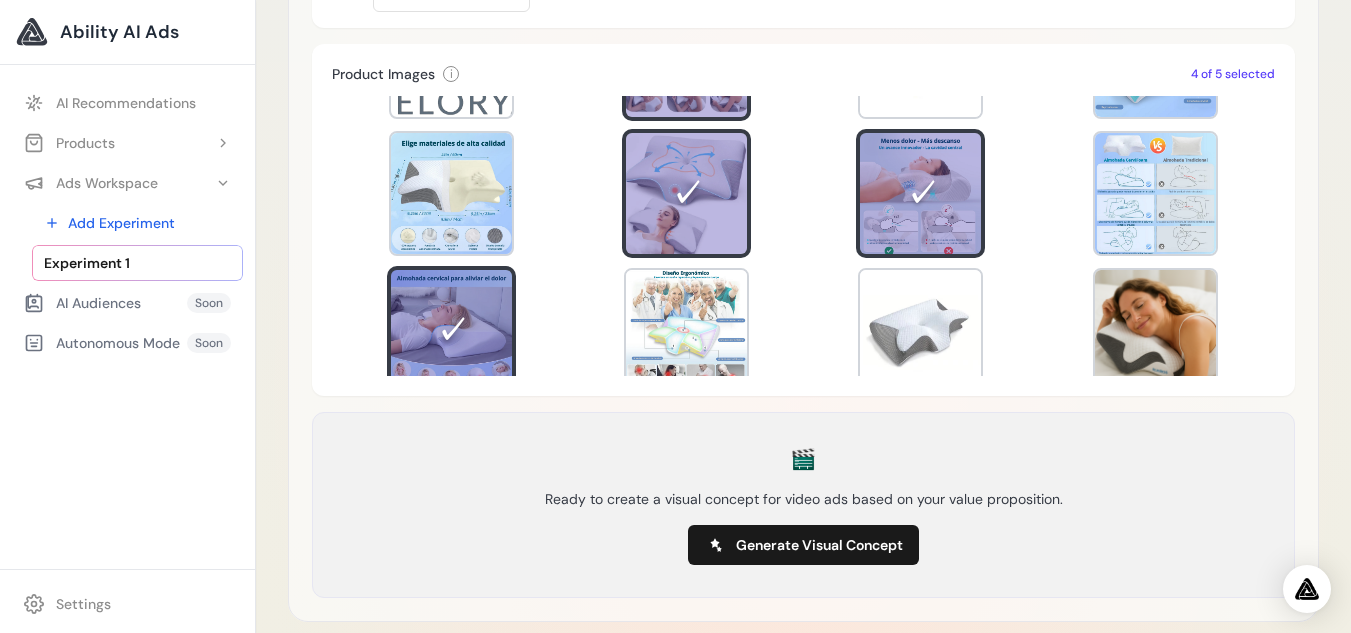 scroll, scrollTop: 0, scrollLeft: 0, axis: both 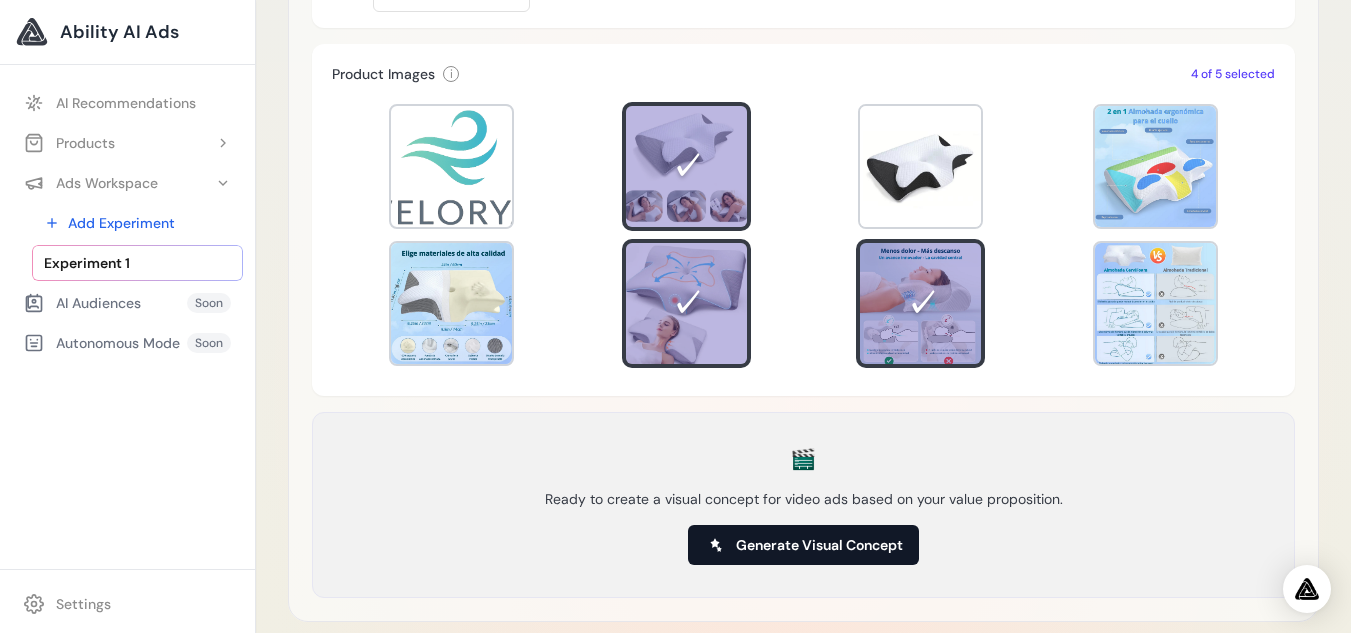 click on "Generate Visual Concept" at bounding box center (819, 545) 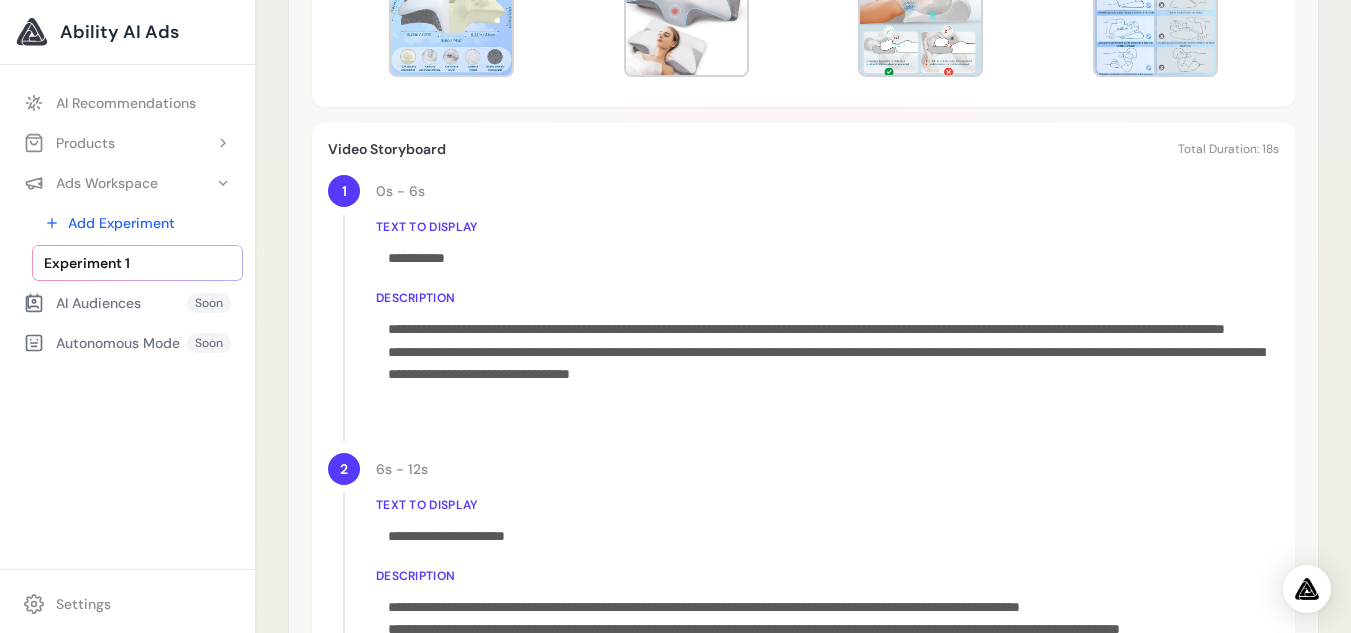 scroll, scrollTop: 876, scrollLeft: 0, axis: vertical 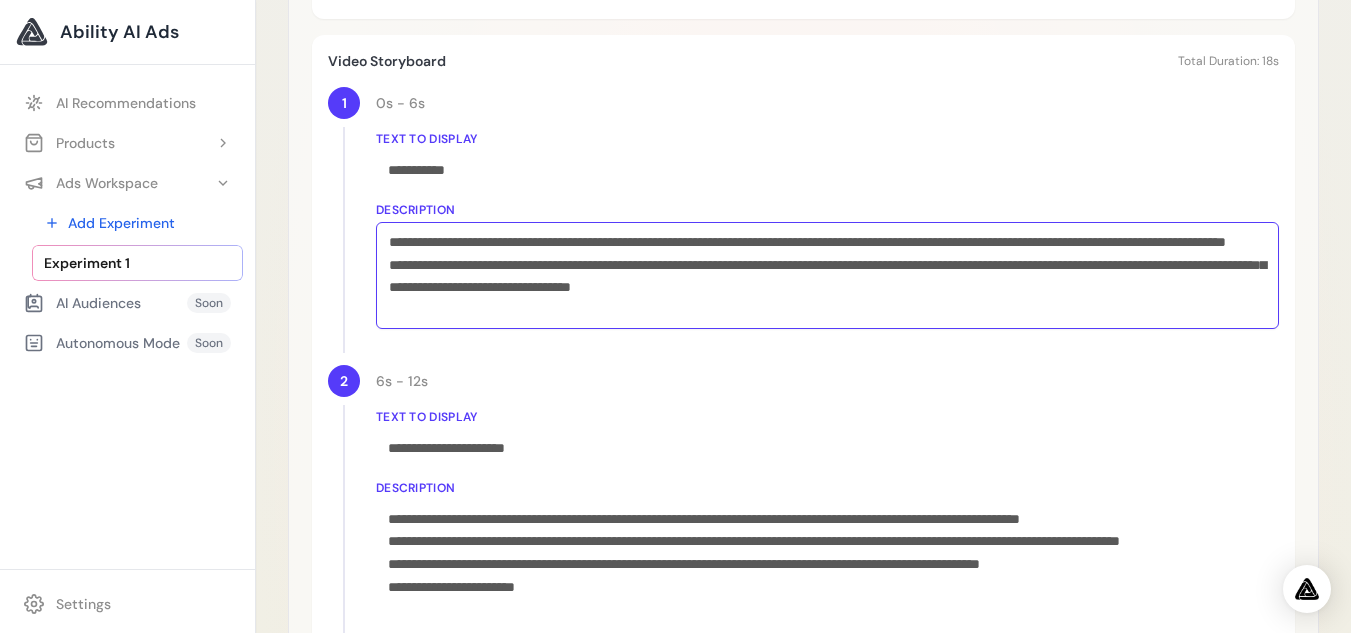click on "**********" at bounding box center (827, 275) 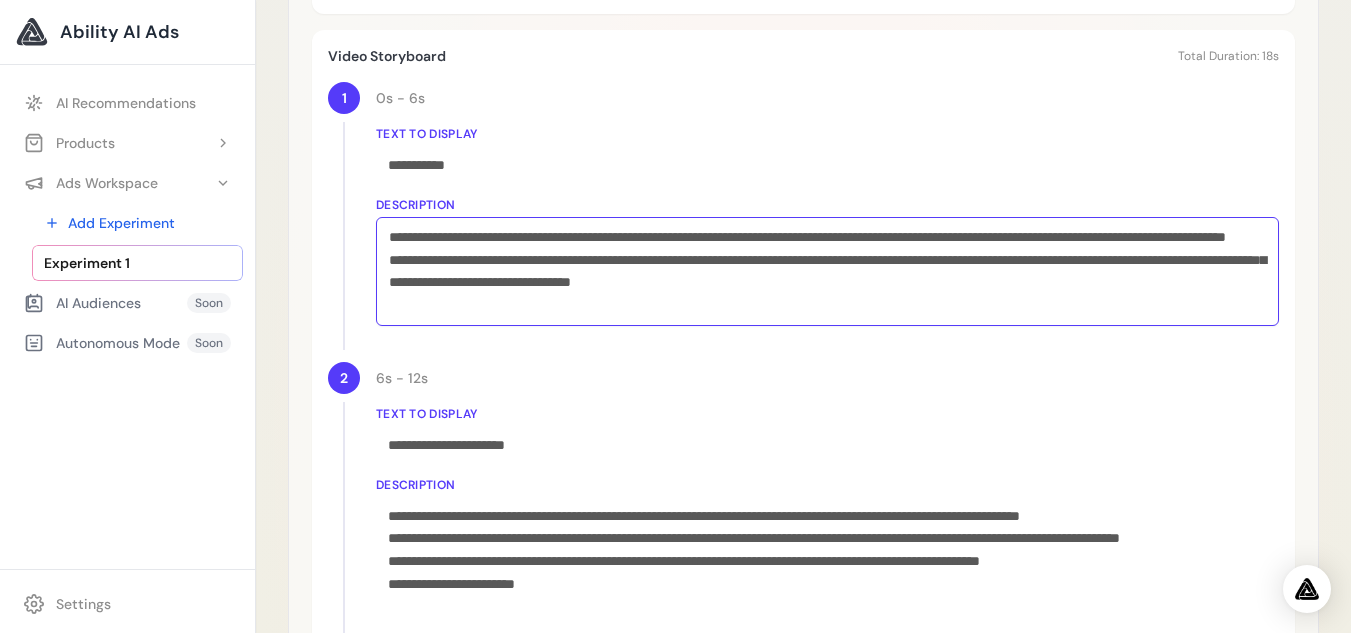 click on "**********" at bounding box center [827, 271] 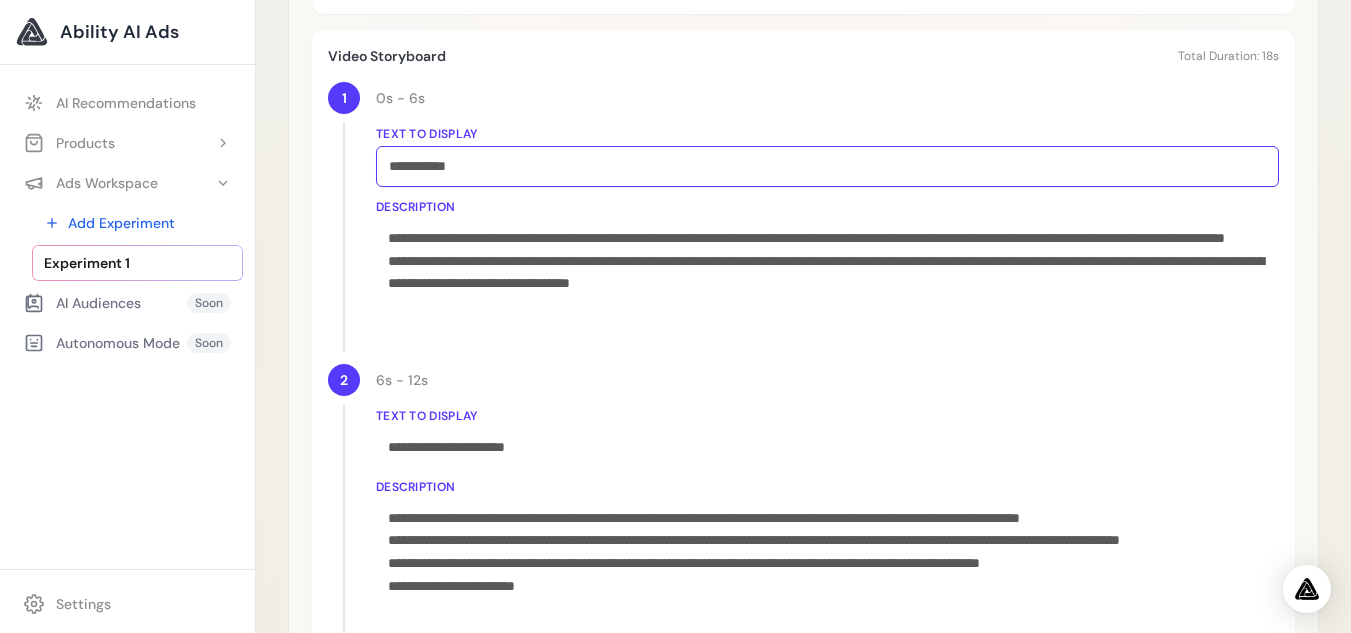 click on "**********" at bounding box center (827, 166) 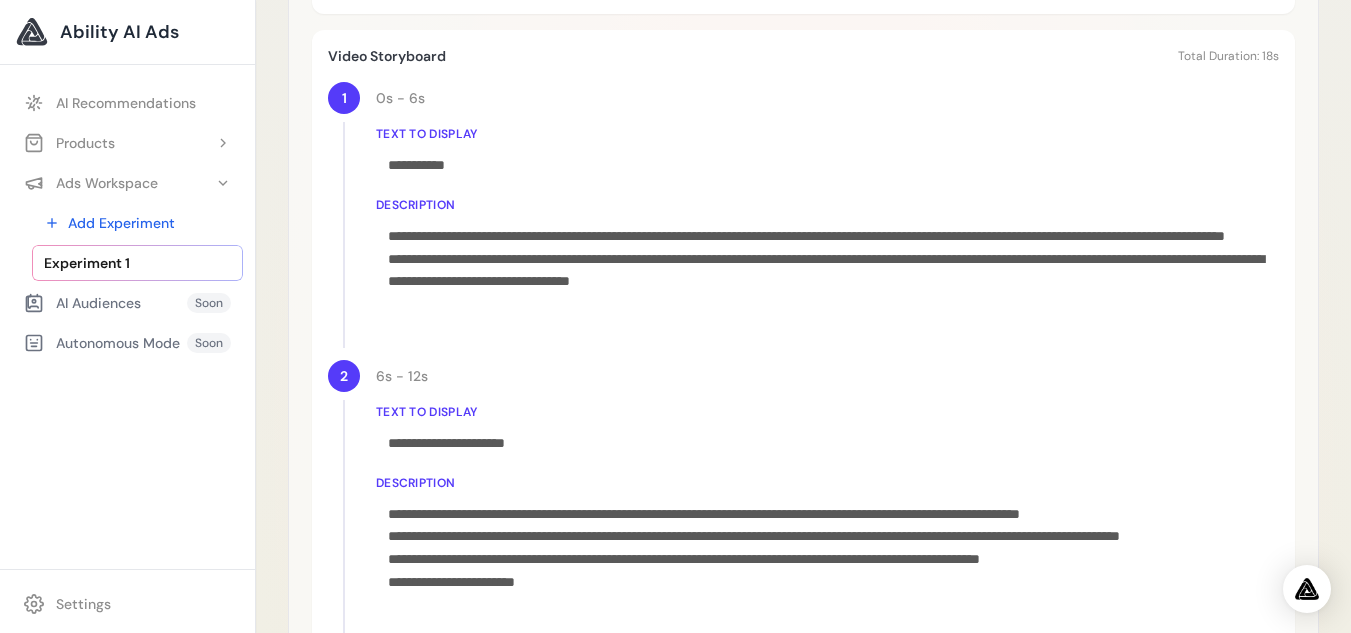 click on "Experiment 1
Delete
Loading Experiment
Processing experiment data...
Value Proposition
Almohada Ergonómica Viscoelástica CerviFoam
– Velorya
Raqueta Antimosquitos Inteligente
– Velorya
Almohada Ergonómica Viscoelástica CerviFoam
– Velorya
Save" at bounding box center (803, 433) 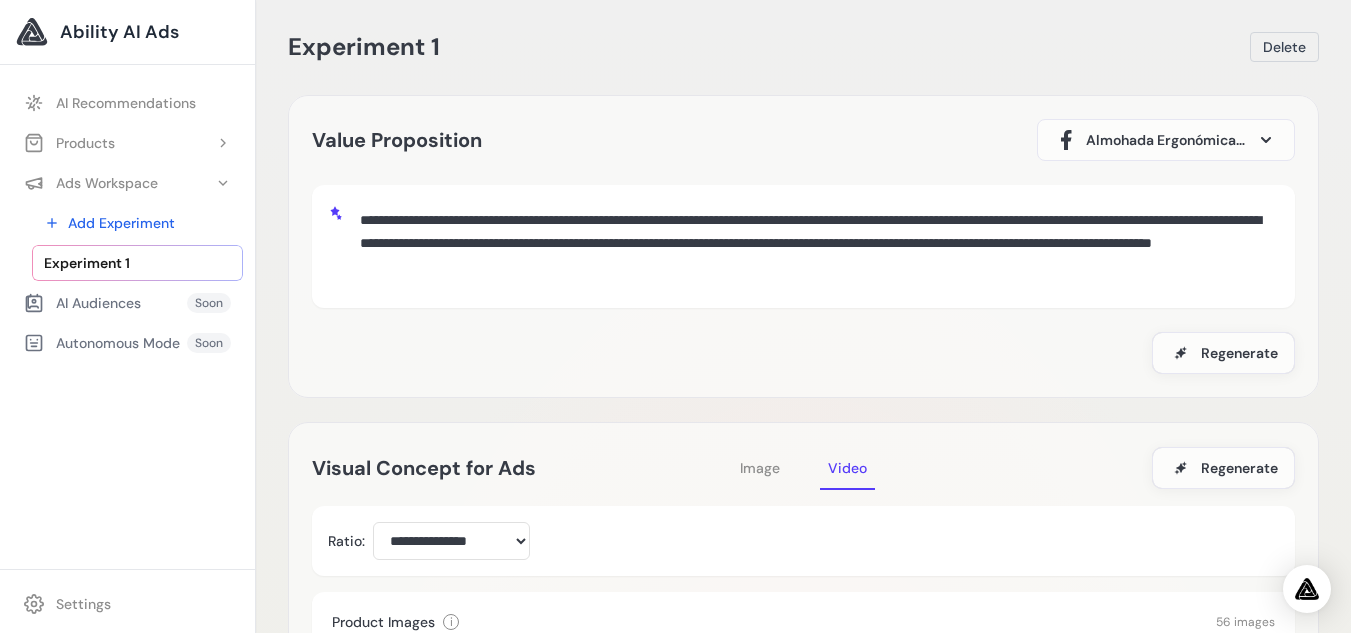 scroll, scrollTop: 1, scrollLeft: 0, axis: vertical 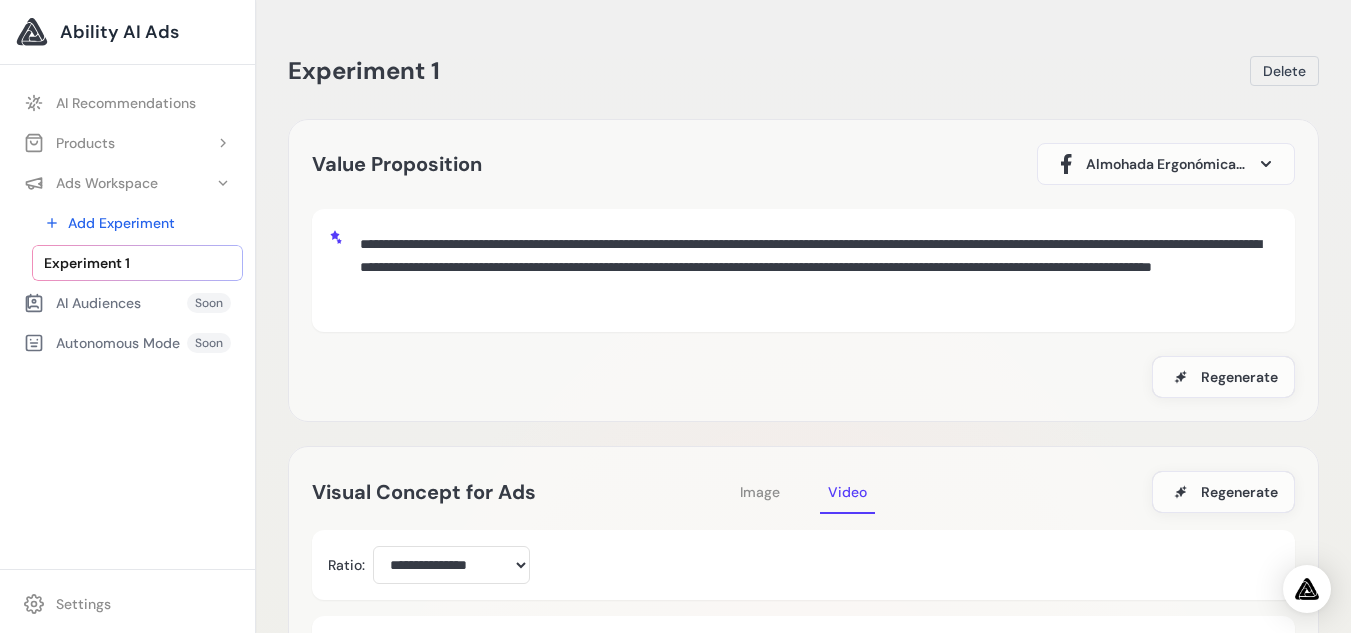 click on "**********" at bounding box center [815, 268] 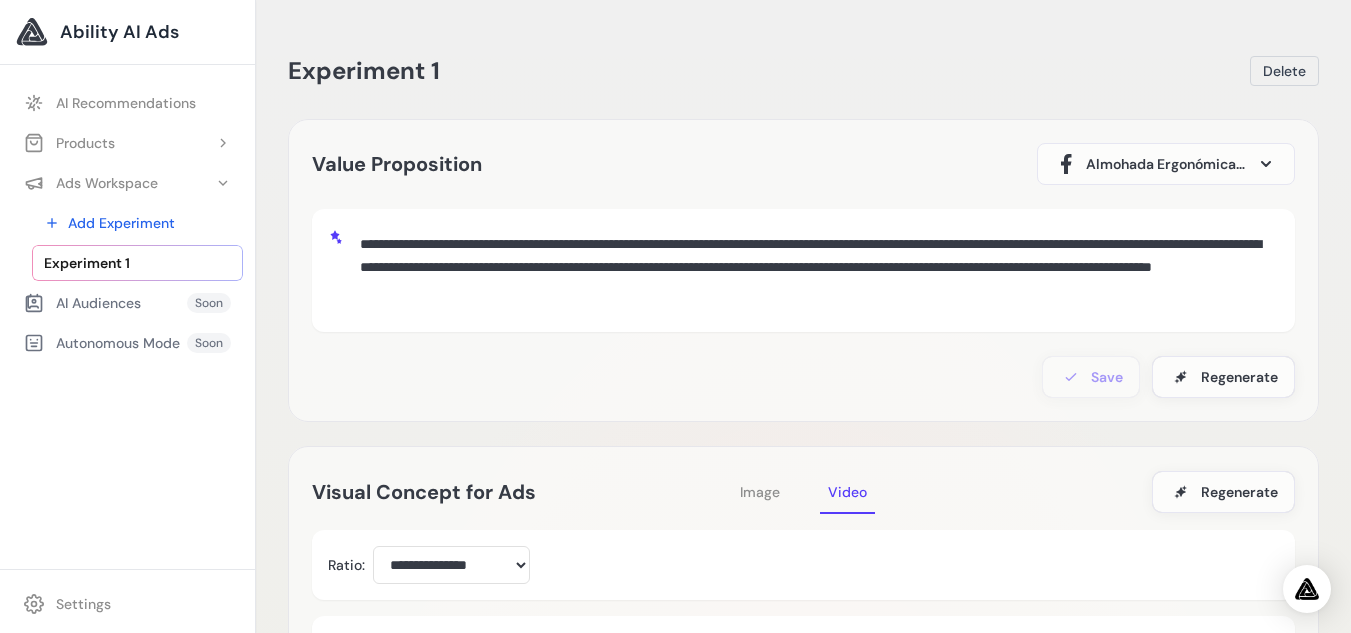click on "**********" at bounding box center (815, 268) 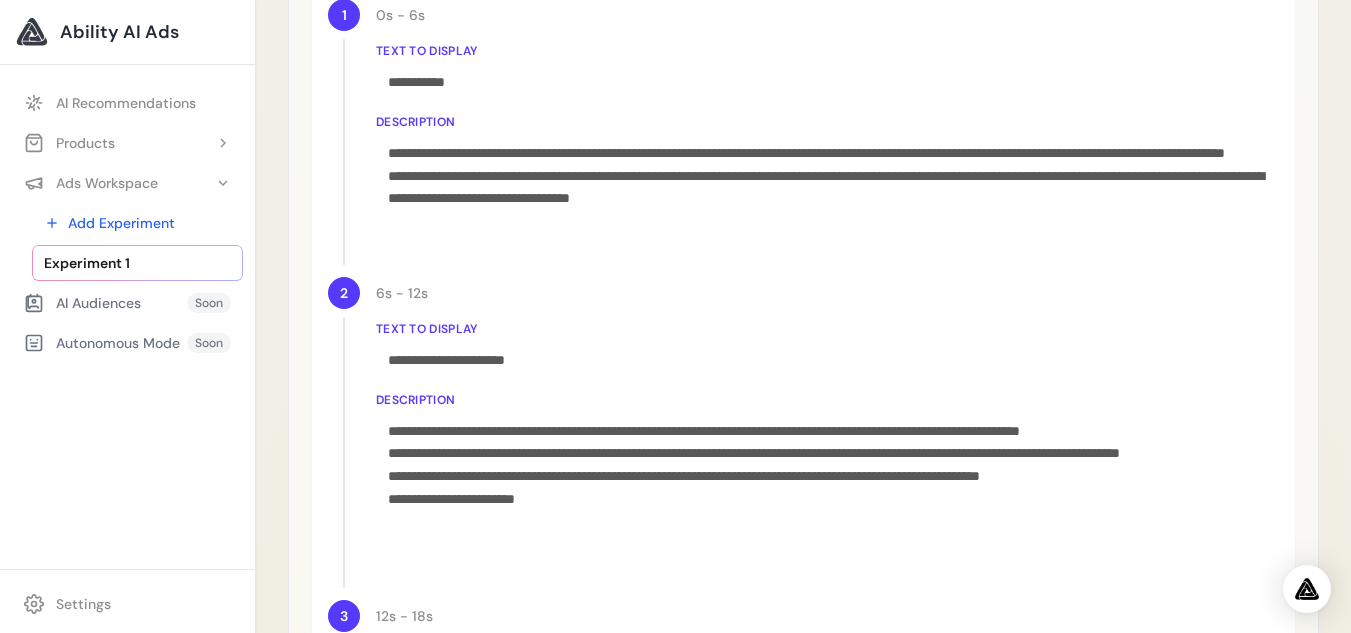 scroll, scrollTop: 973, scrollLeft: 0, axis: vertical 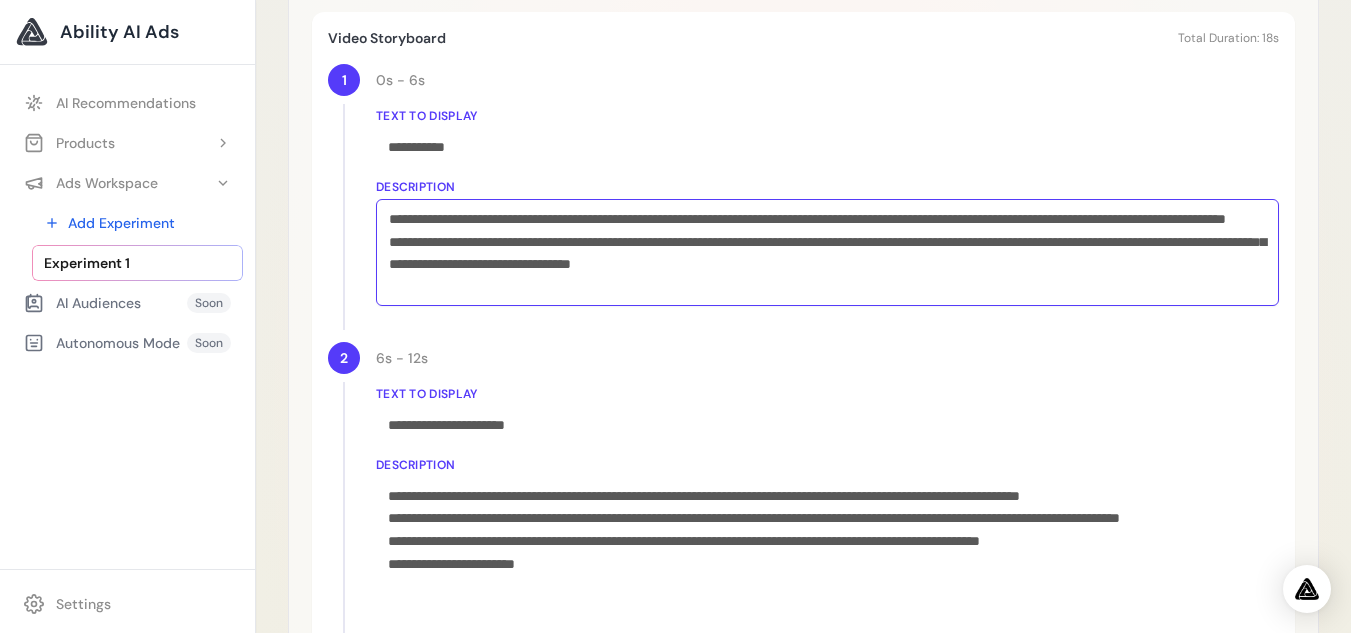 click on "**********" at bounding box center [827, 252] 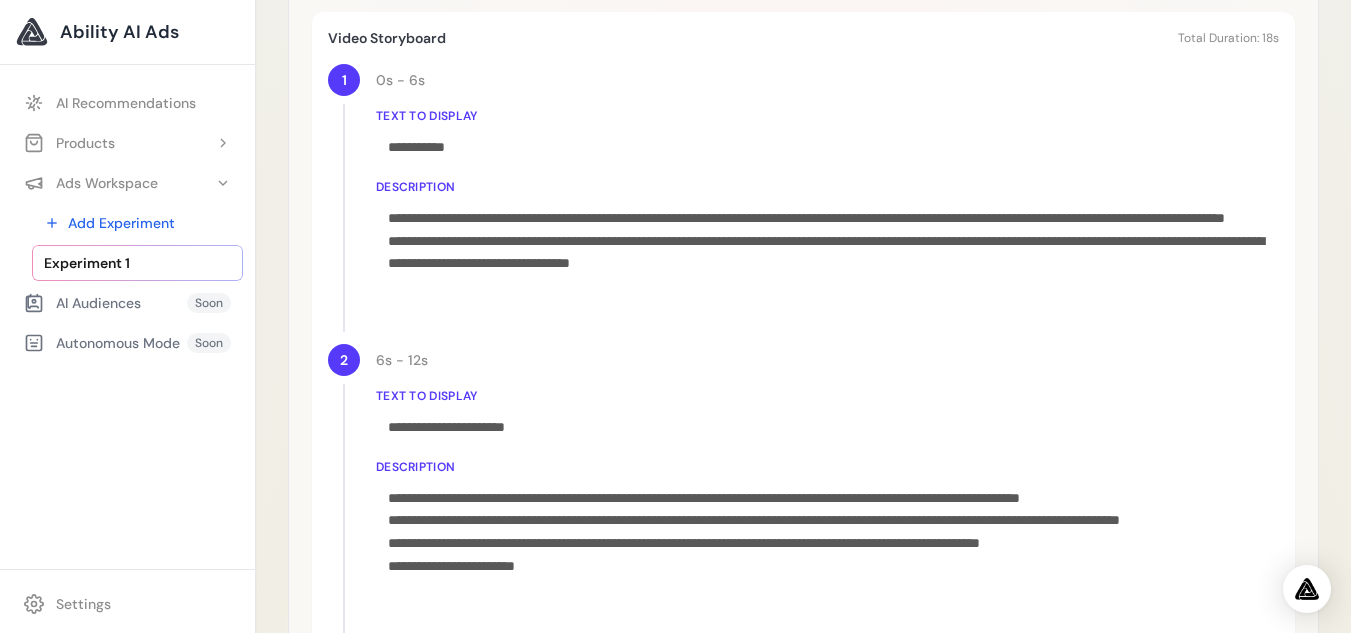 click on "**********" at bounding box center (803, 267) 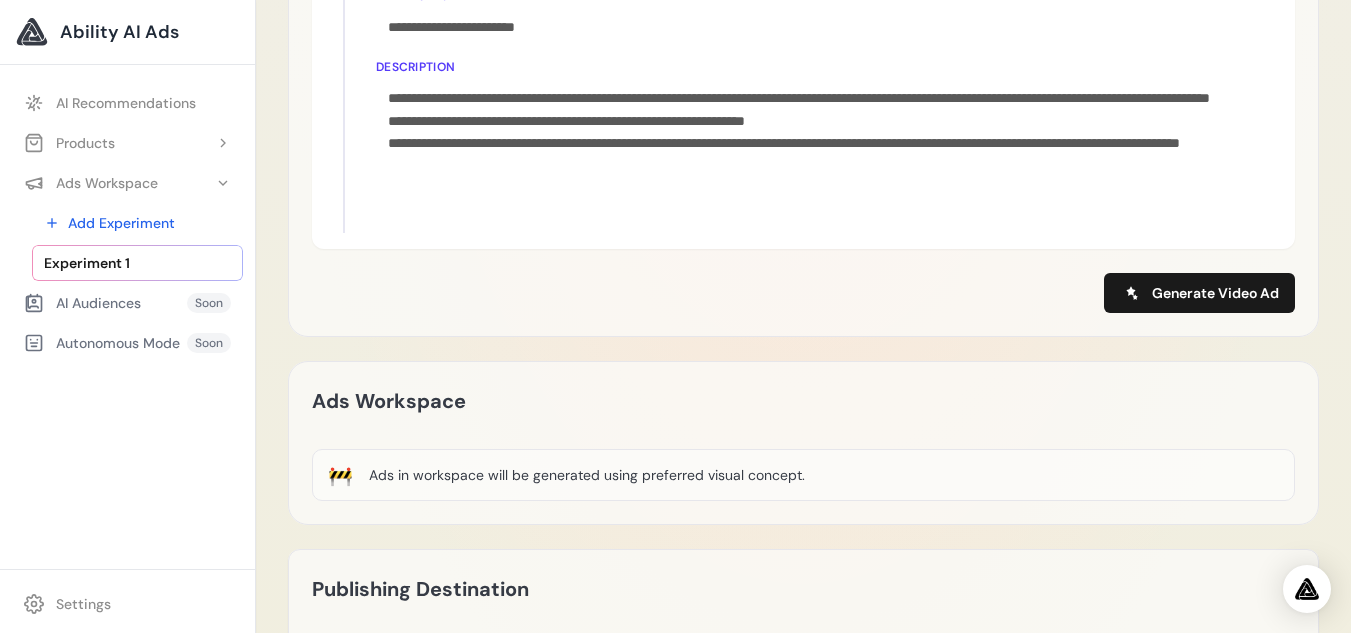 scroll, scrollTop: 1541, scrollLeft: 0, axis: vertical 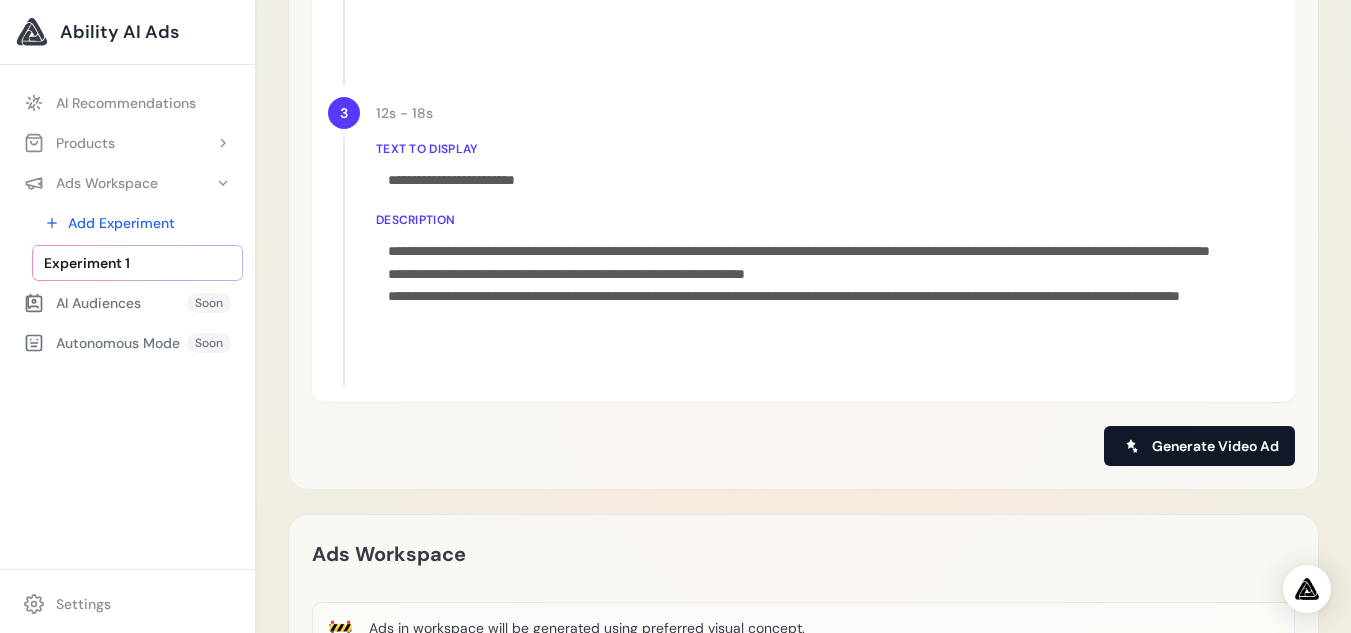 click on "Generate Video Ad" at bounding box center [1215, 446] 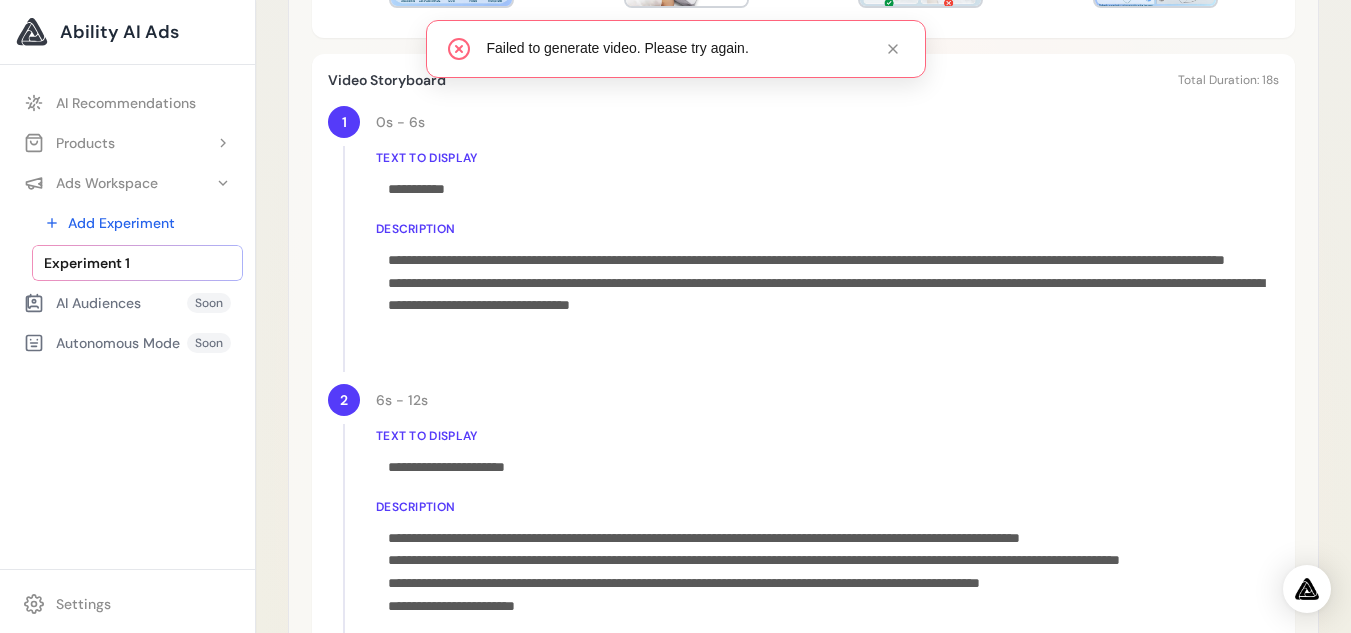 scroll, scrollTop: 885, scrollLeft: 0, axis: vertical 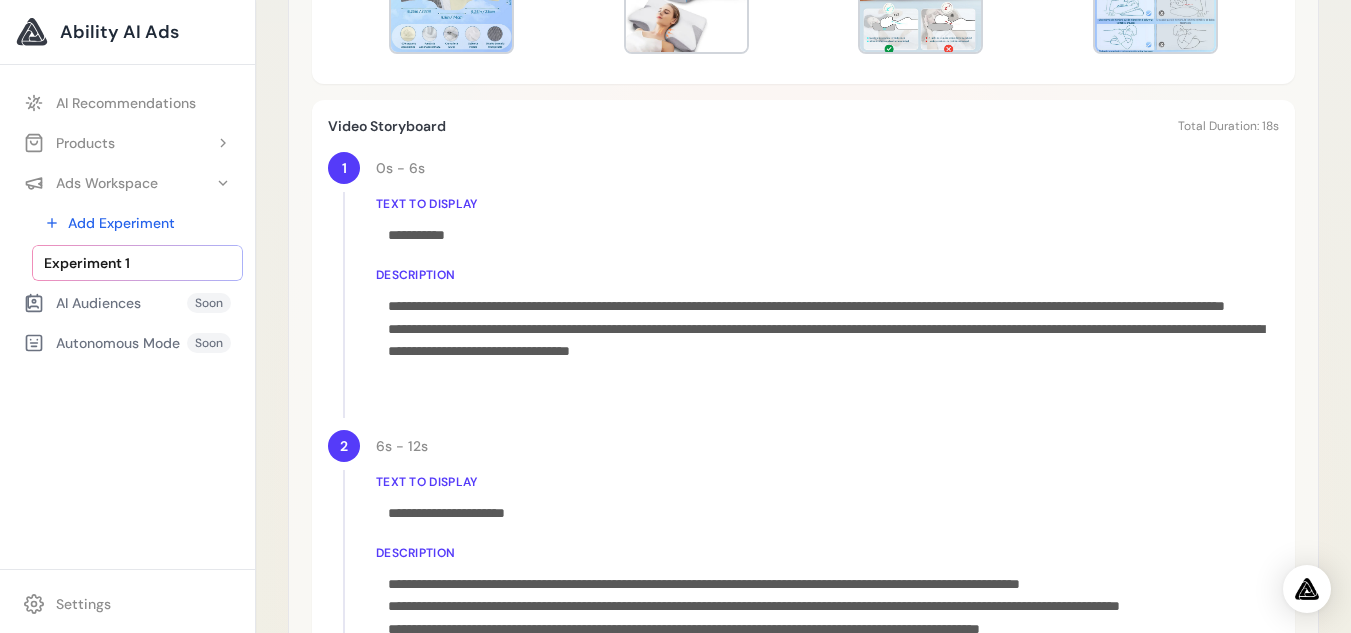 click on "**********" at bounding box center [803, 354] 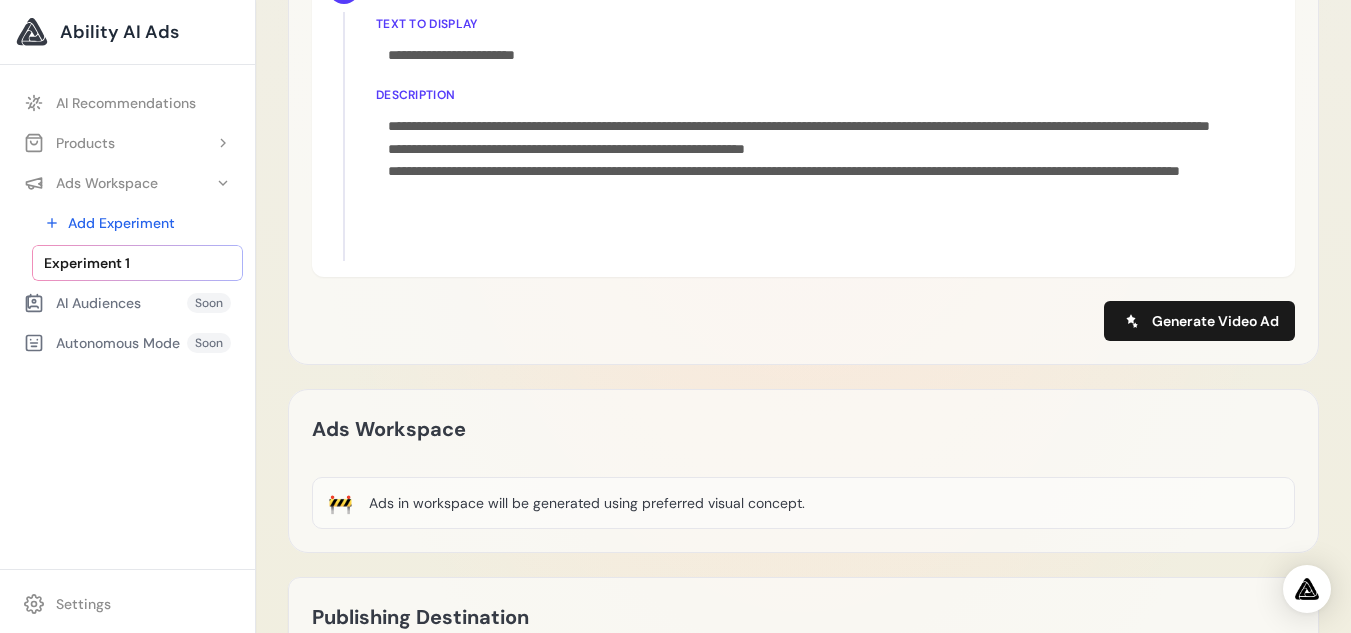 scroll, scrollTop: 1671, scrollLeft: 0, axis: vertical 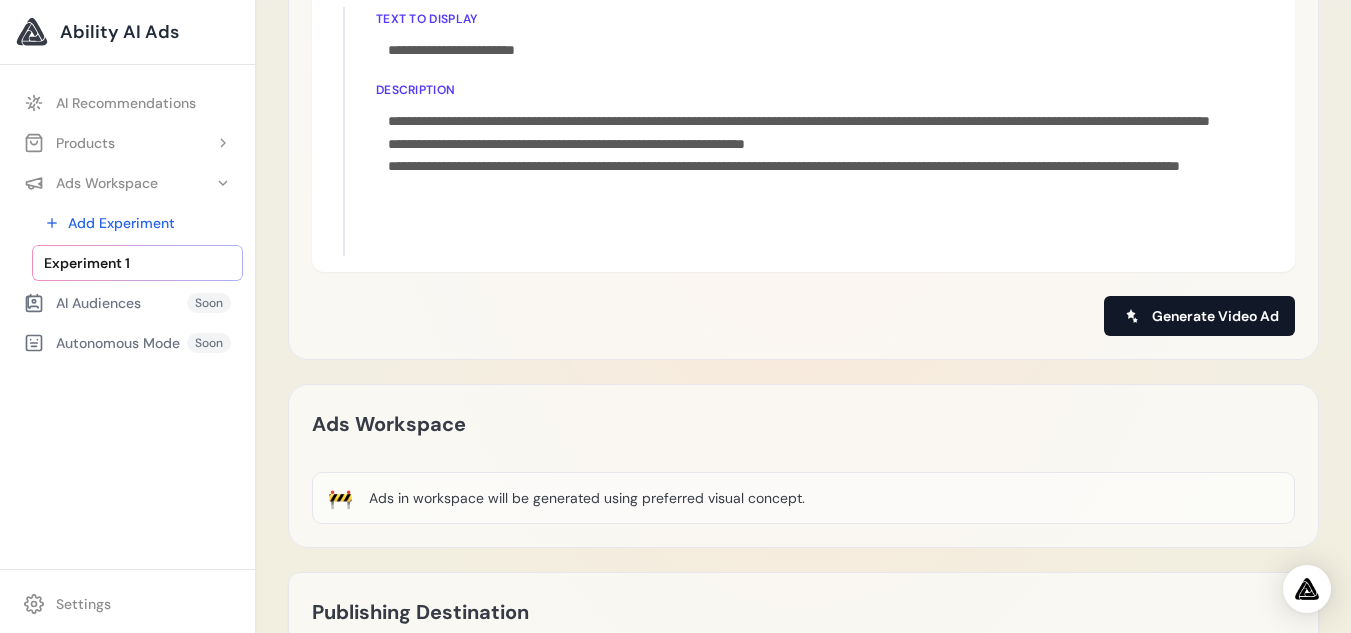 click on "Generate Video Ad" at bounding box center (1215, 316) 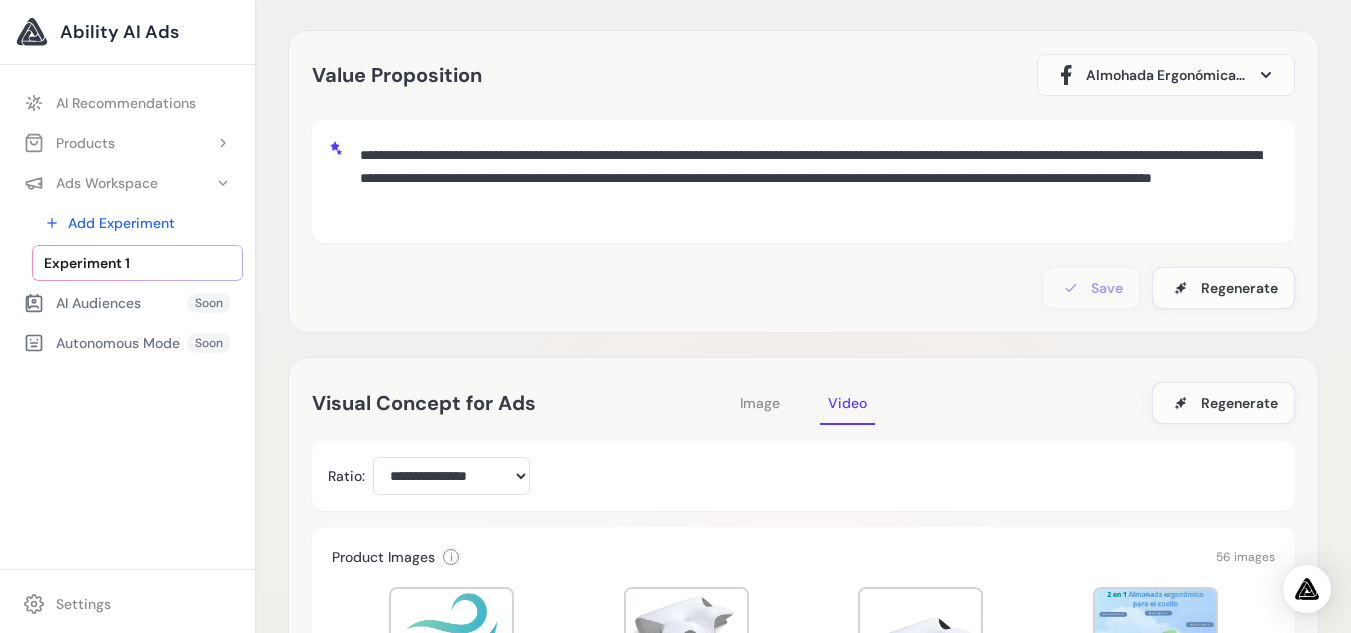 scroll, scrollTop: 29, scrollLeft: 0, axis: vertical 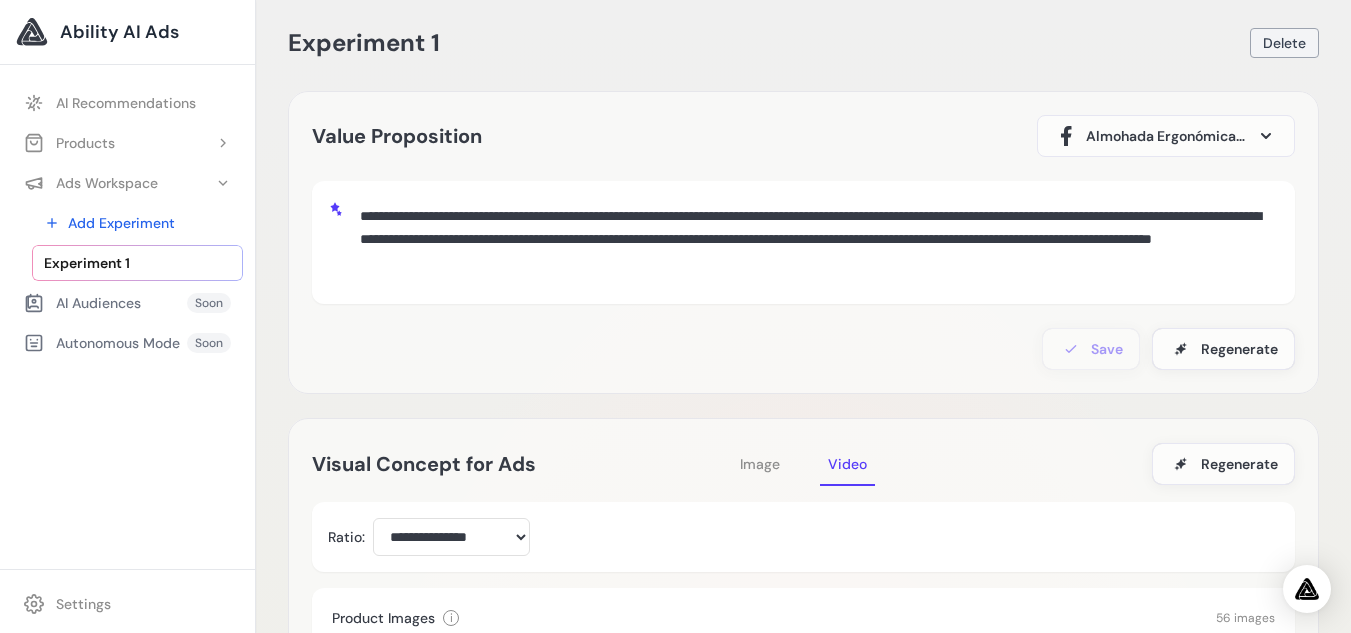 click on "Delete" at bounding box center (1284, 43) 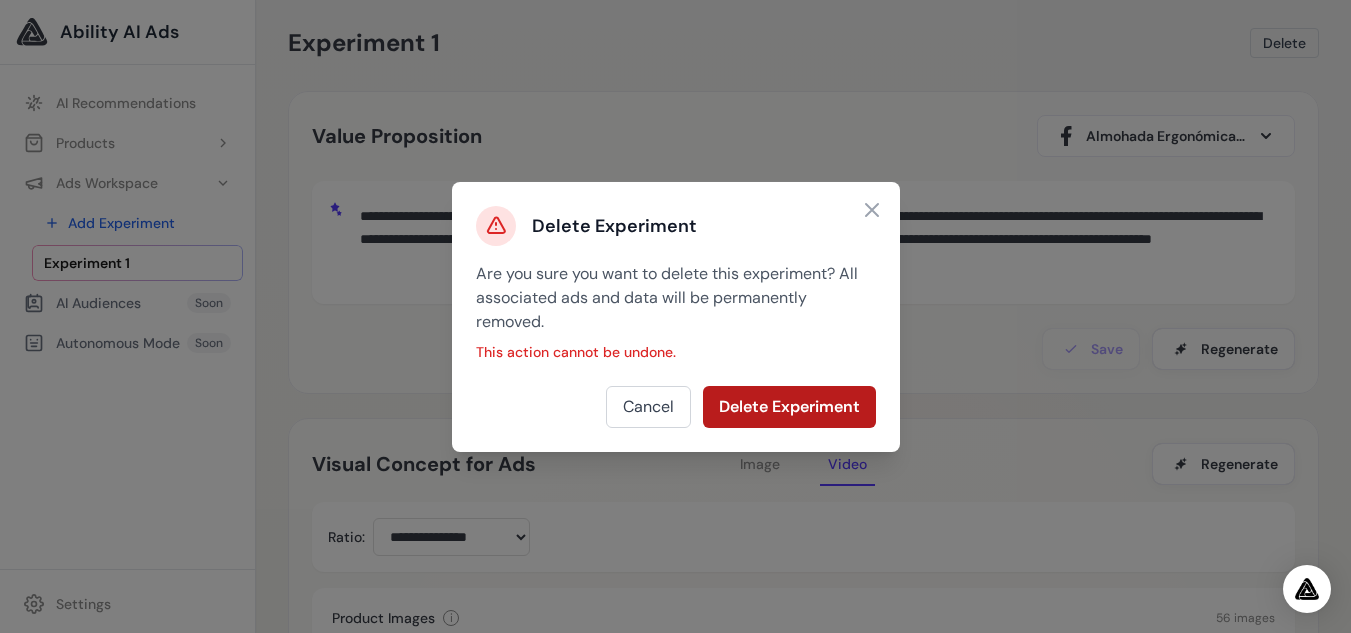 click on "Delete Experiment" at bounding box center (789, 407) 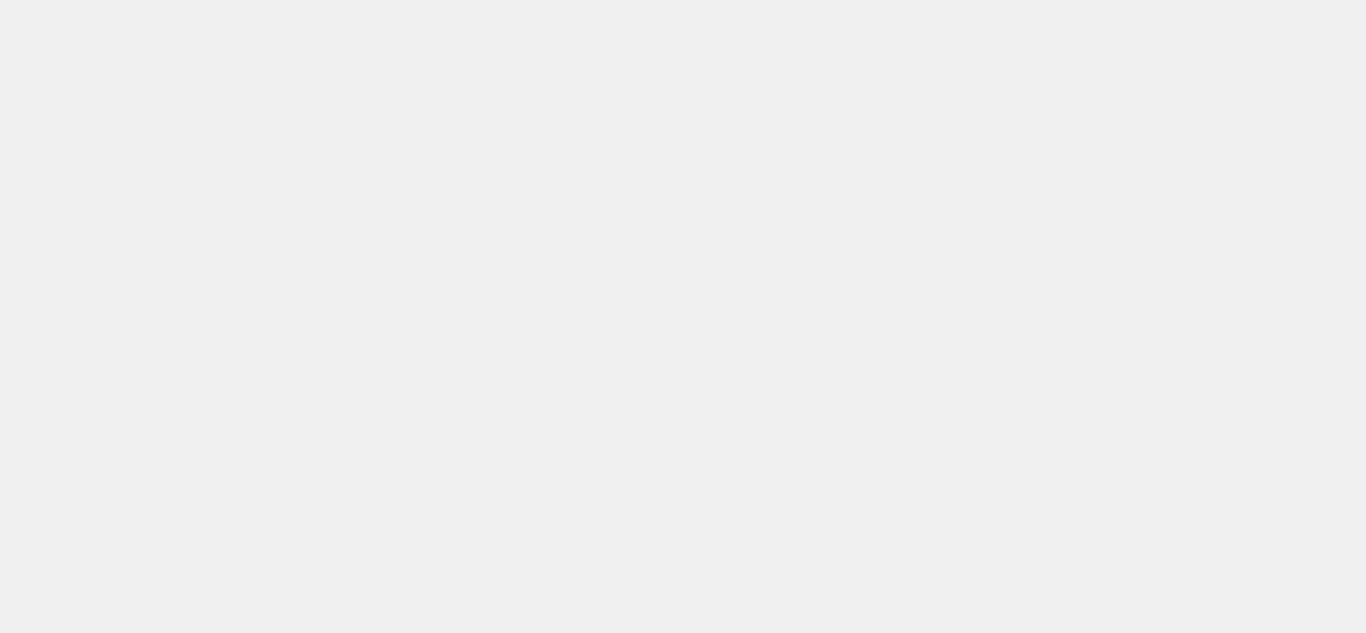 scroll, scrollTop: 0, scrollLeft: 0, axis: both 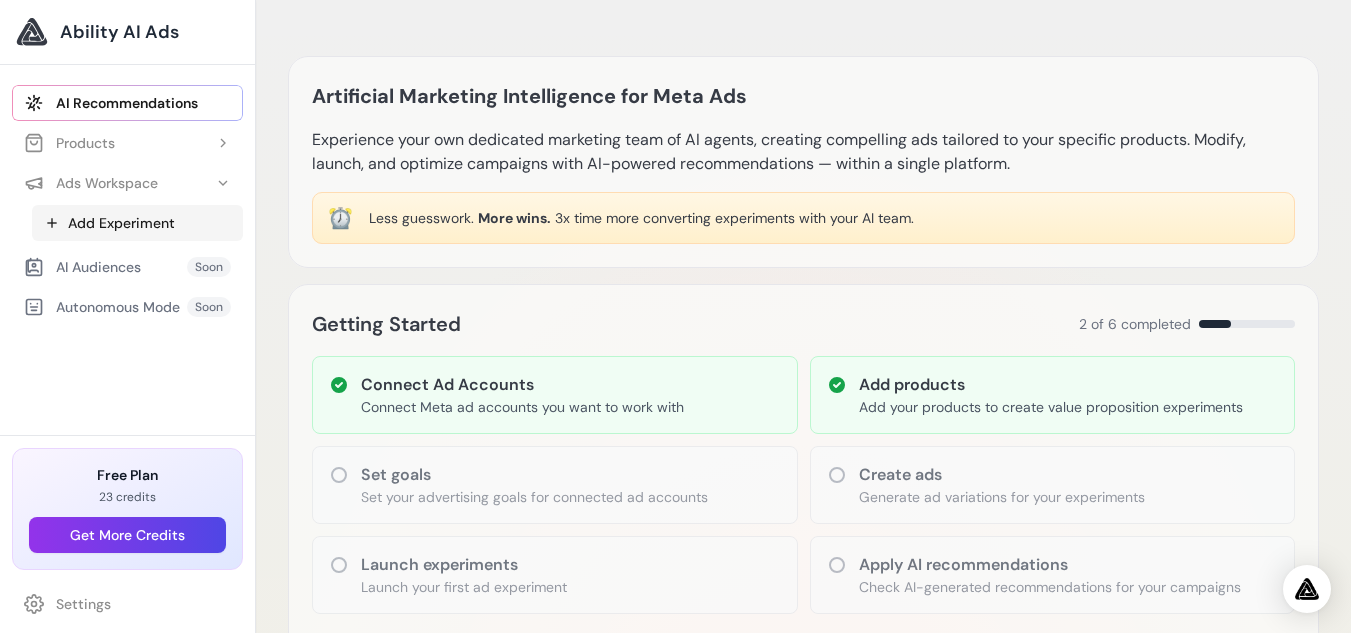 click on "Add Experiment" at bounding box center [137, 223] 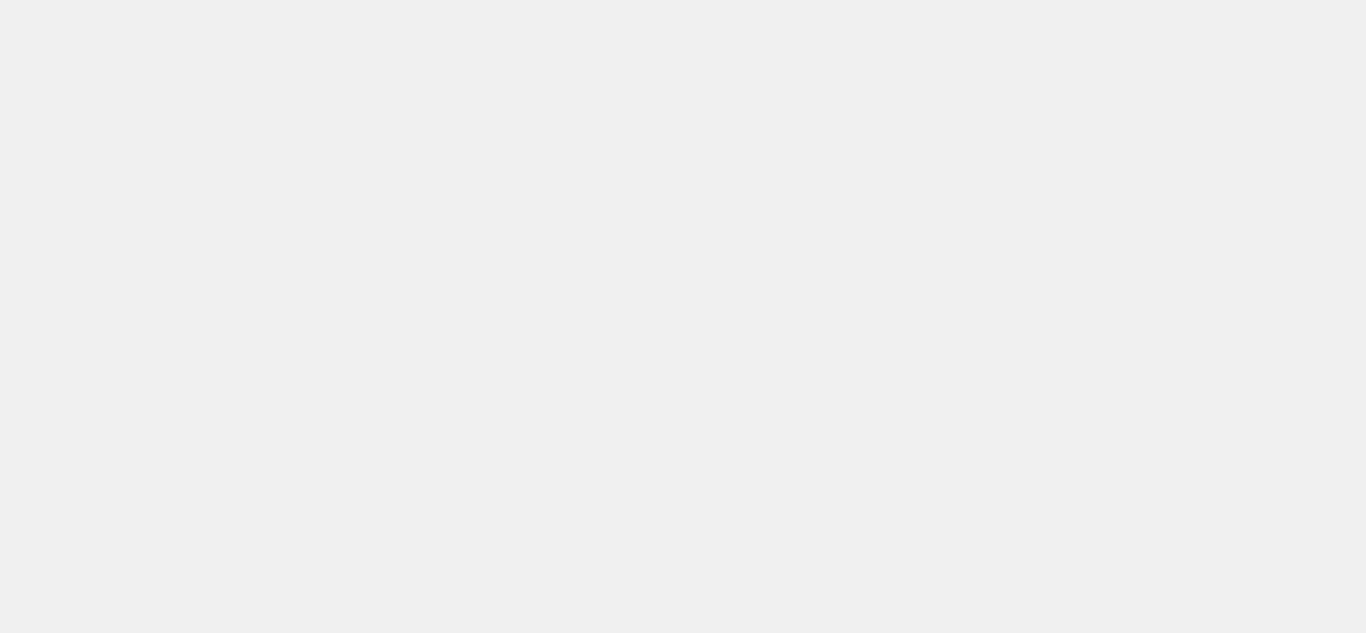 scroll, scrollTop: 0, scrollLeft: 0, axis: both 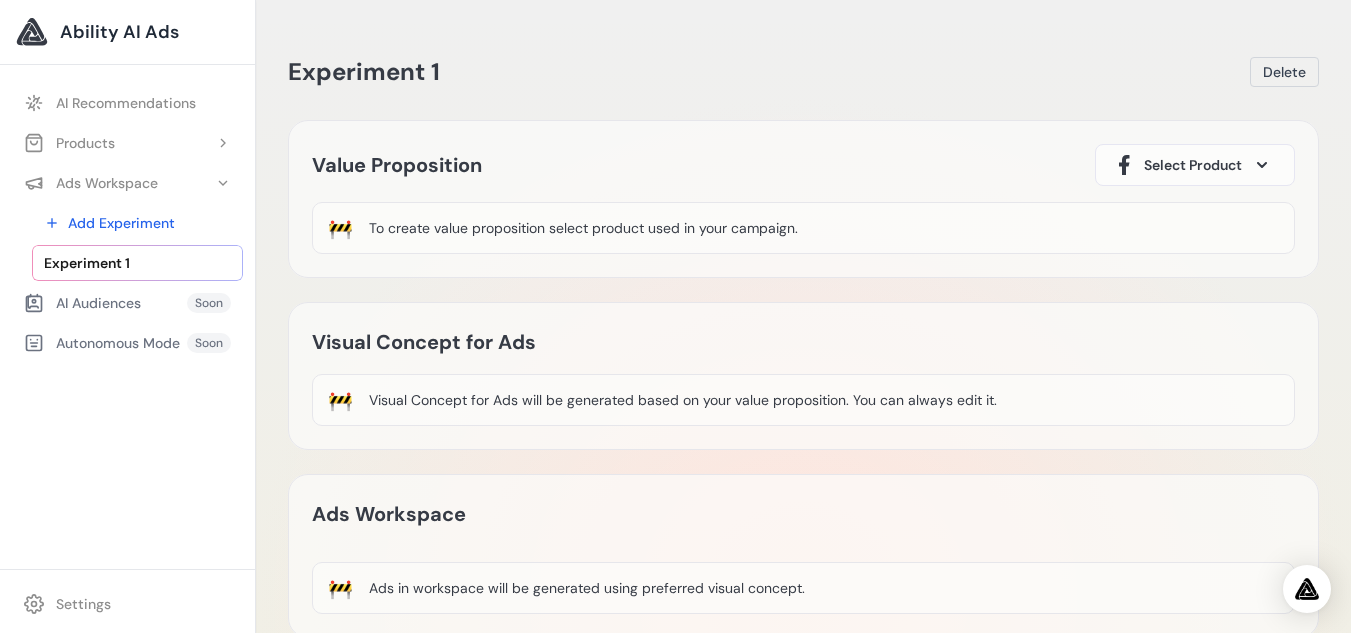 click on "Select Product" at bounding box center (1193, 165) 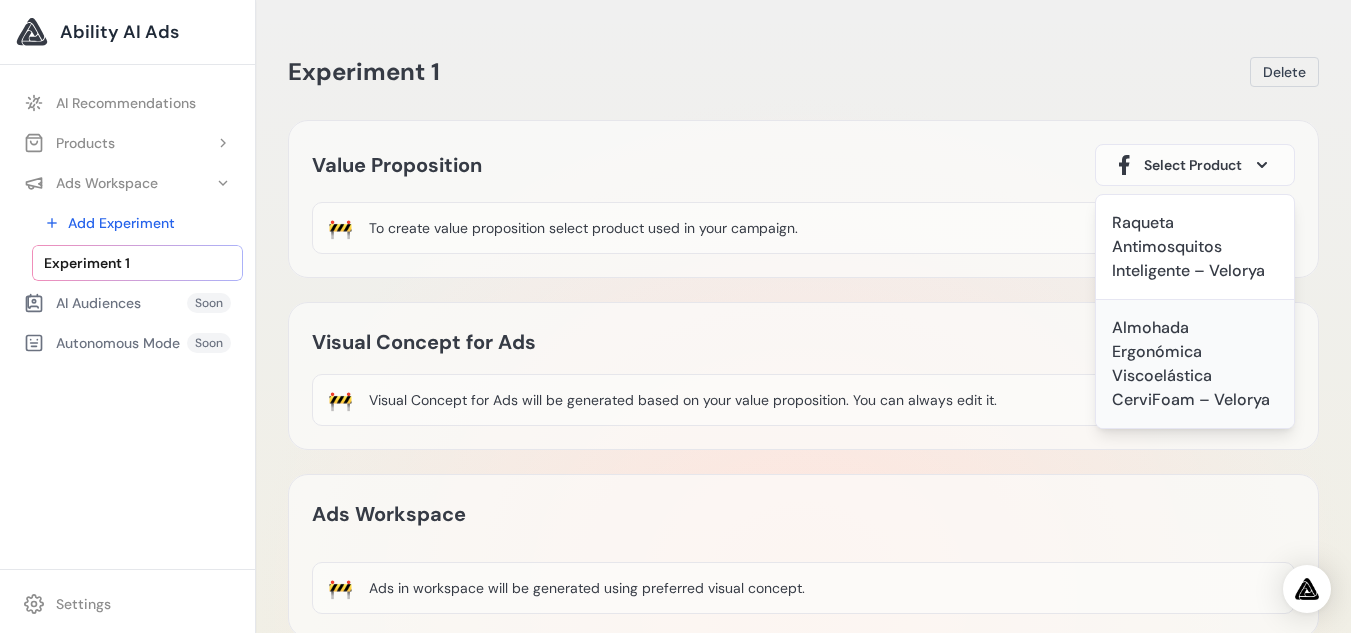click on "Almohada Ergonómica Viscoelástica CerviFoam
– Velorya" at bounding box center (1195, 364) 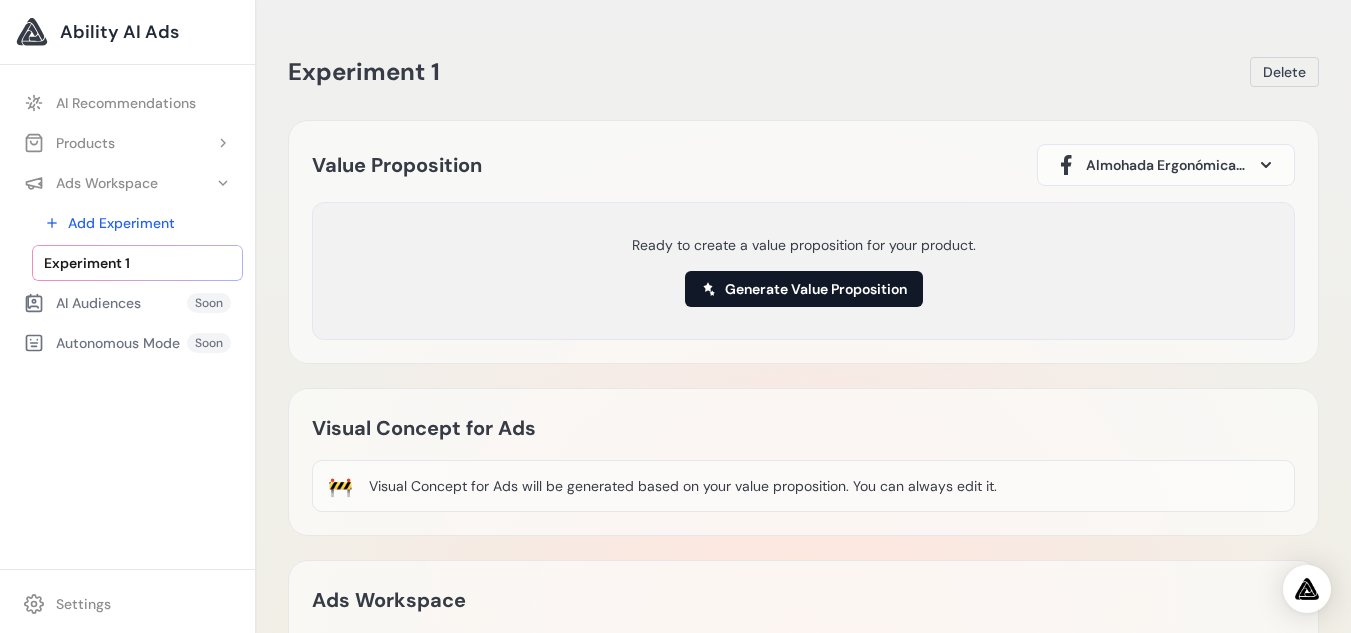 click on "Generate Value Proposition" at bounding box center [804, 289] 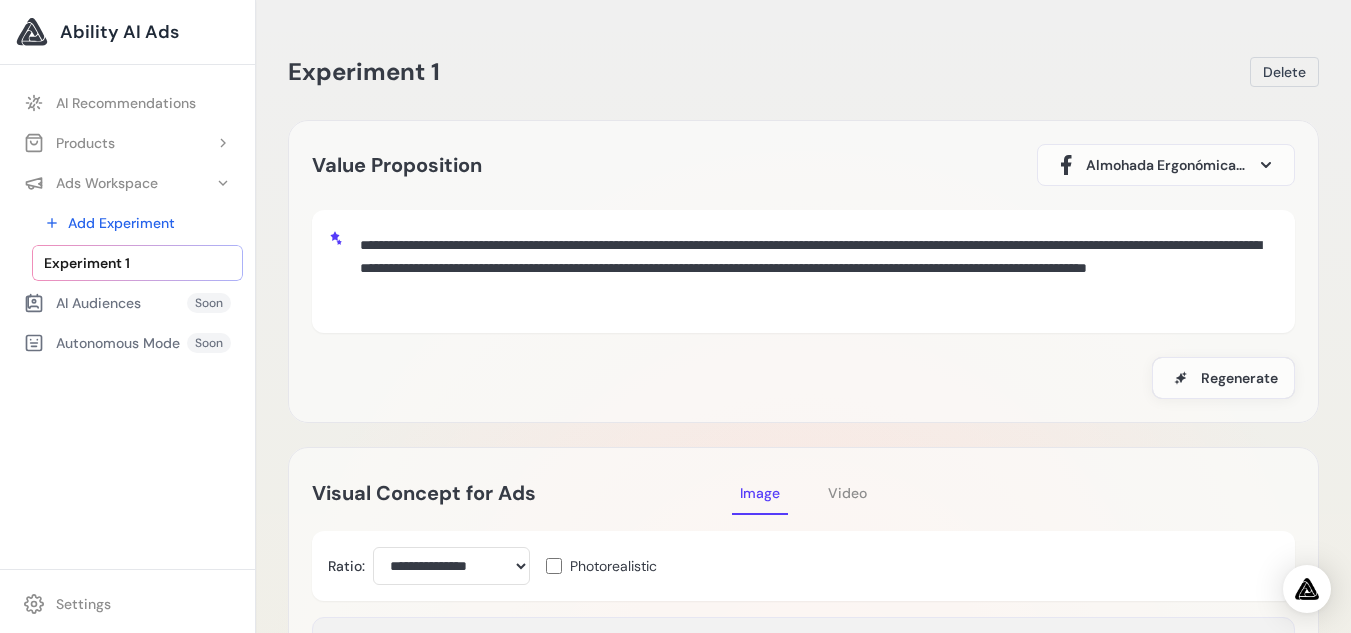 click on "**********" at bounding box center (815, 269) 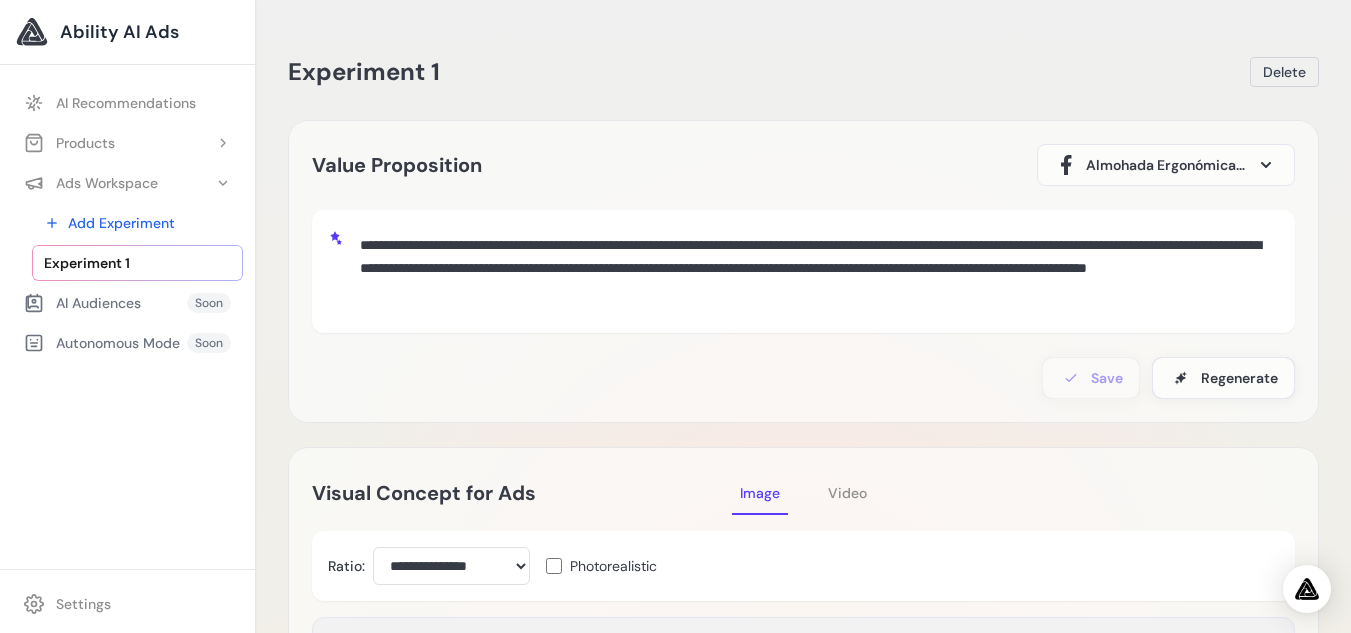drag, startPoint x: 768, startPoint y: 297, endPoint x: 276, endPoint y: 215, distance: 498.78653 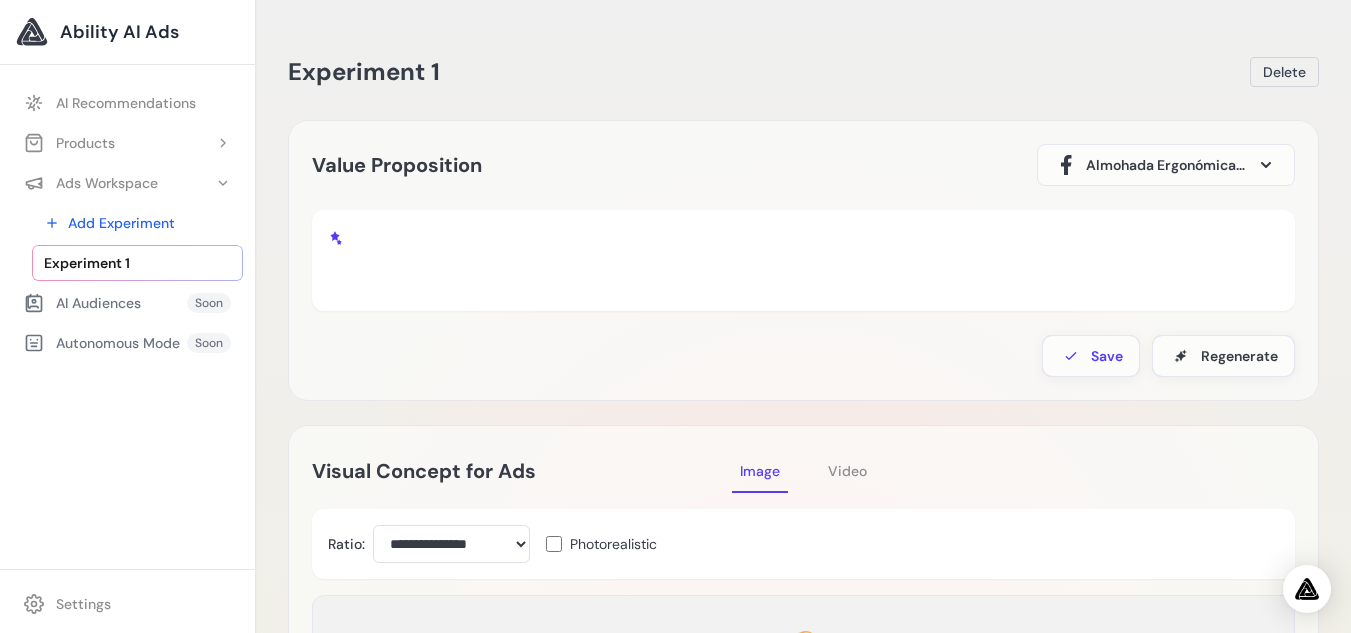 paste on "**********" 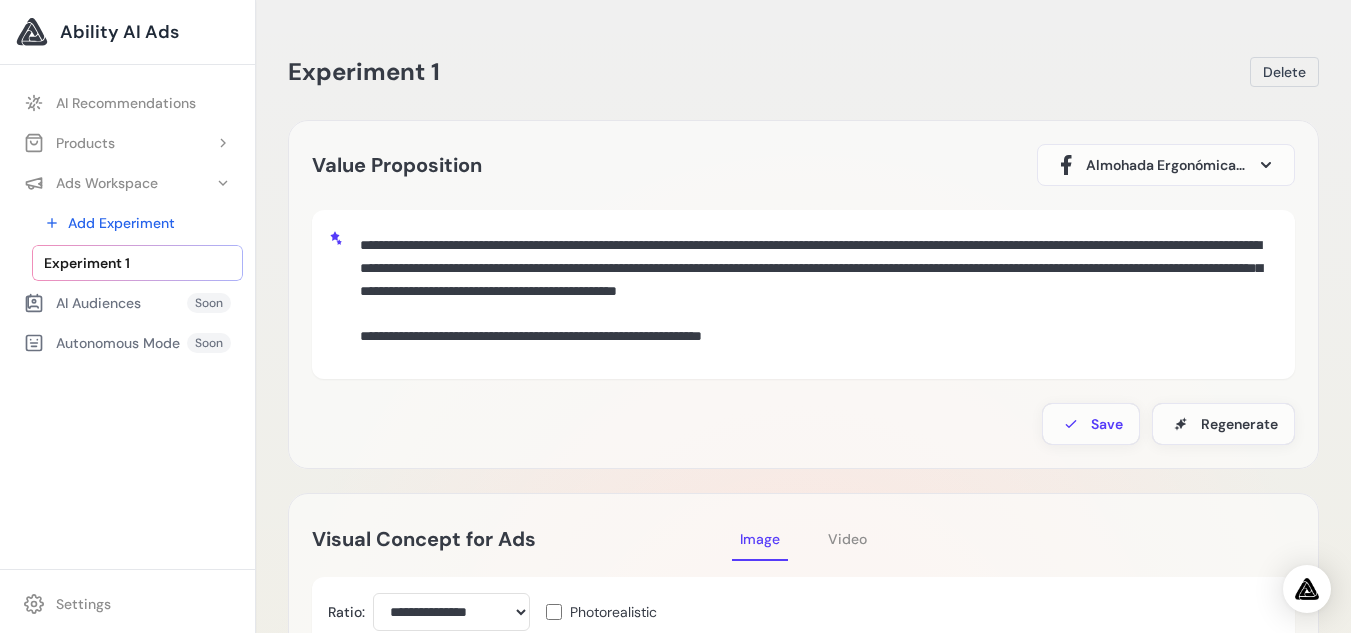 drag, startPoint x: 825, startPoint y: 341, endPoint x: 313, endPoint y: 348, distance: 512.04785 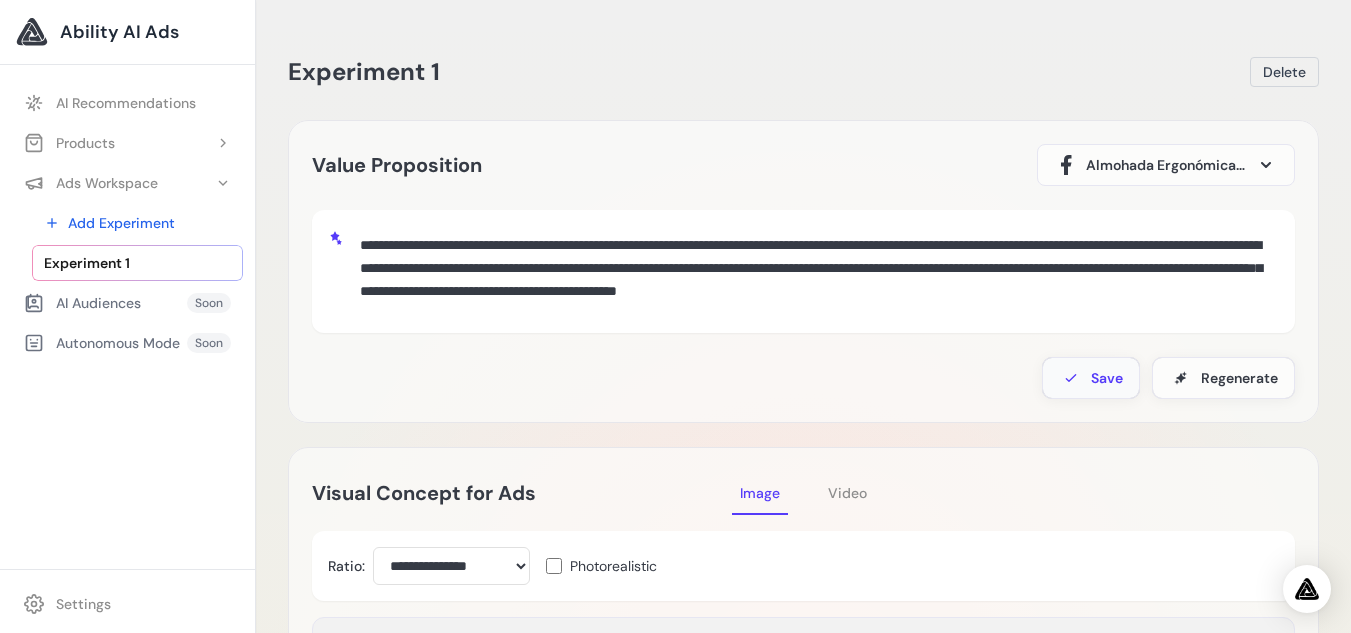 type on "**********" 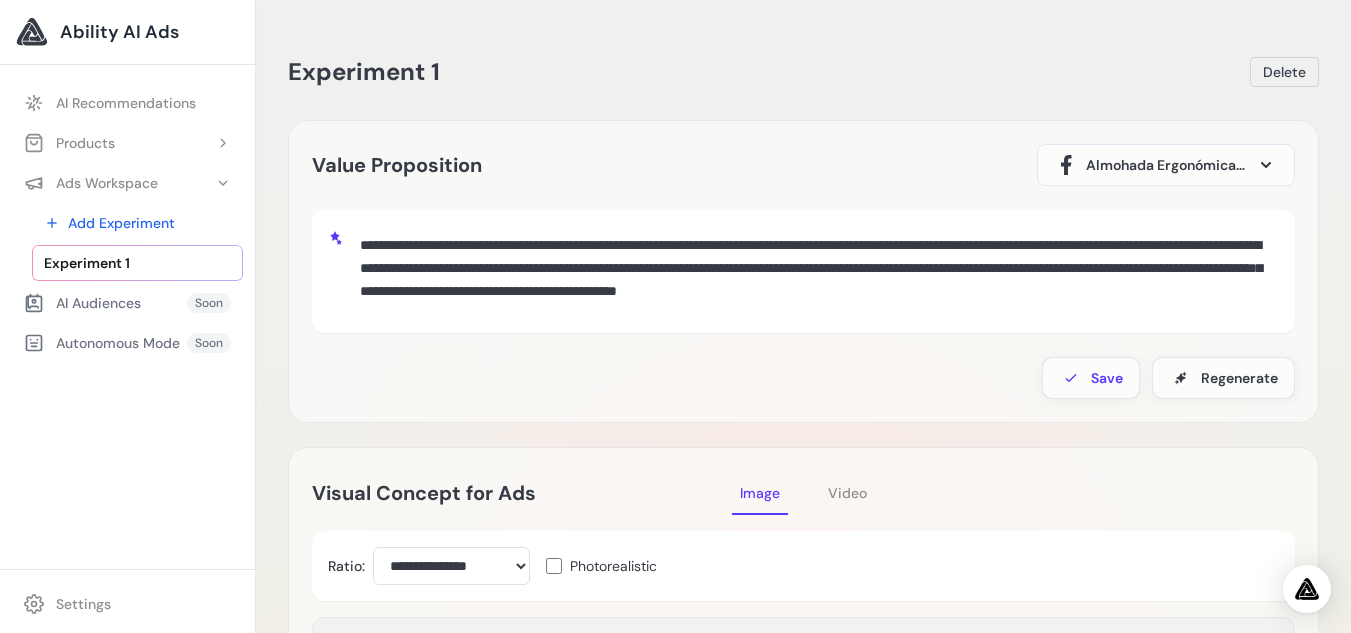 click on "Save" at bounding box center [1107, 378] 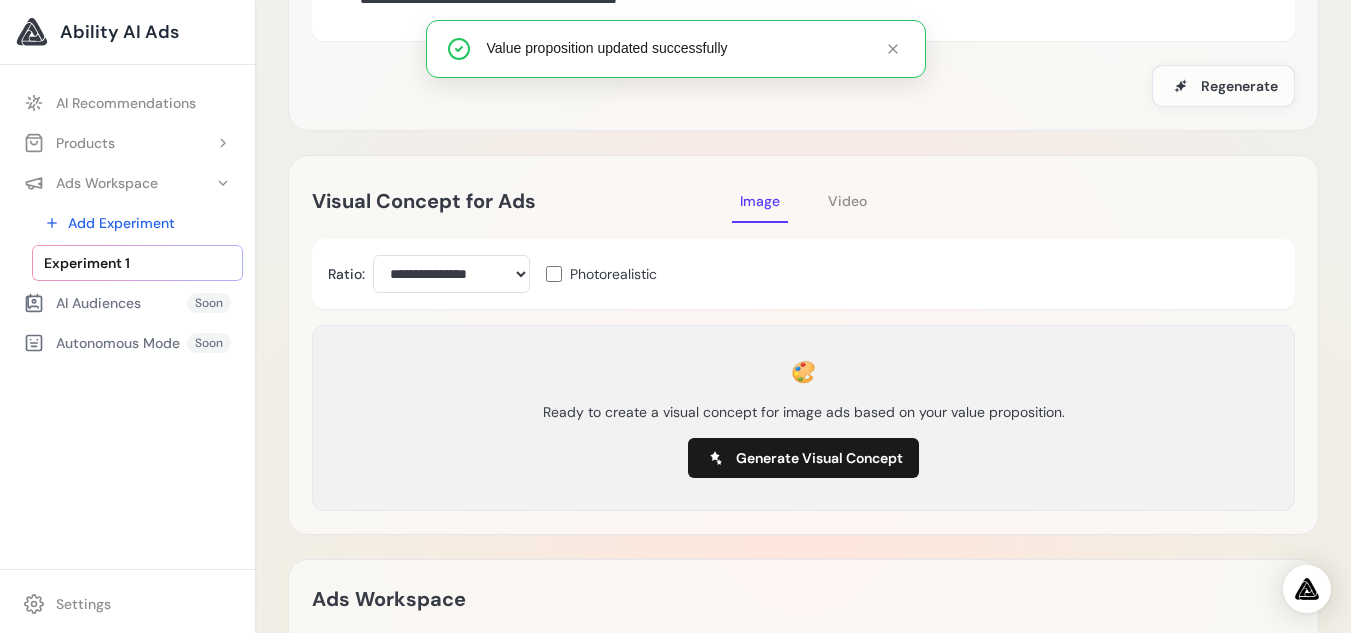 scroll, scrollTop: 316, scrollLeft: 0, axis: vertical 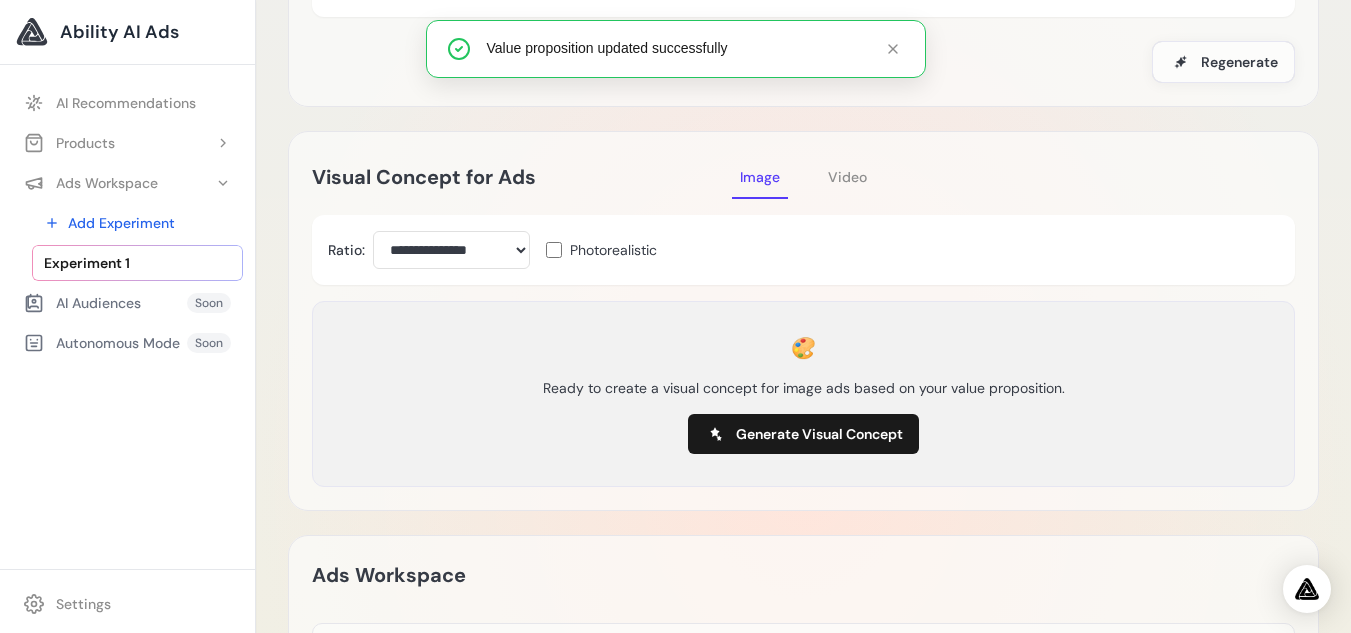 click on "Video" at bounding box center [847, 177] 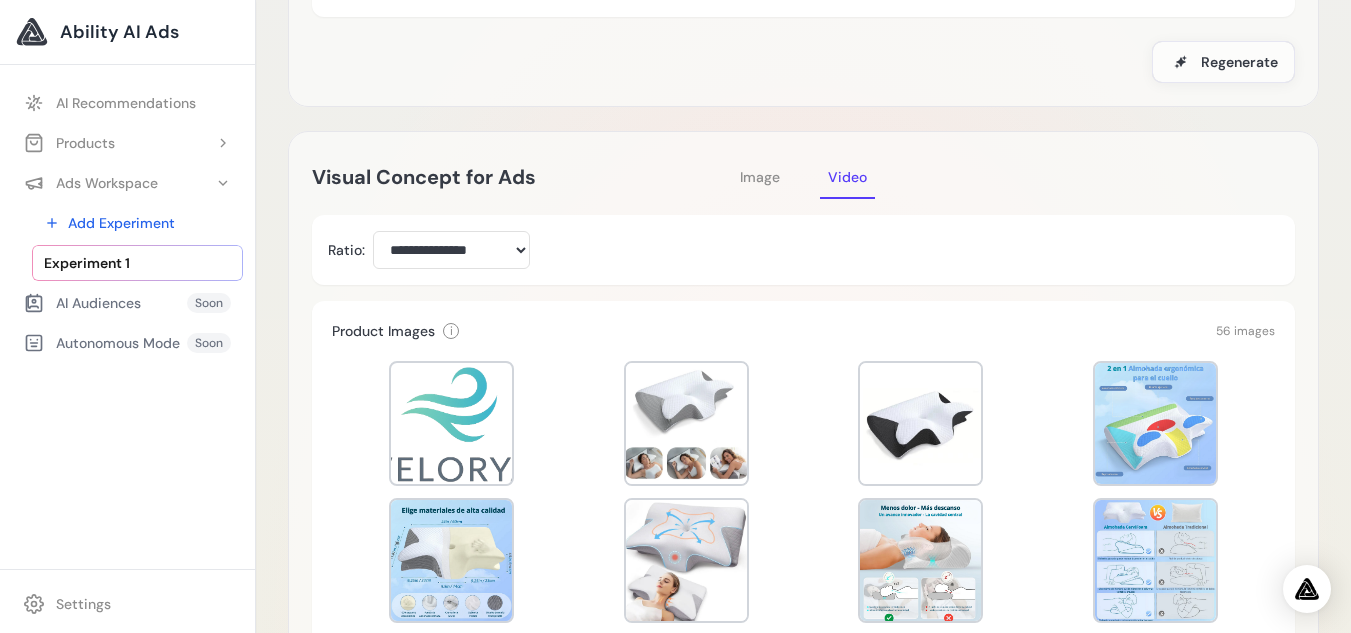 click on "Image" at bounding box center (760, 177) 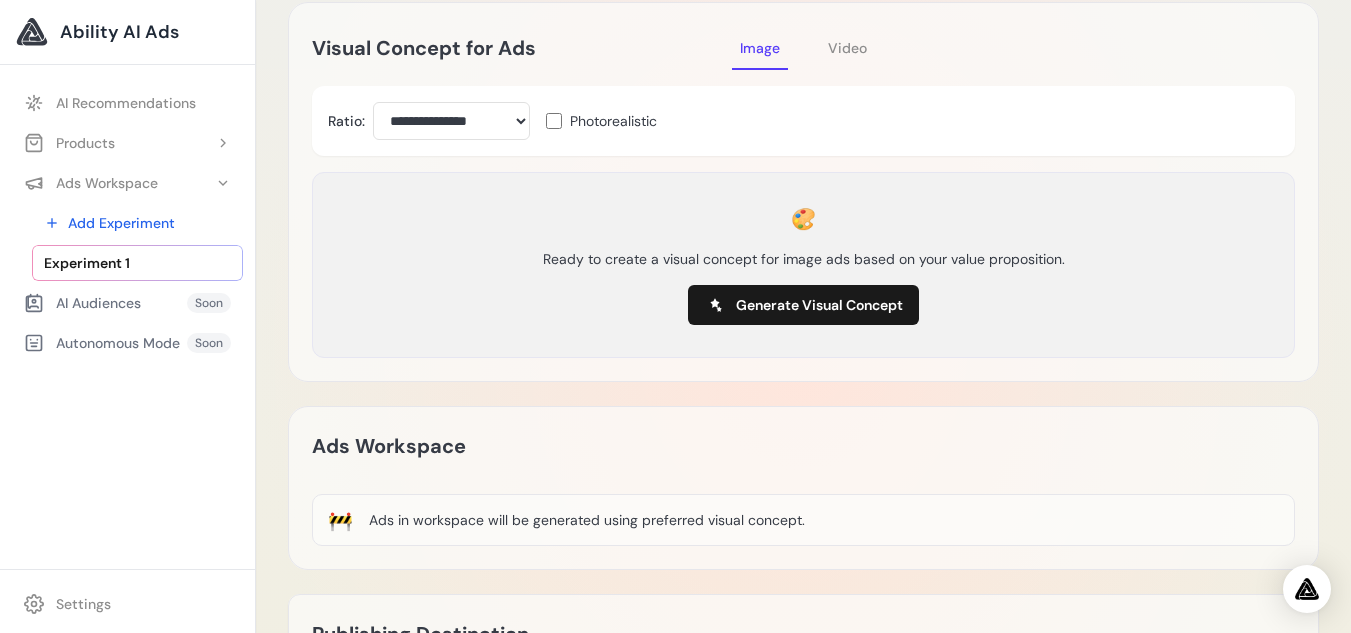 scroll, scrollTop: 450, scrollLeft: 0, axis: vertical 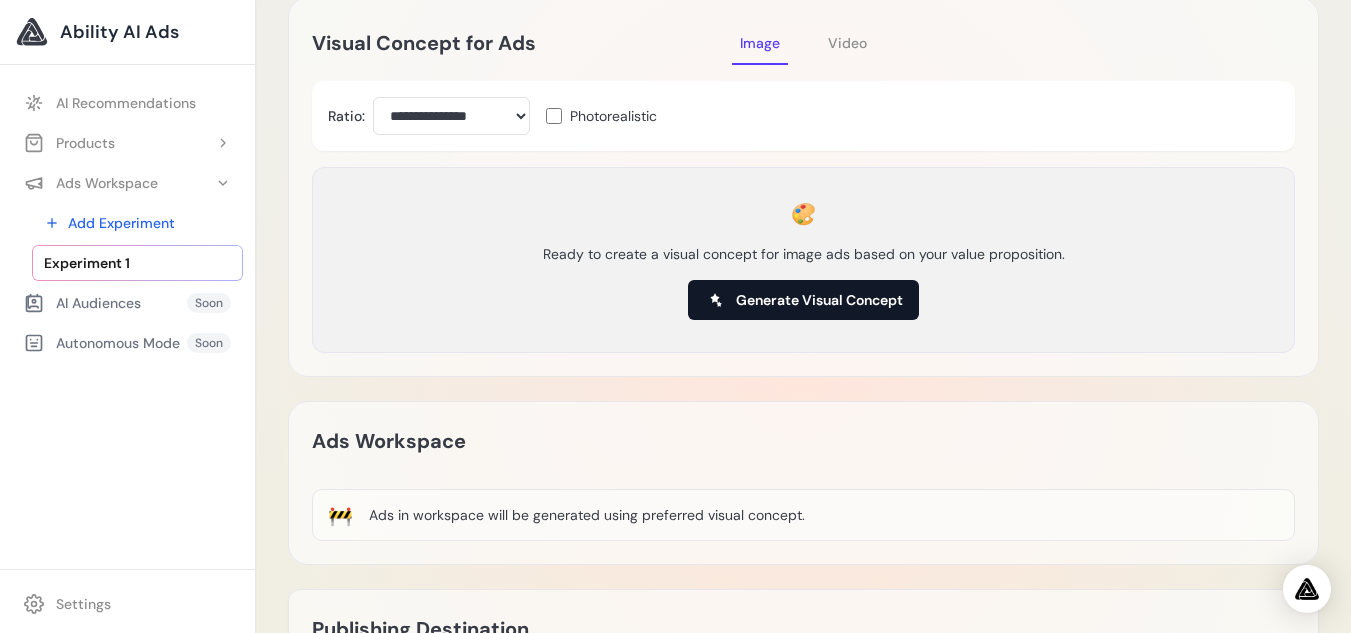 click on "Generate Visual Concept" at bounding box center [819, 300] 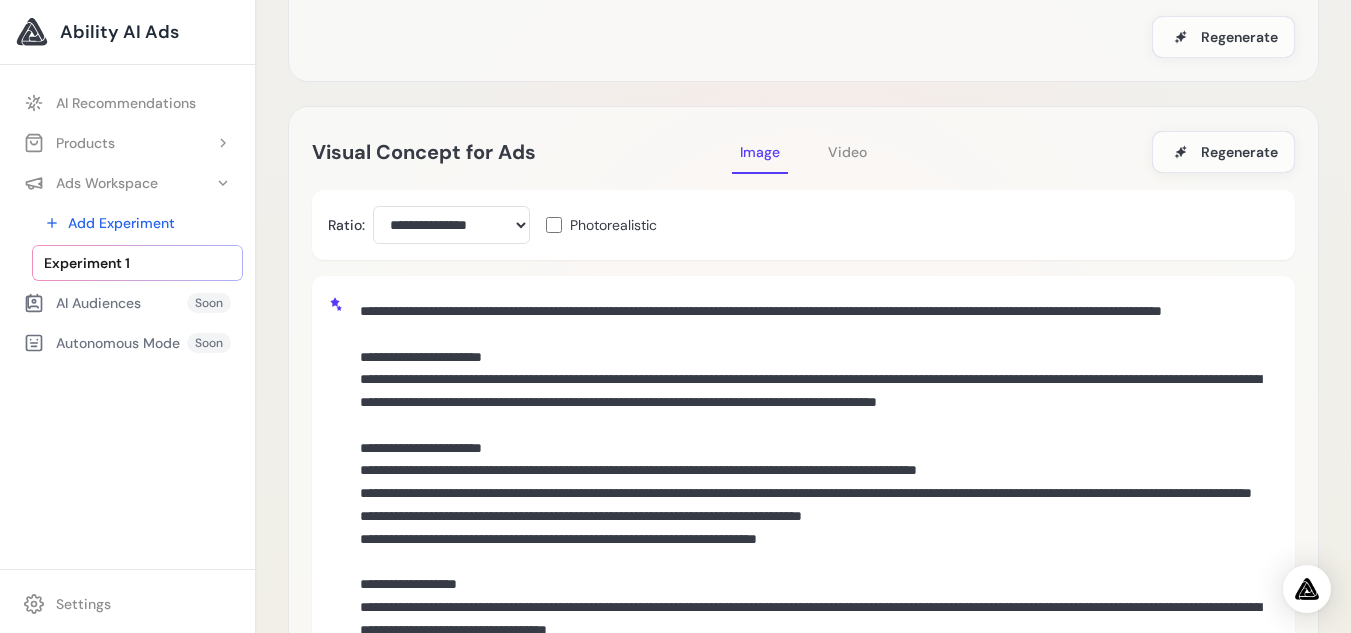 scroll, scrollTop: 345, scrollLeft: 0, axis: vertical 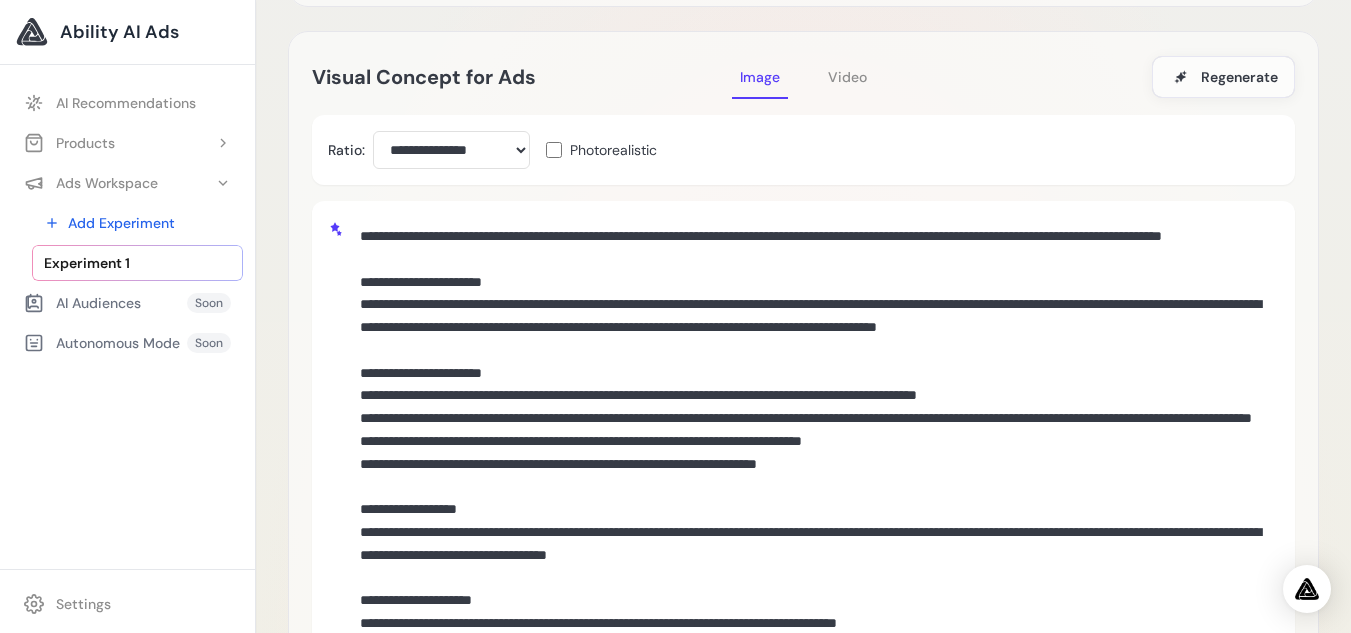 click at bounding box center (815, 601) 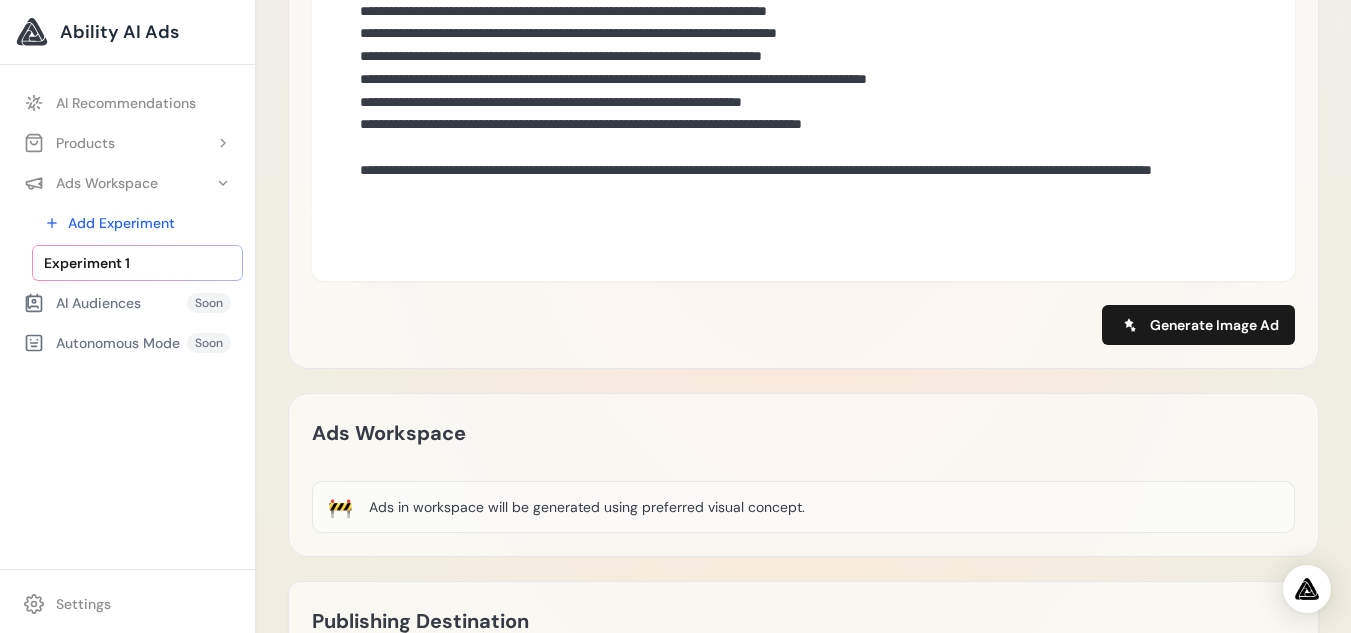 scroll, scrollTop: 1210, scrollLeft: 0, axis: vertical 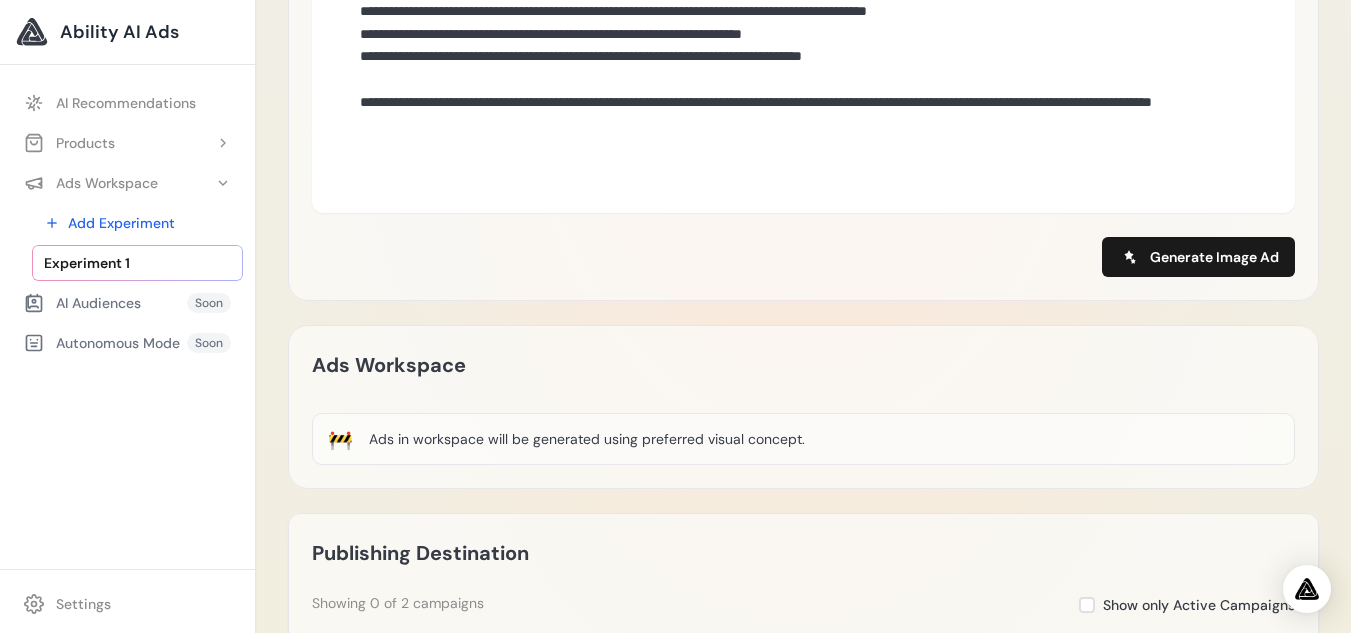 drag, startPoint x: 360, startPoint y: 232, endPoint x: 525, endPoint y: 170, distance: 176.264 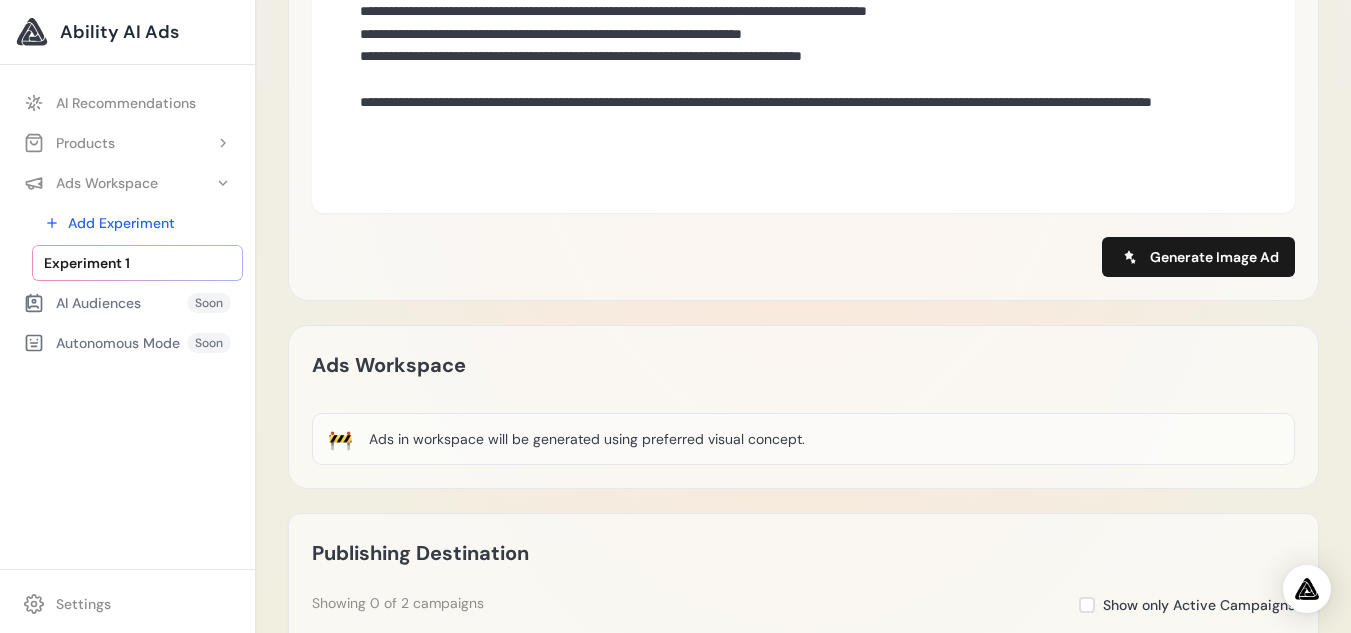 click at bounding box center (815, -193) 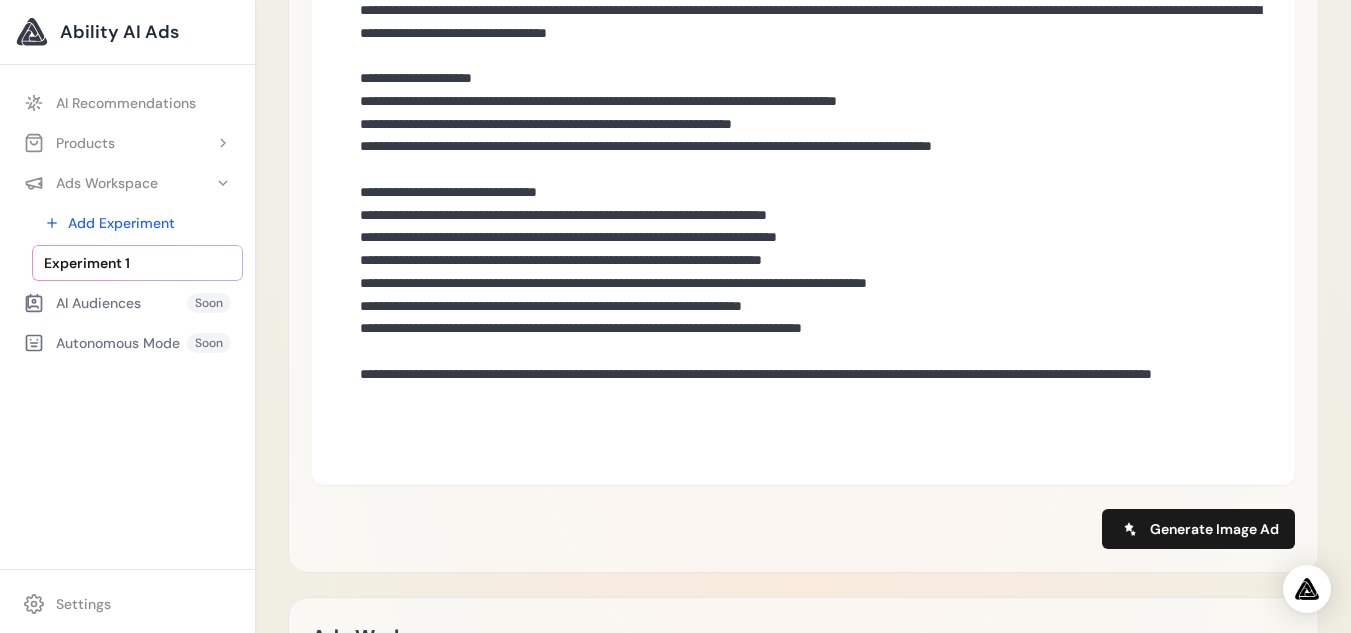 scroll, scrollTop: 931, scrollLeft: 0, axis: vertical 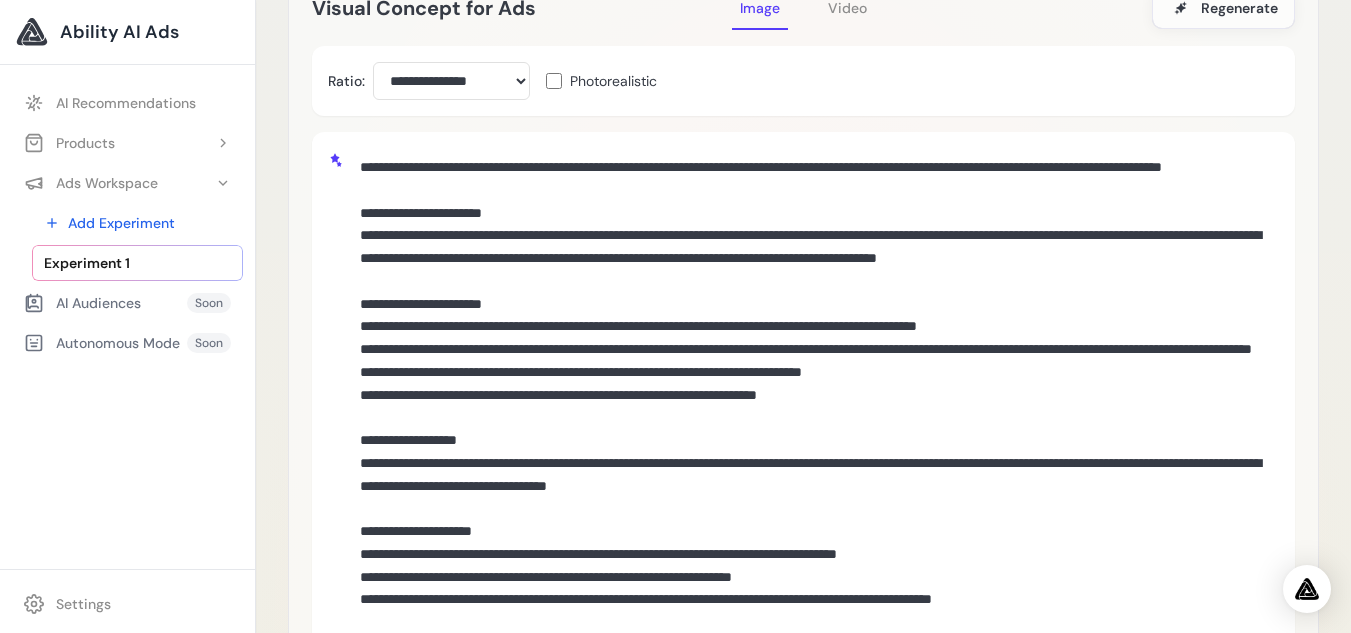 drag, startPoint x: 359, startPoint y: 162, endPoint x: 899, endPoint y: 437, distance: 605.9909 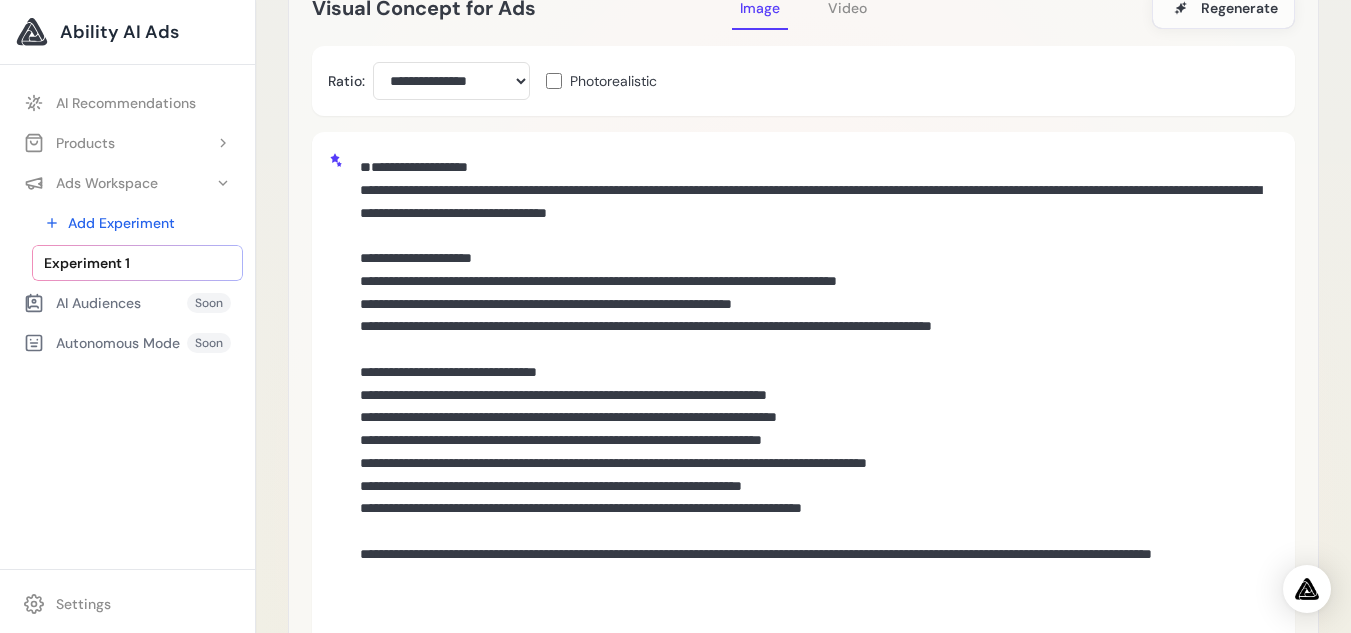 paste on "**********" 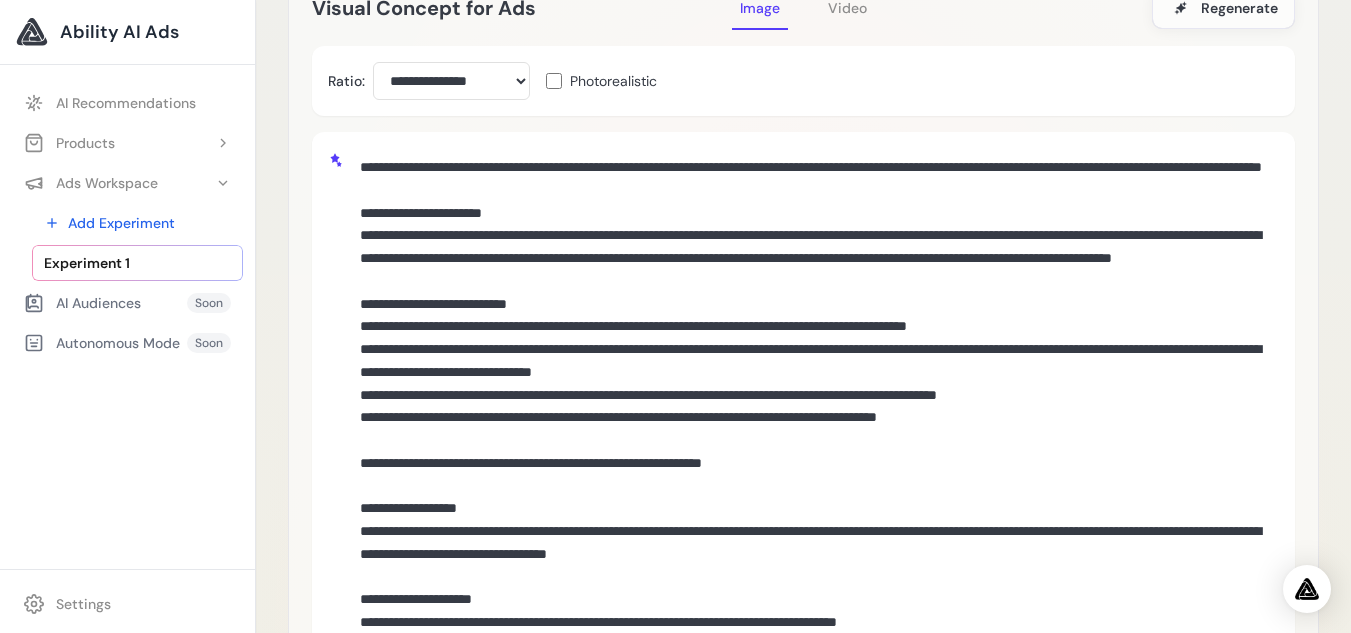 click at bounding box center (815, 566) 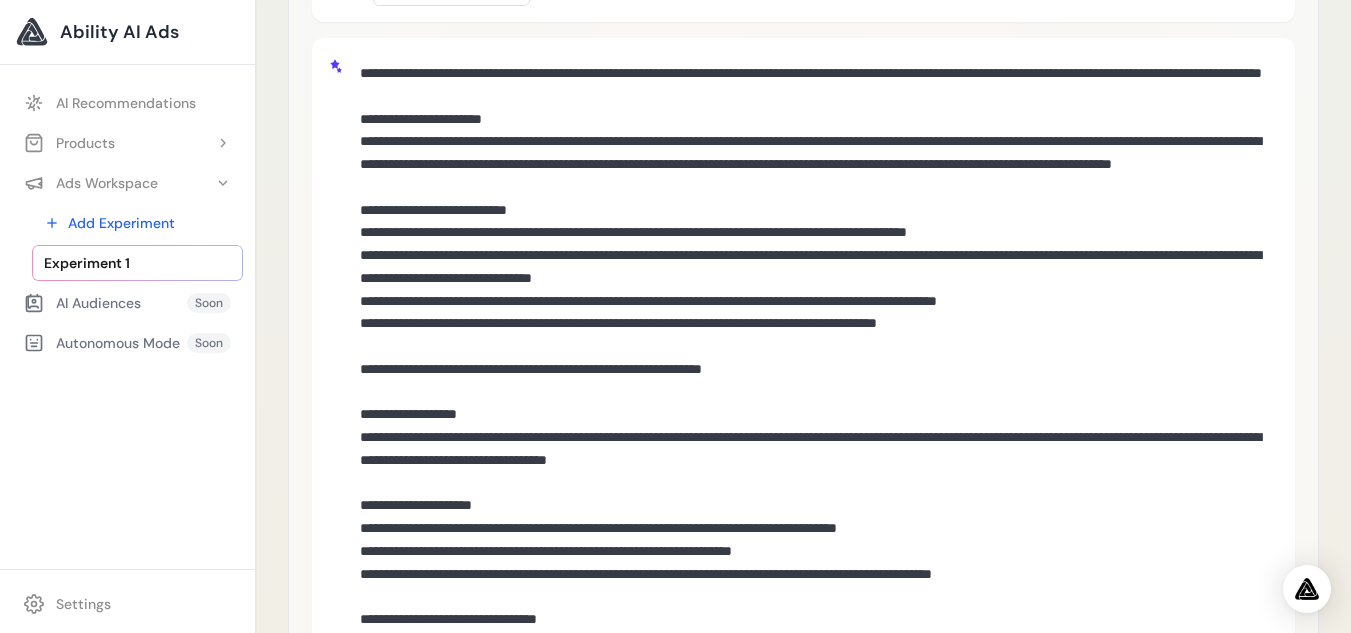 scroll, scrollTop: 583, scrollLeft: 0, axis: vertical 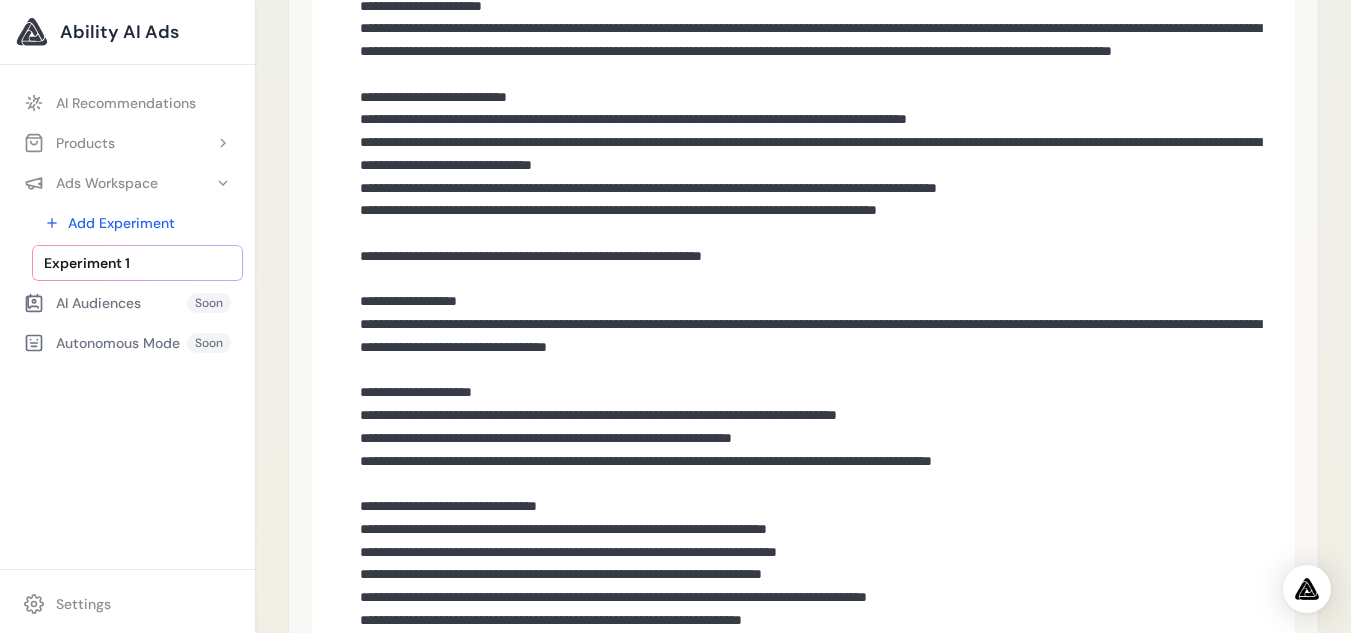 drag, startPoint x: 822, startPoint y: 296, endPoint x: 362, endPoint y: 311, distance: 460.2445 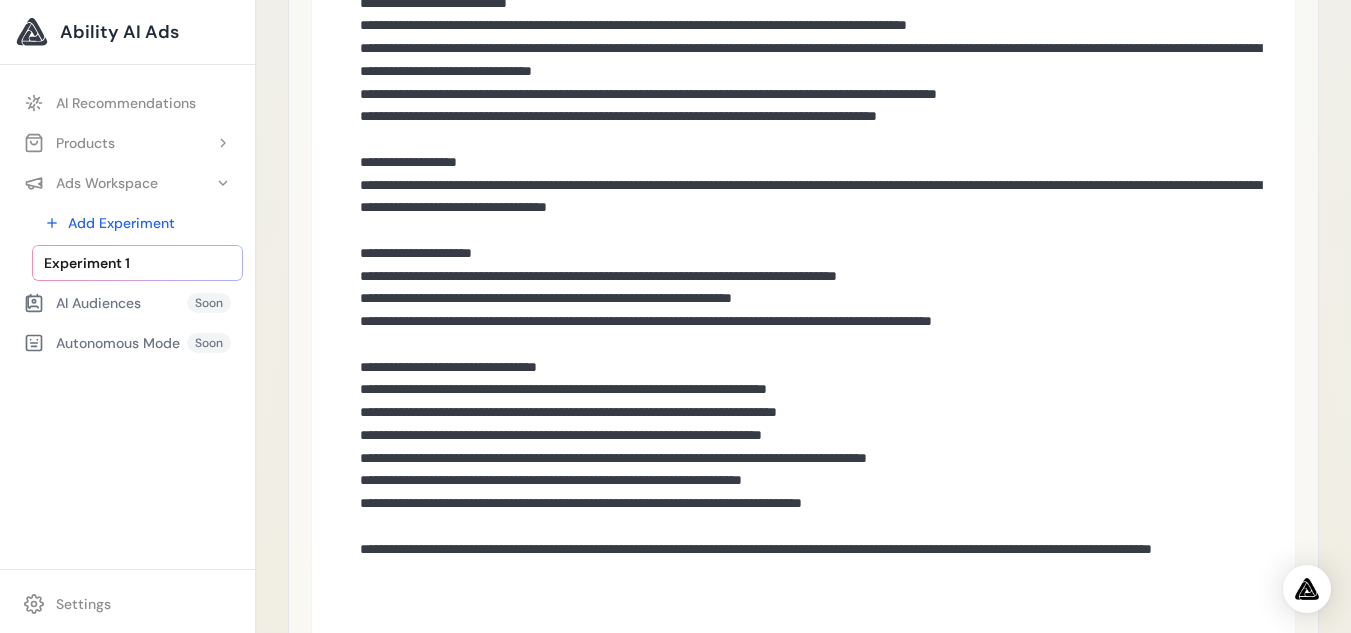 scroll, scrollTop: 792, scrollLeft: 0, axis: vertical 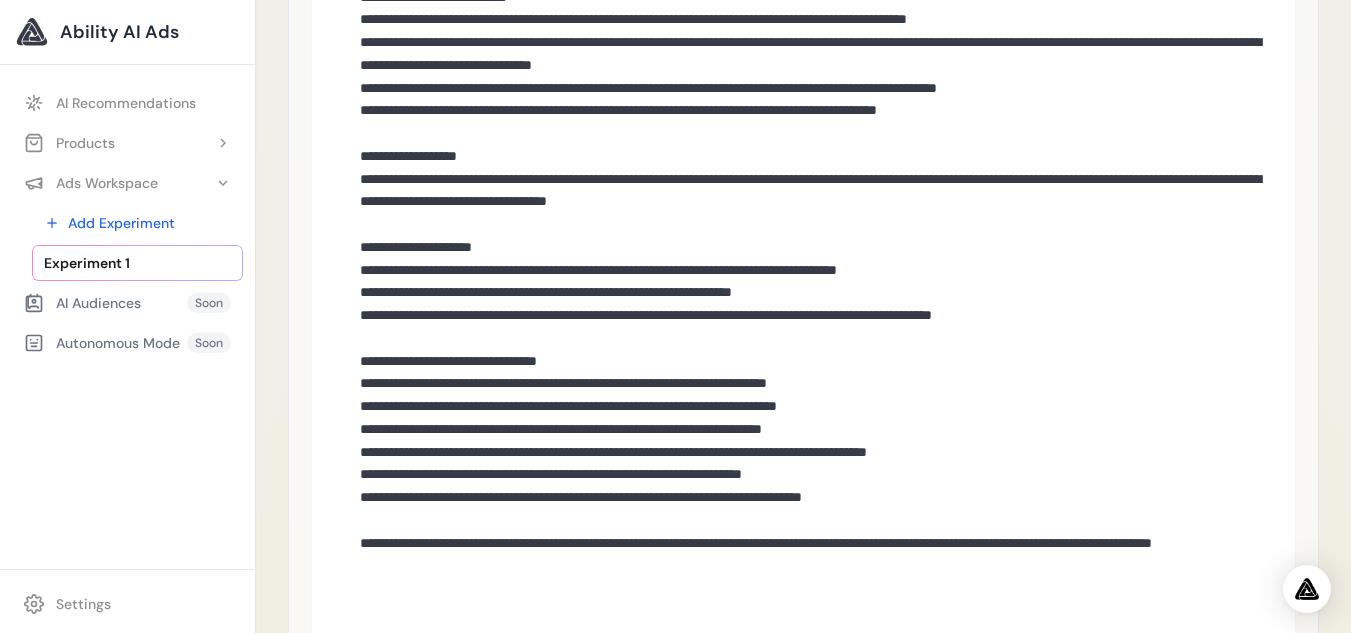 drag, startPoint x: 359, startPoint y: 298, endPoint x: 982, endPoint y: 539, distance: 667.9895 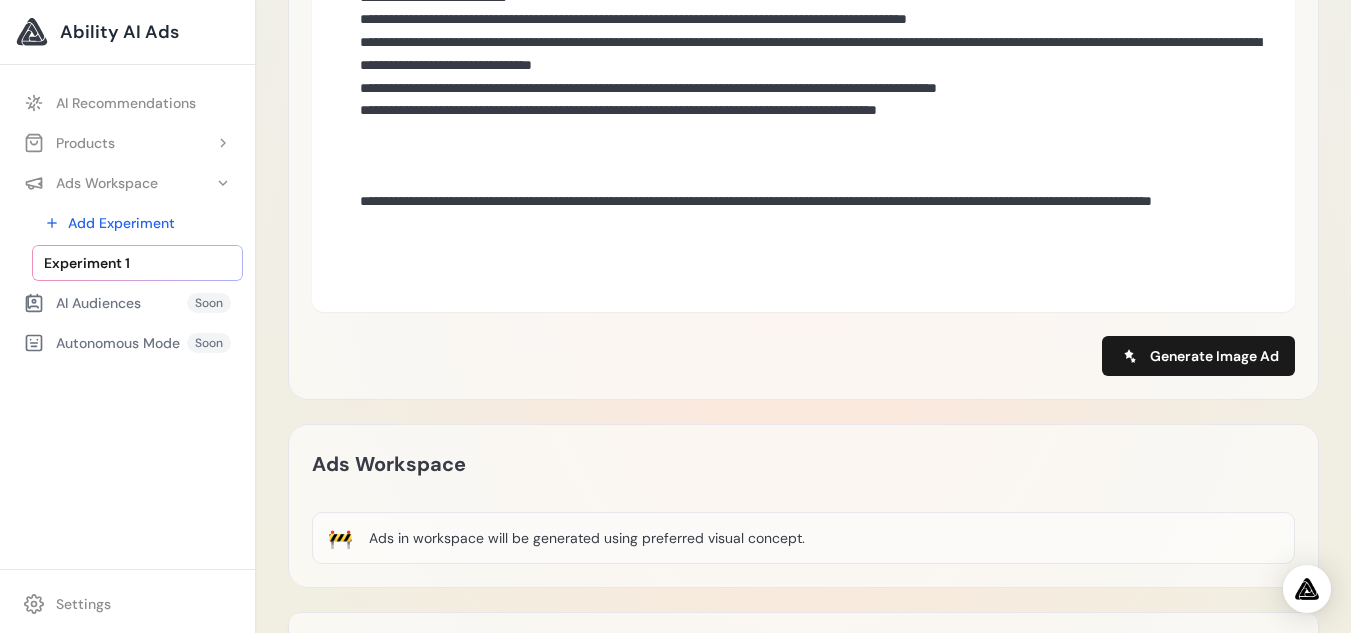paste on "**********" 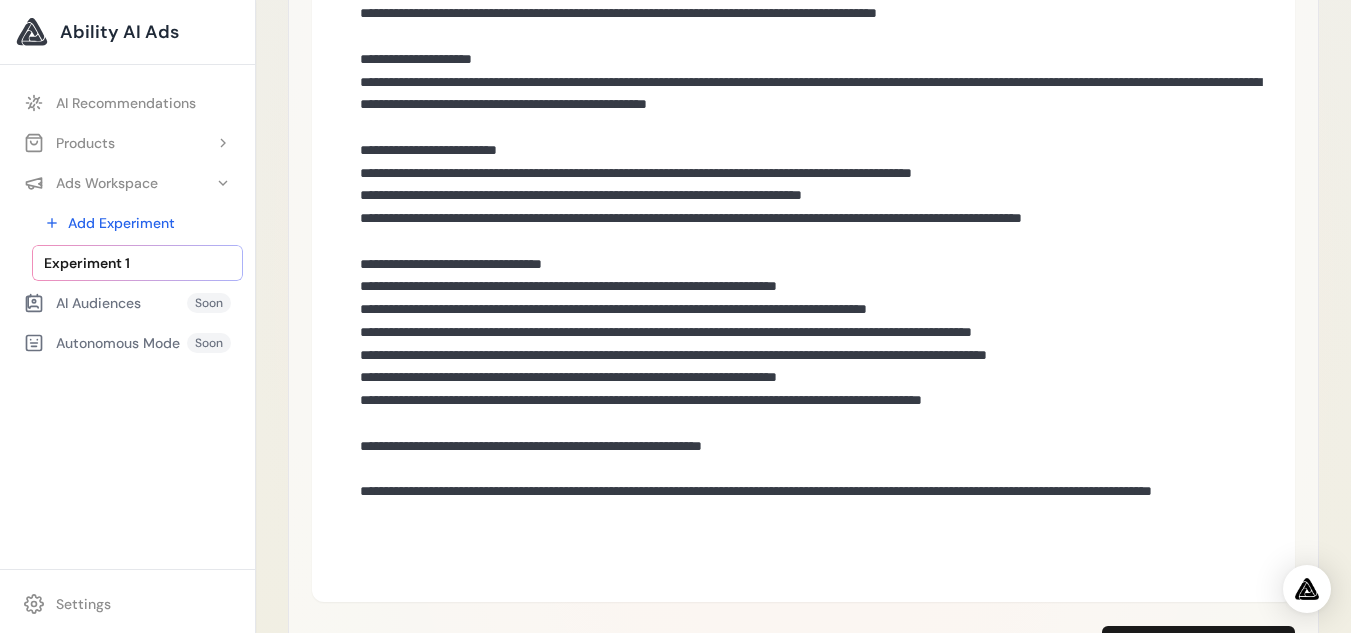 scroll, scrollTop: 905, scrollLeft: 0, axis: vertical 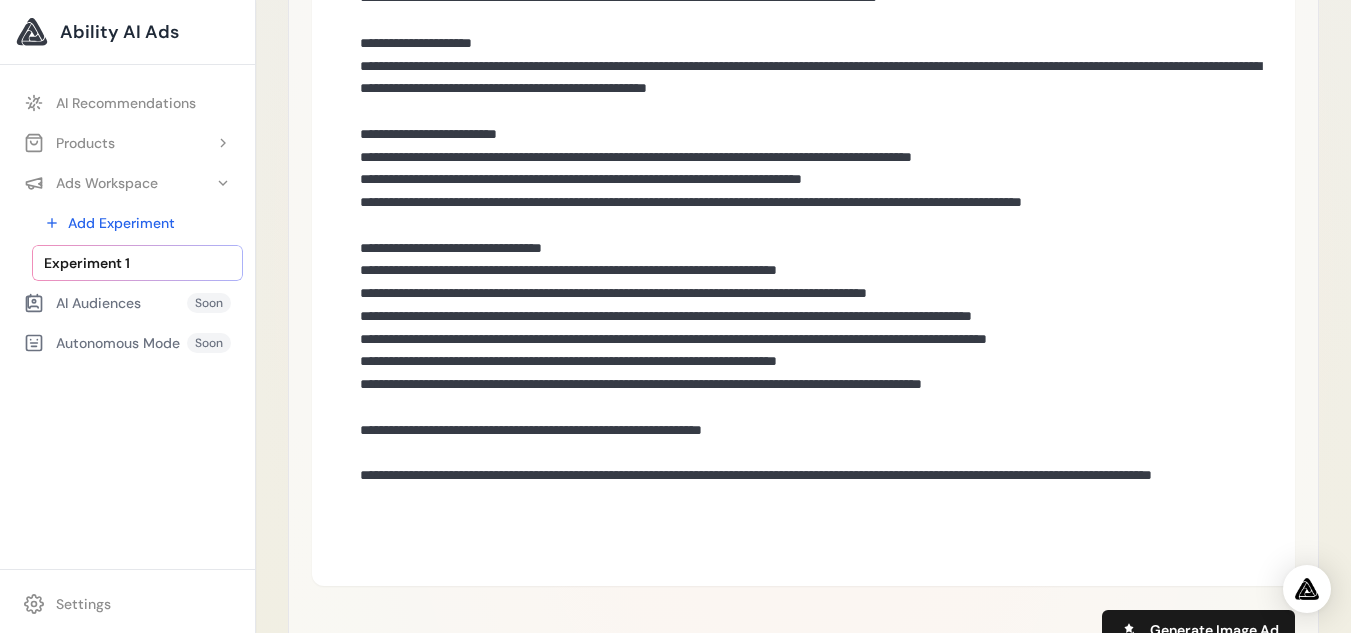 drag, startPoint x: 828, startPoint y: 463, endPoint x: 682, endPoint y: 484, distance: 147.50255 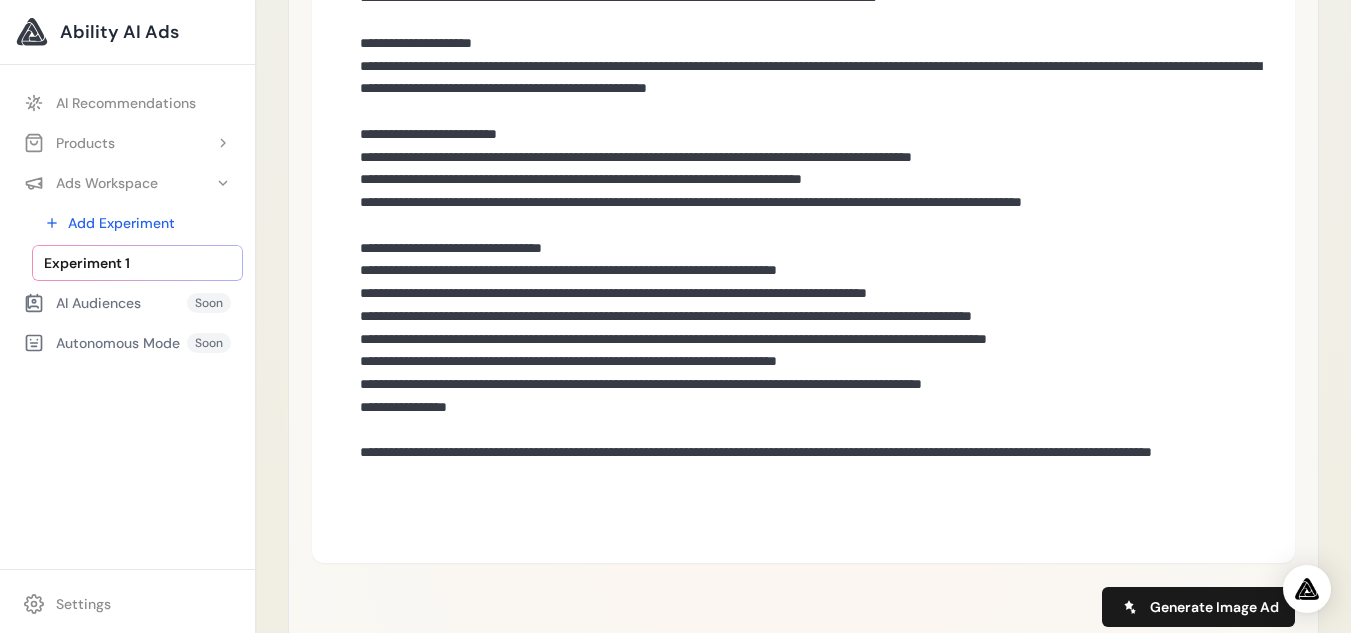 drag, startPoint x: 479, startPoint y: 464, endPoint x: 363, endPoint y: 455, distance: 116.34862 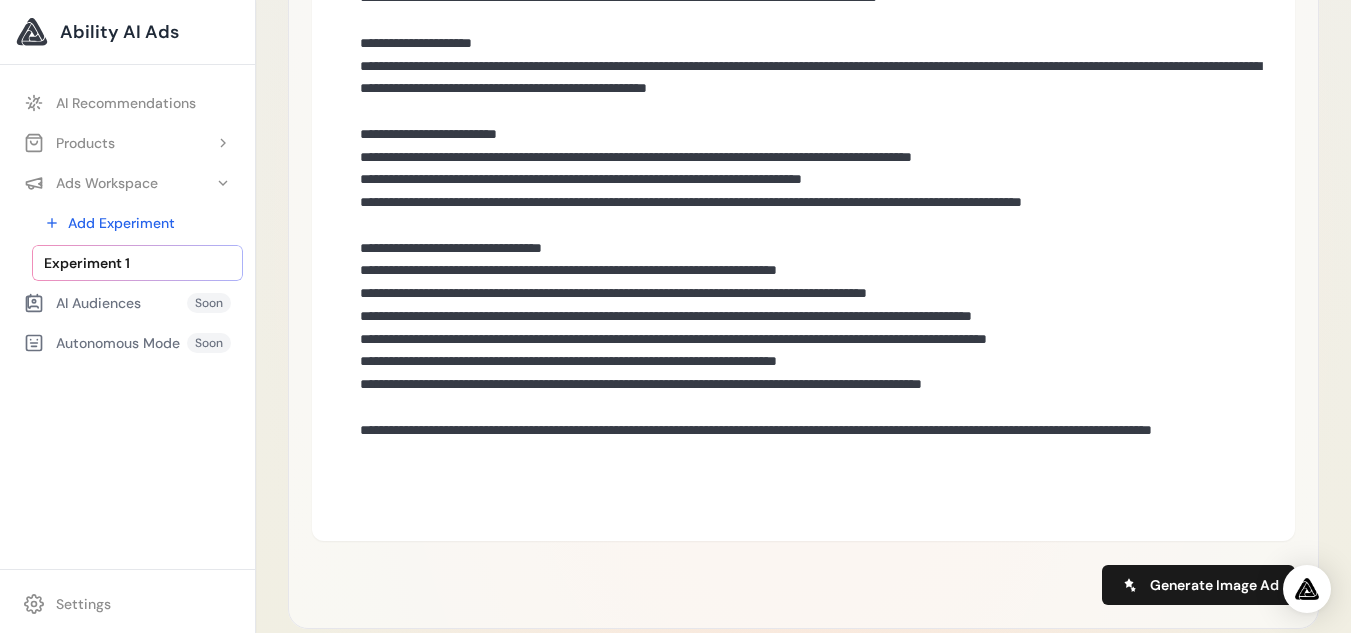 drag, startPoint x: 489, startPoint y: 504, endPoint x: 343, endPoint y: 483, distance: 147.50255 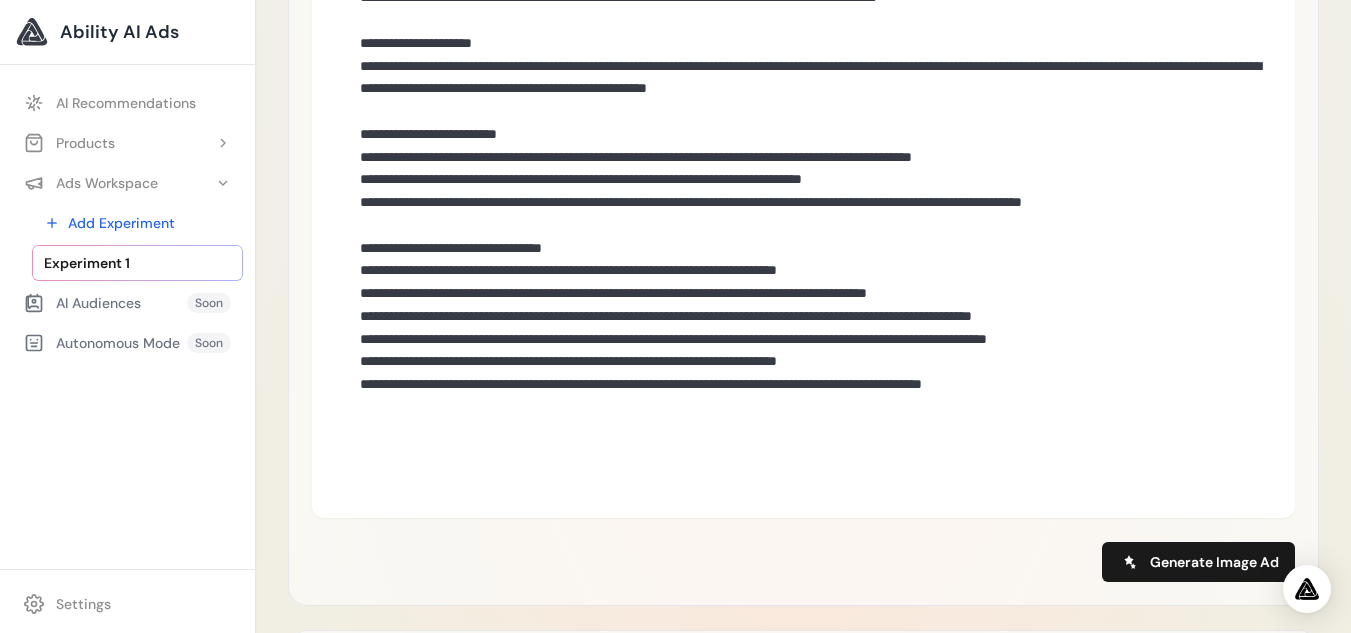 click at bounding box center (815, 112) 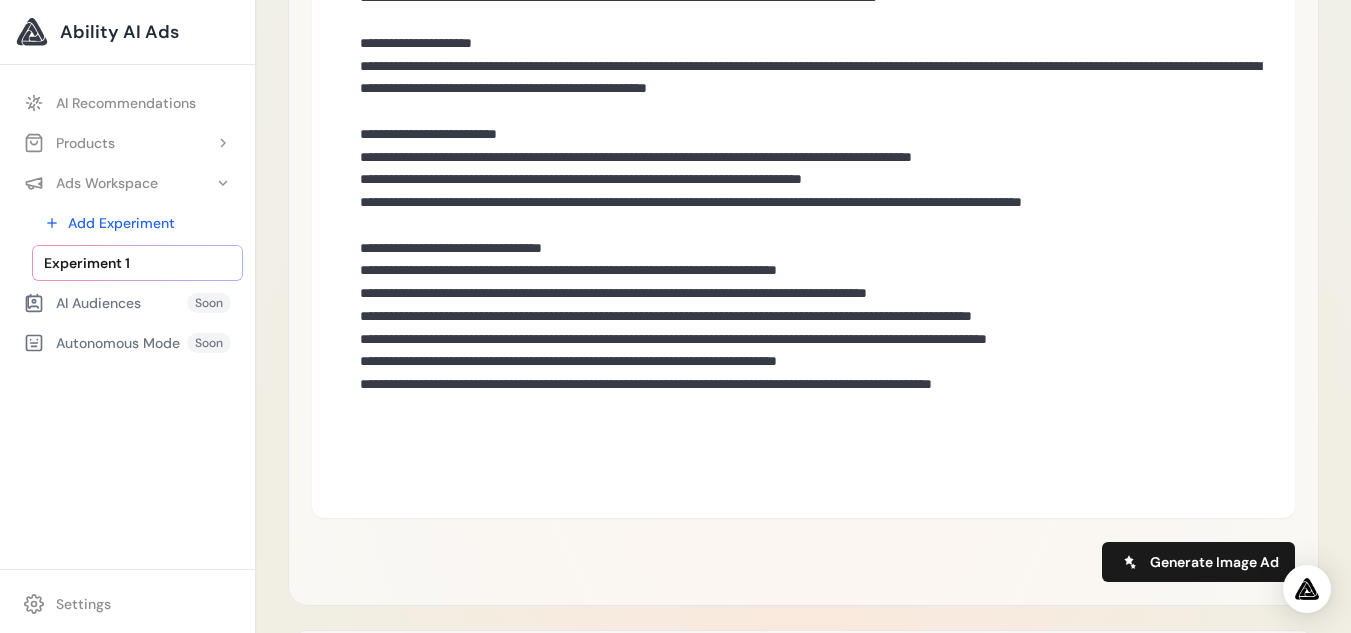 paste on "**********" 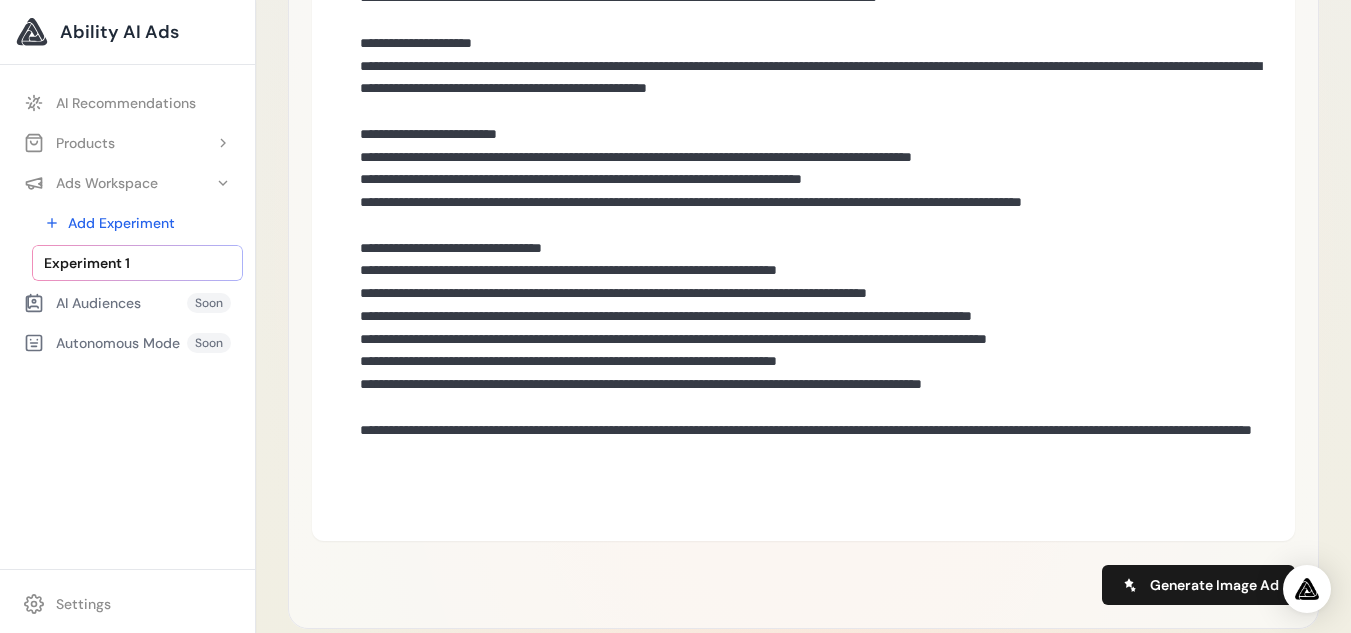 click at bounding box center (815, 124) 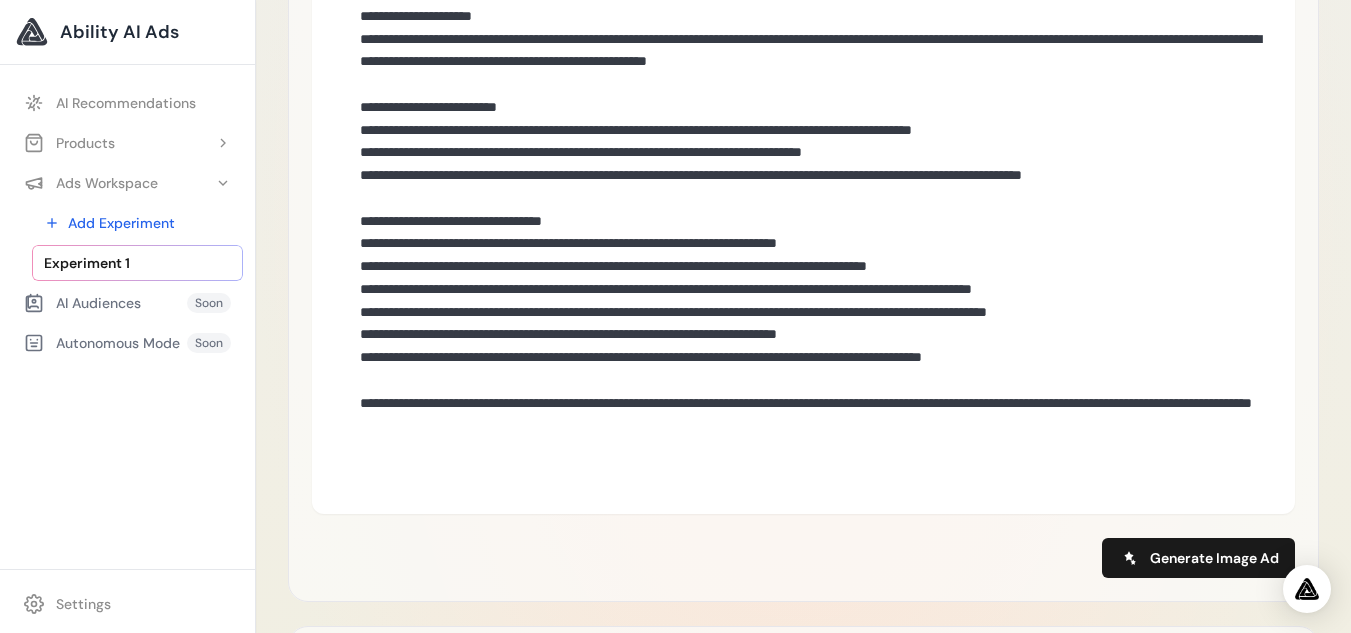 scroll, scrollTop: 962, scrollLeft: 0, axis: vertical 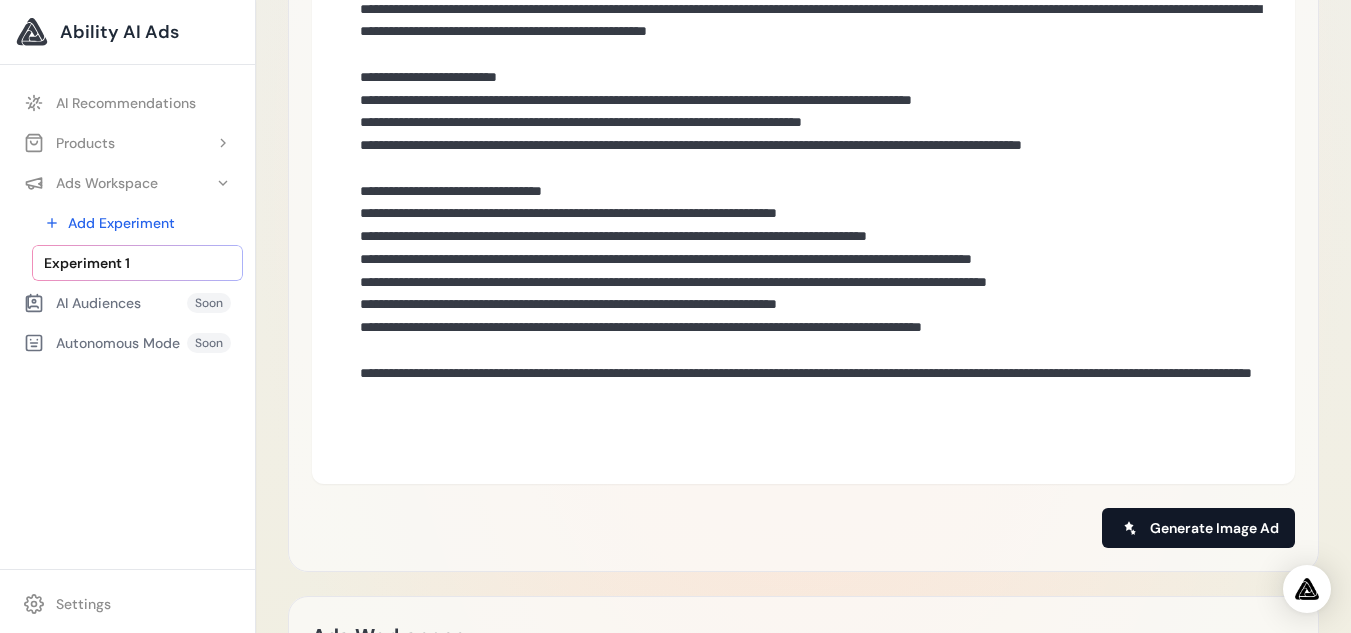click on "Generate Image Ad" at bounding box center [1198, 528] 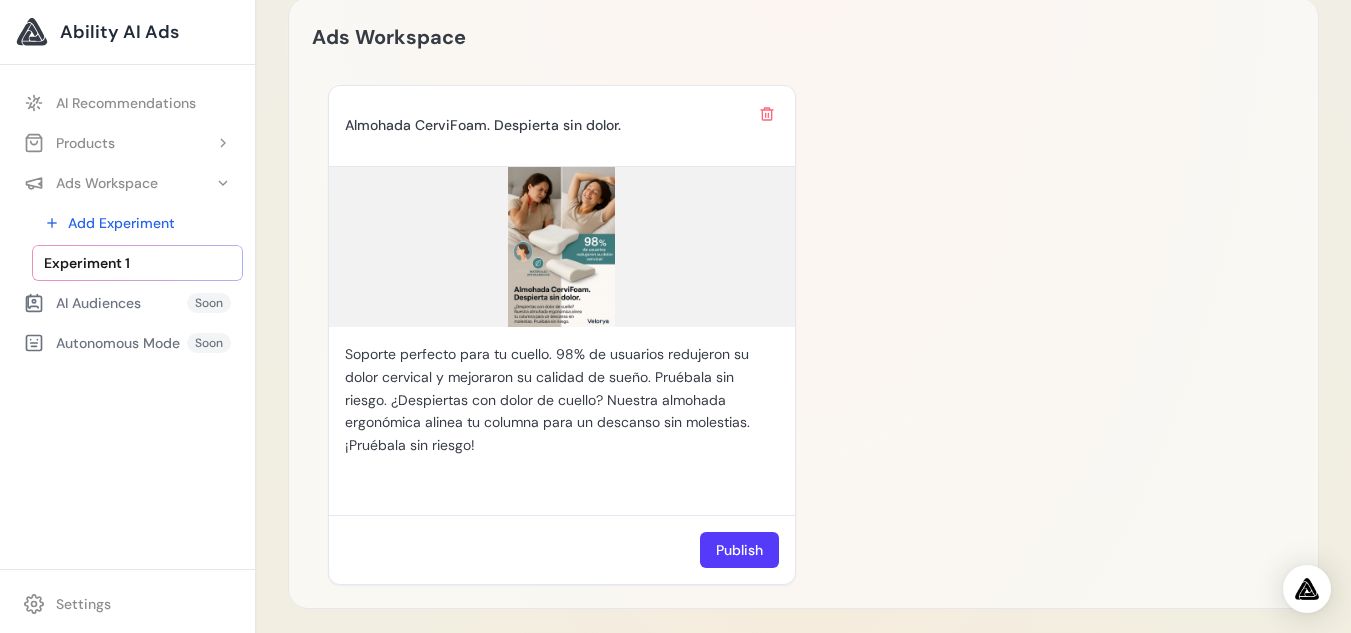 scroll, scrollTop: 1514, scrollLeft: 0, axis: vertical 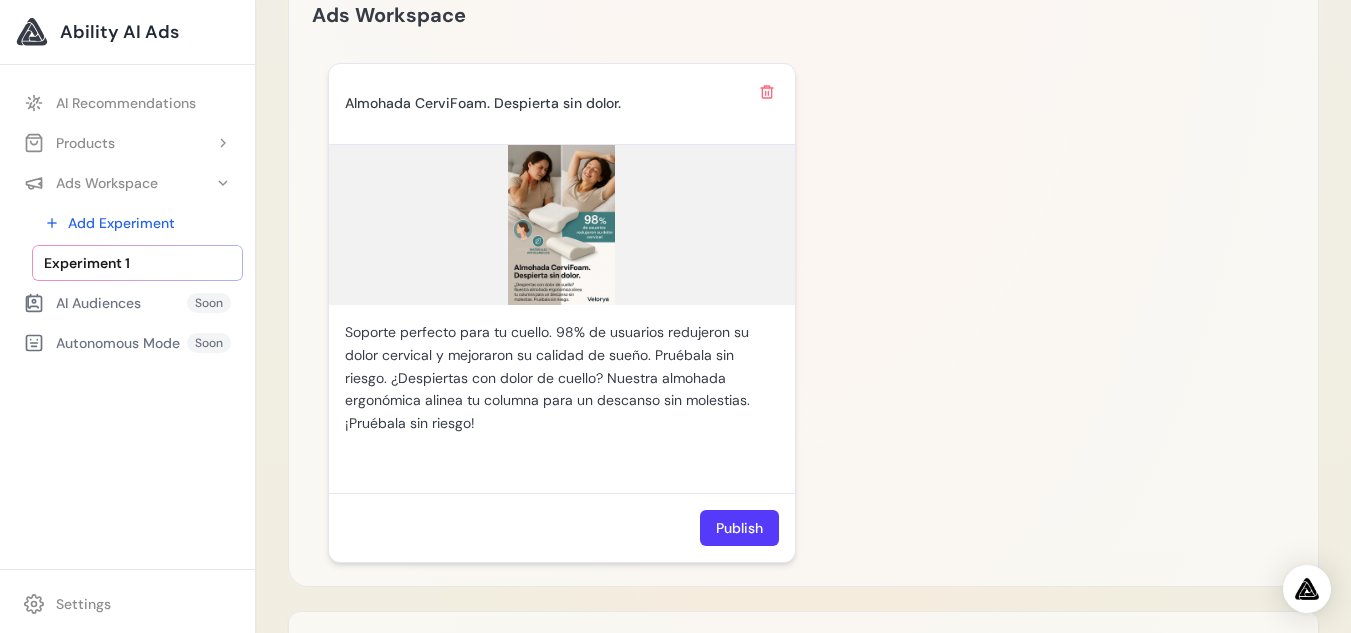 click at bounding box center [562, 225] 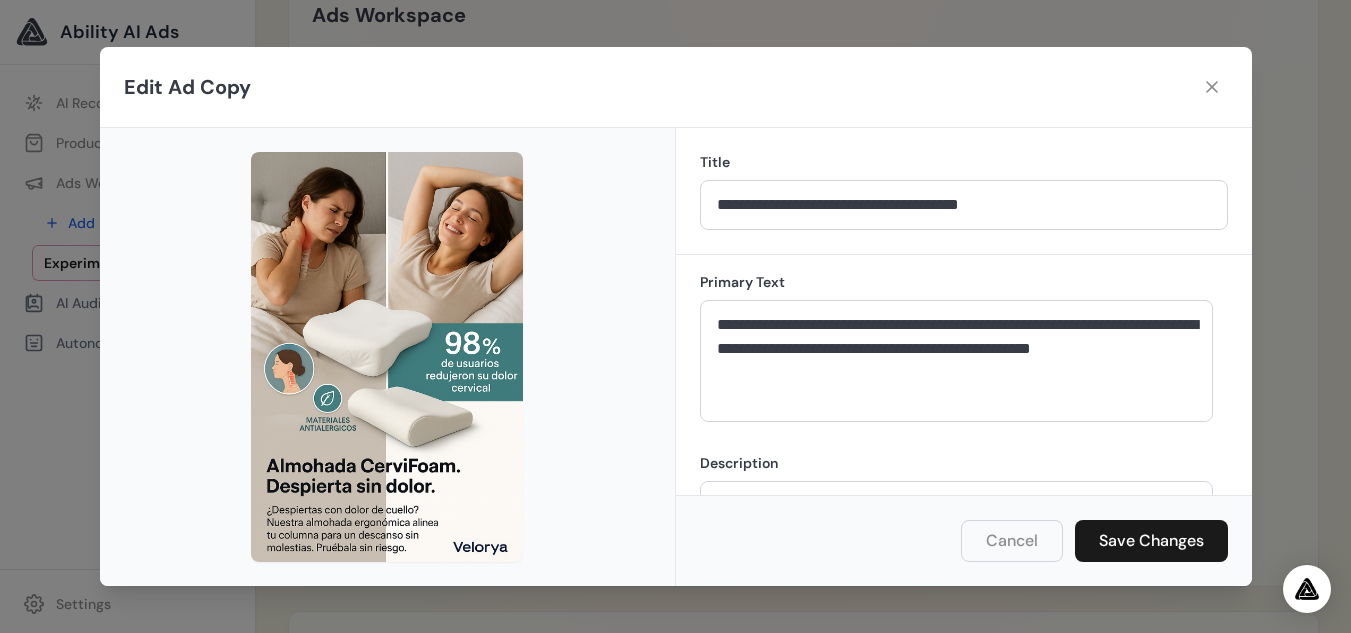 scroll, scrollTop: 0, scrollLeft: 0, axis: both 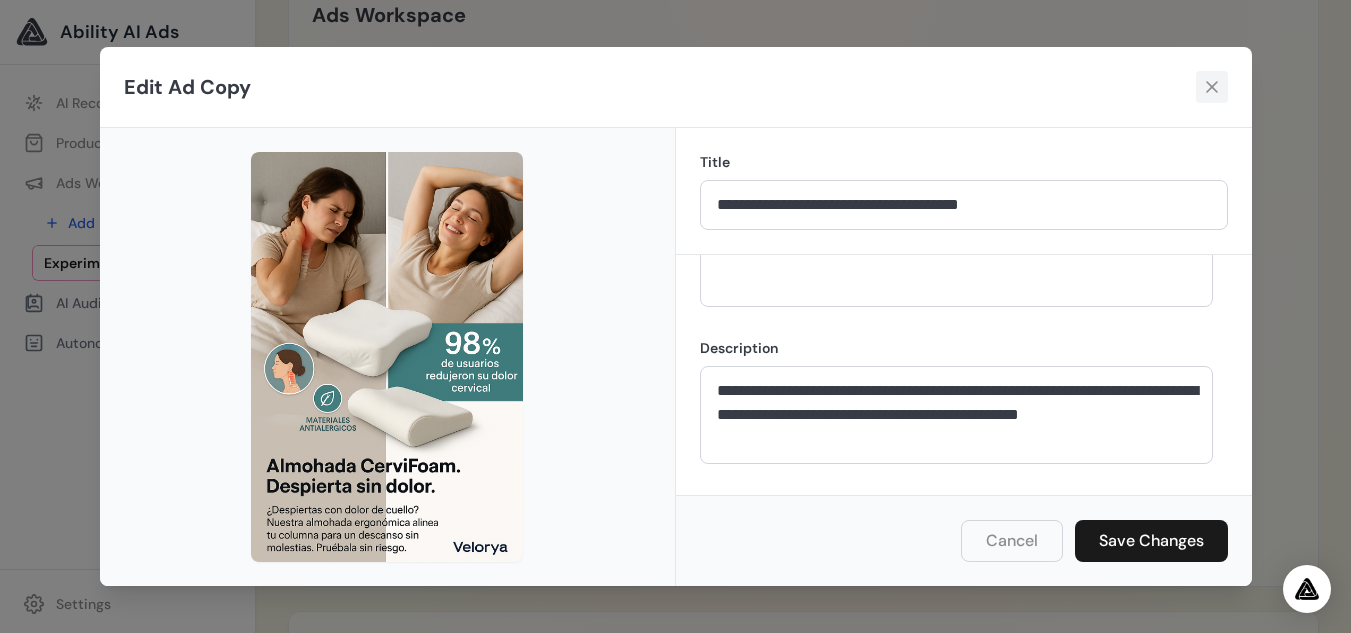 click 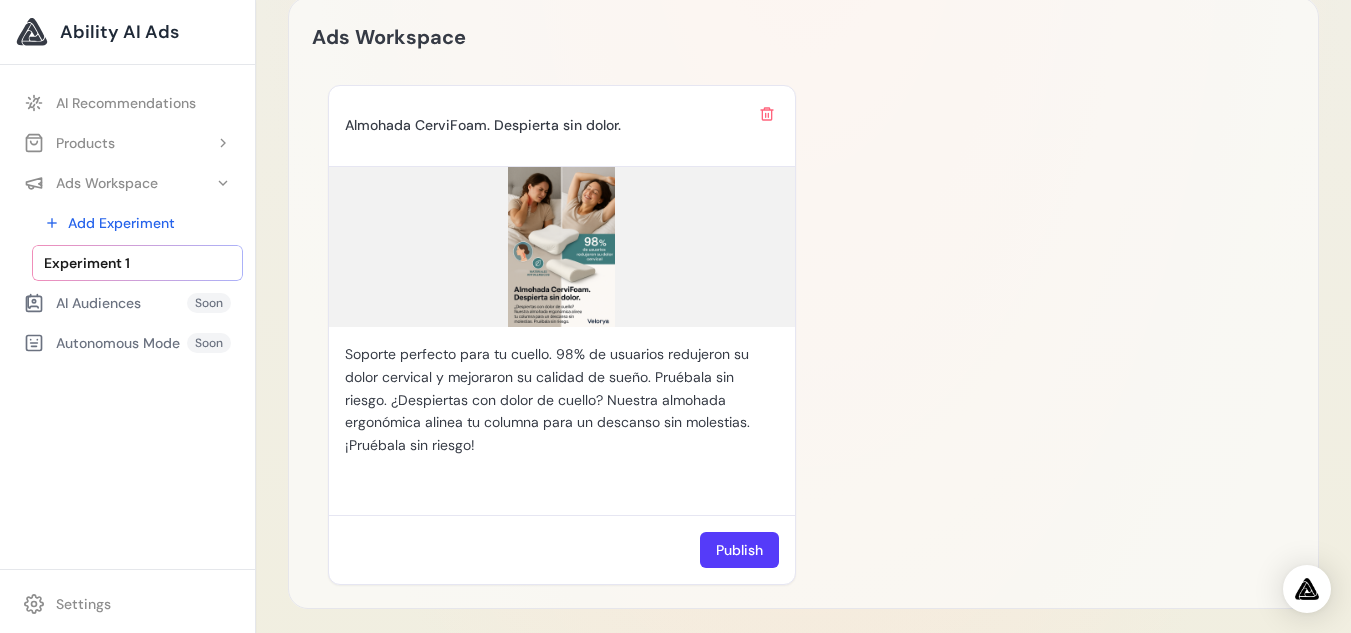 scroll, scrollTop: 1487, scrollLeft: 0, axis: vertical 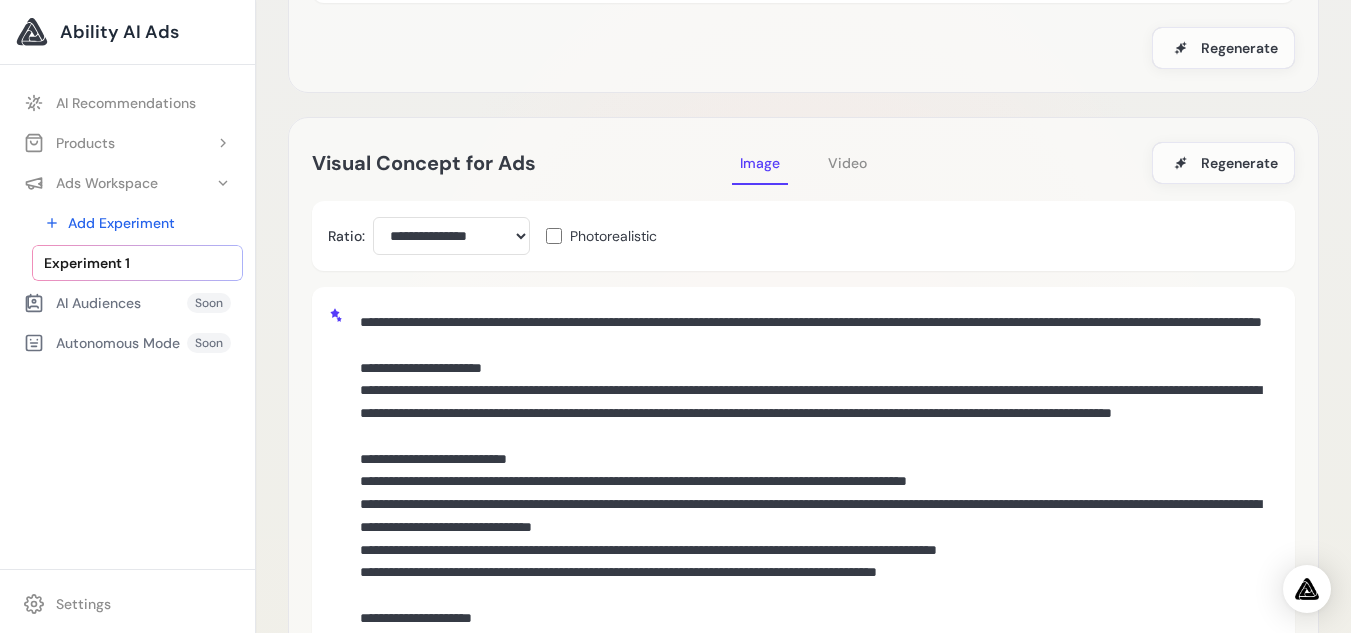 click on "Video" at bounding box center [847, 163] 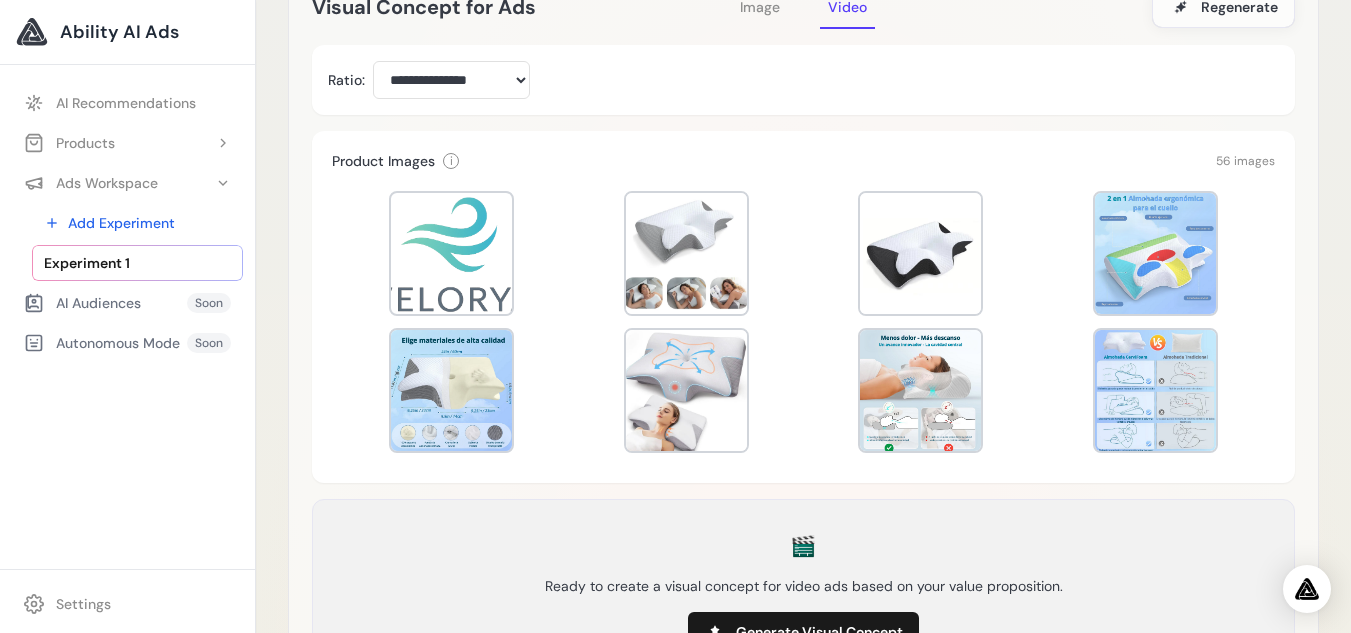 scroll, scrollTop: 498, scrollLeft: 0, axis: vertical 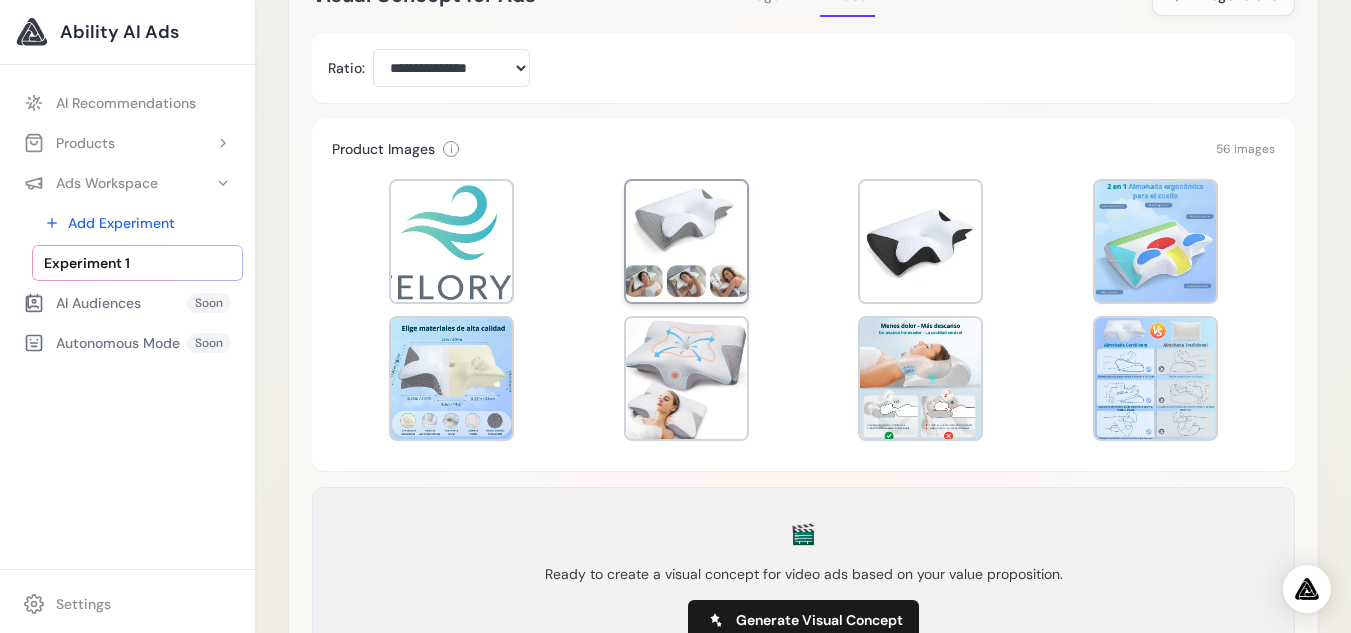 click at bounding box center [686, 241] 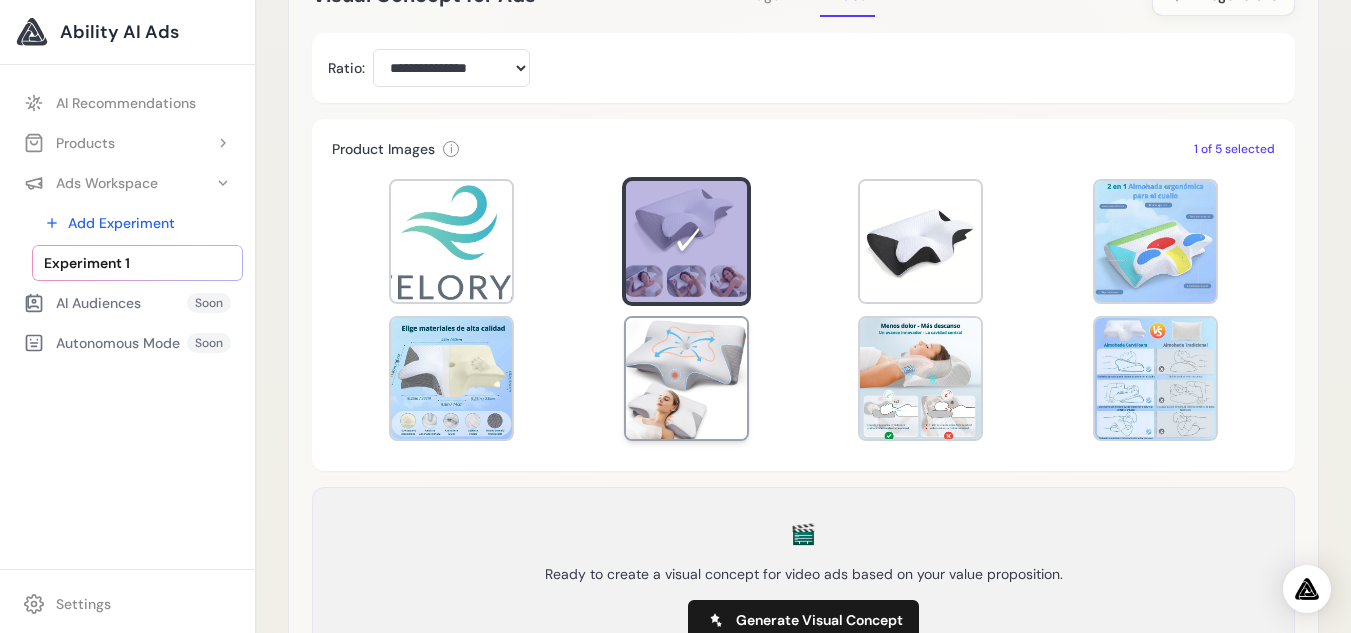 click at bounding box center [686, 378] 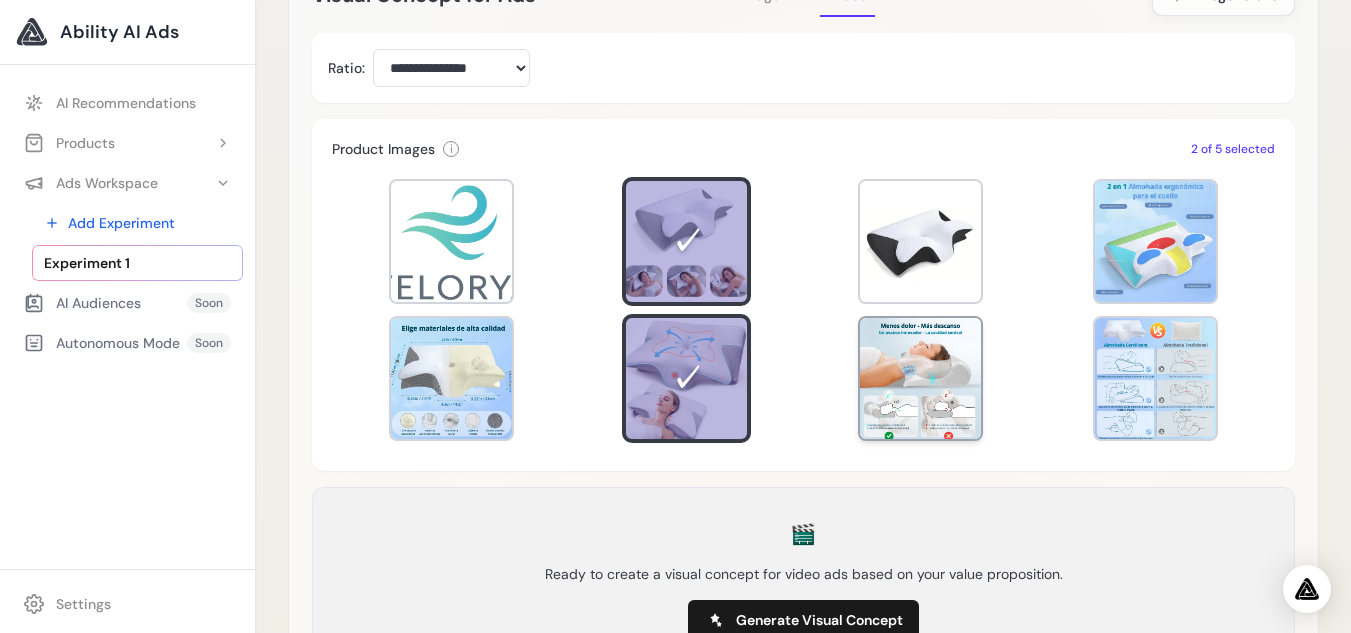 click at bounding box center [920, 378] 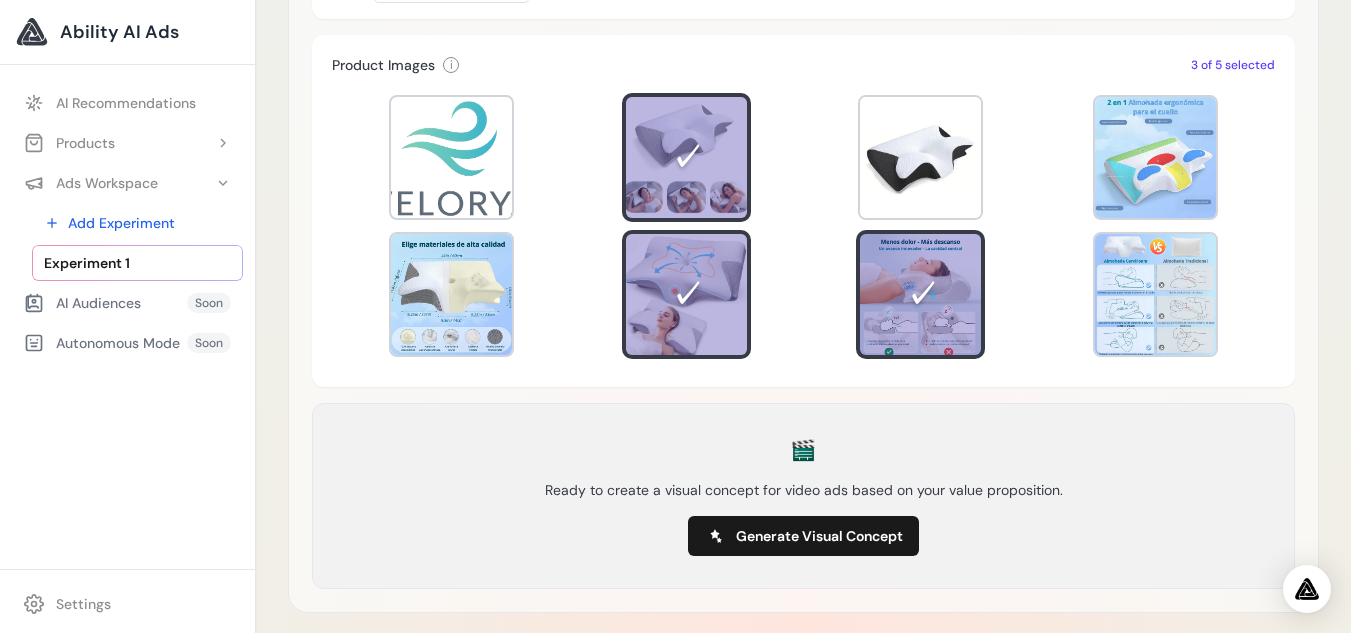 scroll, scrollTop: 586, scrollLeft: 0, axis: vertical 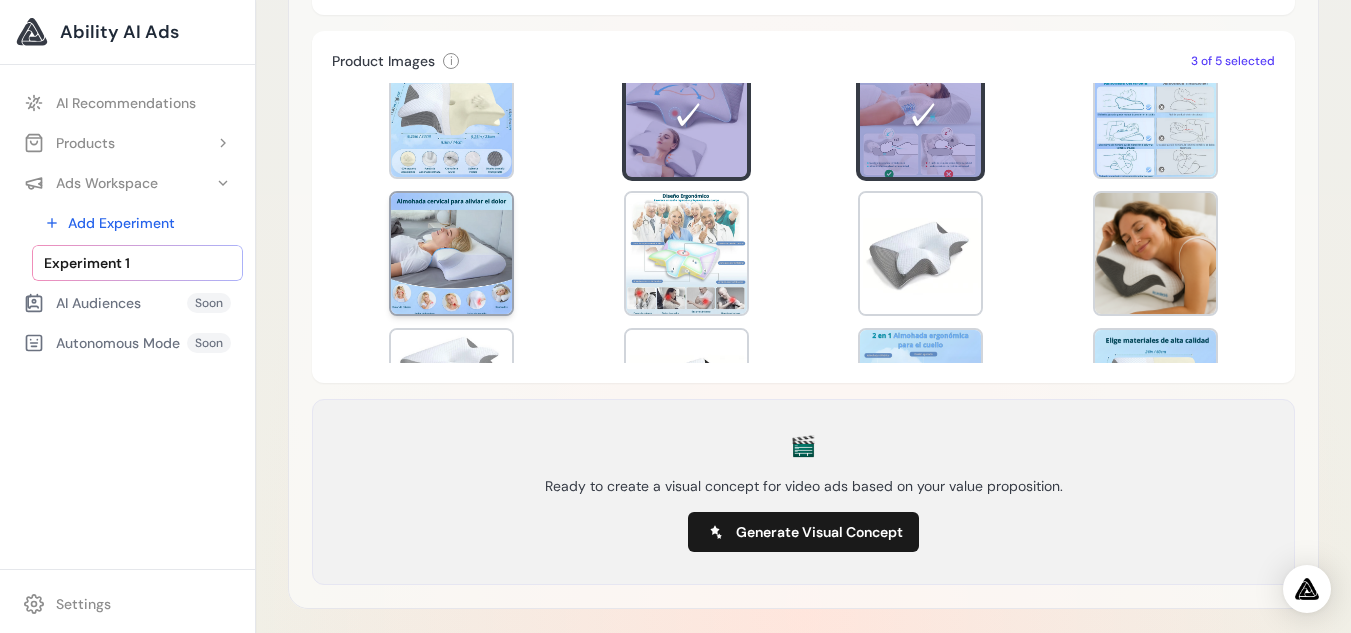 click at bounding box center (451, 253) 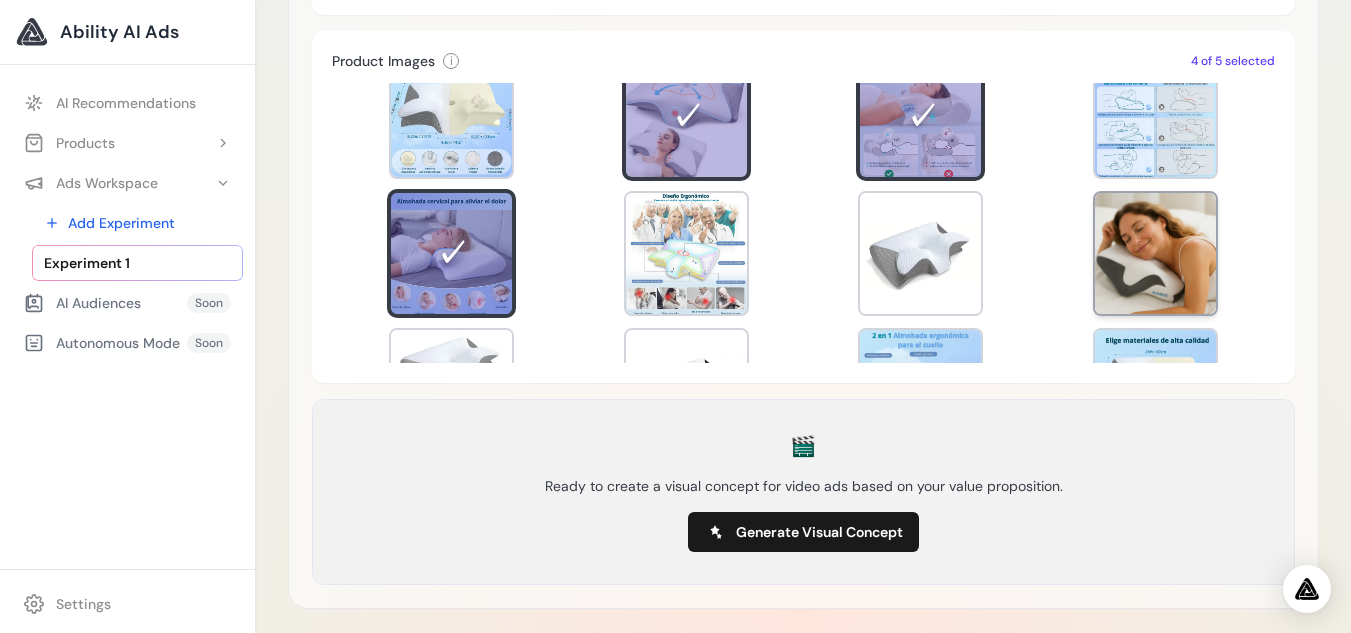 click at bounding box center (1155, 253) 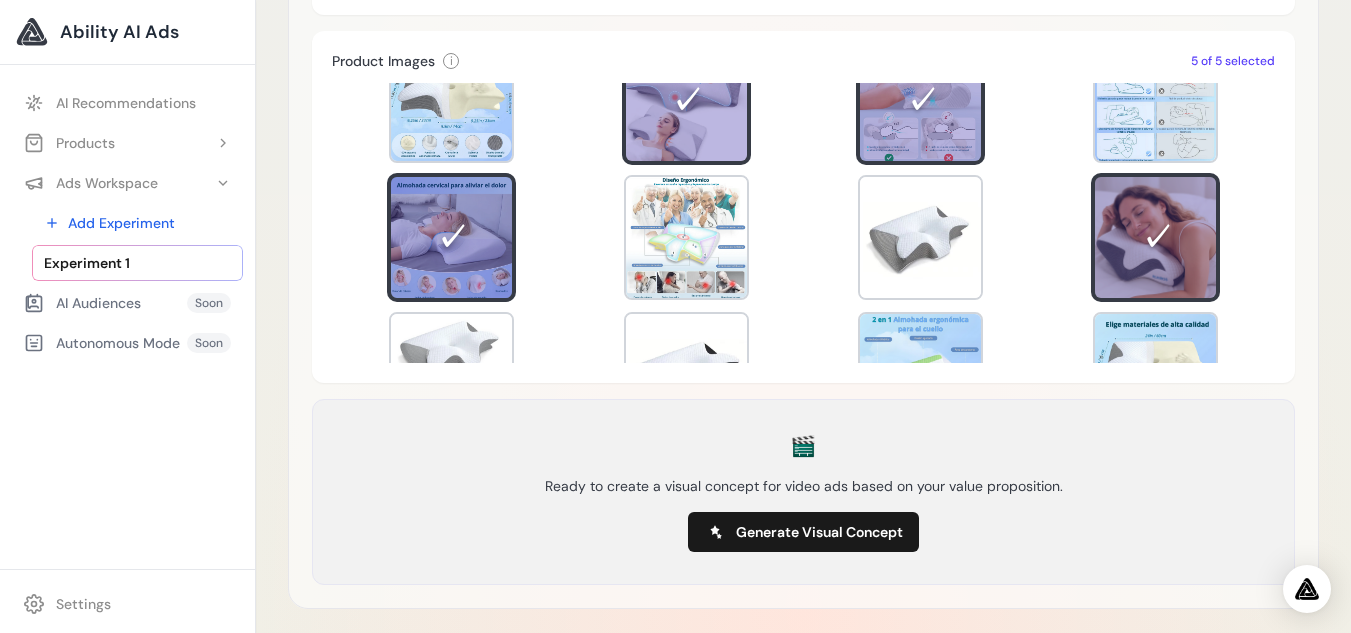 scroll, scrollTop: 308, scrollLeft: 0, axis: vertical 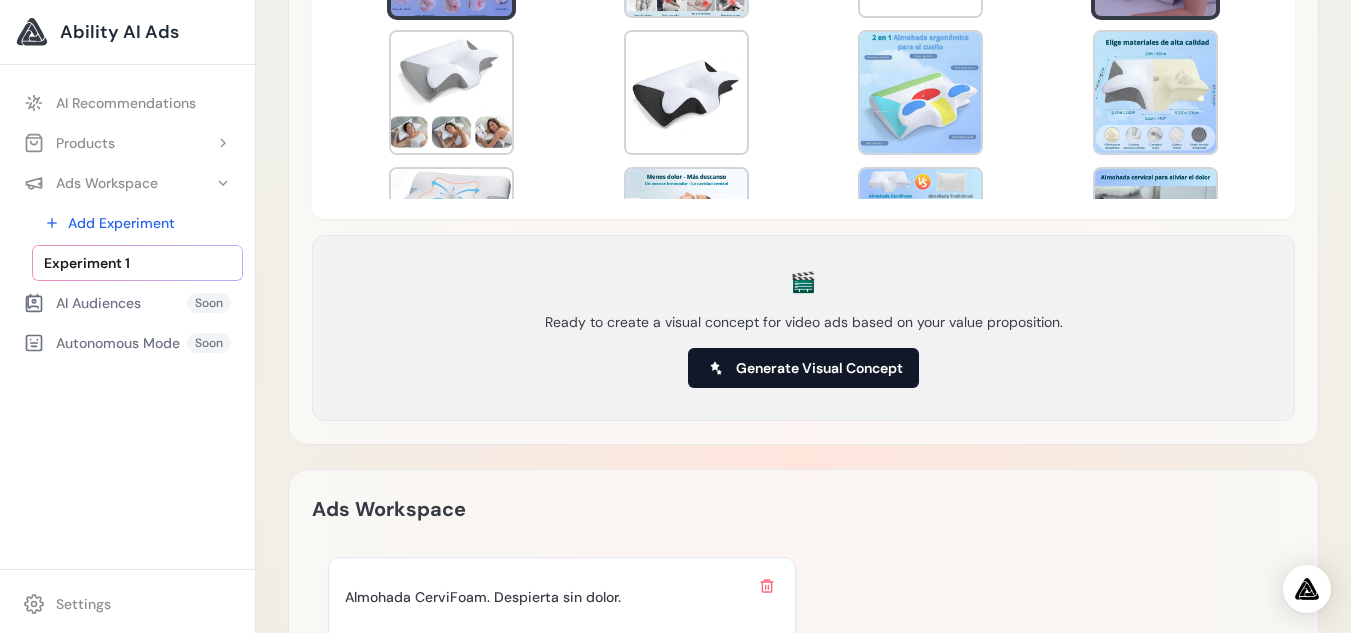 click on "Generate Visual Concept" at bounding box center [819, 368] 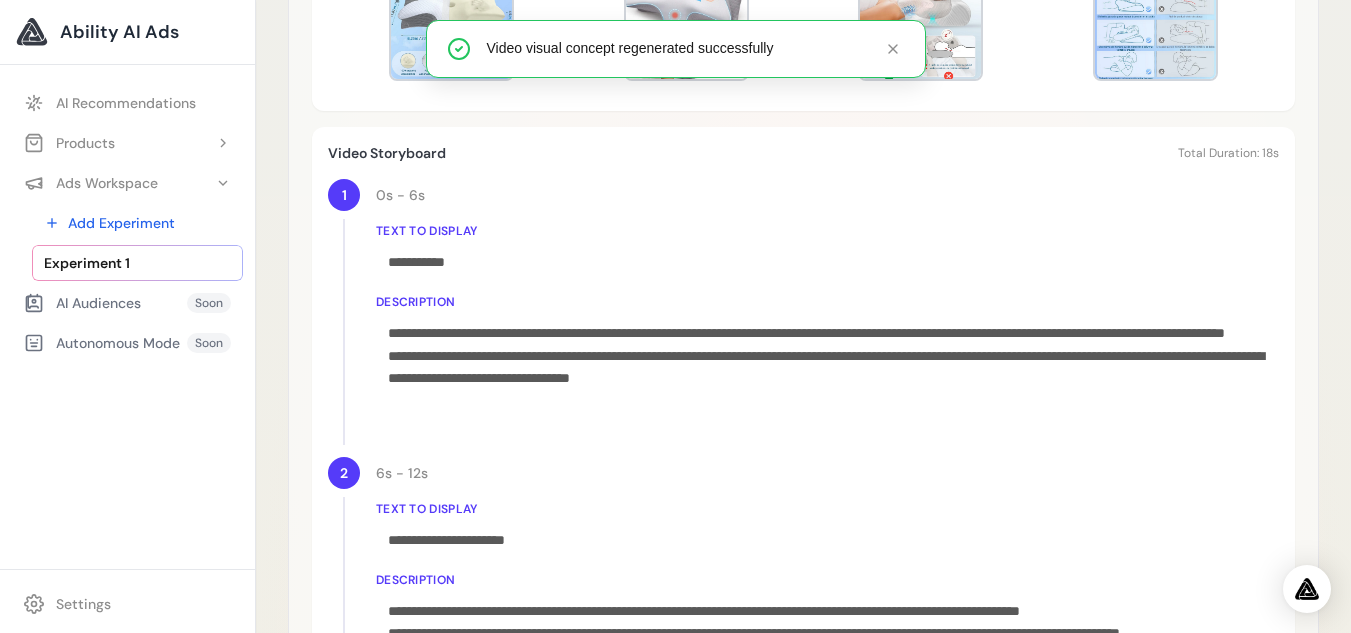 scroll, scrollTop: 901, scrollLeft: 0, axis: vertical 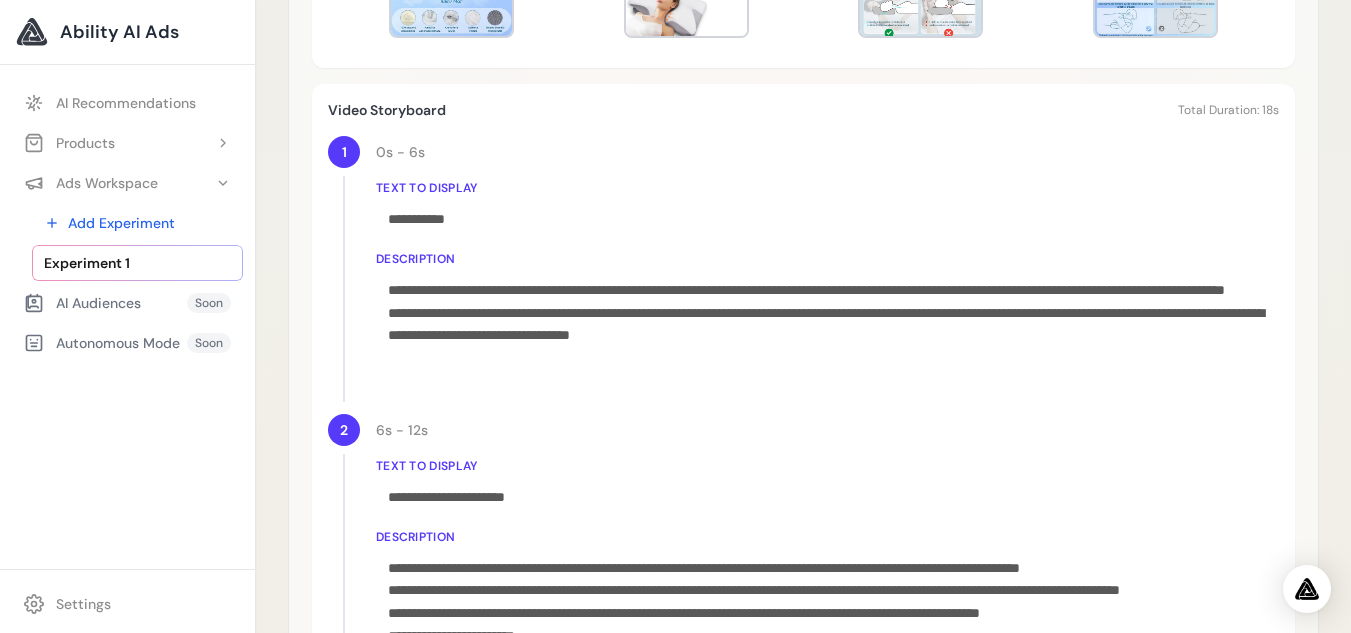 click on "Text to display" at bounding box center (827, 188) 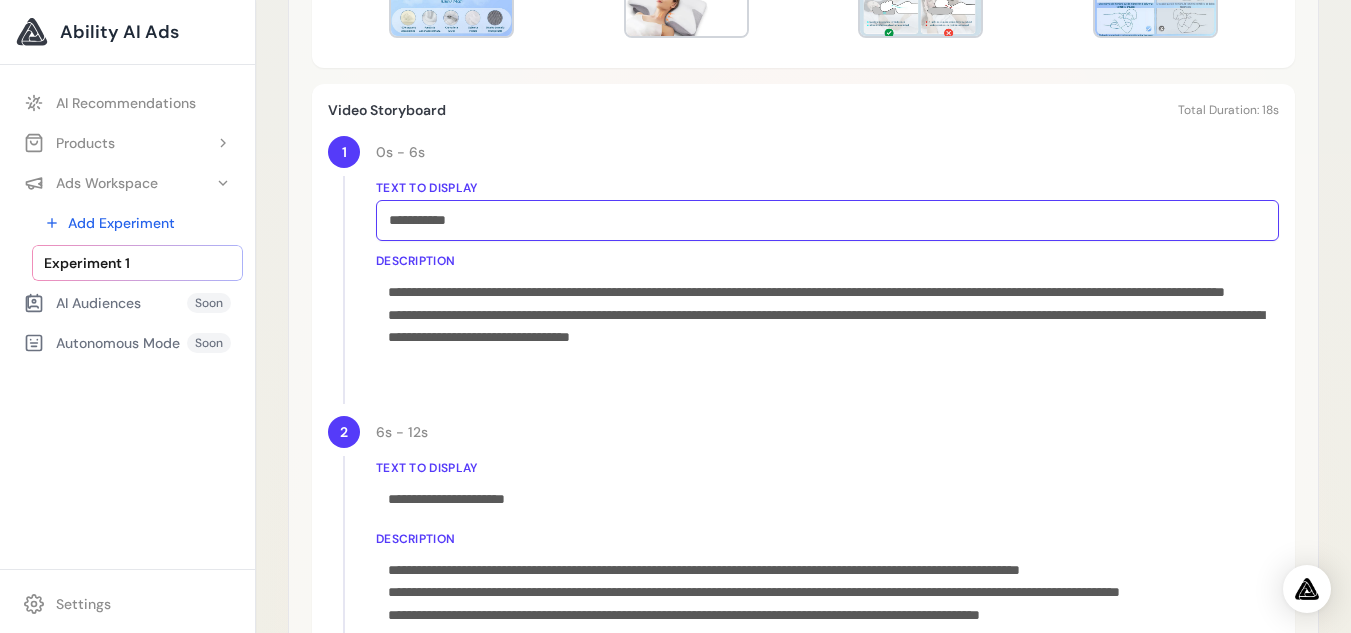 click on "**********" at bounding box center (827, 220) 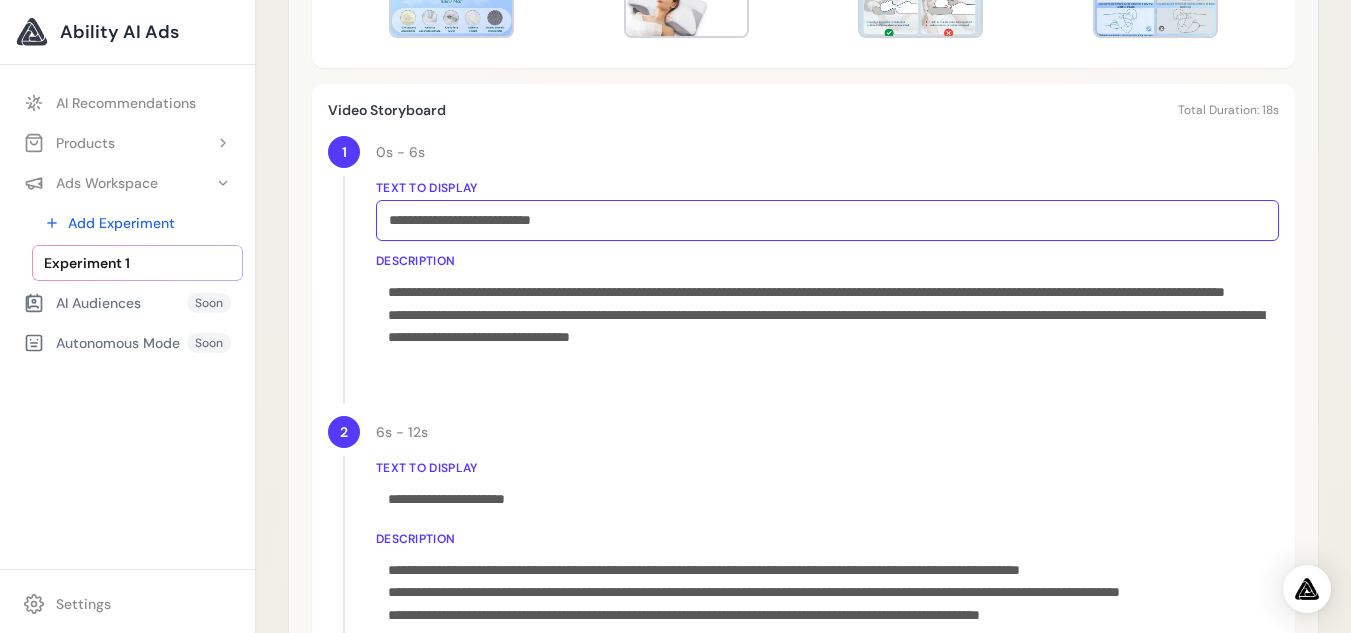 click on "**********" at bounding box center (827, 220) 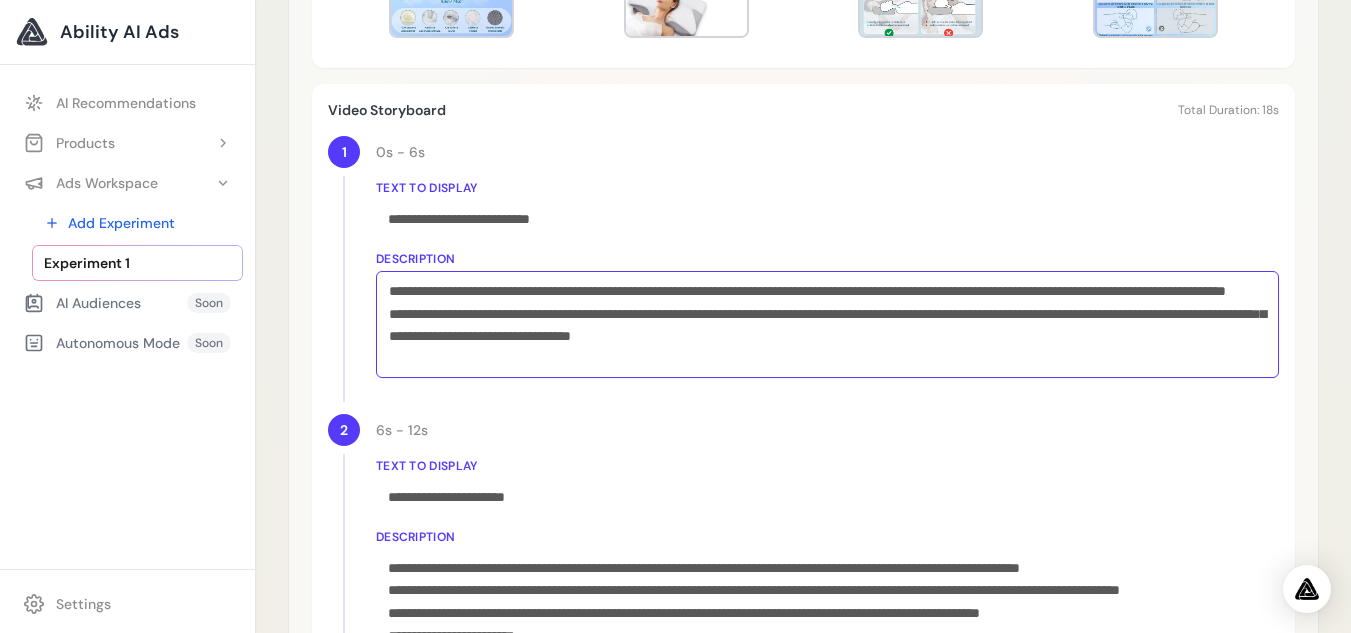 click on "**********" at bounding box center [827, 324] 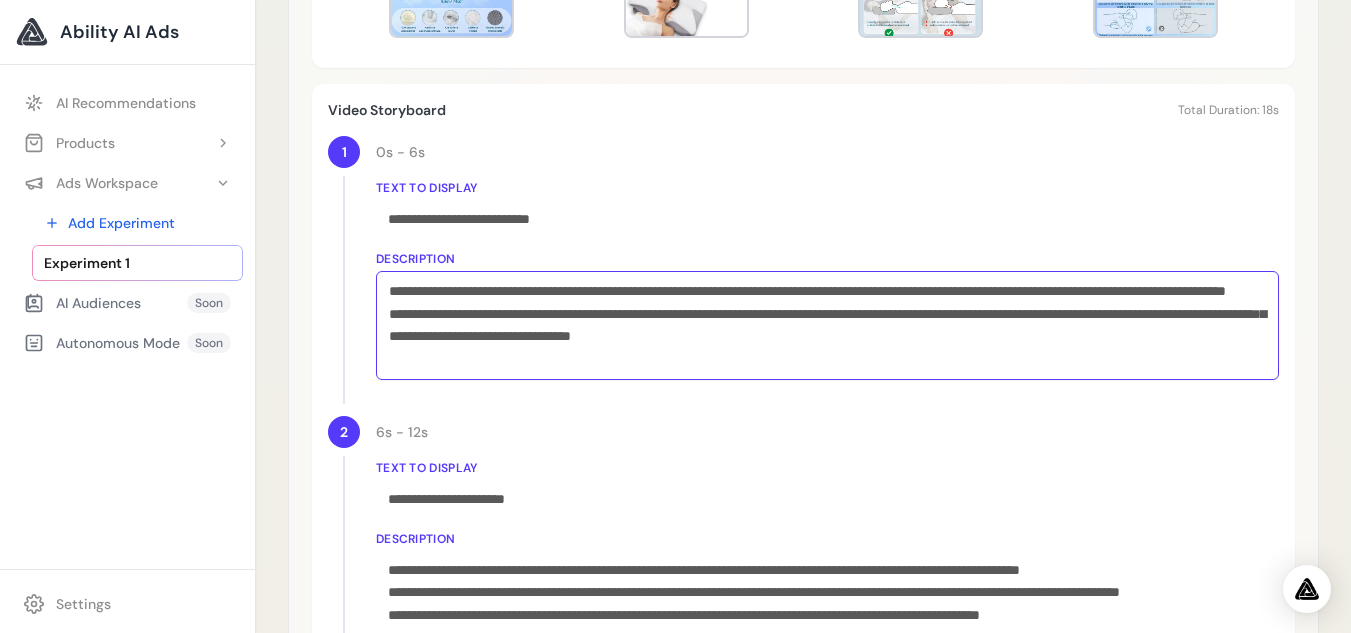 scroll, scrollTop: 899, scrollLeft: 0, axis: vertical 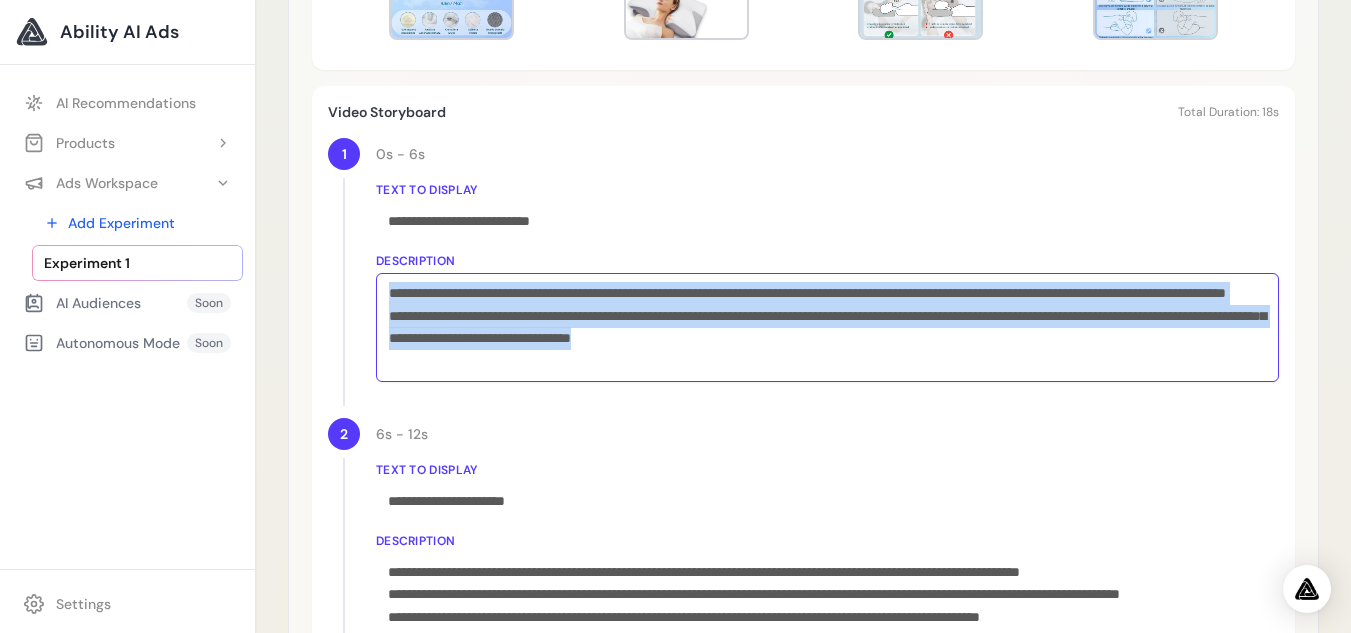 drag, startPoint x: 386, startPoint y: 291, endPoint x: 1085, endPoint y: 382, distance: 704.89856 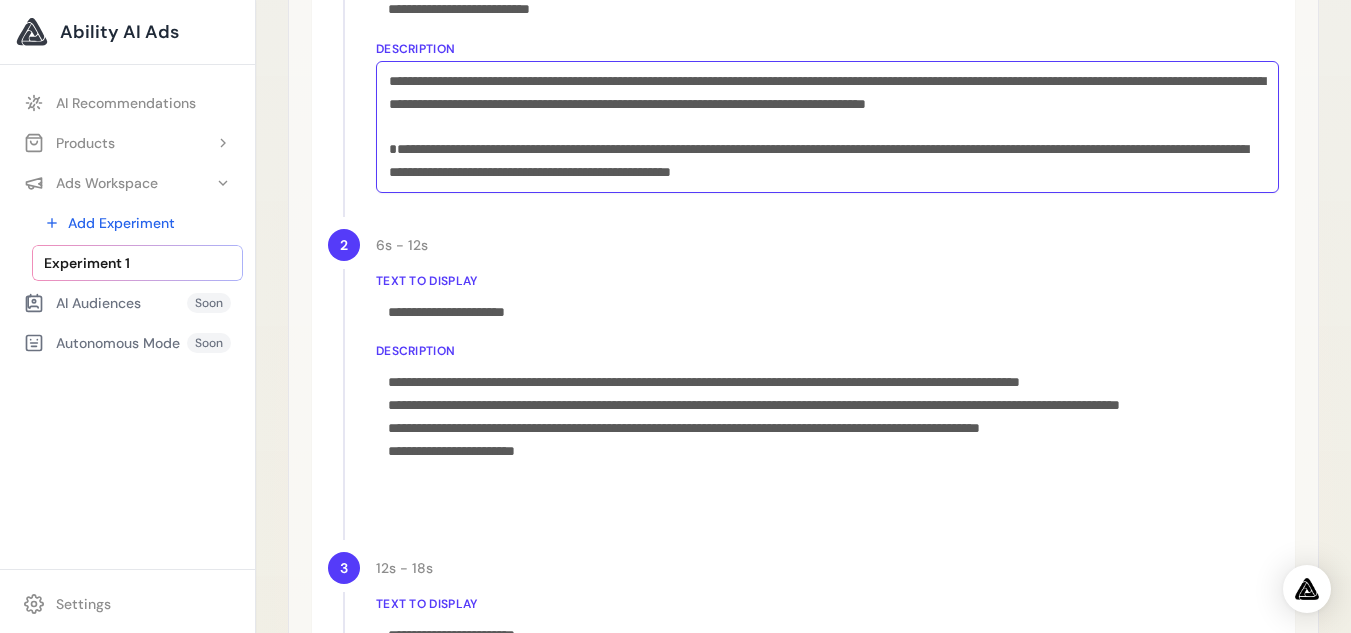scroll, scrollTop: 1122, scrollLeft: 0, axis: vertical 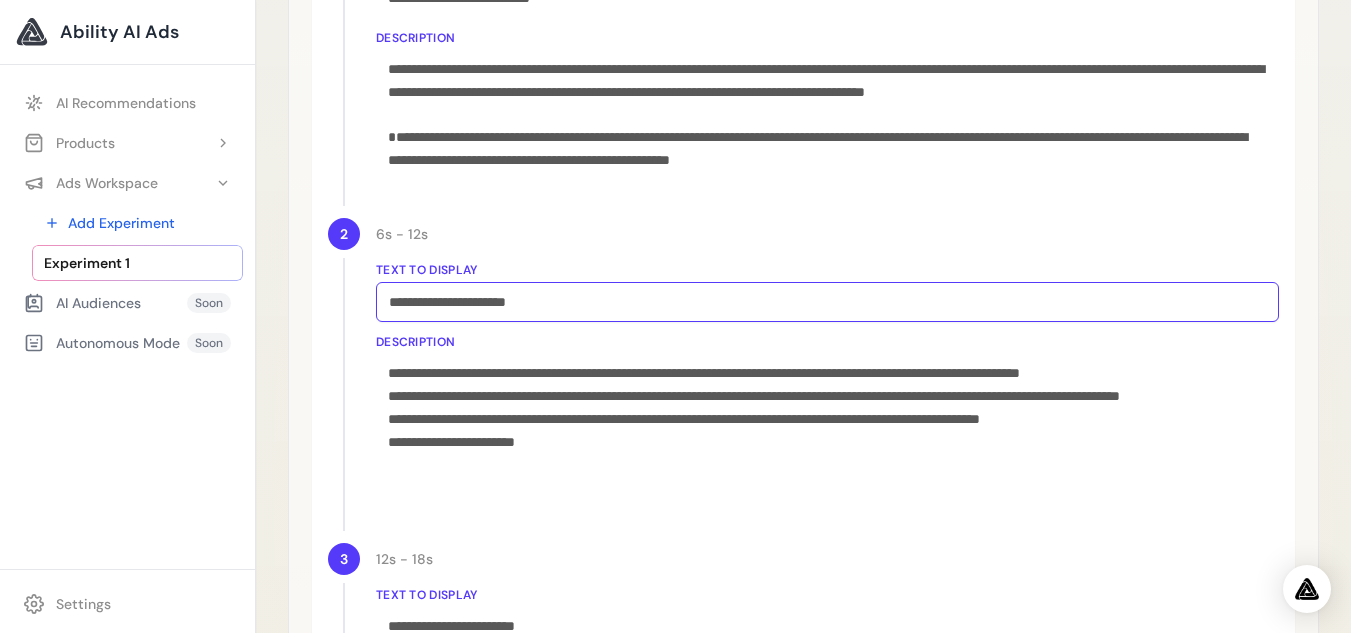 click on "**********" at bounding box center (827, 302) 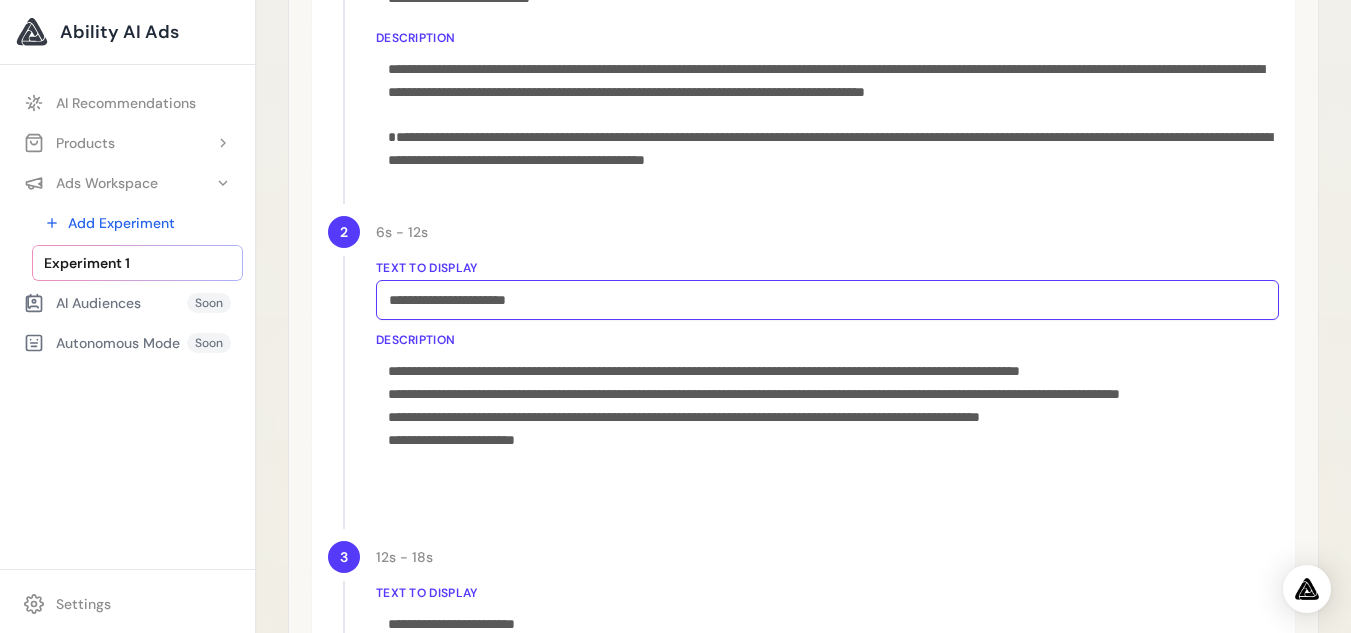 click on "**********" at bounding box center (827, 300) 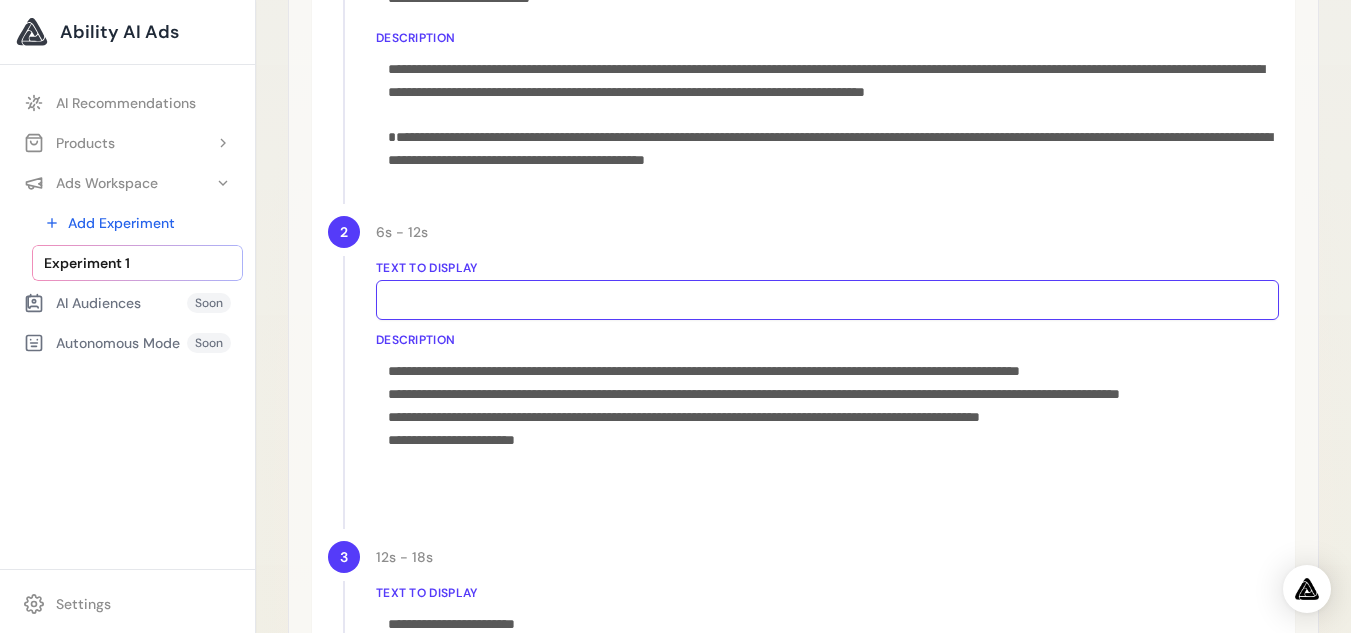 paste on "**********" 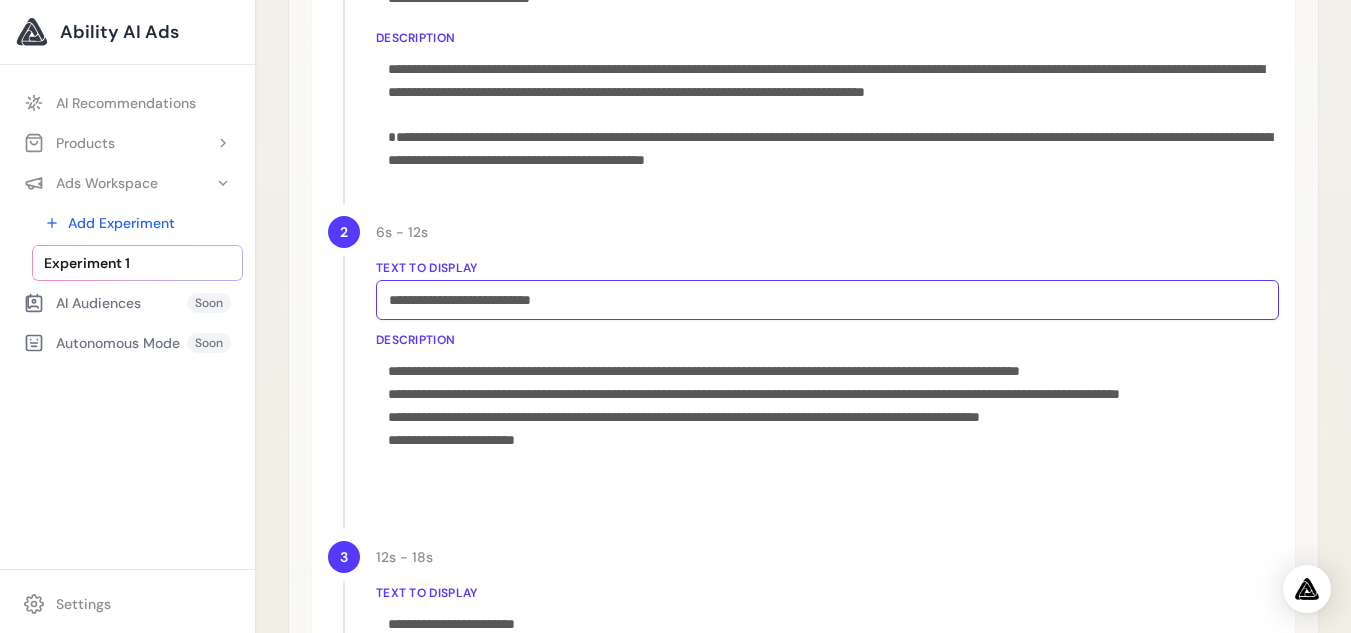 type on "**********" 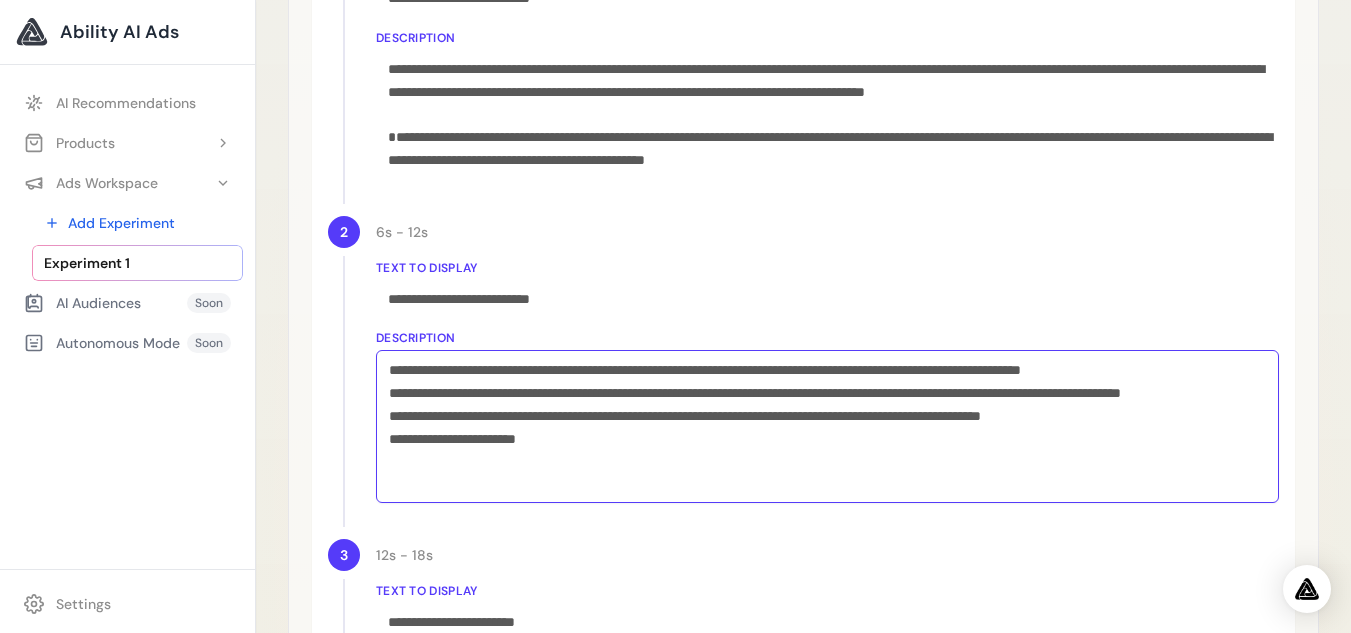 click on "**********" at bounding box center (827, 426) 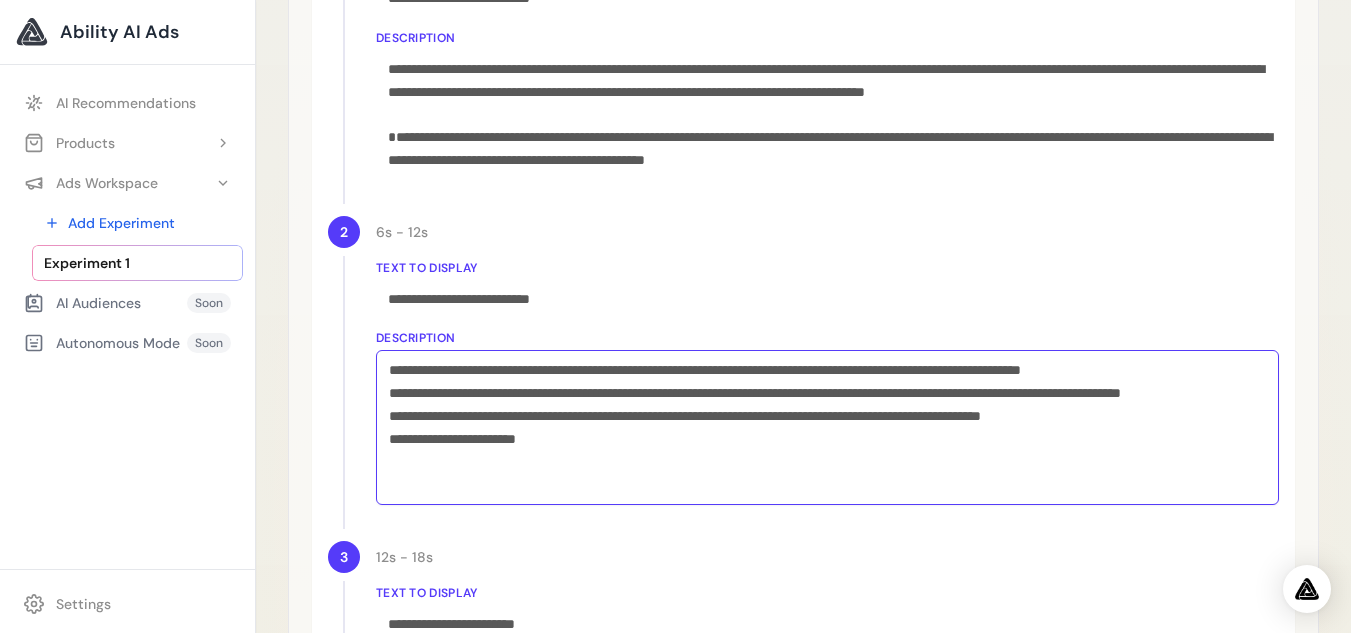 scroll, scrollTop: 1120, scrollLeft: 0, axis: vertical 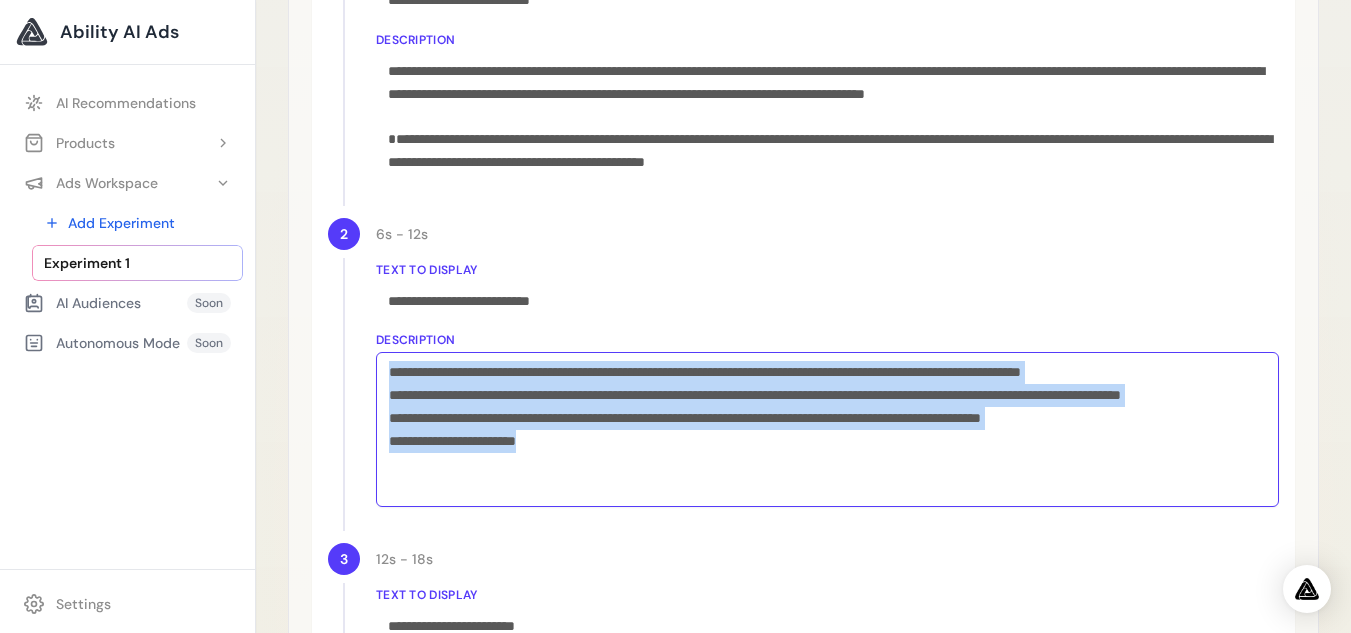 drag, startPoint x: 388, startPoint y: 372, endPoint x: 628, endPoint y: 488, distance: 266.56332 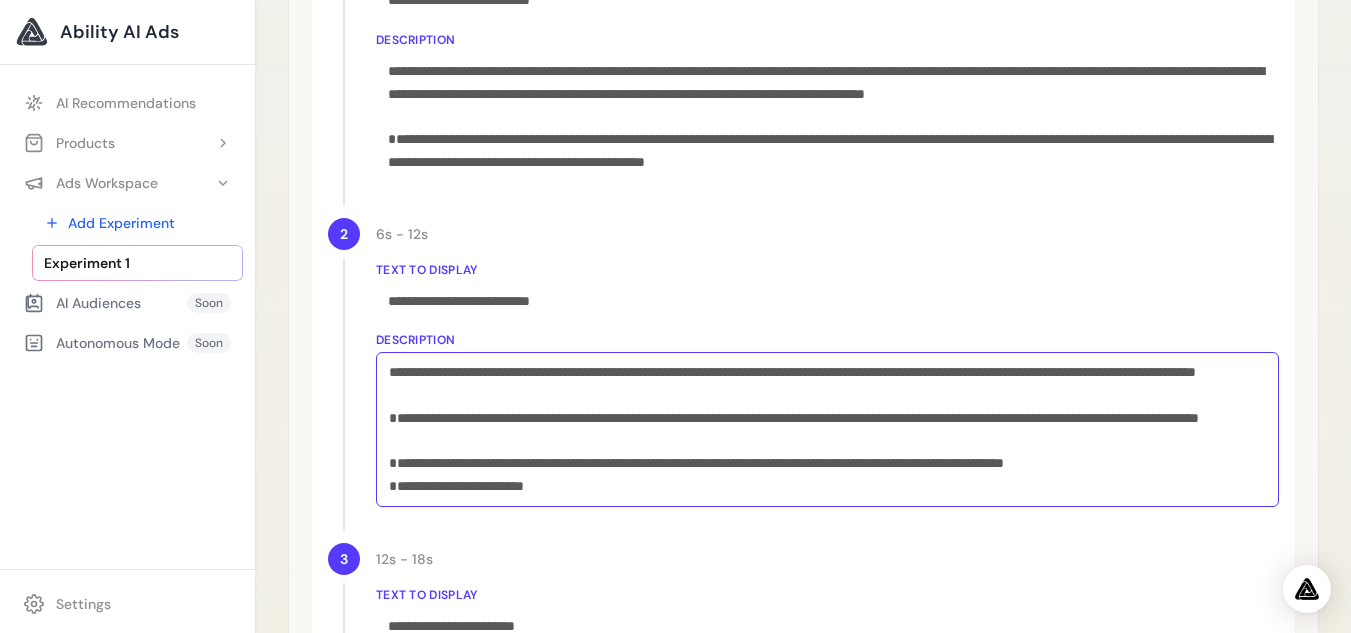 click on "**********" at bounding box center (827, 486) 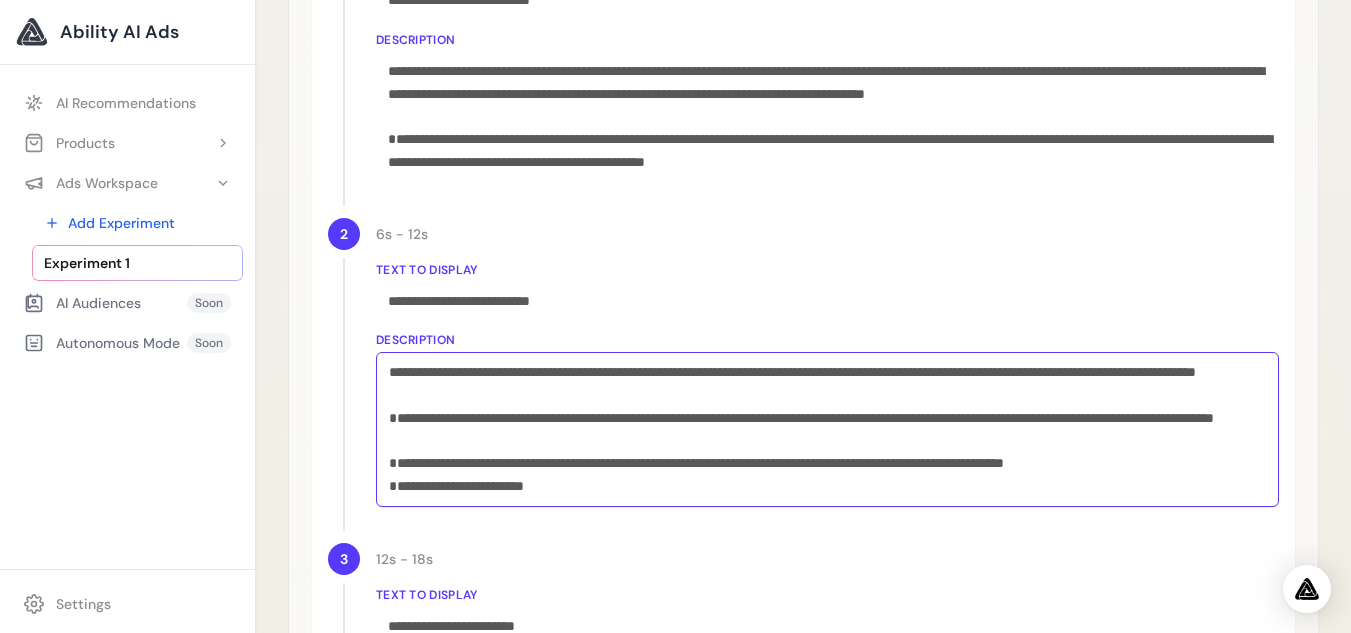 click on "**********" at bounding box center (827, 486) 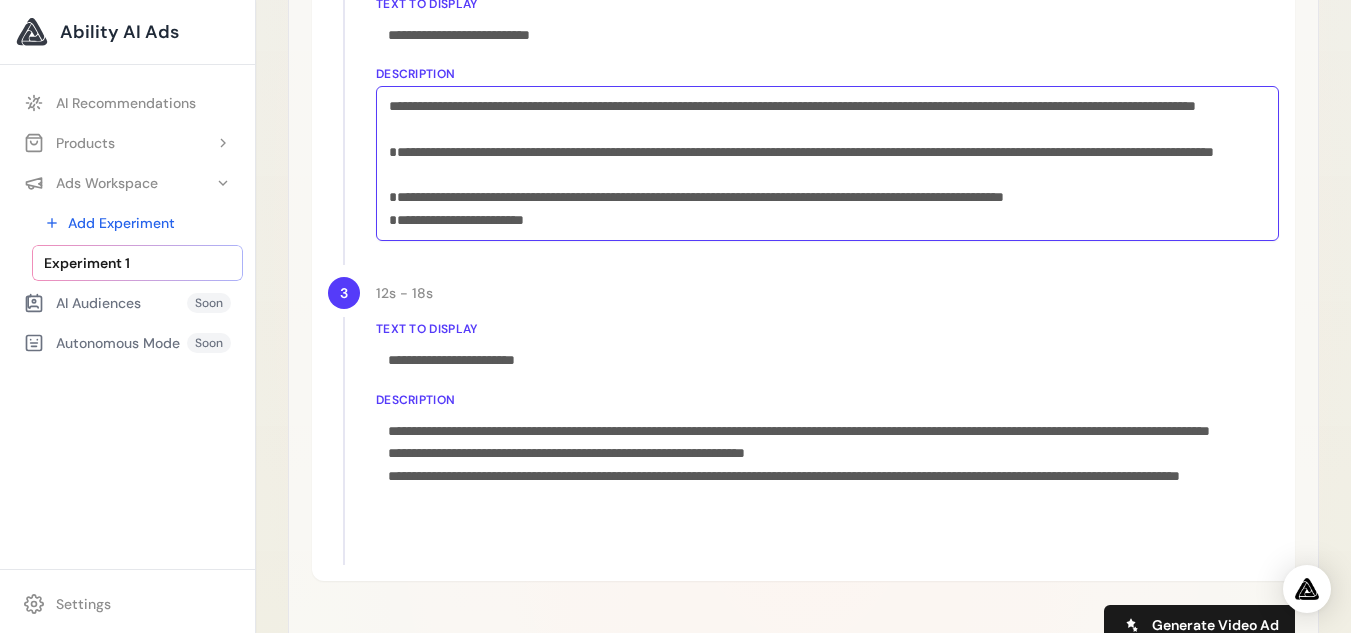 drag, startPoint x: 409, startPoint y: 154, endPoint x: 447, endPoint y: 164, distance: 39.293766 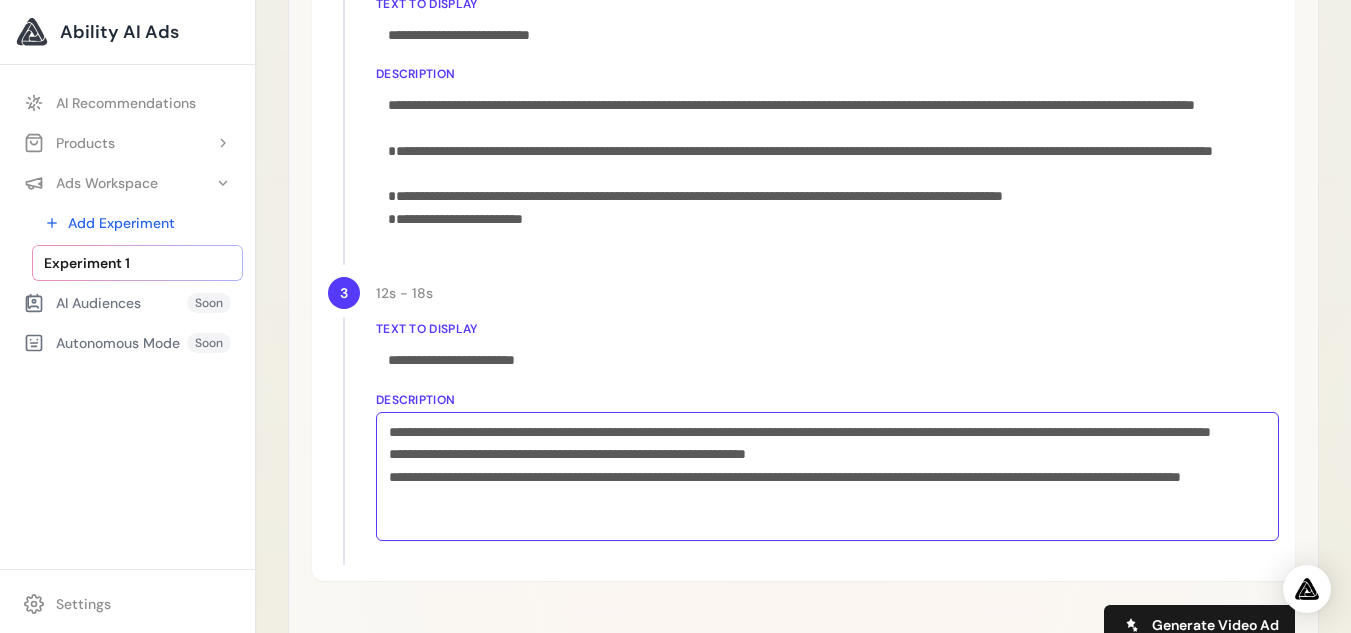 click on "**********" at bounding box center [827, 477] 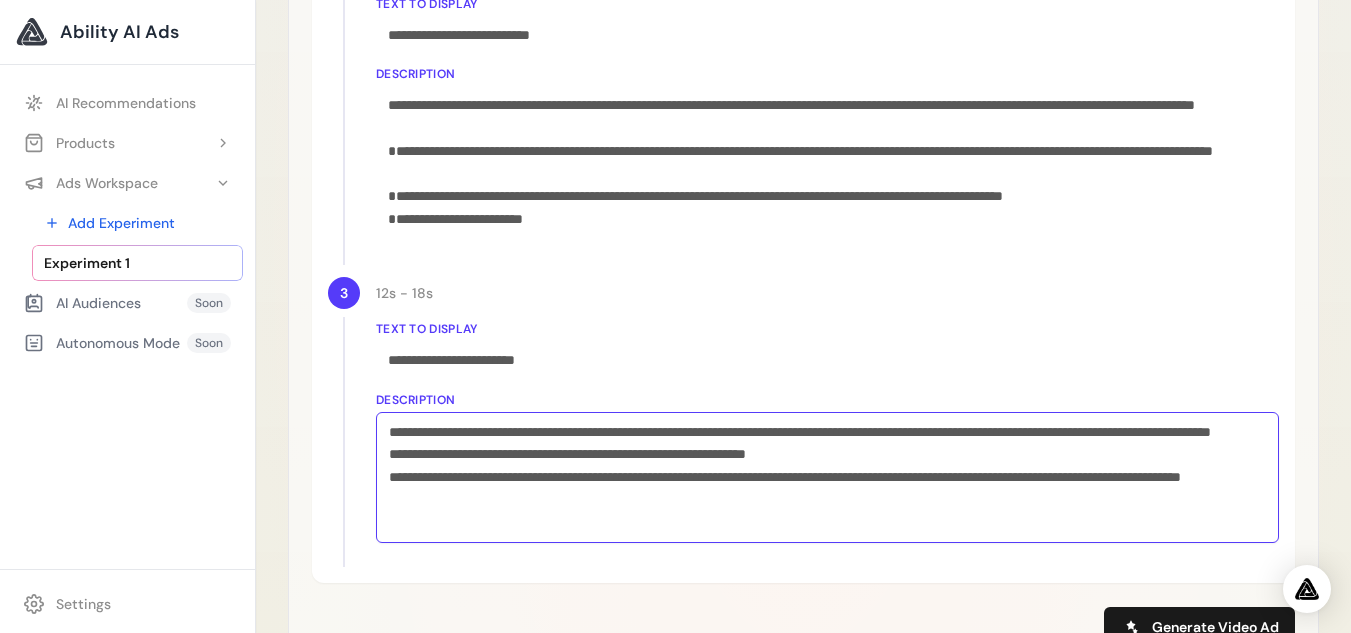 scroll, scrollTop: 1384, scrollLeft: 0, axis: vertical 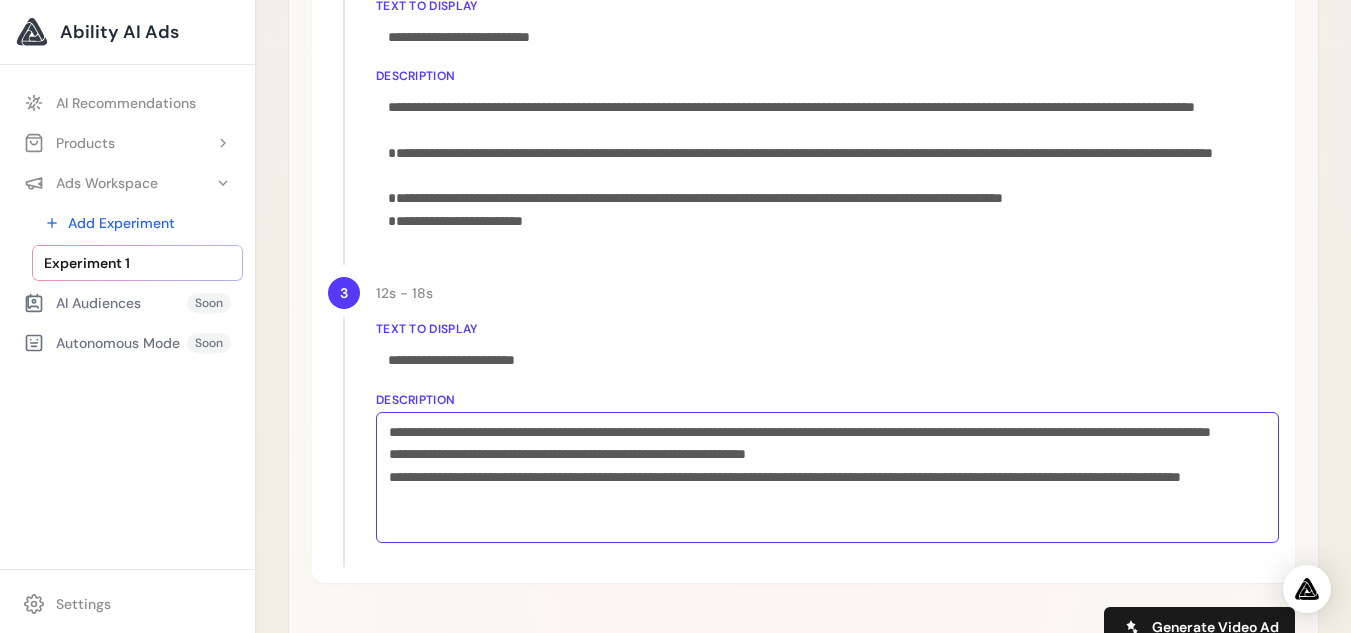 click on "**********" at bounding box center [827, 478] 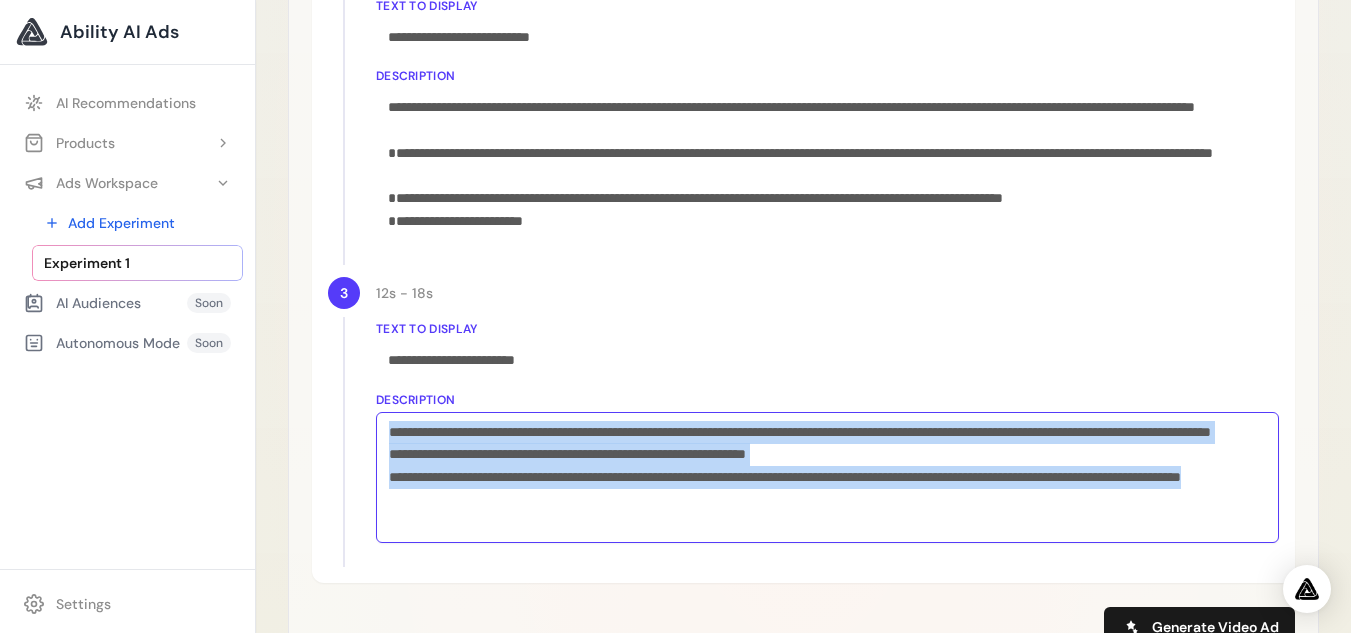 drag, startPoint x: 577, startPoint y: 521, endPoint x: 336, endPoint y: 418, distance: 262.08777 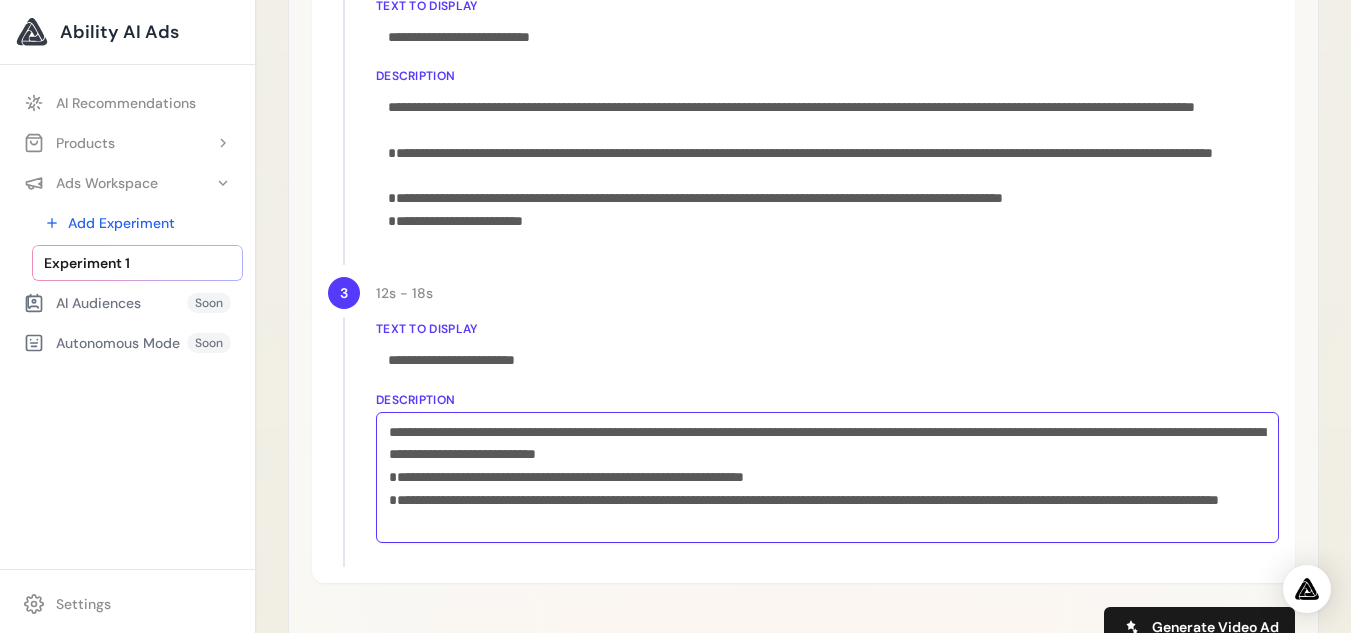 click on "**********" at bounding box center (827, 512) 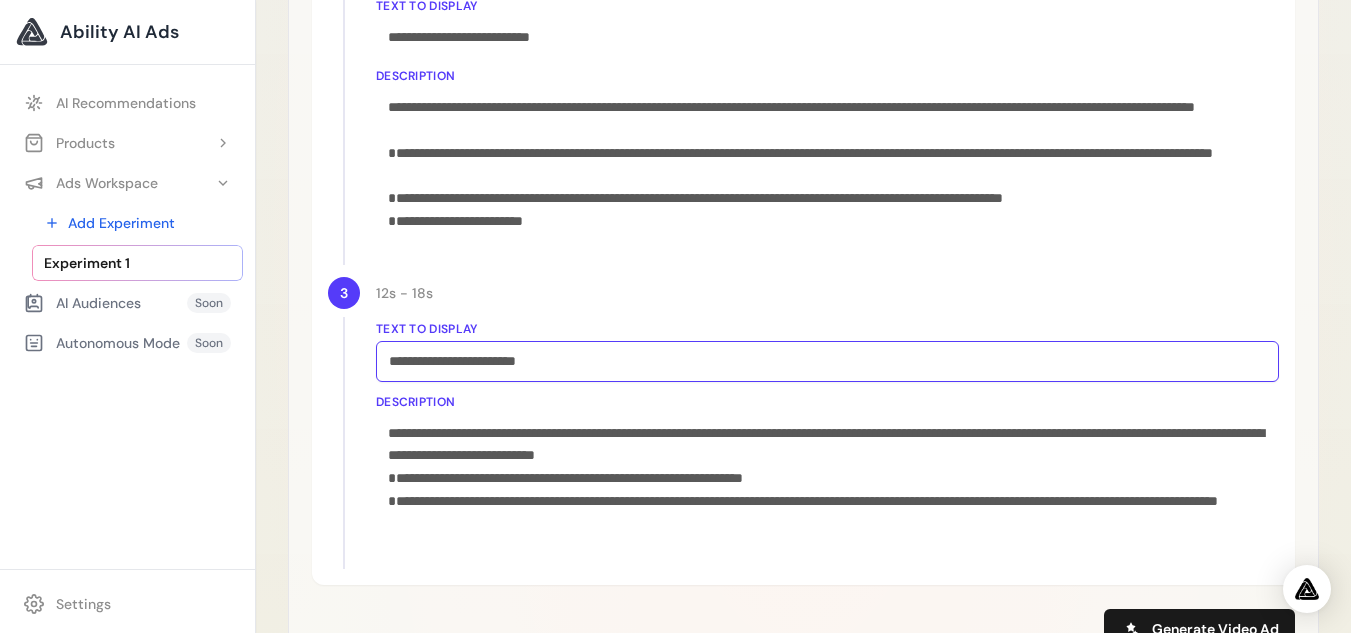 click on "**********" at bounding box center (827, 361) 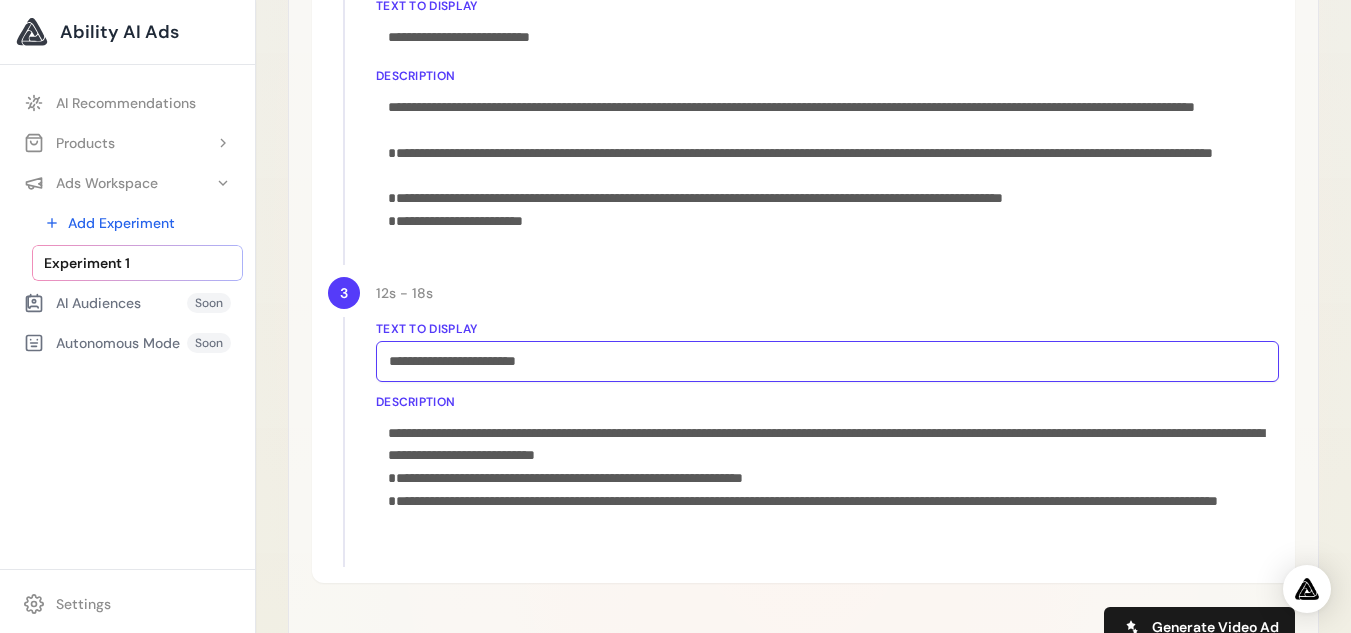 click on "**********" at bounding box center [827, 361] 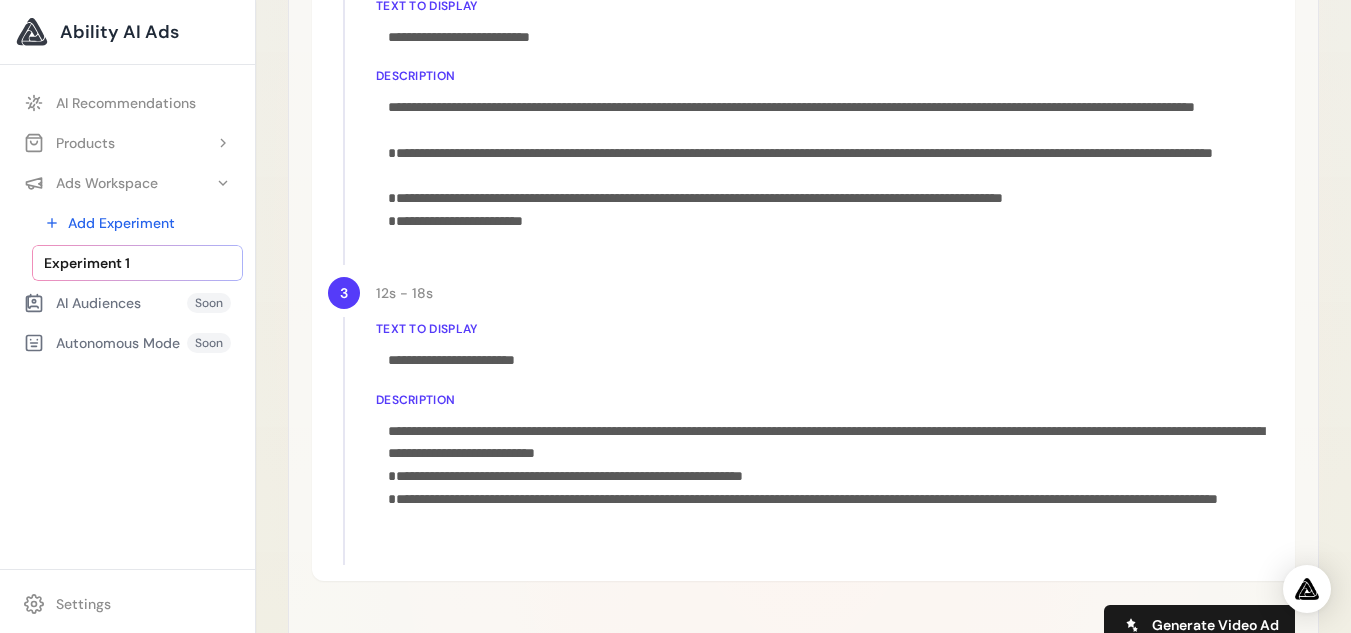 click on "**********" at bounding box center [803, 91] 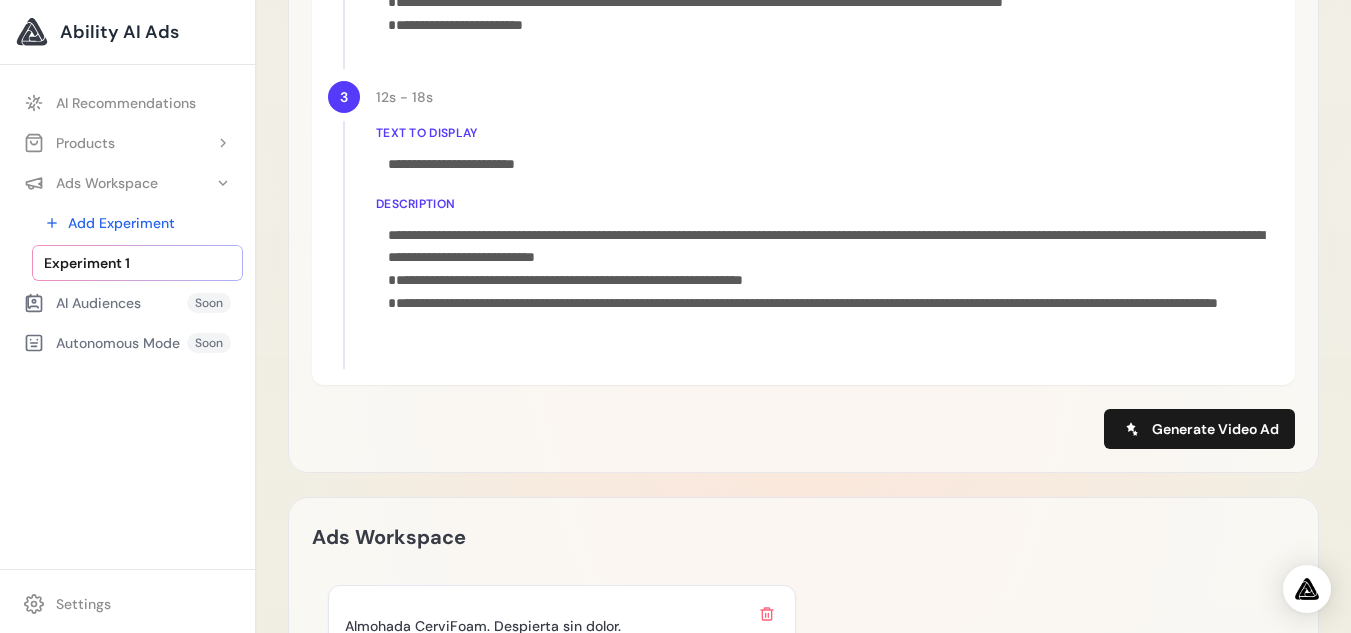 scroll, scrollTop: 1569, scrollLeft: 0, axis: vertical 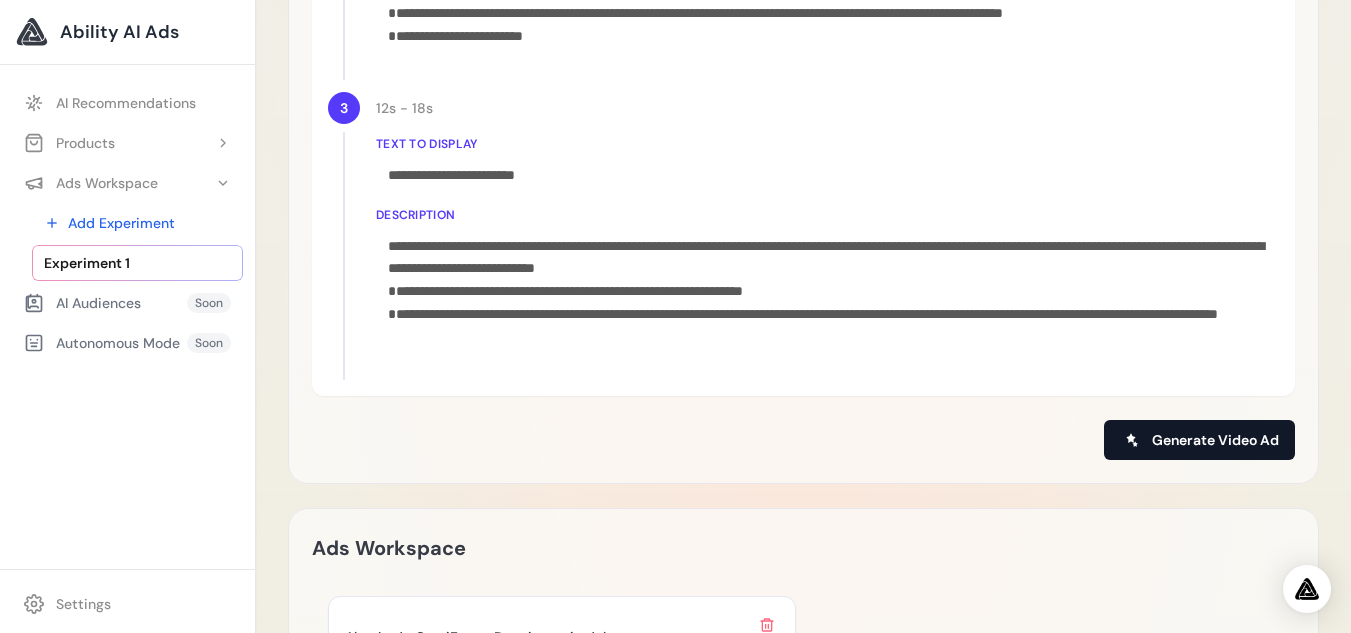 click on "Generate Video Ad" at bounding box center [1215, 440] 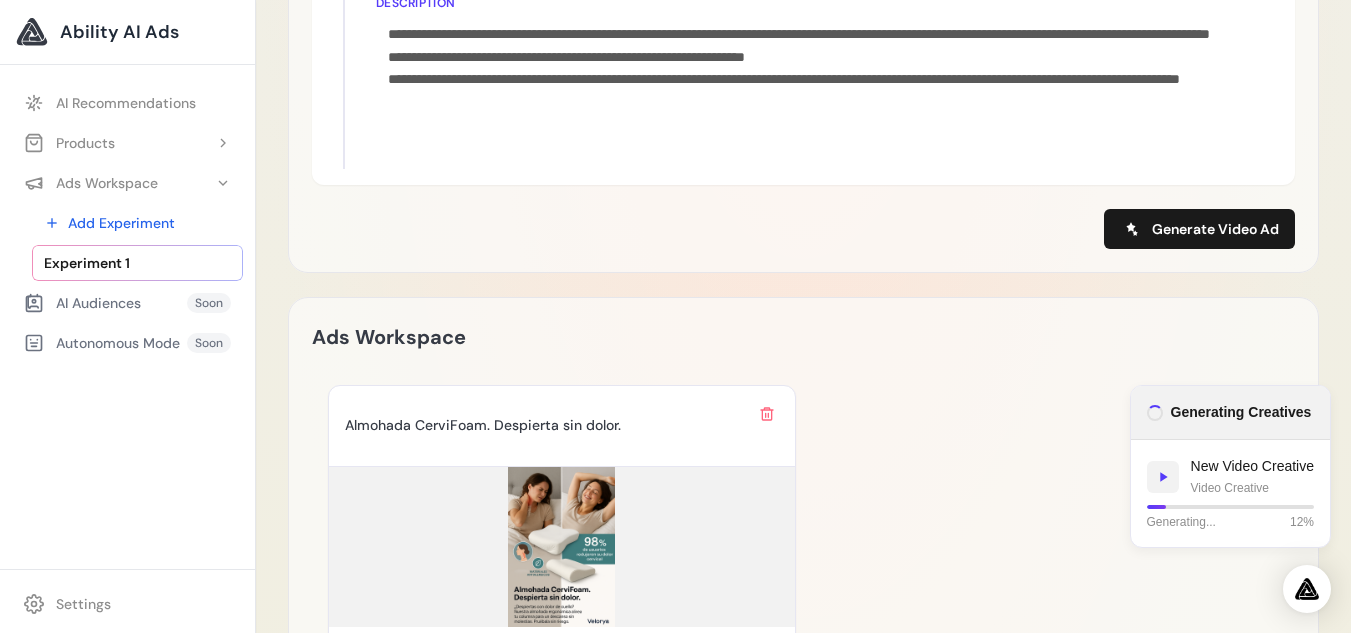 scroll, scrollTop: 1197, scrollLeft: 0, axis: vertical 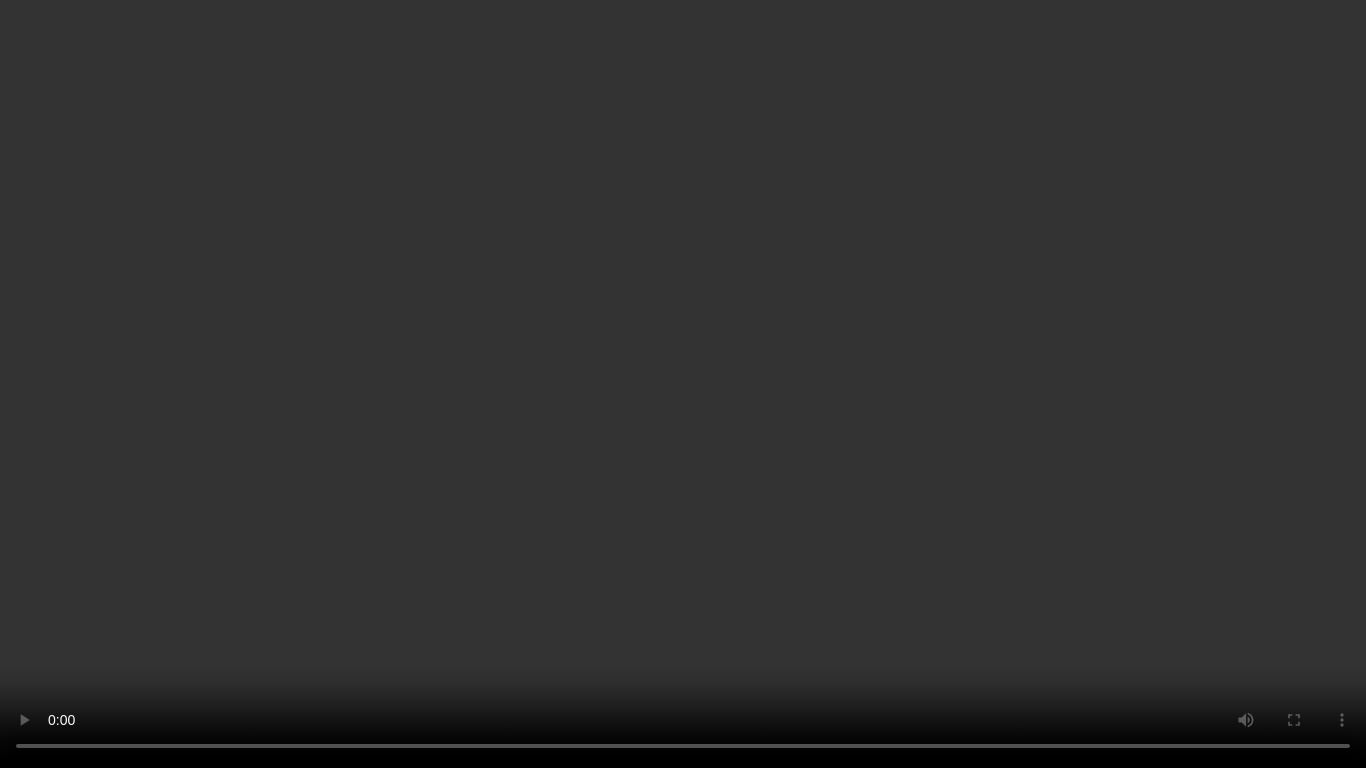 drag, startPoint x: 1238, startPoint y: 334, endPoint x: 1223, endPoint y: 353, distance: 24.207438 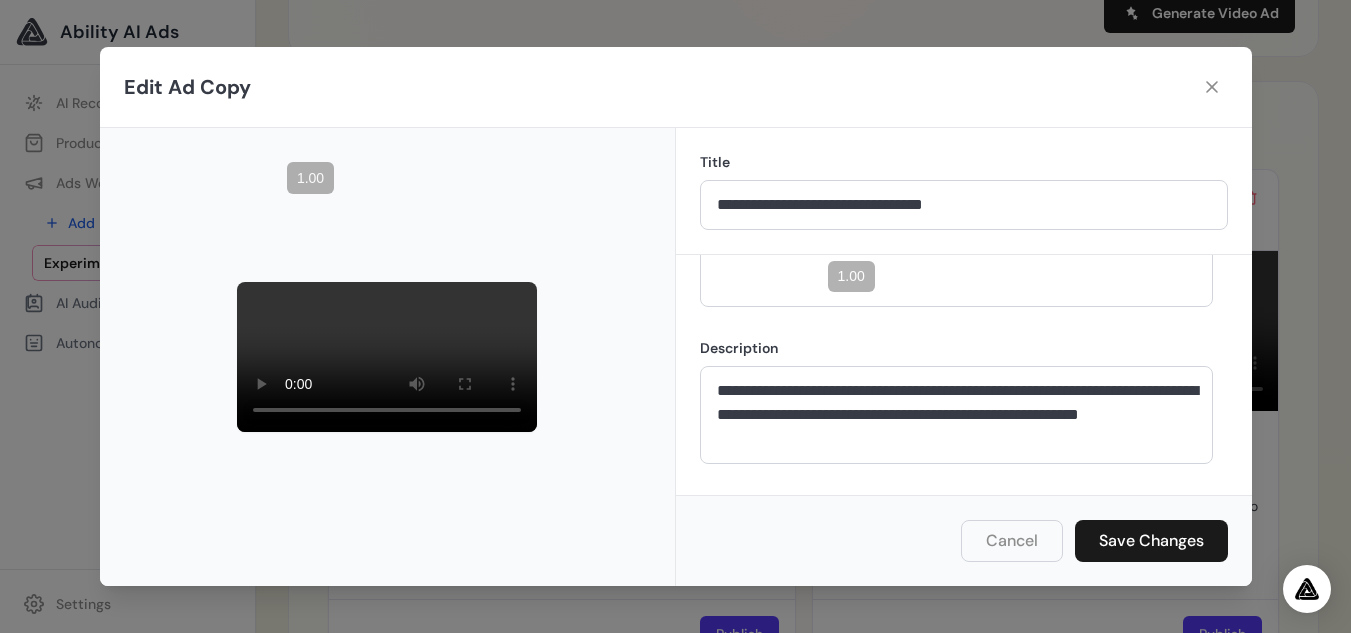 scroll, scrollTop: 0, scrollLeft: 0, axis: both 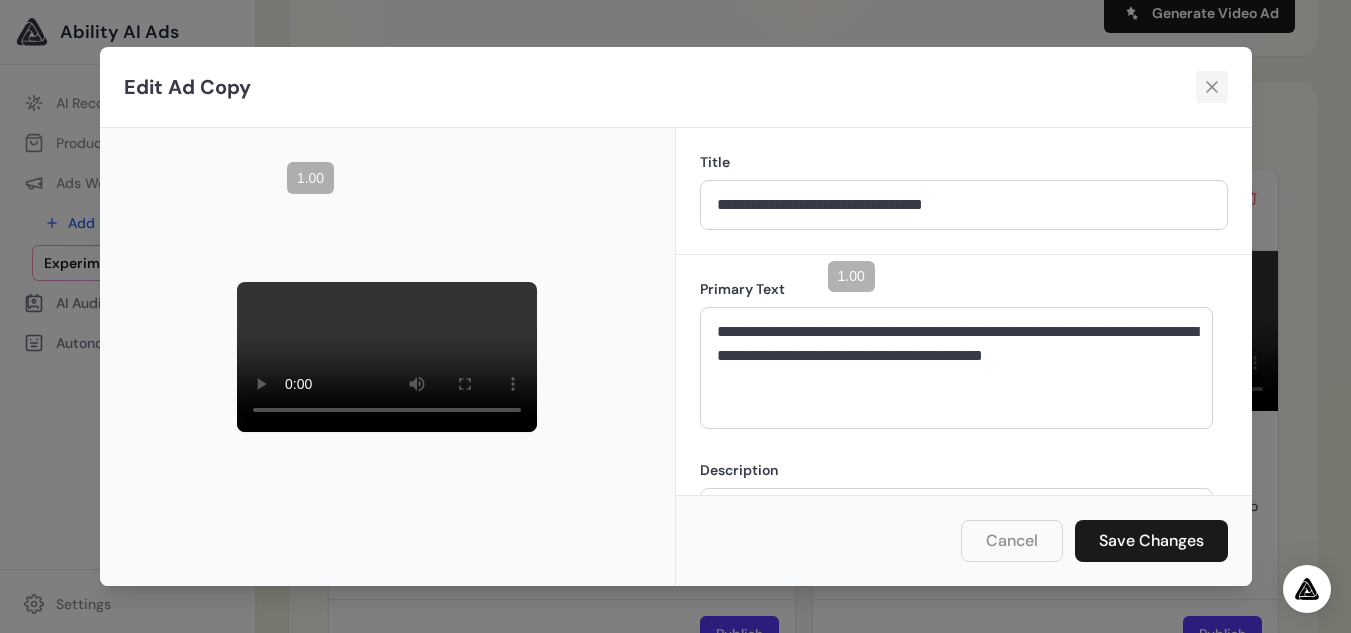 click 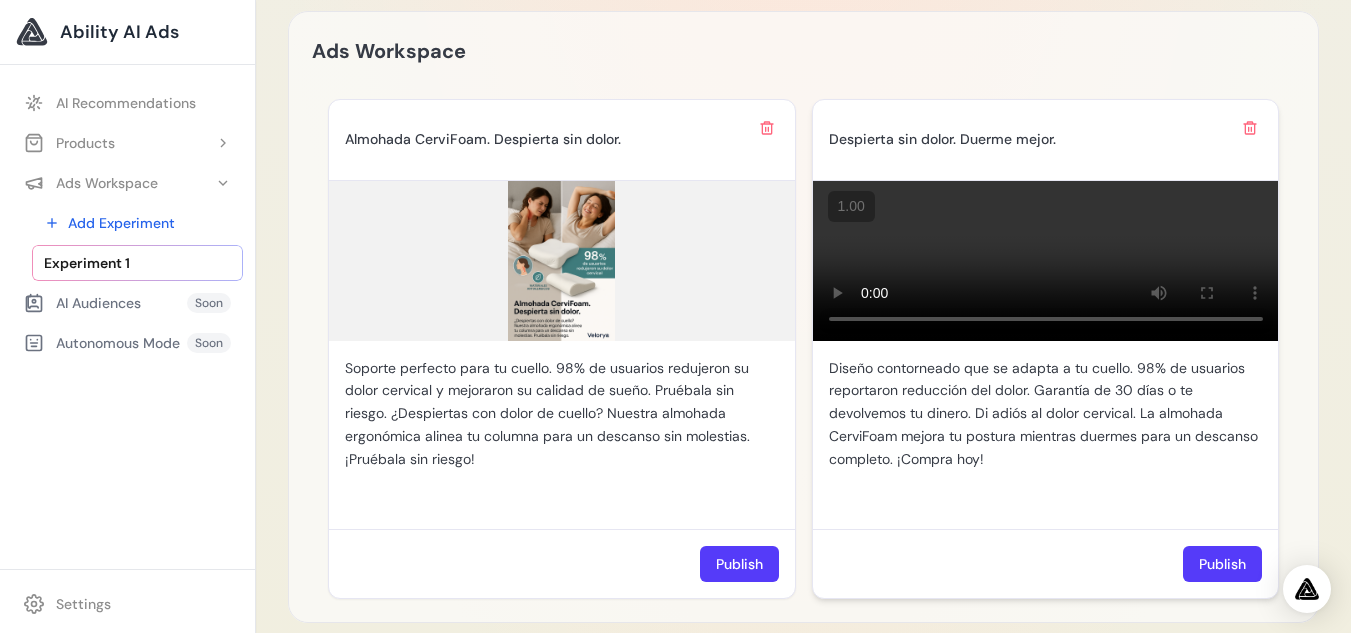 scroll, scrollTop: 2023, scrollLeft: 0, axis: vertical 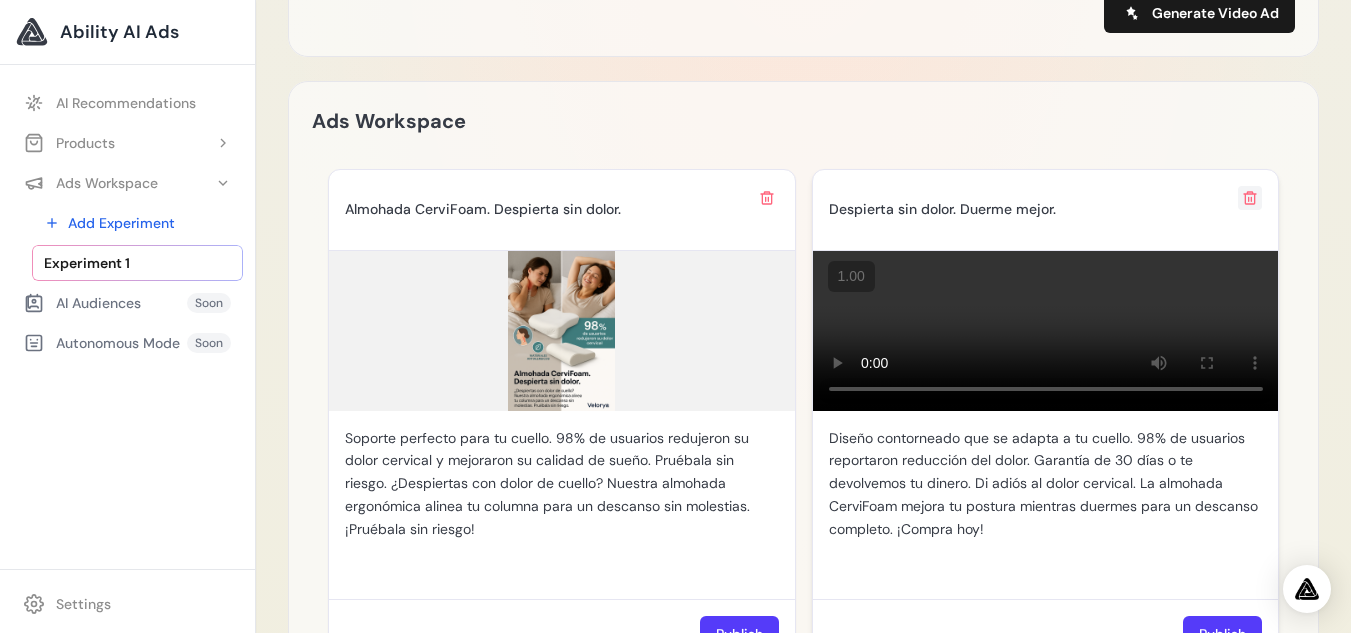 click 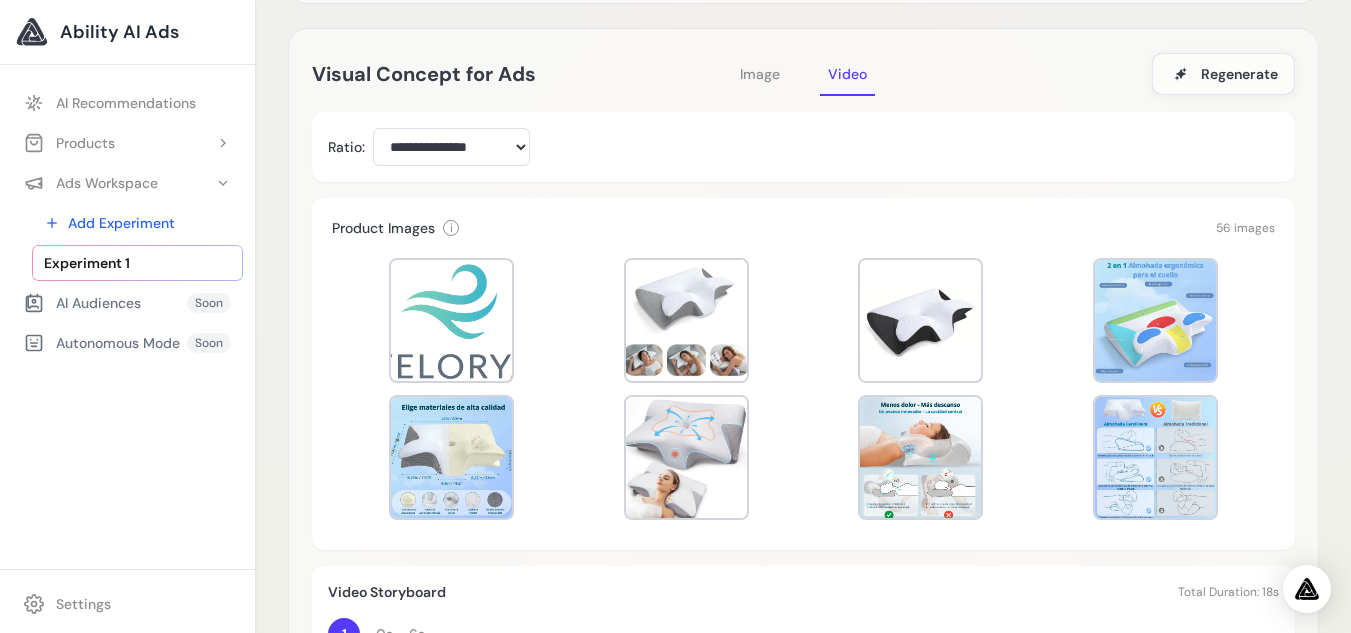 scroll, scrollTop: 484, scrollLeft: 0, axis: vertical 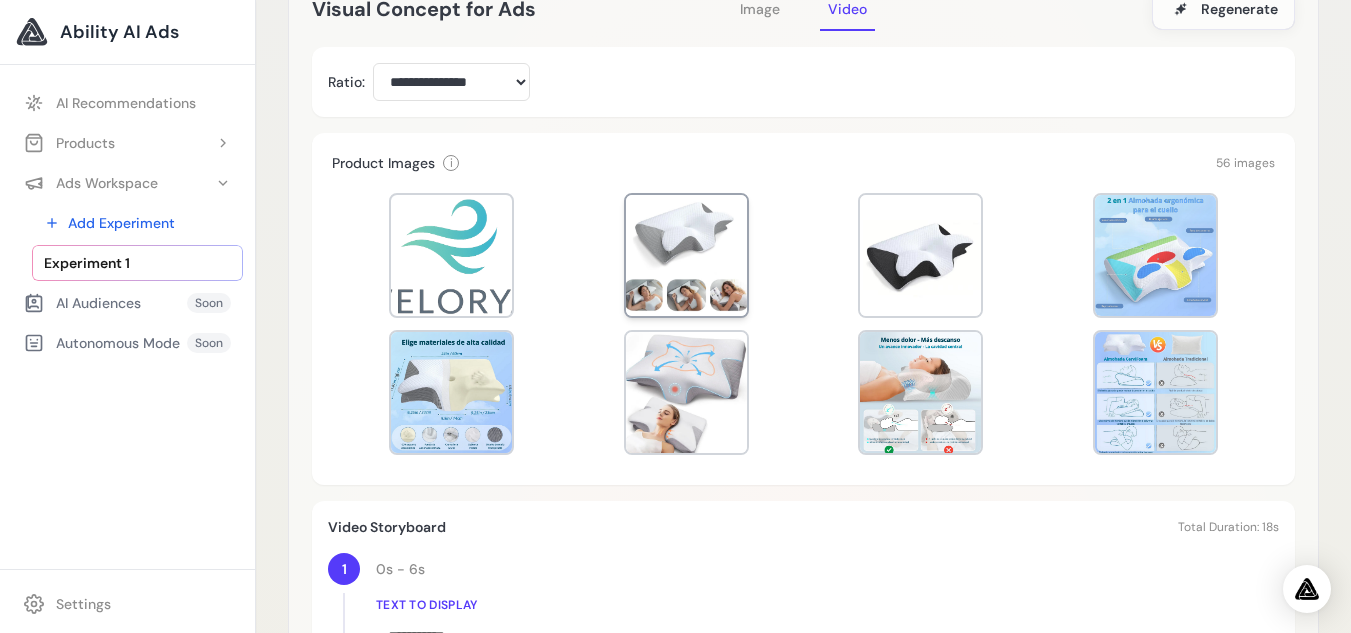 click at bounding box center [686, 255] 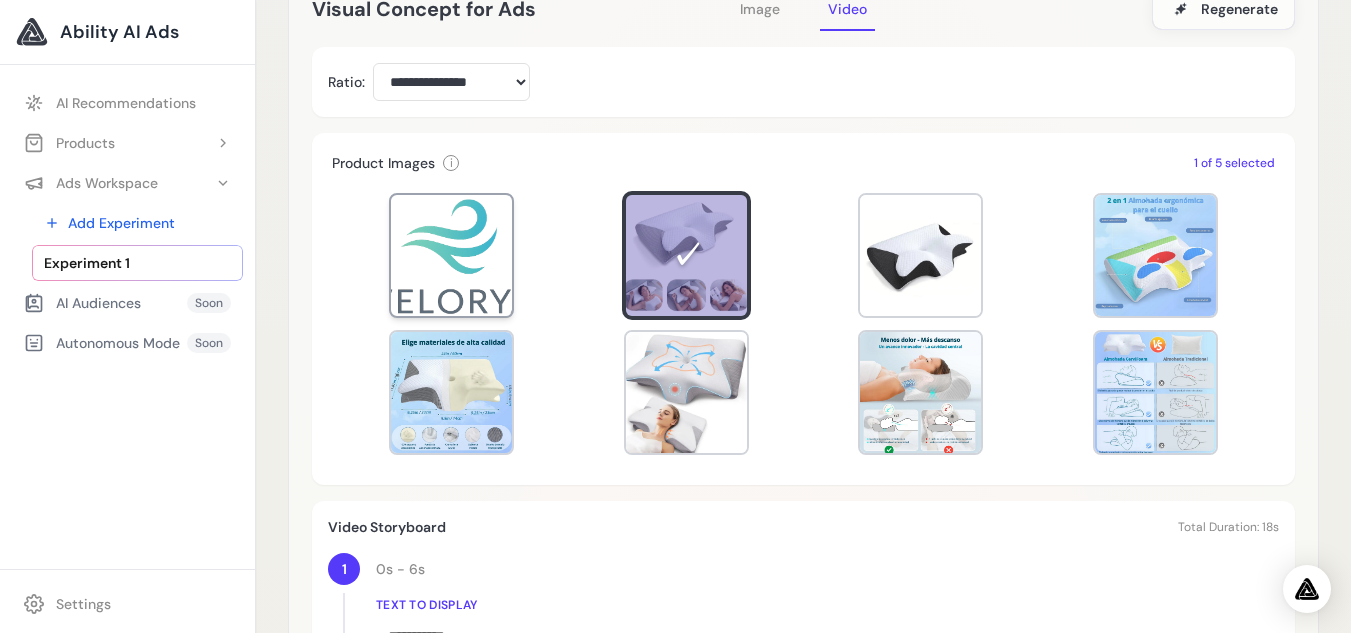 click at bounding box center (451, 255) 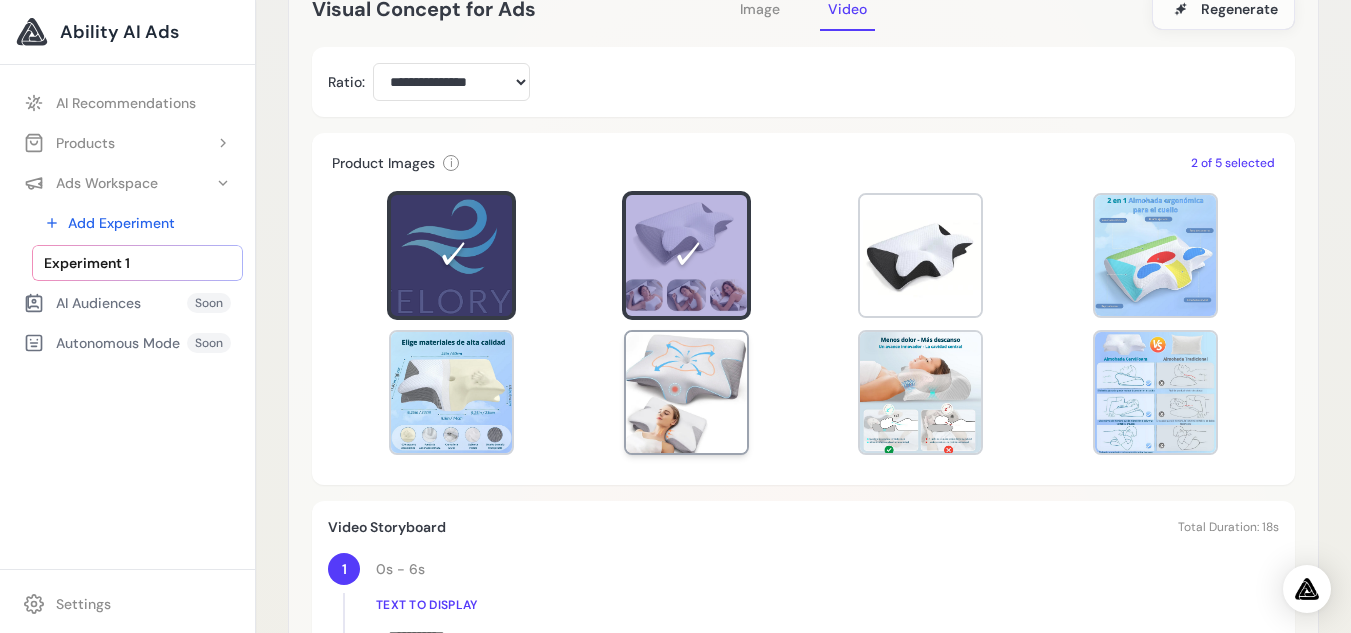 click at bounding box center (686, 392) 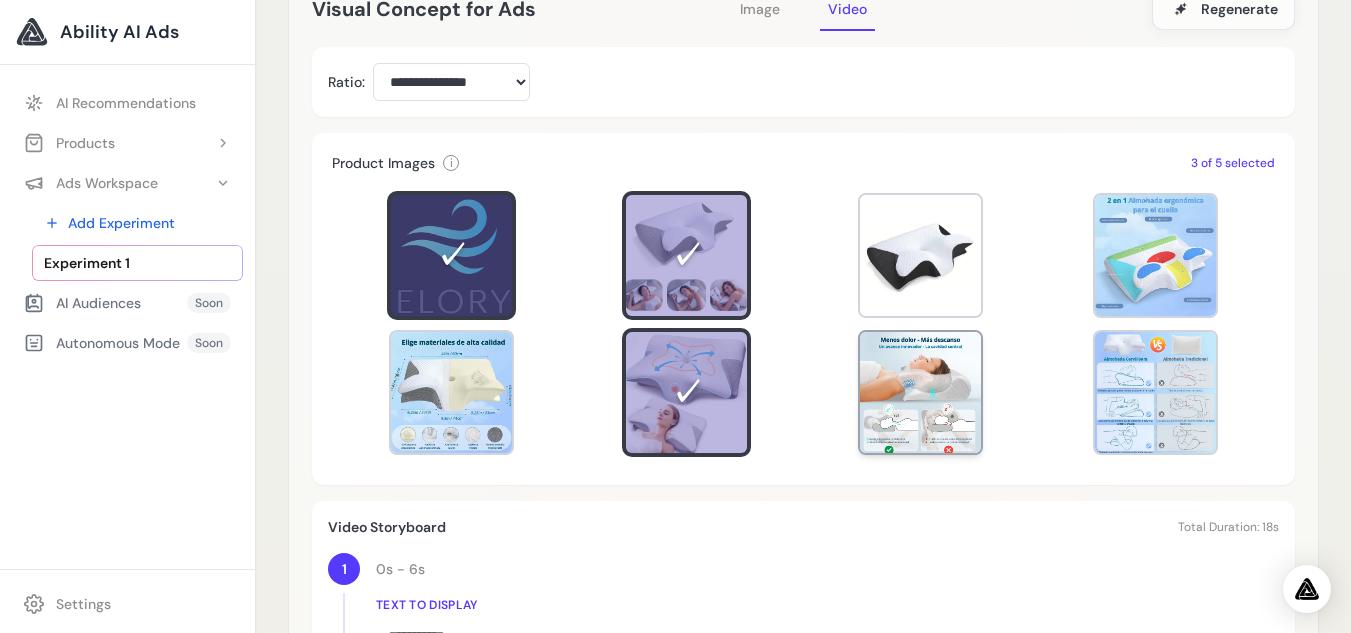 click at bounding box center (920, 392) 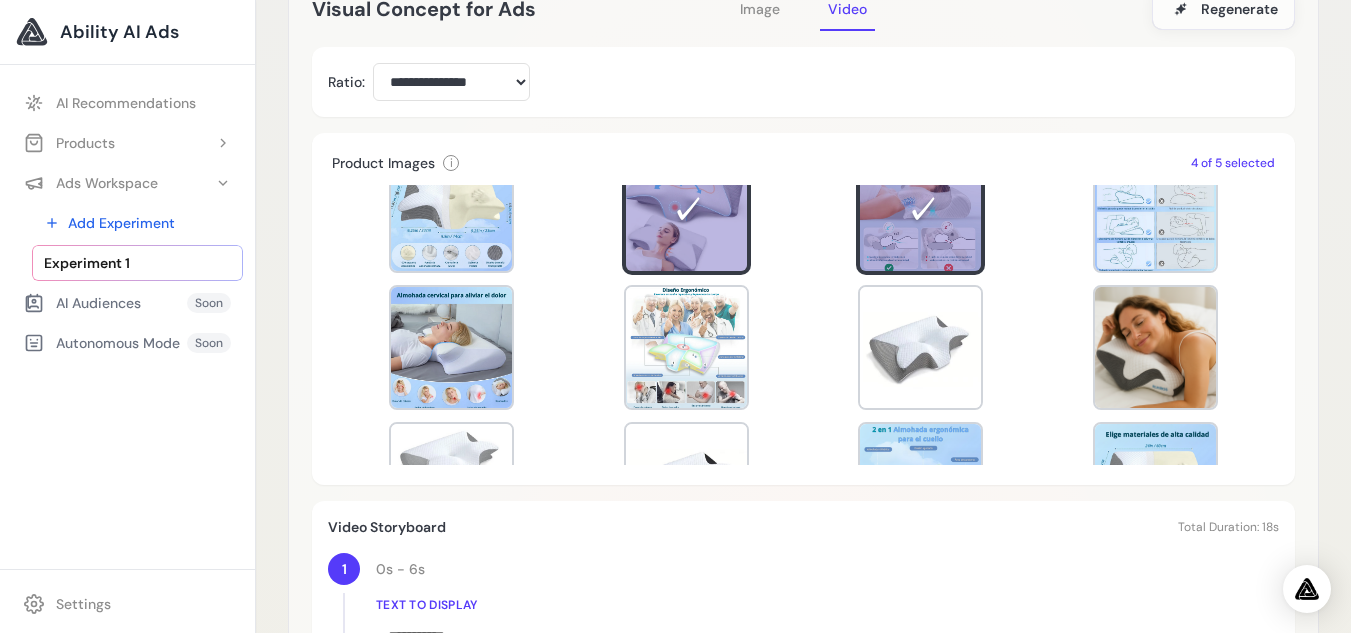 scroll, scrollTop: 229, scrollLeft: 0, axis: vertical 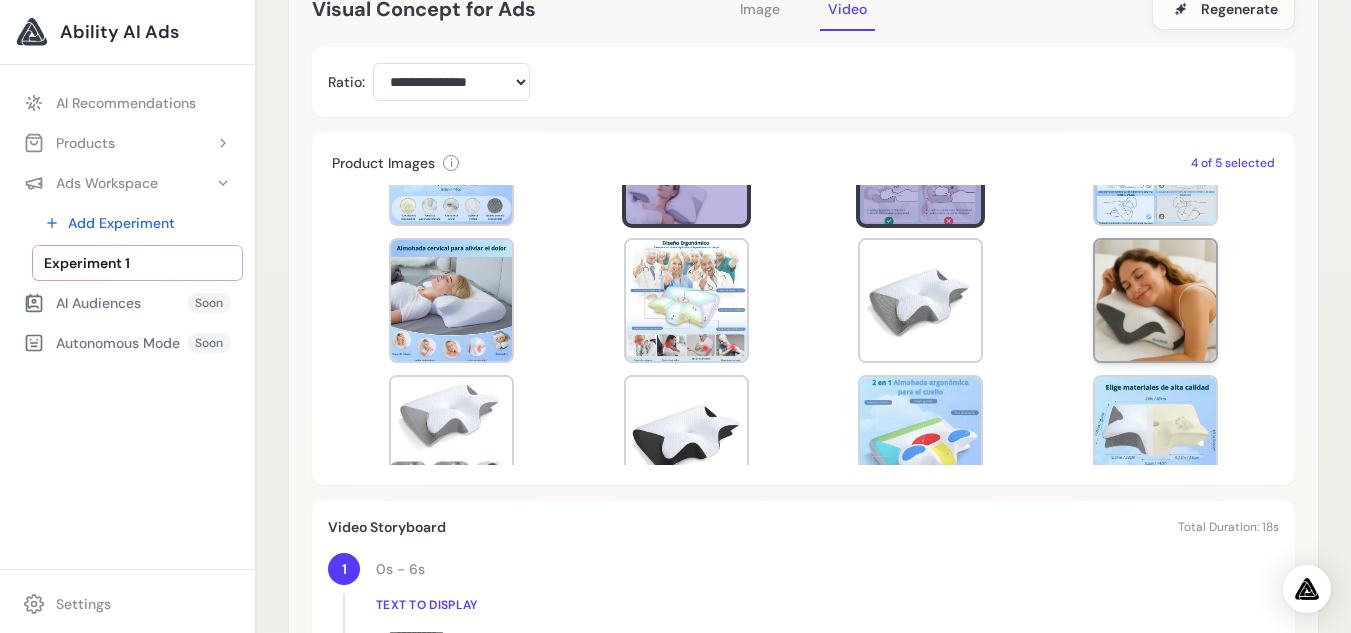 click at bounding box center (1155, 300) 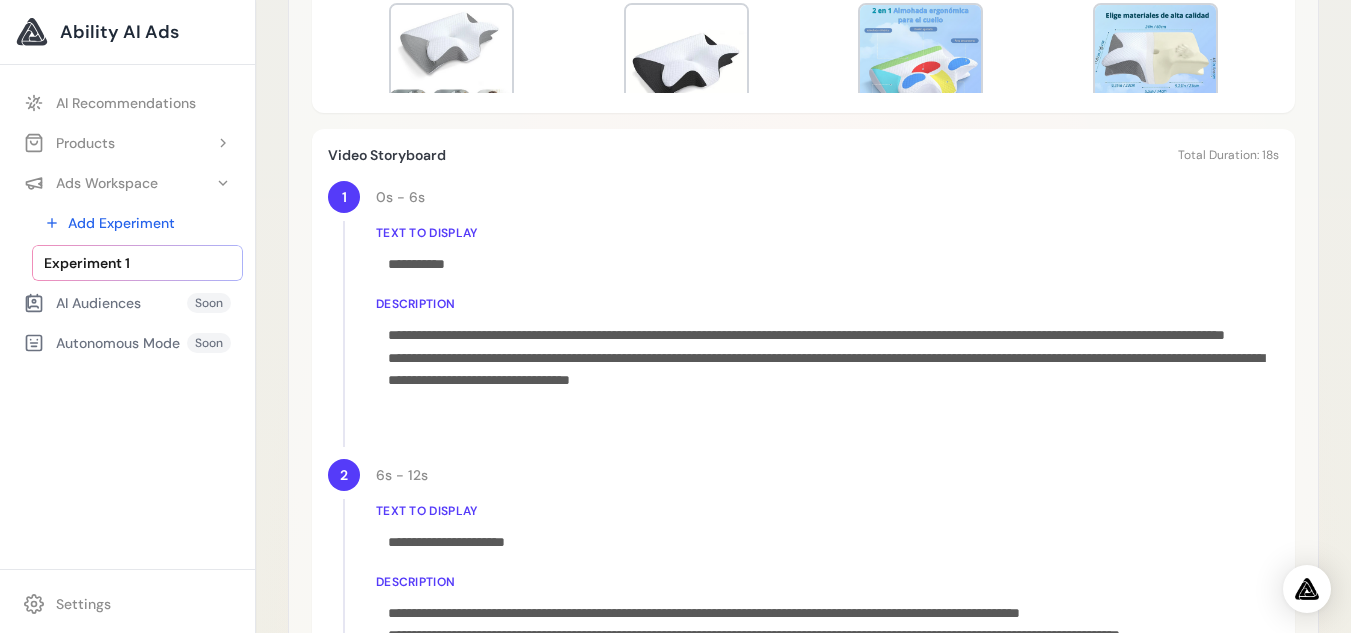 scroll, scrollTop: 894, scrollLeft: 0, axis: vertical 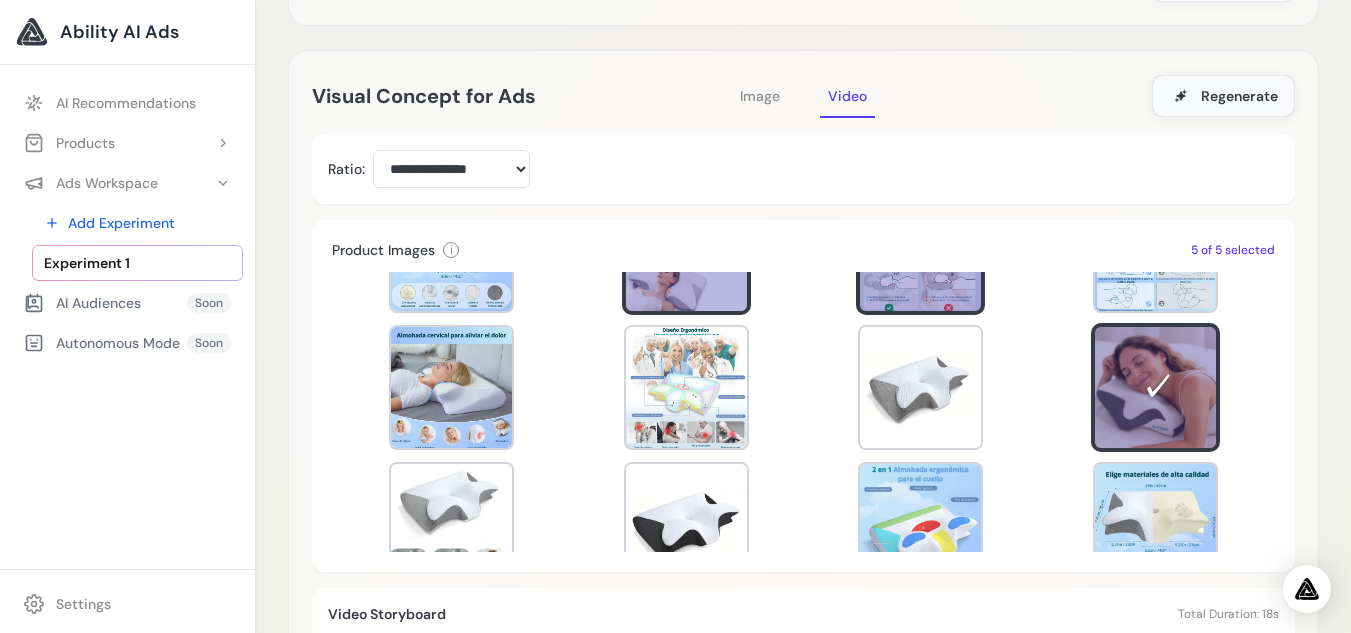 click on "Regenerate" at bounding box center [1223, 96] 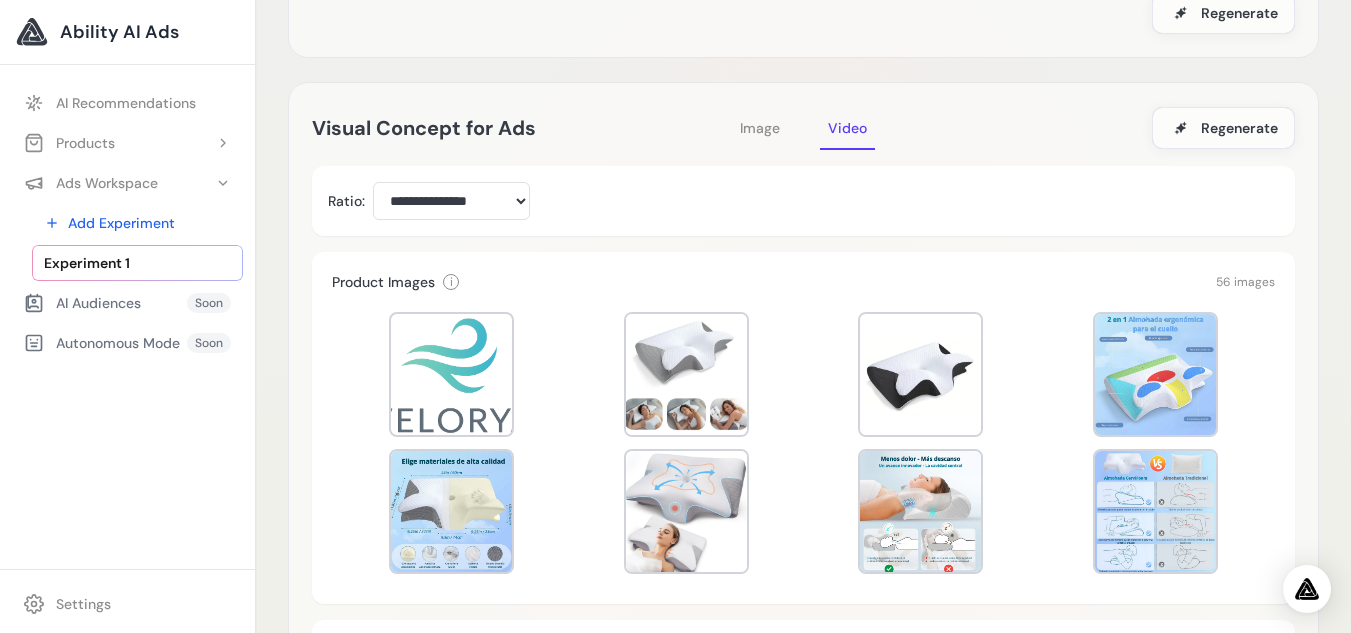 scroll, scrollTop: 349, scrollLeft: 0, axis: vertical 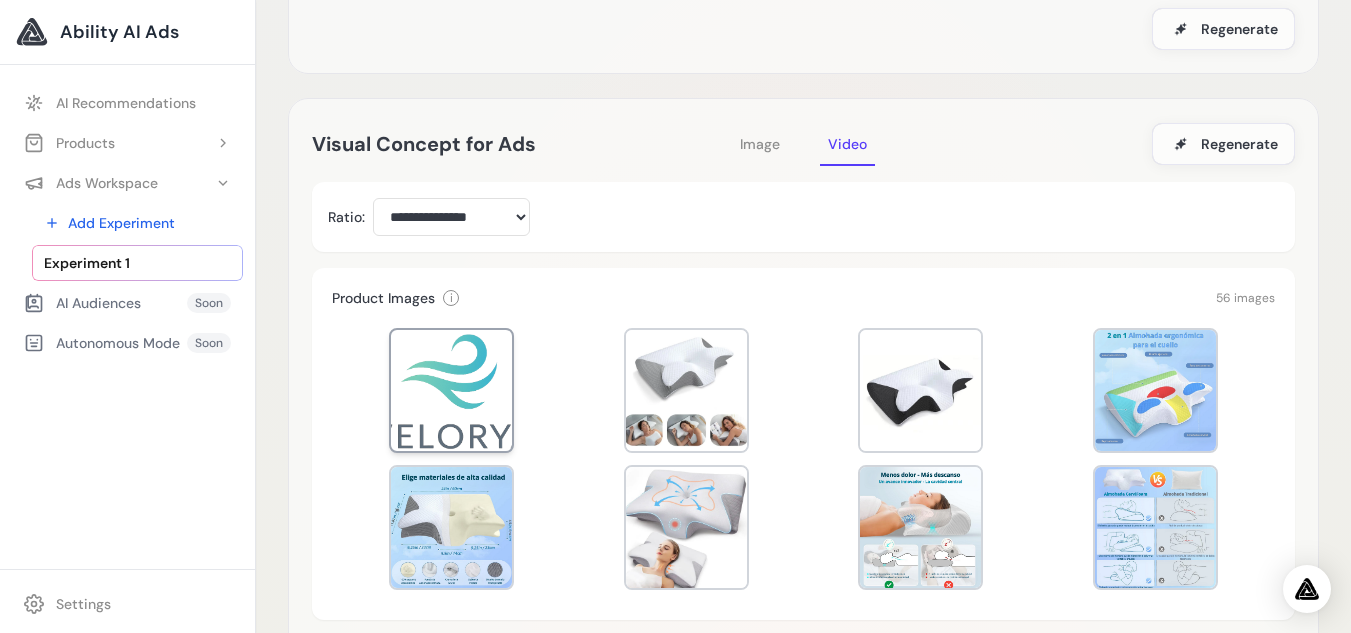 click at bounding box center (451, 390) 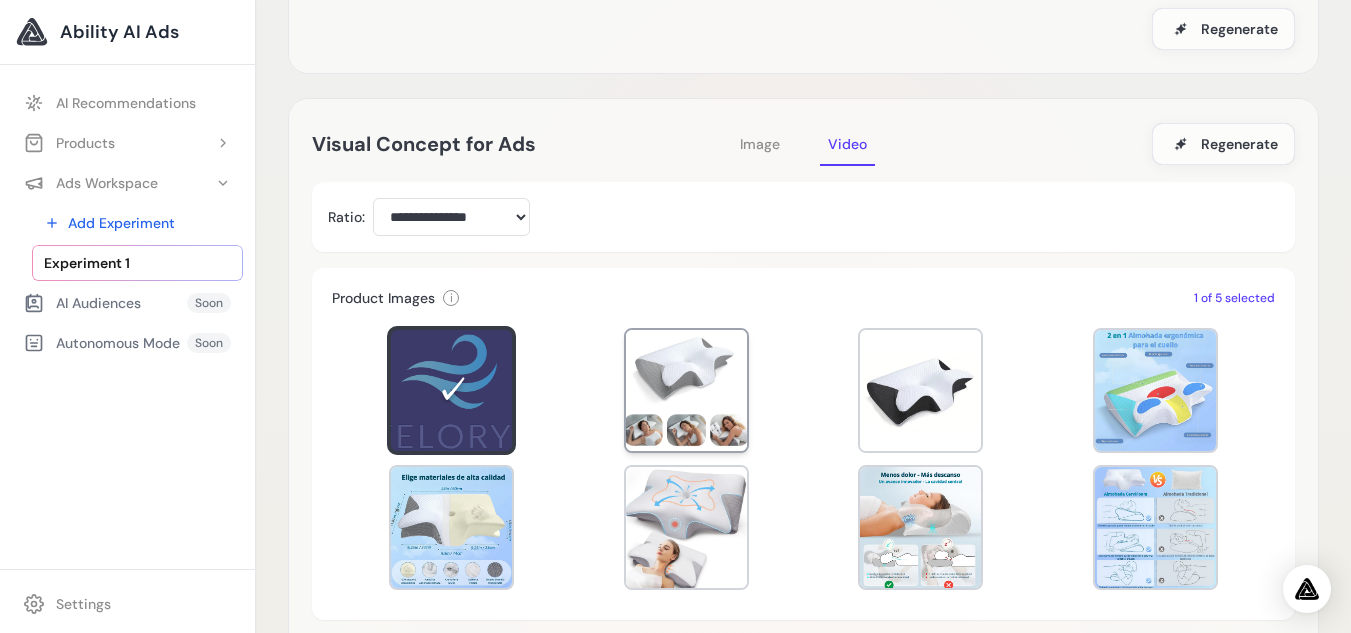 click at bounding box center [686, 390] 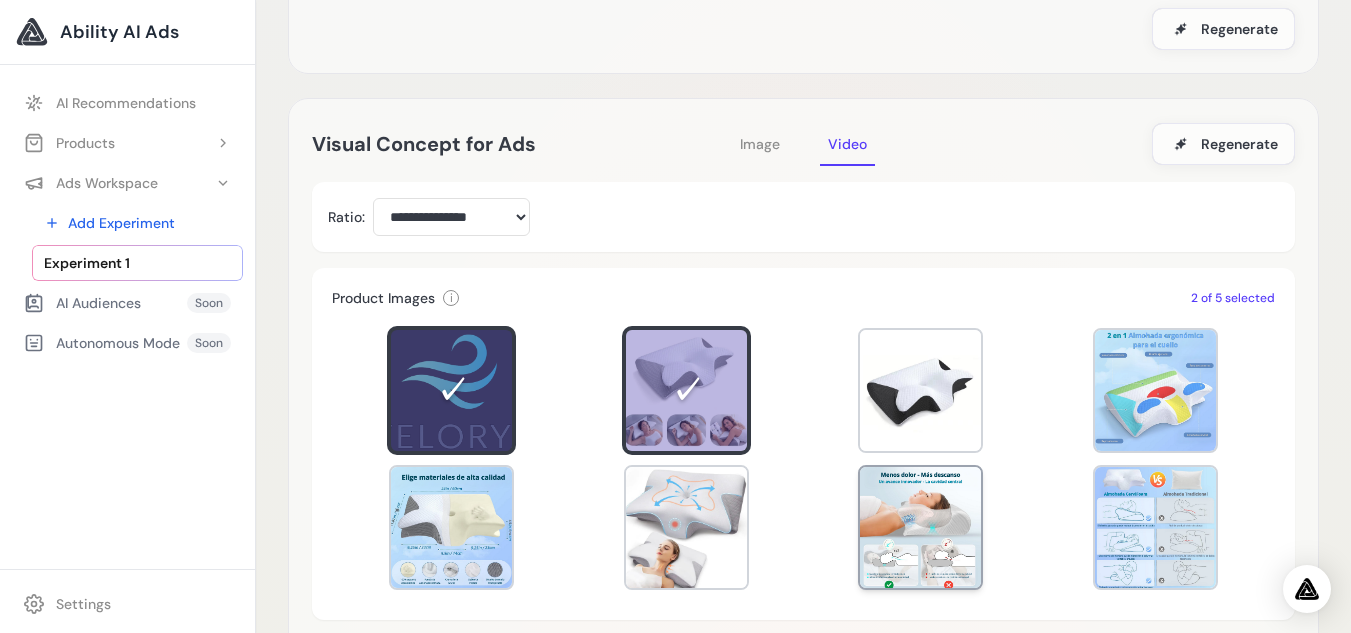 click at bounding box center (920, 527) 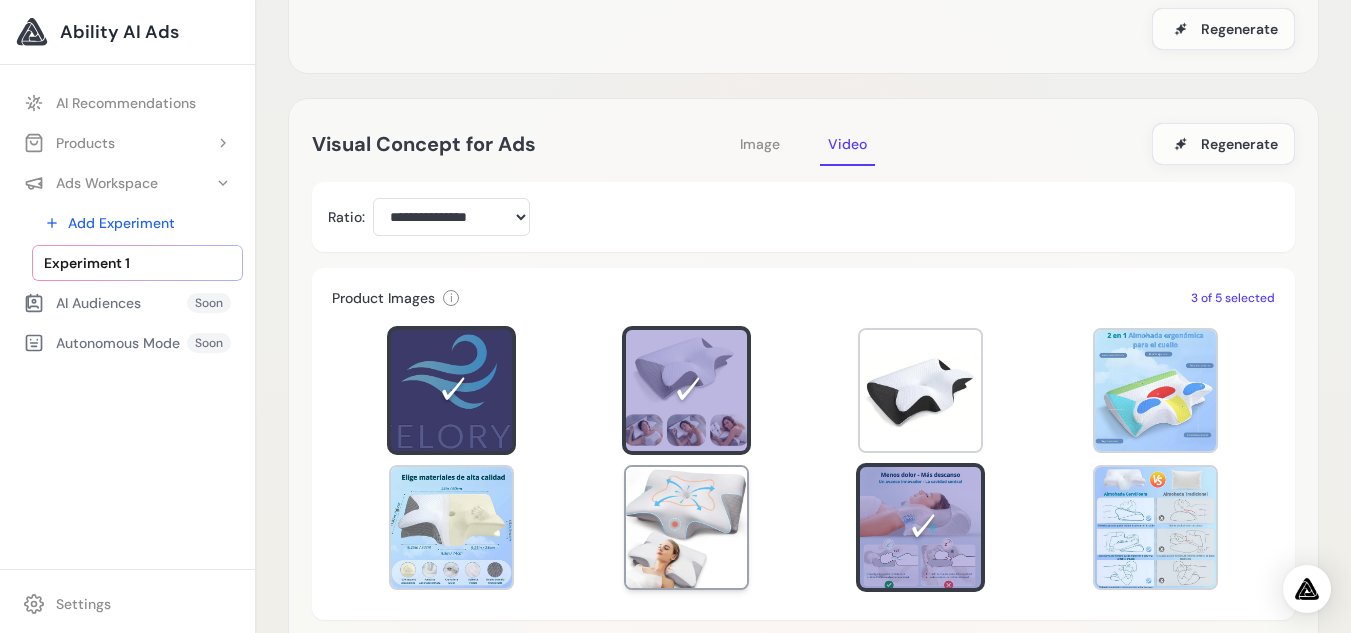 click at bounding box center (686, 527) 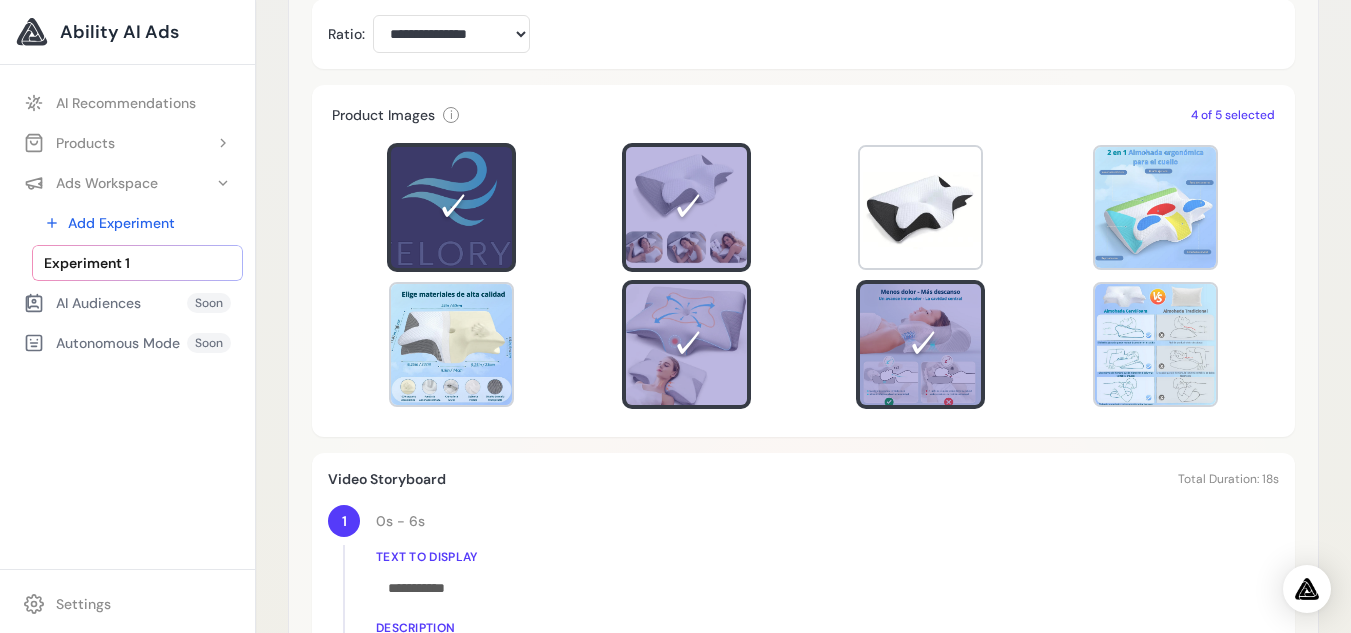 scroll, scrollTop: 554, scrollLeft: 0, axis: vertical 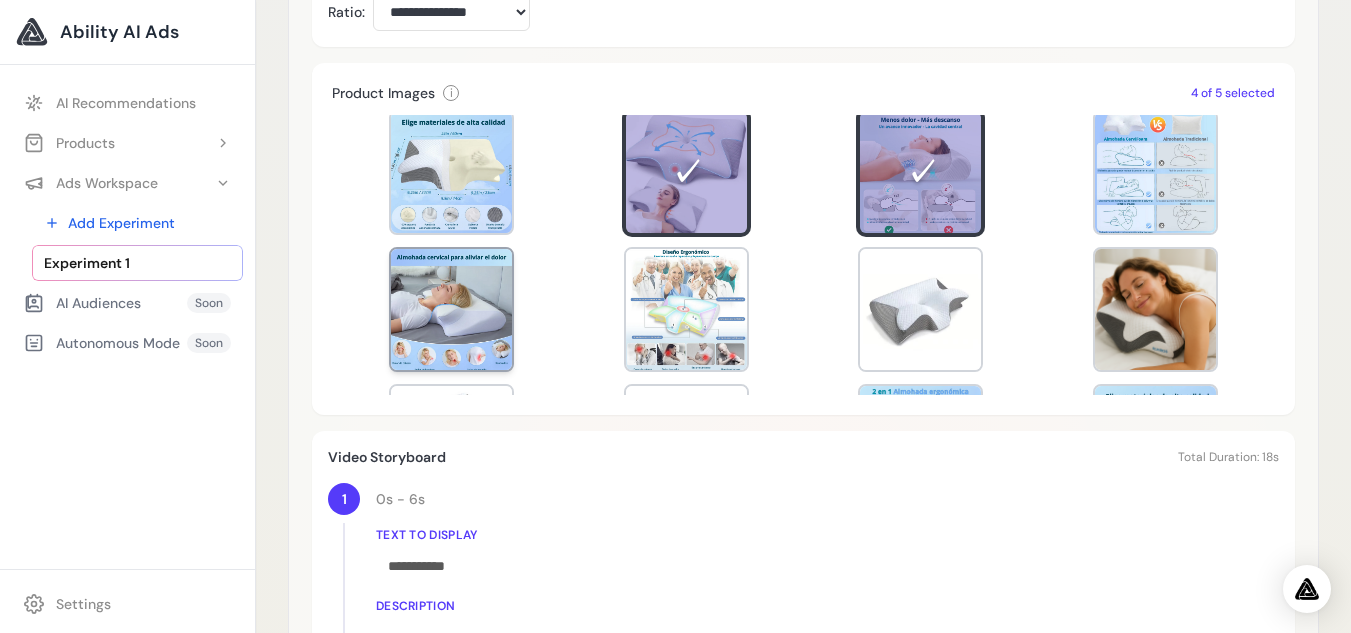 click at bounding box center (451, 309) 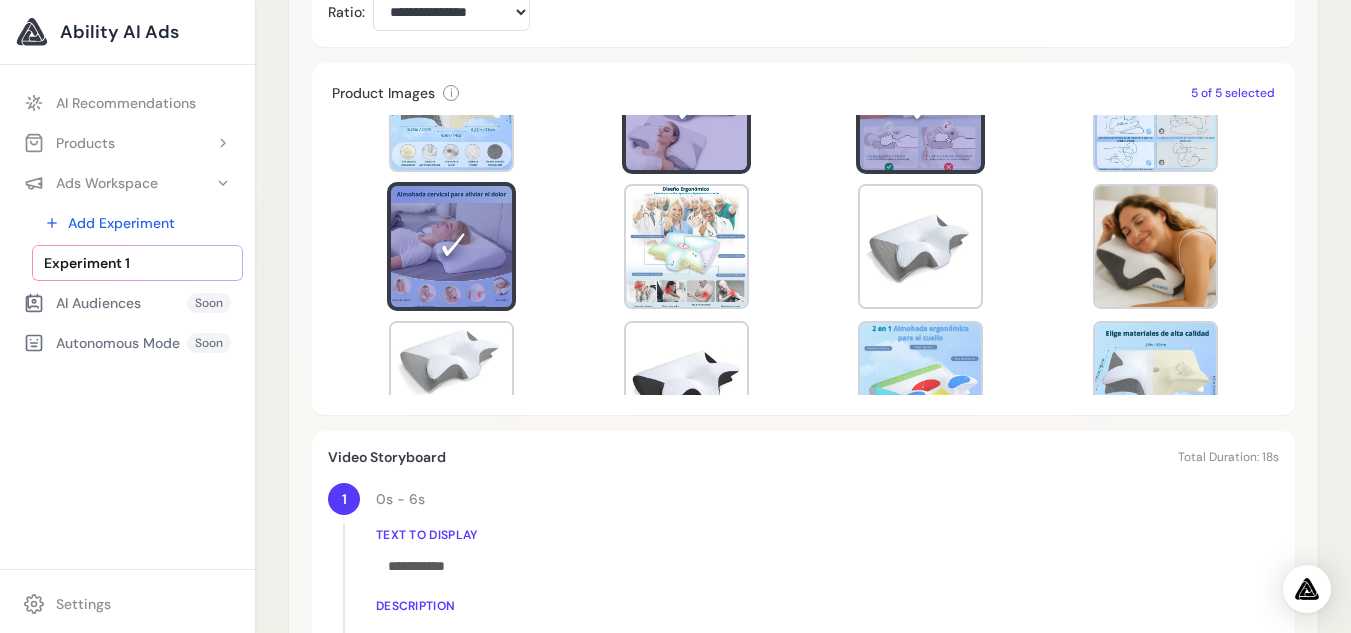 scroll, scrollTop: 237, scrollLeft: 0, axis: vertical 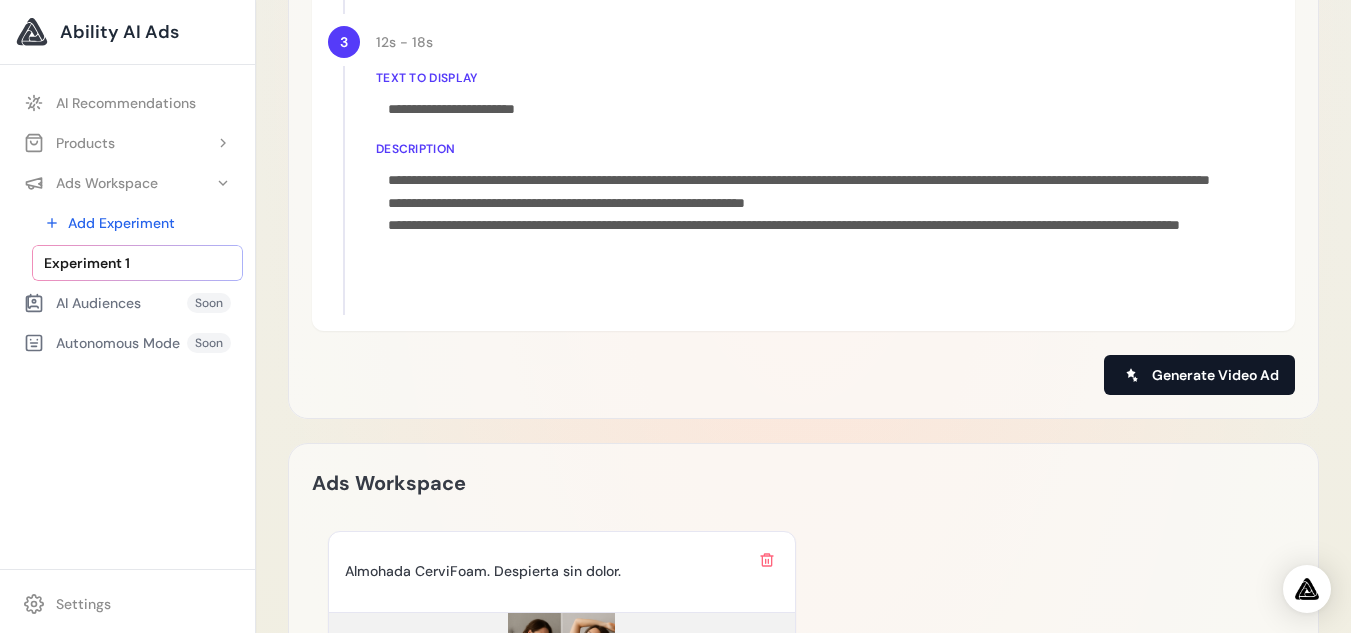 click on "Generate Video Ad" at bounding box center [1199, 375] 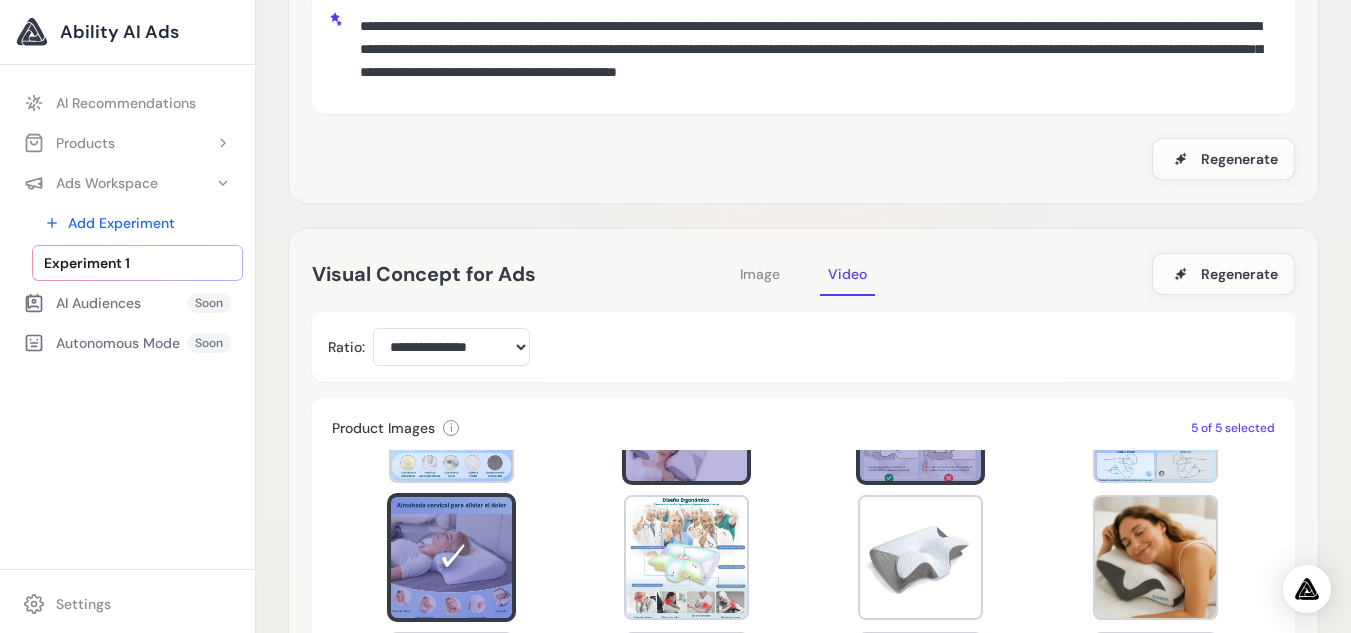 scroll, scrollTop: 138, scrollLeft: 0, axis: vertical 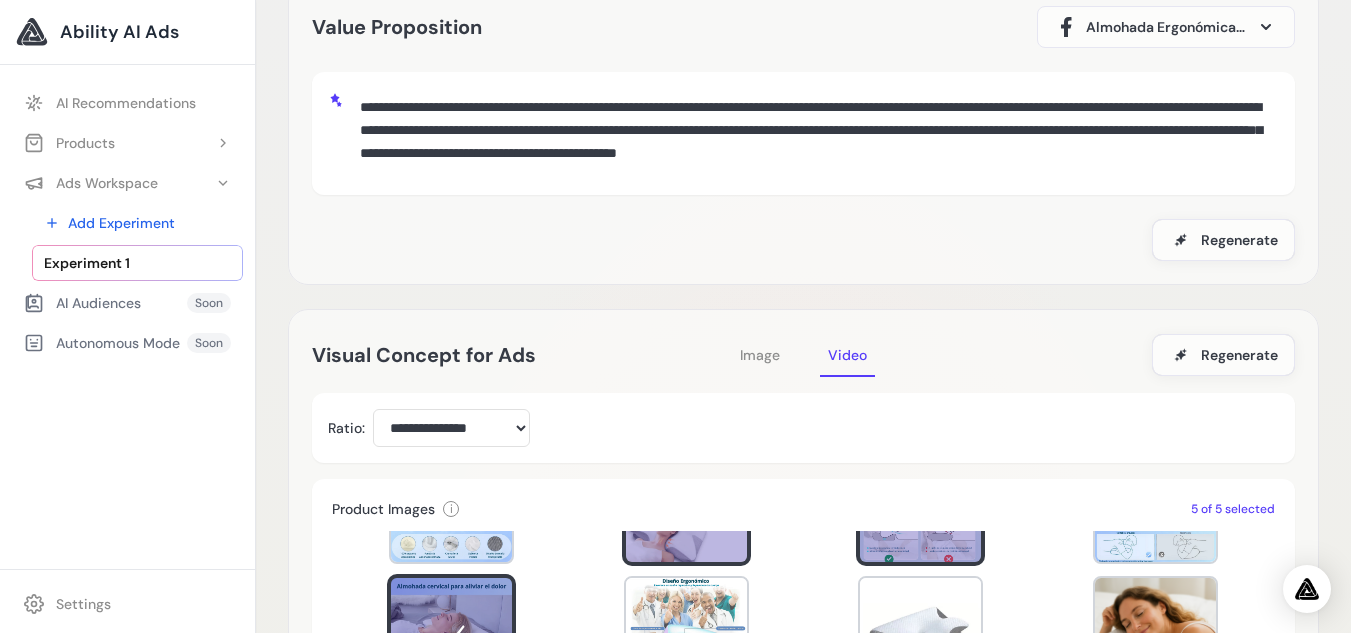 click on "Image" at bounding box center [760, 355] 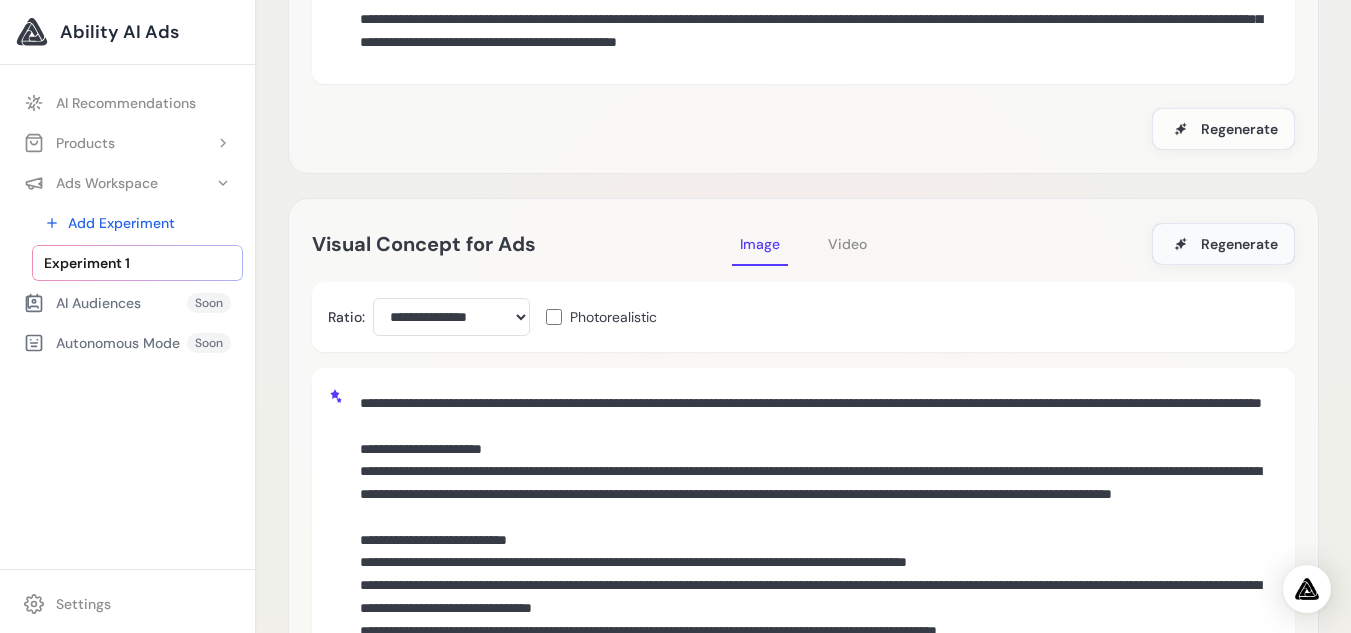 scroll, scrollTop: 258, scrollLeft: 0, axis: vertical 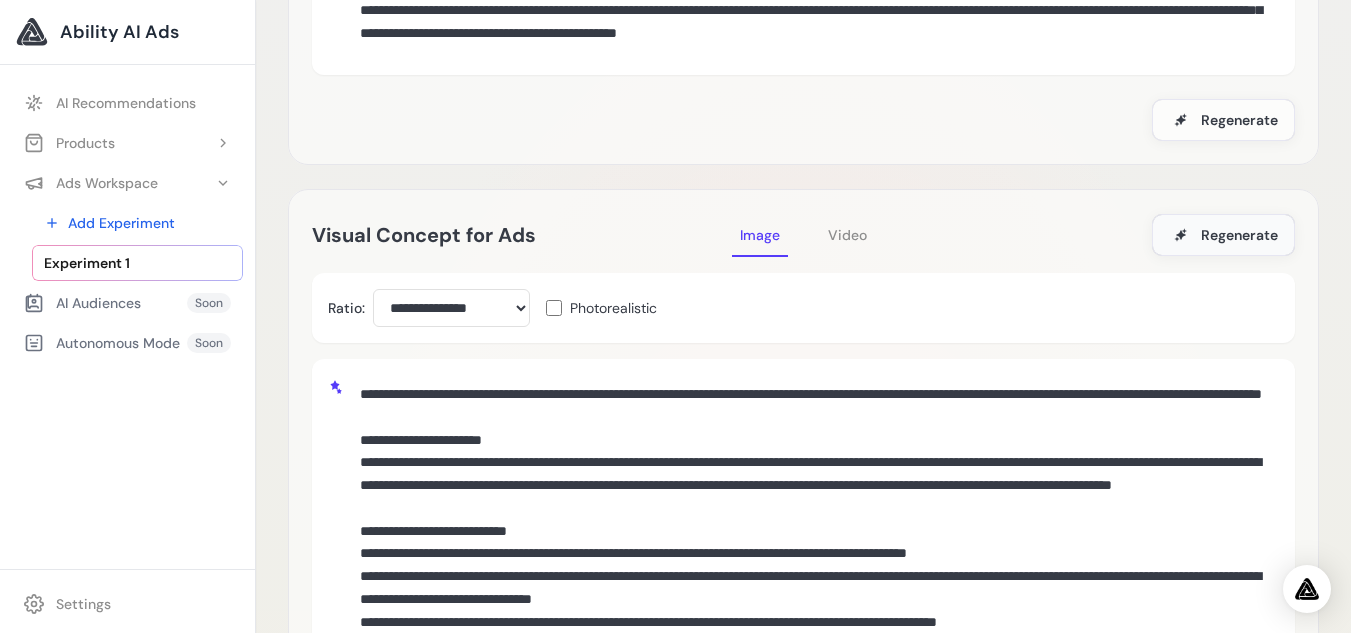 click on "Regenerate" at bounding box center (1223, 235) 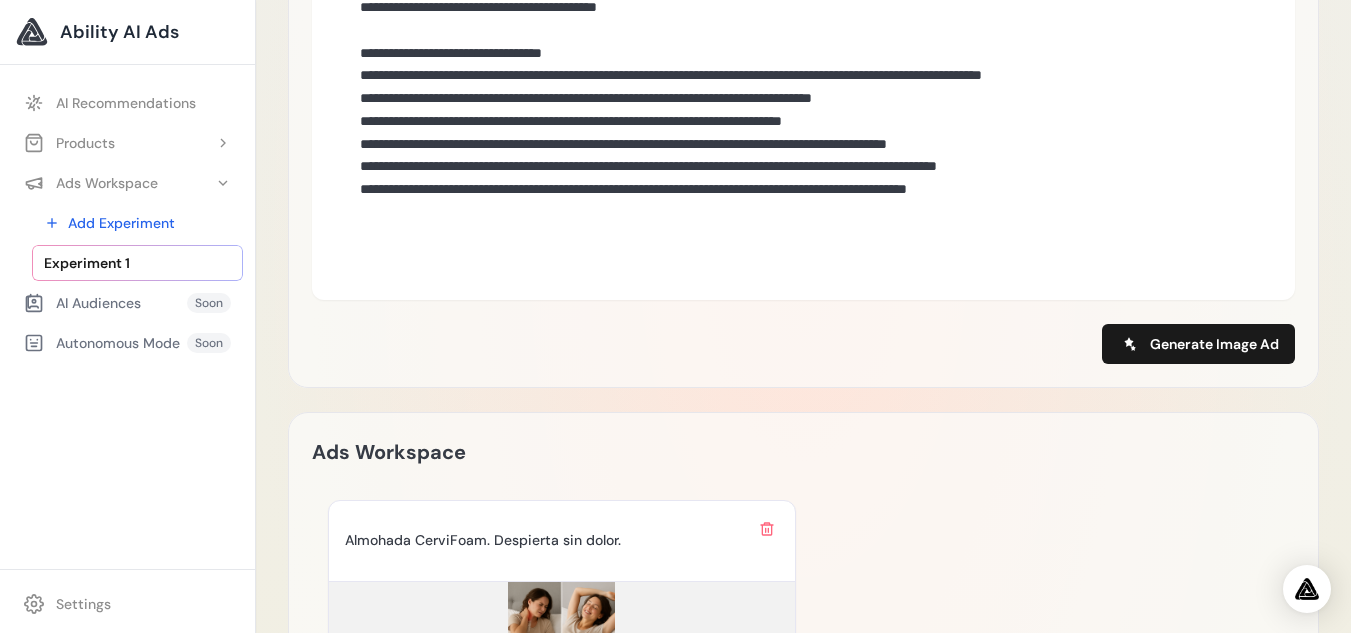 scroll, scrollTop: 1104, scrollLeft: 0, axis: vertical 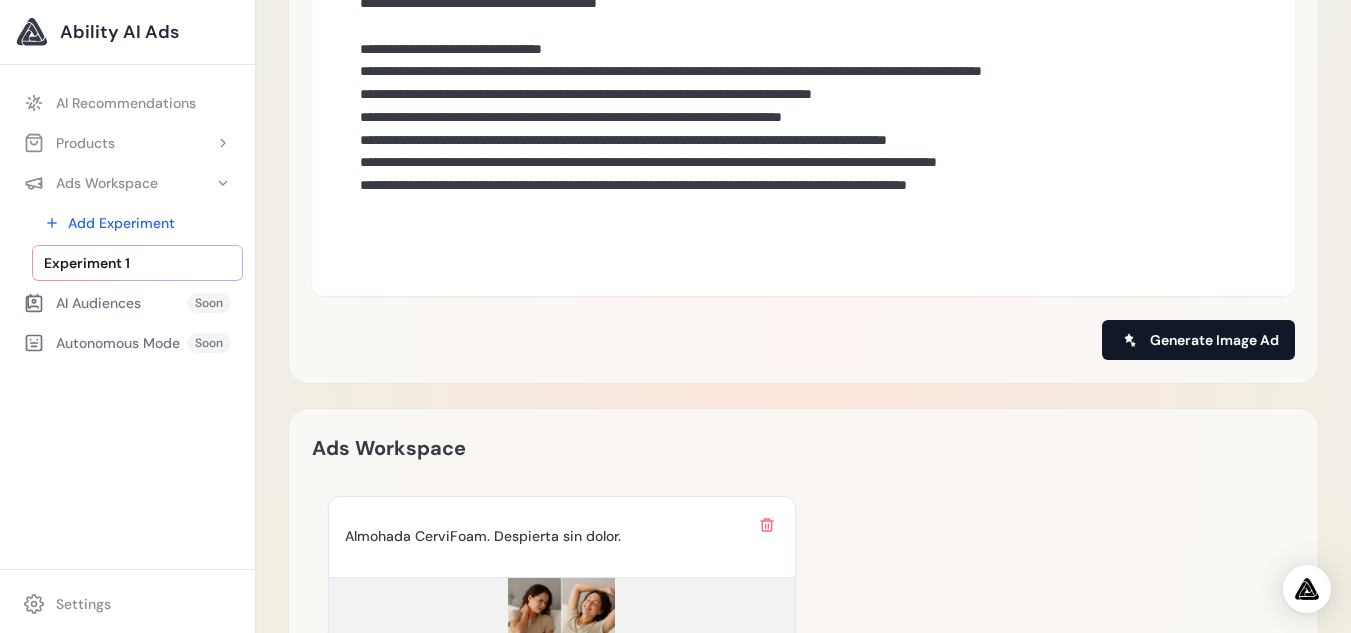 click on "Generate Image Ad" at bounding box center [1214, 340] 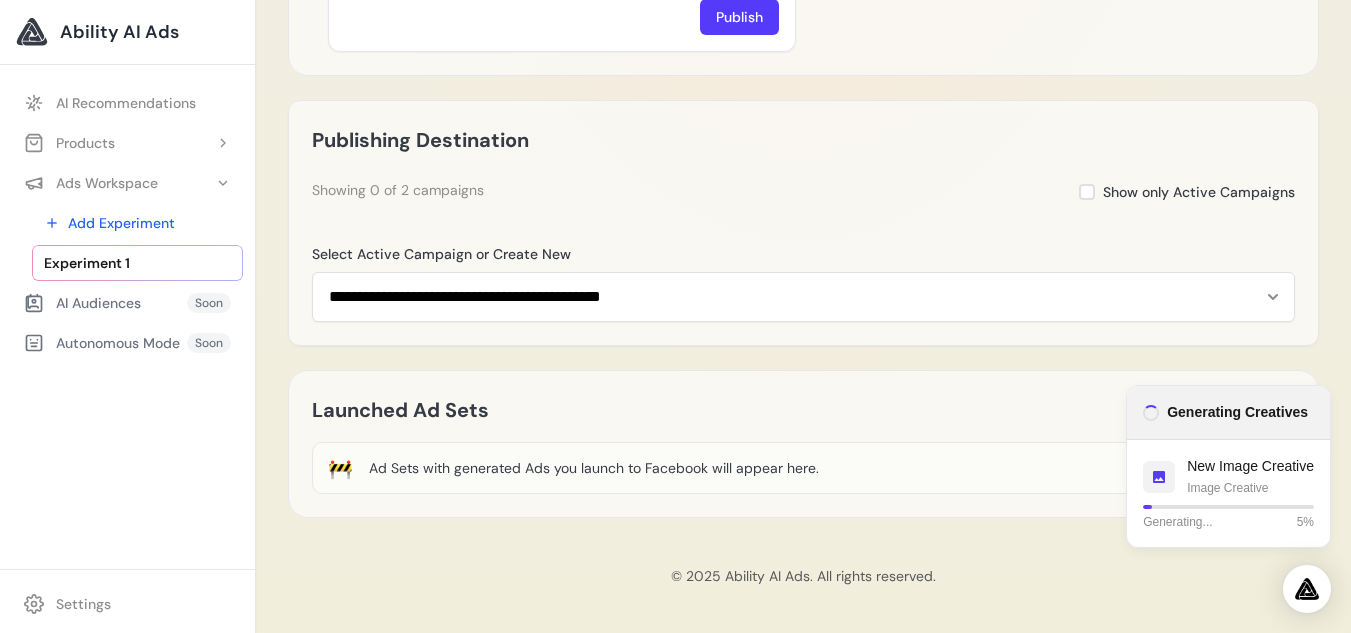 scroll, scrollTop: 2049, scrollLeft: 0, axis: vertical 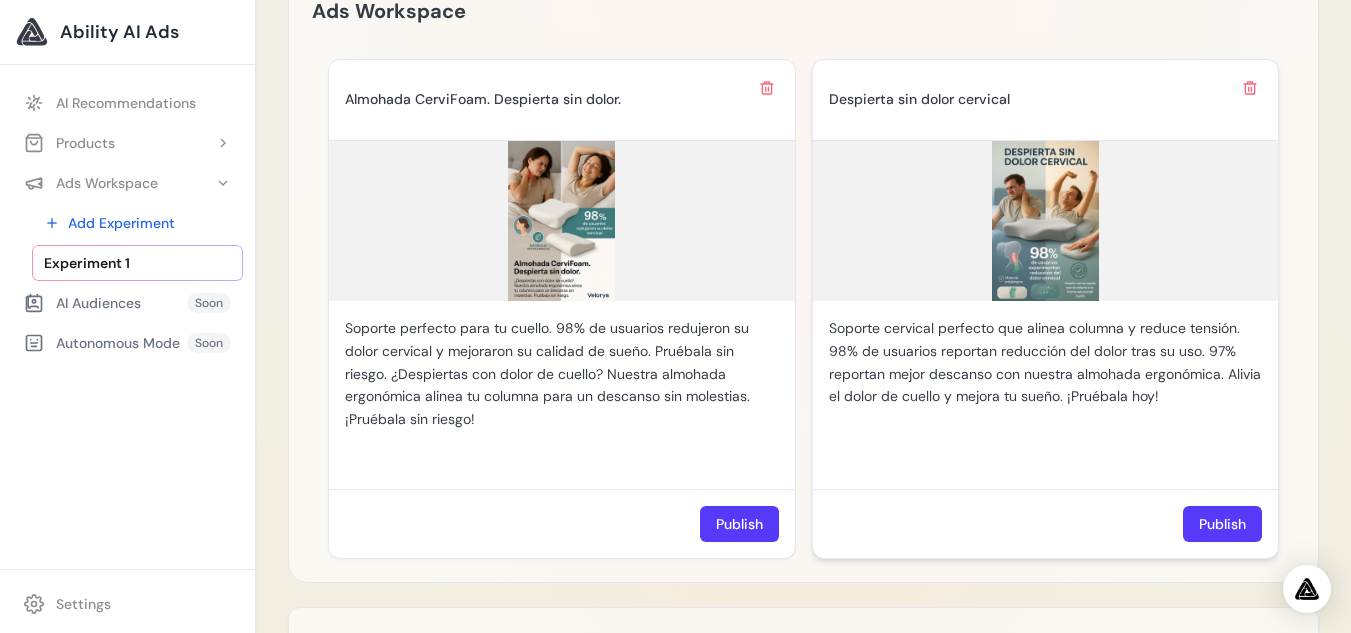 click at bounding box center (1046, 221) 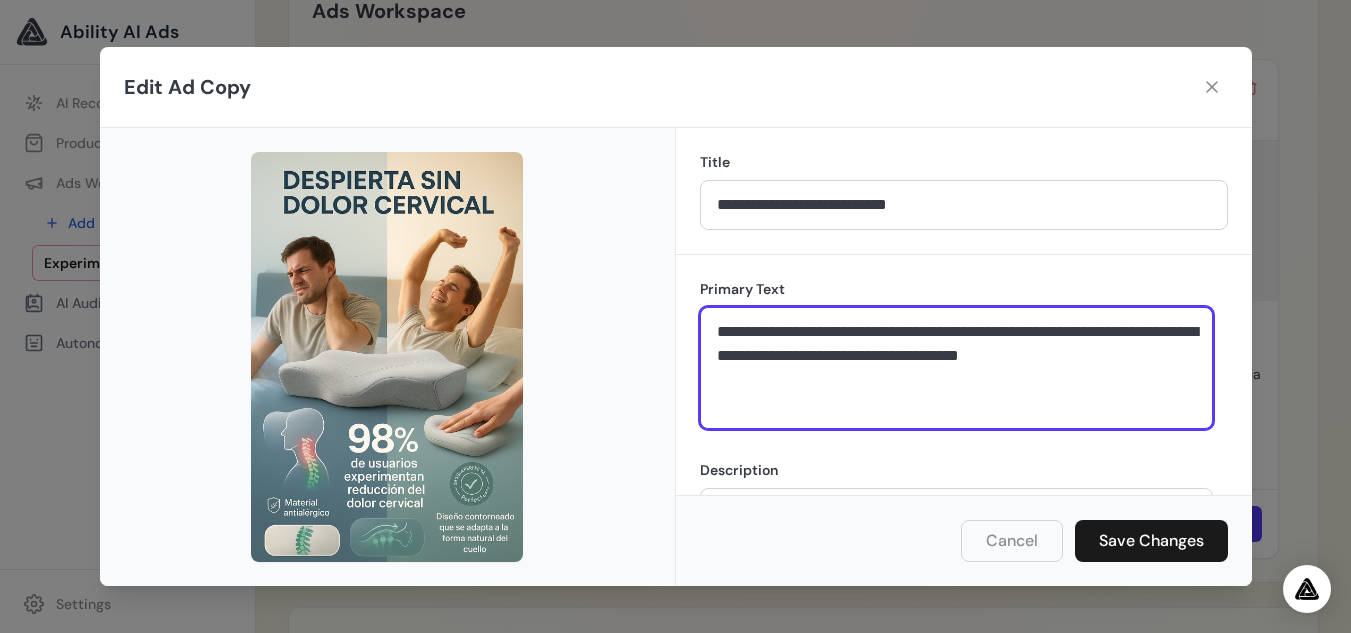 click on "**********" at bounding box center (956, 368) 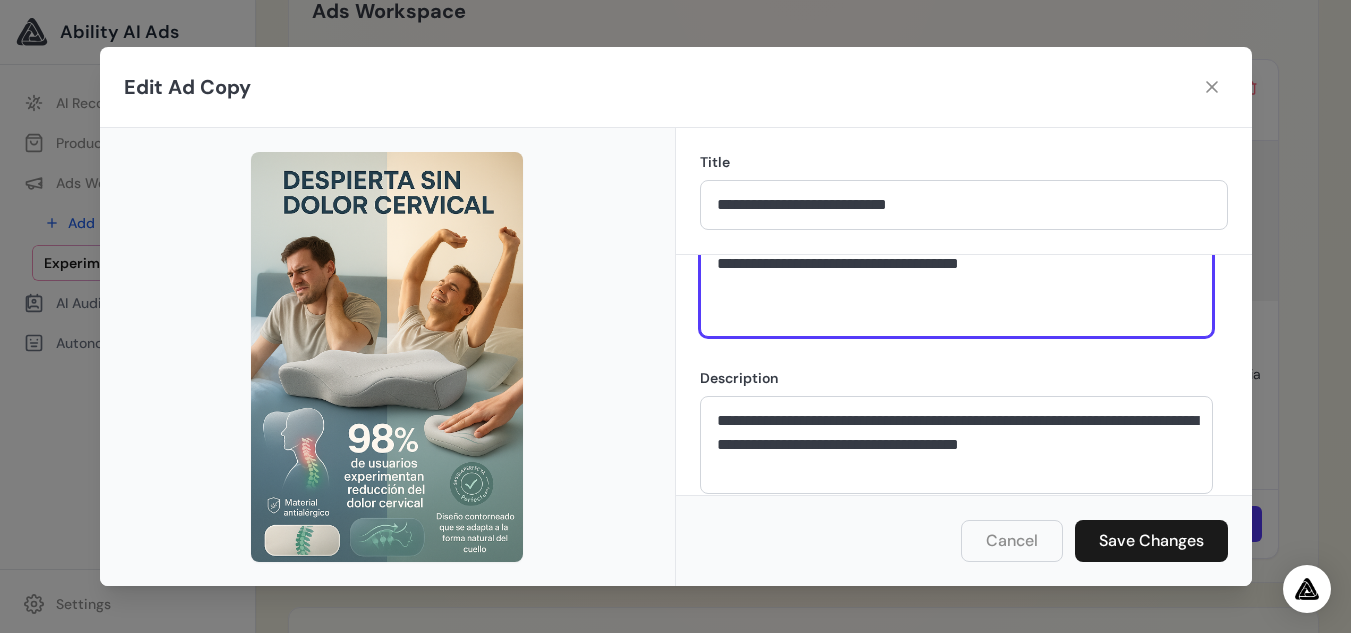 scroll, scrollTop: 122, scrollLeft: 0, axis: vertical 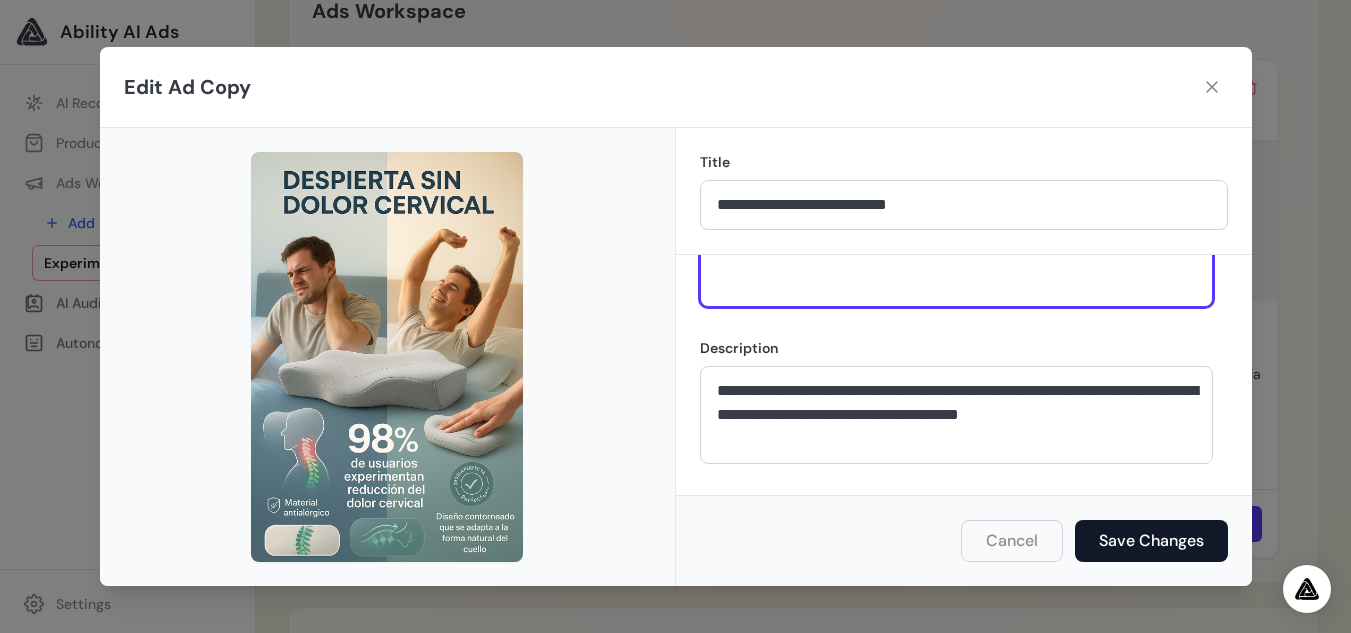 type on "**********" 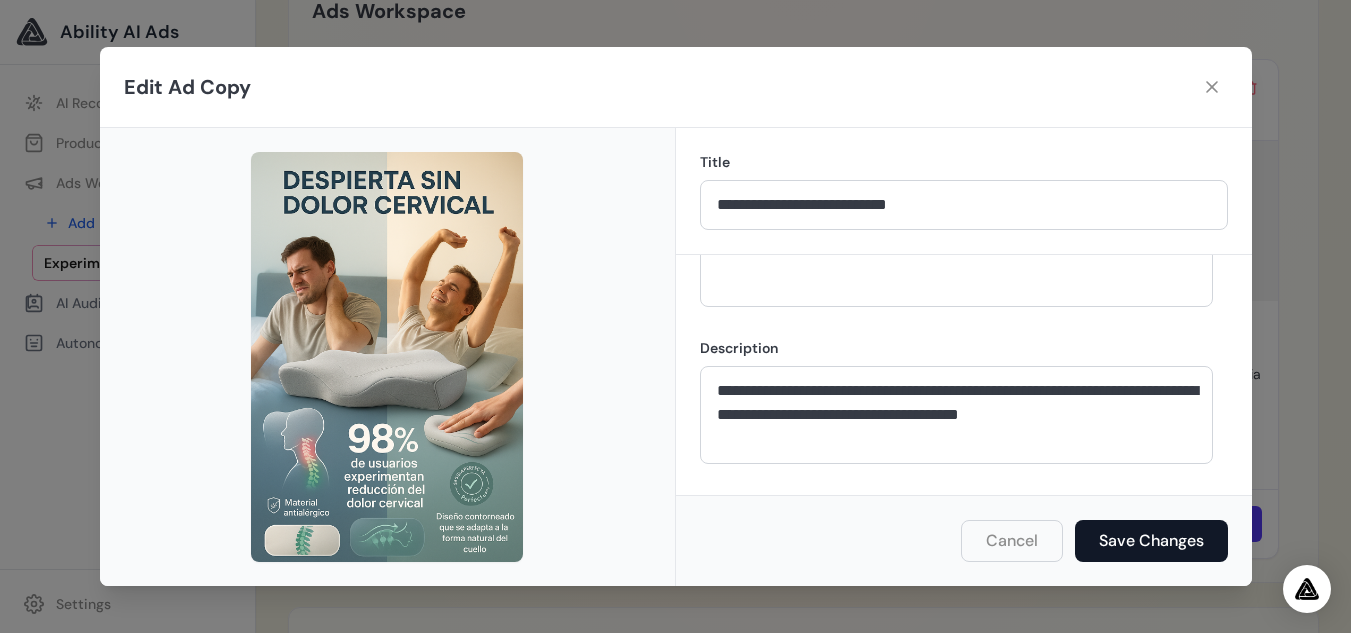 click on "Save Changes" at bounding box center [1151, 541] 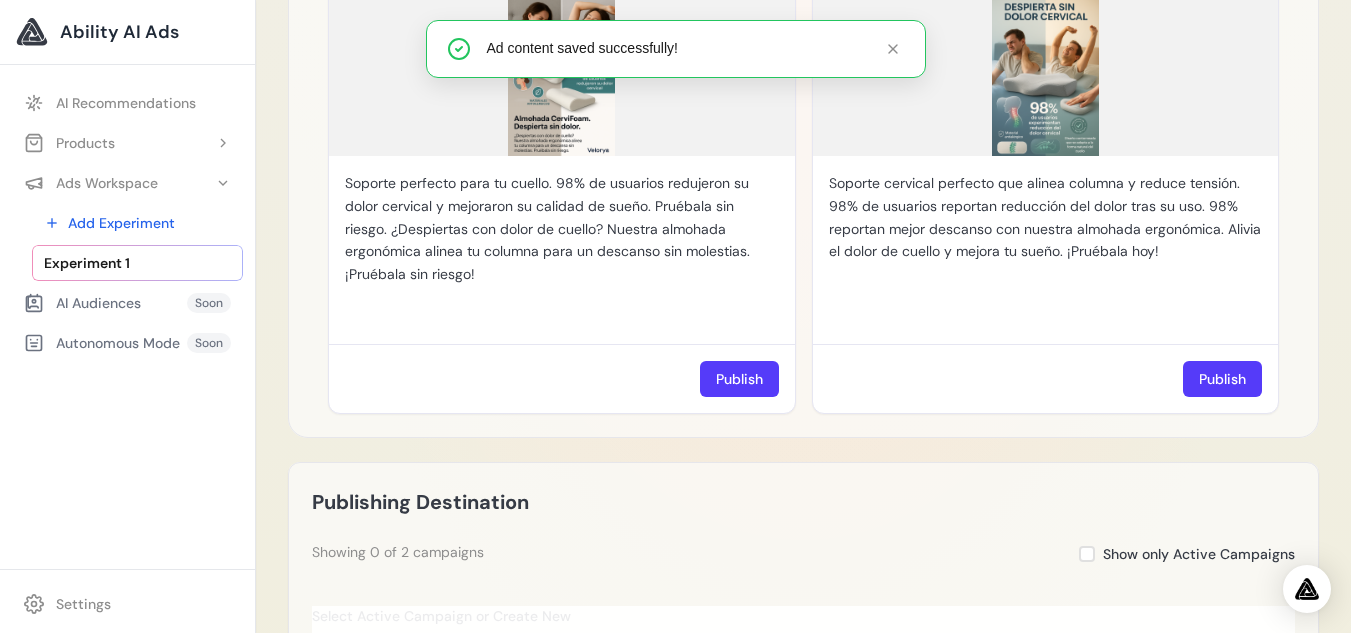 scroll, scrollTop: 1396, scrollLeft: 0, axis: vertical 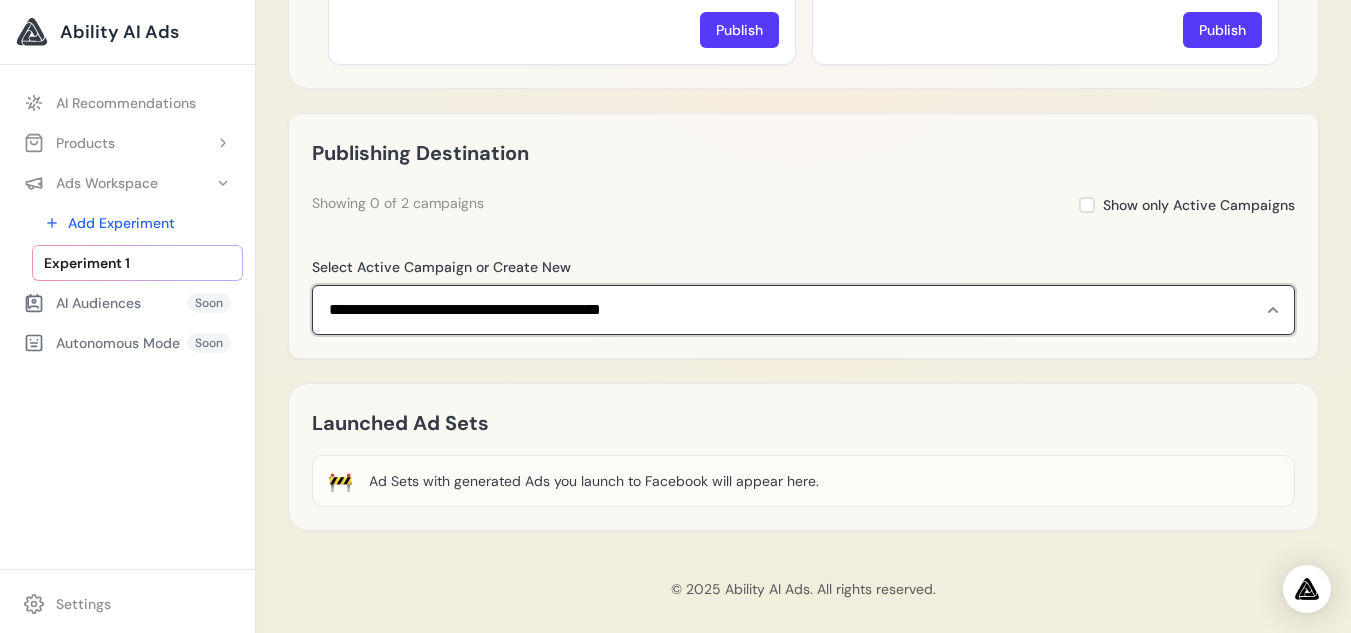 click on "**********" at bounding box center [803, 310] 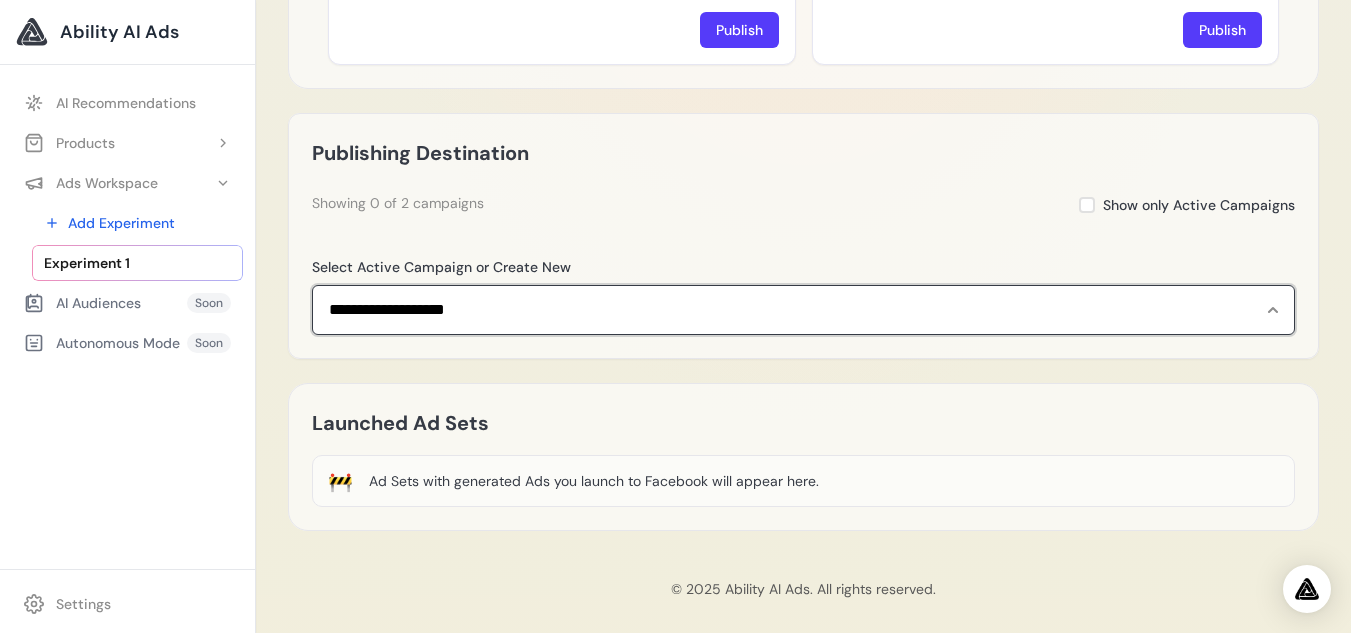 click on "**********" at bounding box center [803, 310] 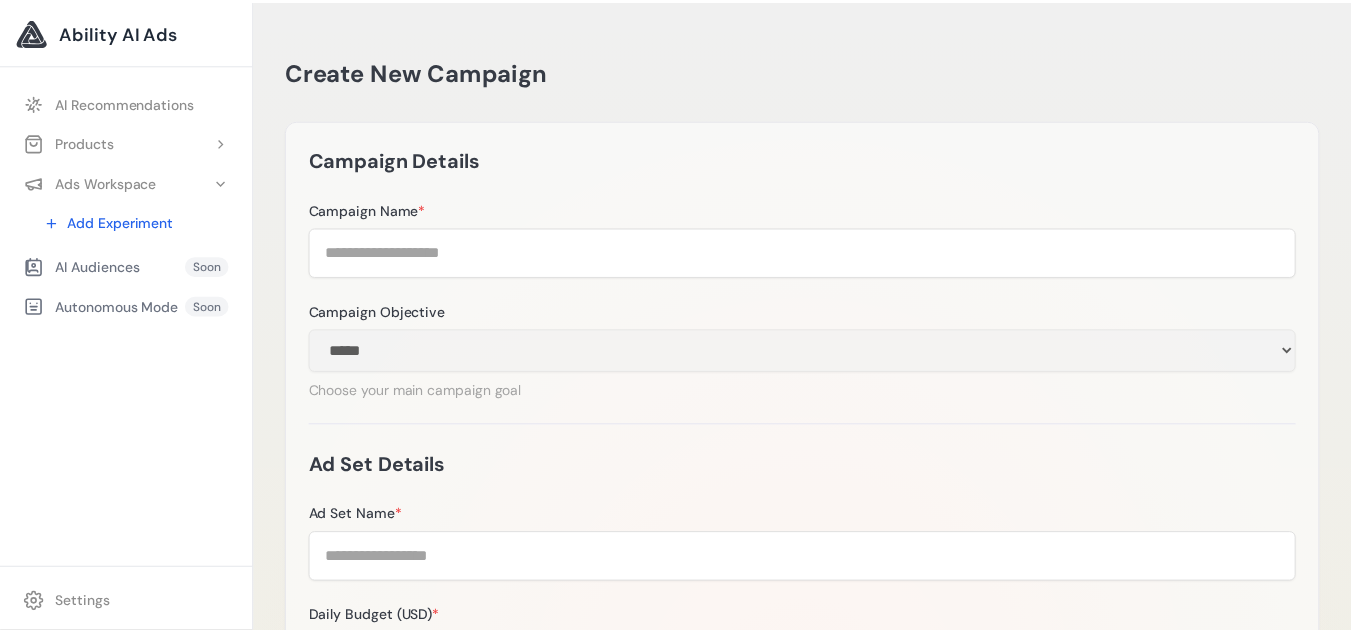 scroll, scrollTop: 0, scrollLeft: 0, axis: both 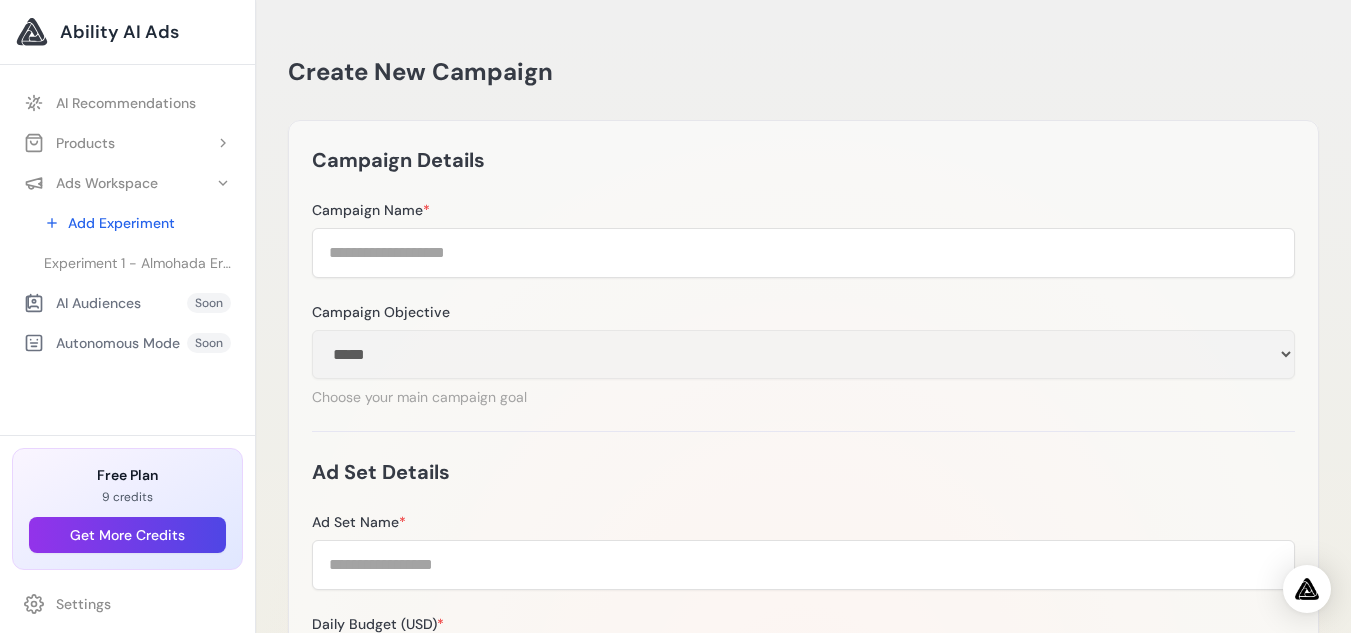 drag, startPoint x: 1365, startPoint y: 128, endPoint x: 1365, endPoint y: 114, distance: 14 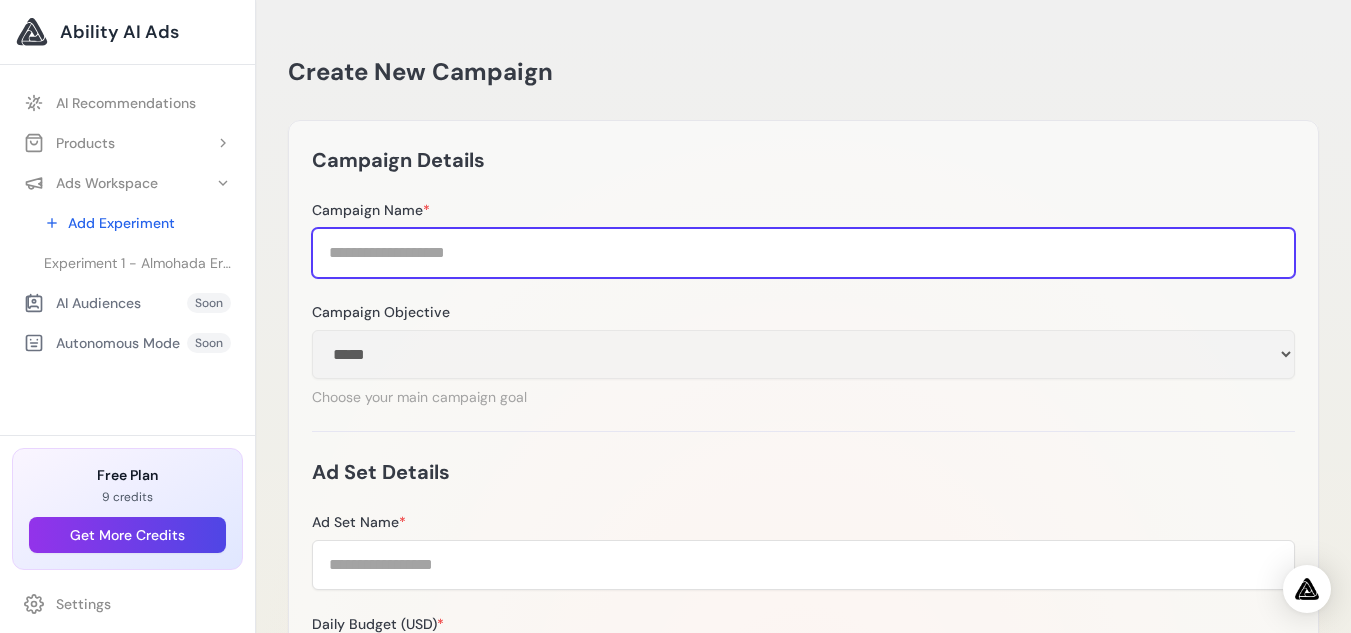 click on "Campaign Name  *" at bounding box center [803, 253] 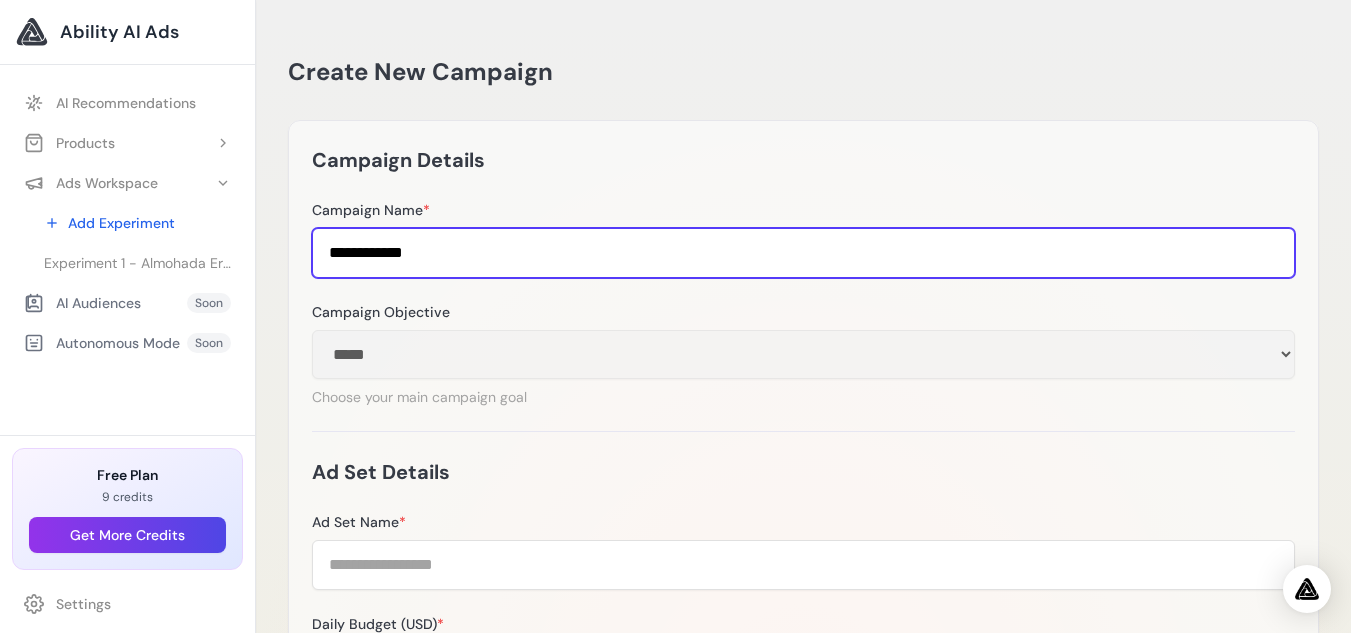 type on "**********" 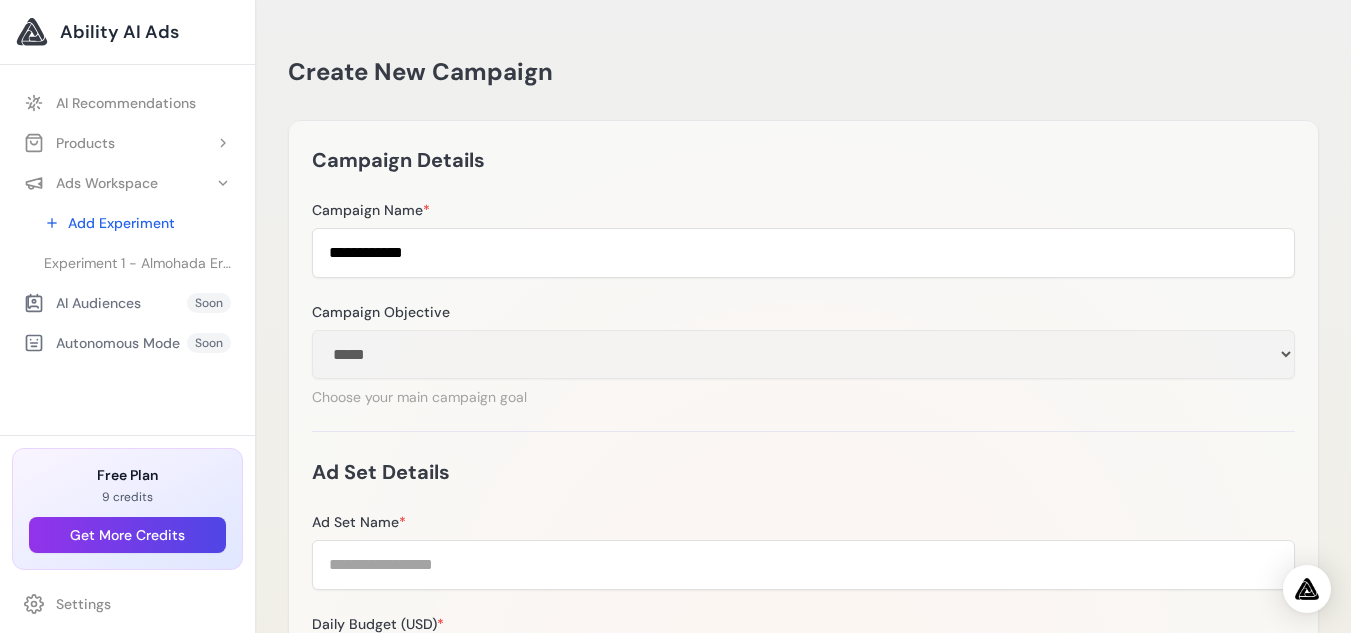 click on "Choose your main campaign goal" at bounding box center [803, 397] 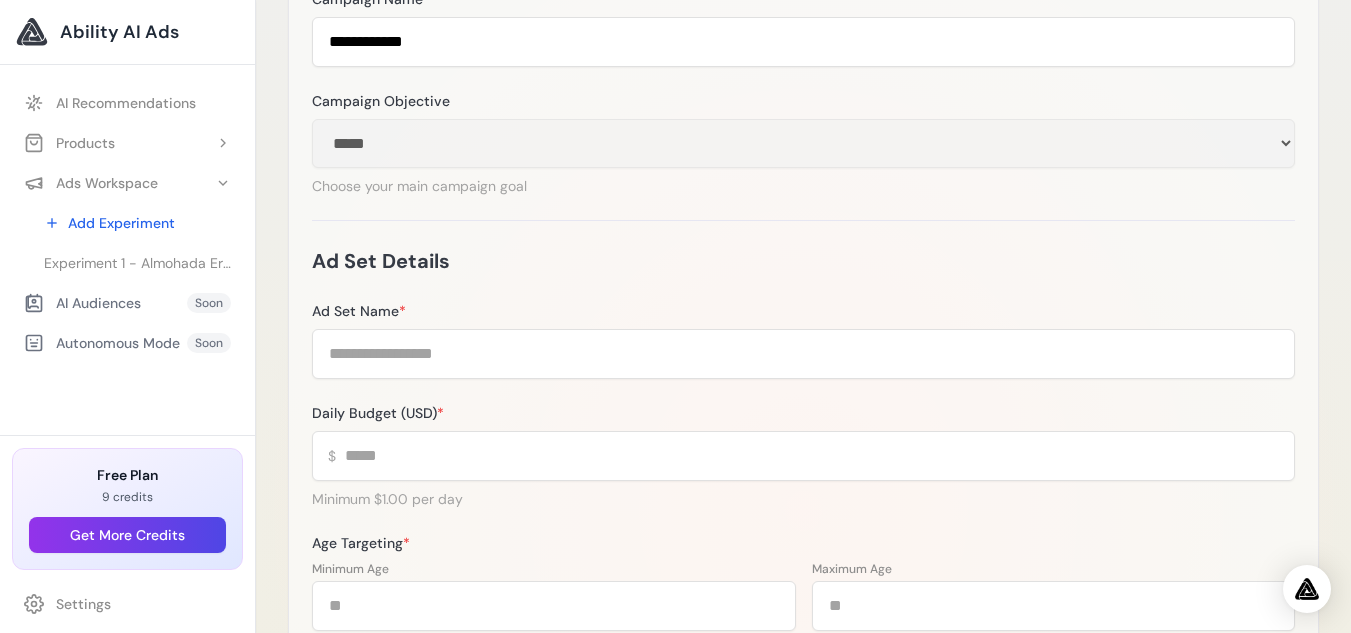 scroll, scrollTop: 235, scrollLeft: 0, axis: vertical 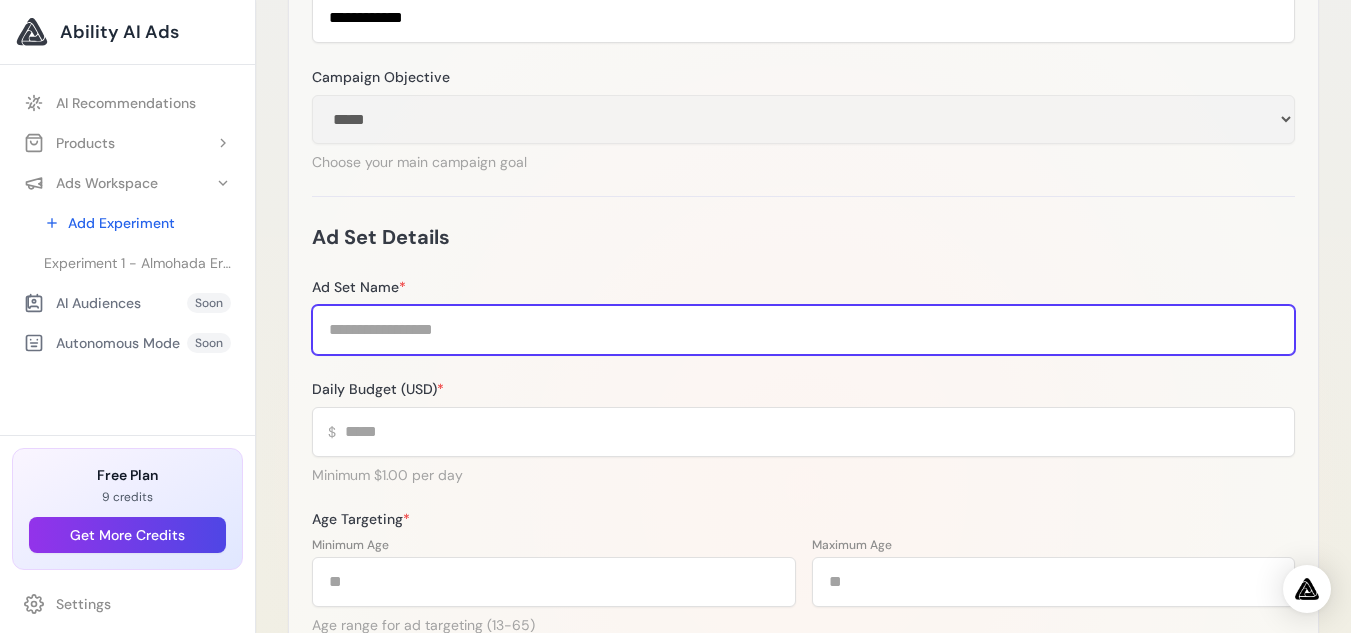 click on "Ad Set Name  *" at bounding box center (803, 330) 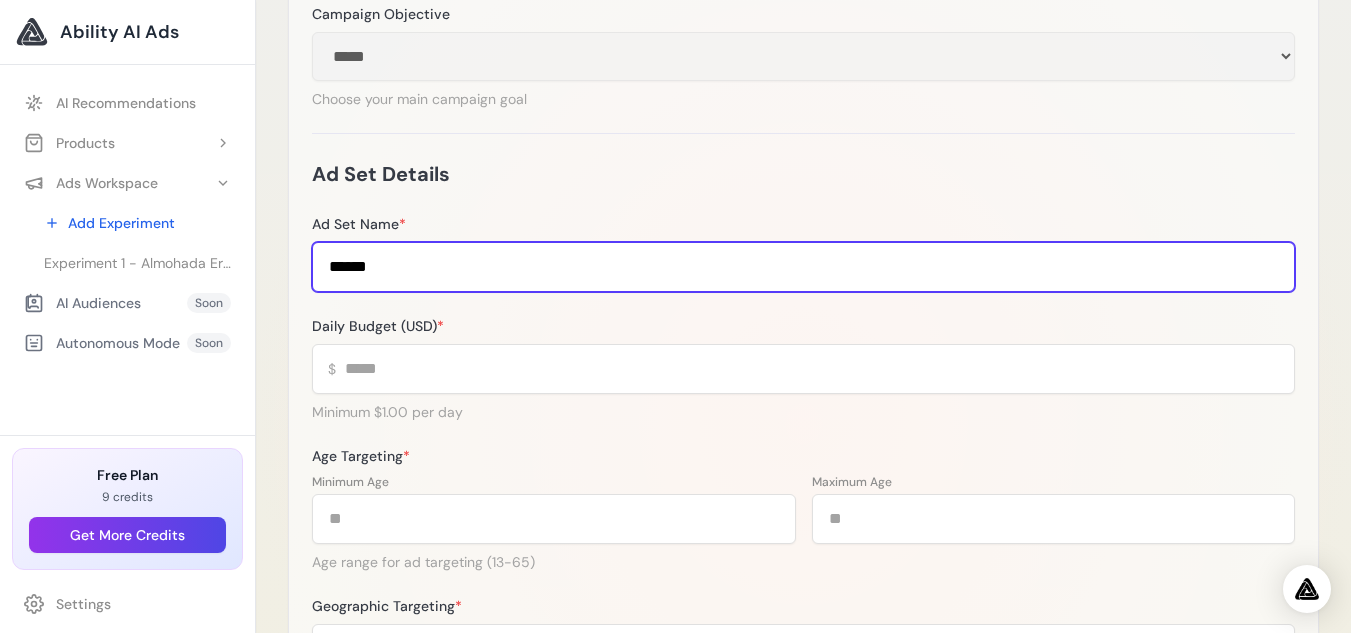 scroll, scrollTop: 312, scrollLeft: 0, axis: vertical 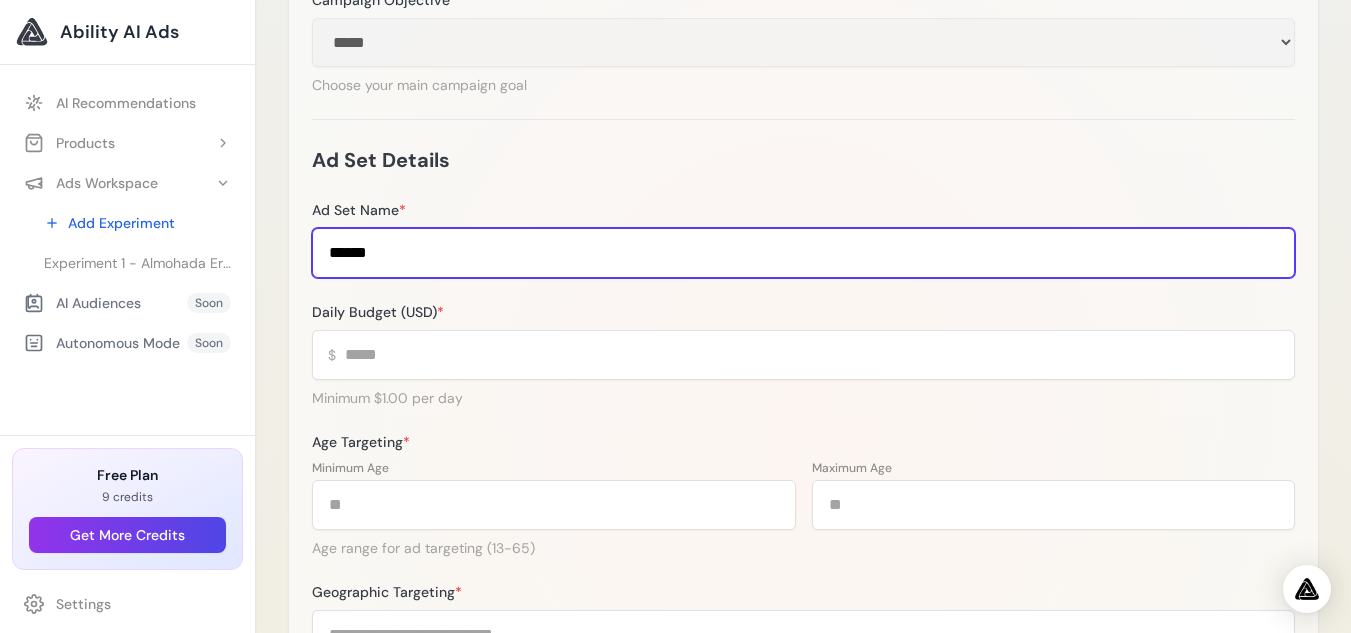 type on "******" 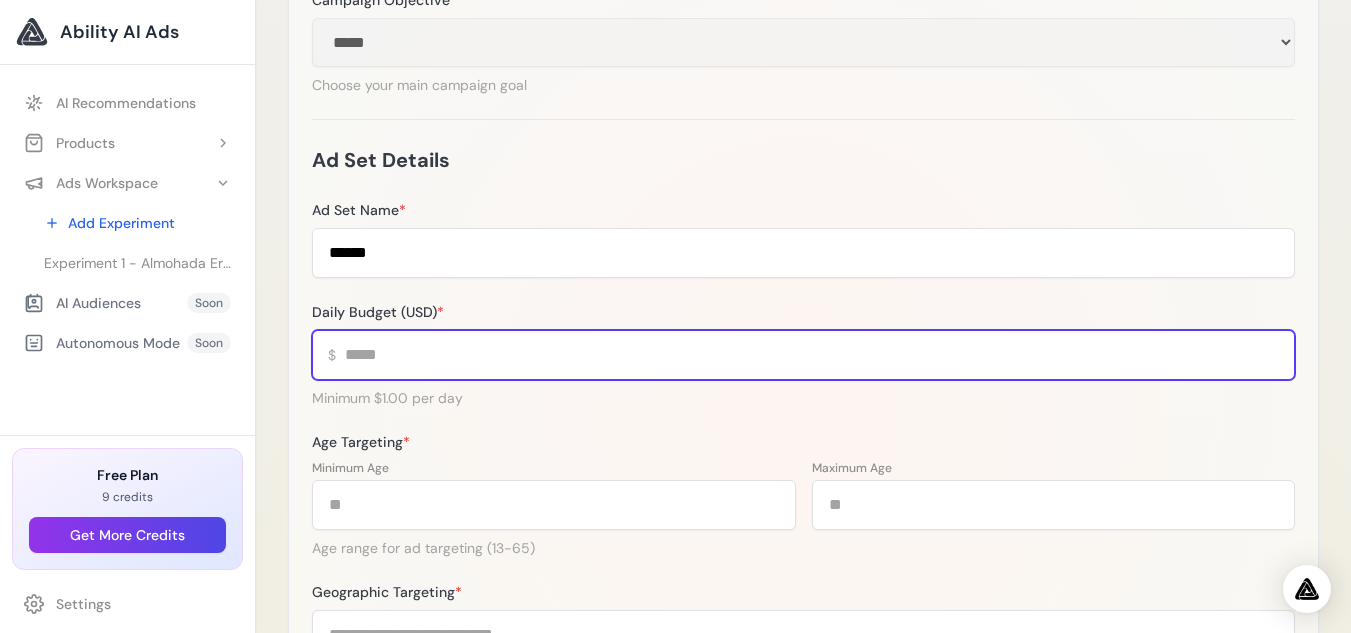 click on "Daily Budget (USD)  *" at bounding box center [803, 355] 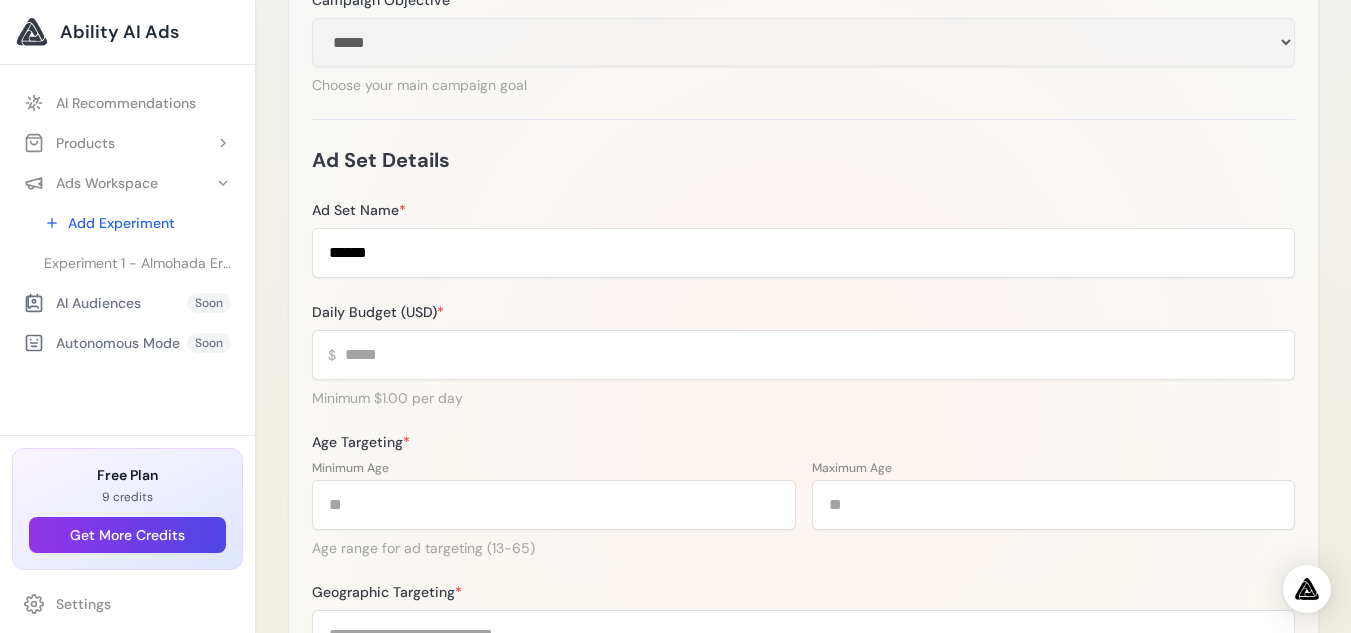click on "**********" at bounding box center (803, 408) 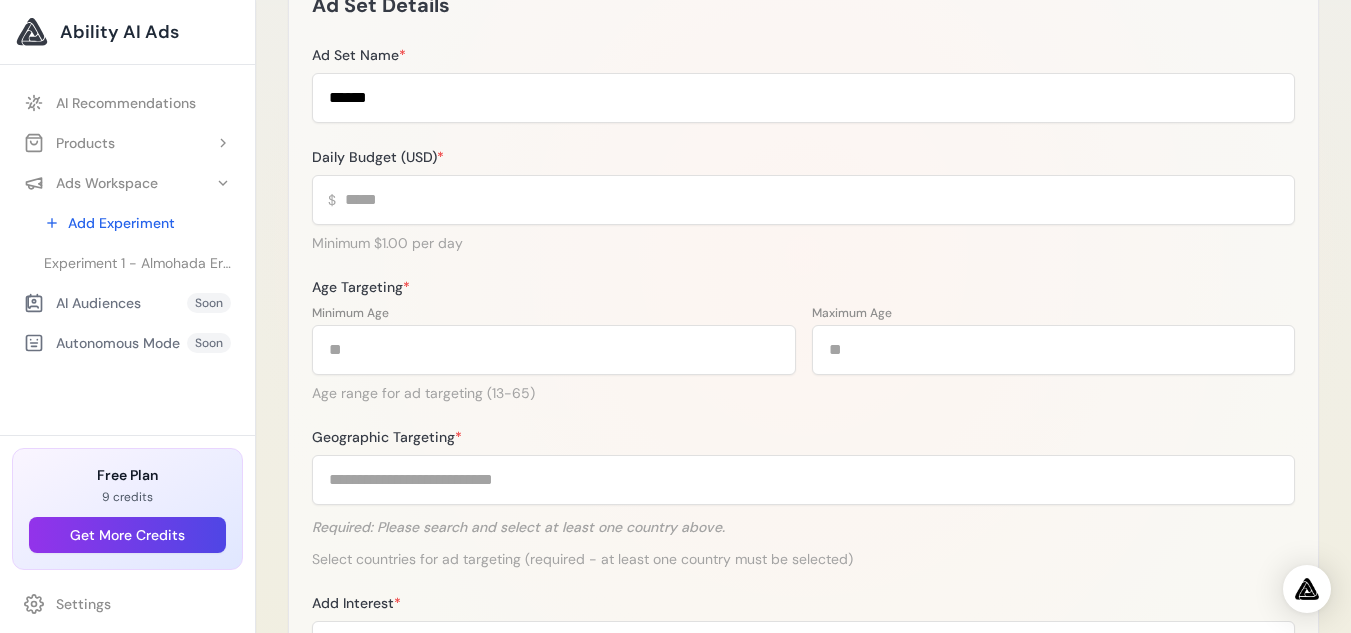 scroll, scrollTop: 472, scrollLeft: 0, axis: vertical 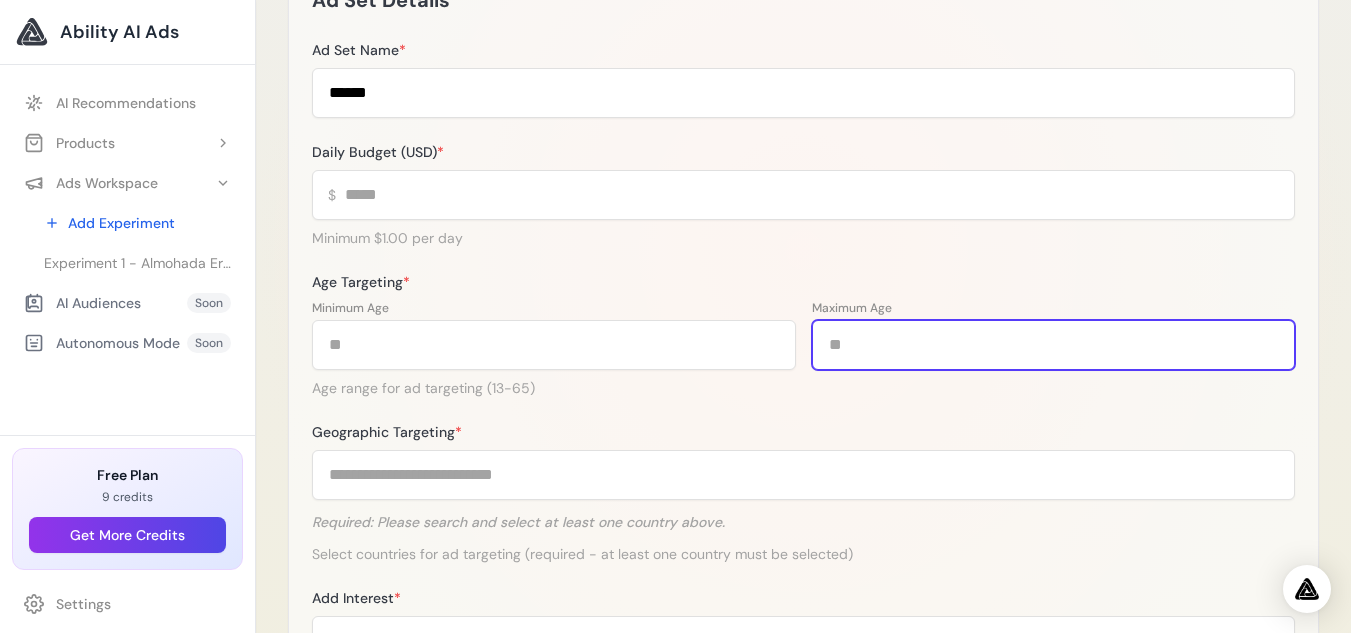 click on "**" at bounding box center [1054, 345] 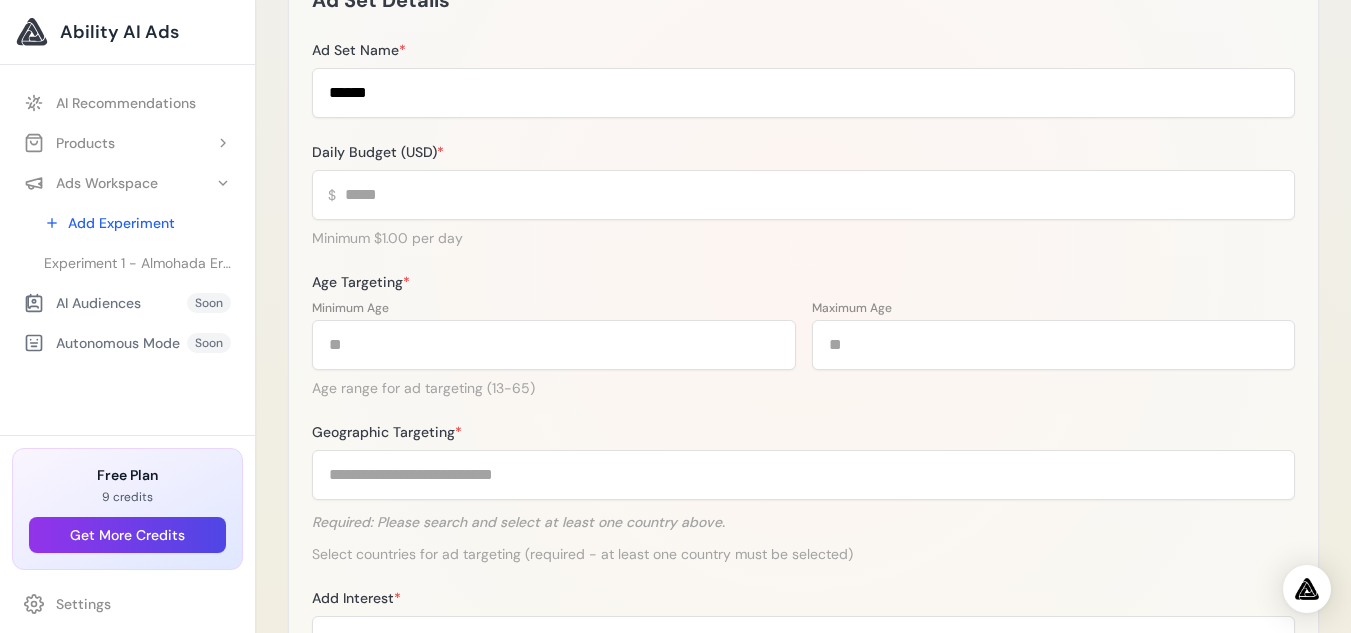 click on "**********" at bounding box center (803, 248) 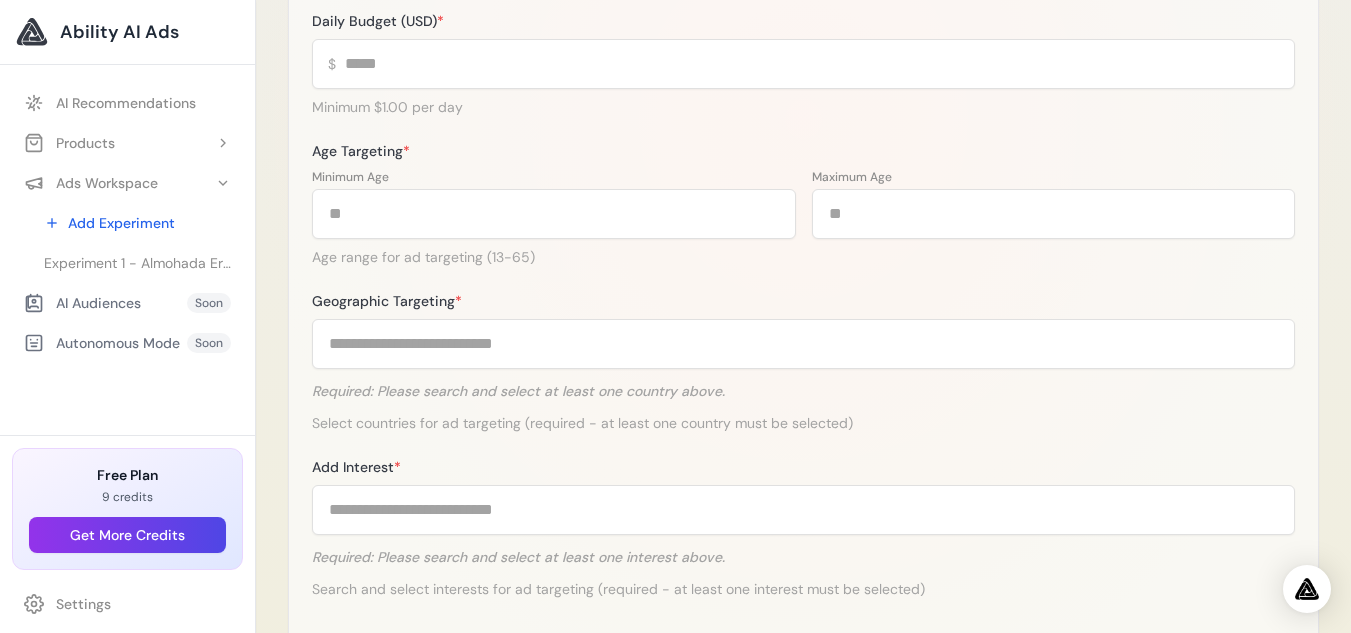 scroll, scrollTop: 617, scrollLeft: 0, axis: vertical 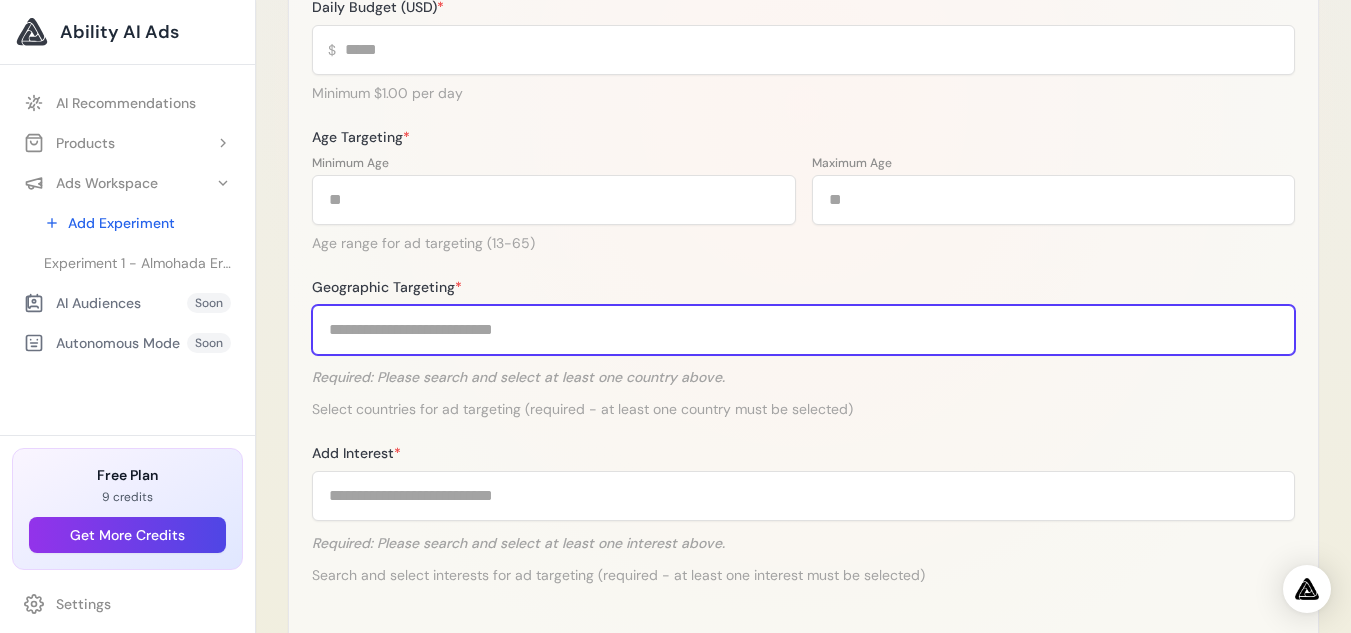 click on "Geographic Targeting  *" at bounding box center [803, 330] 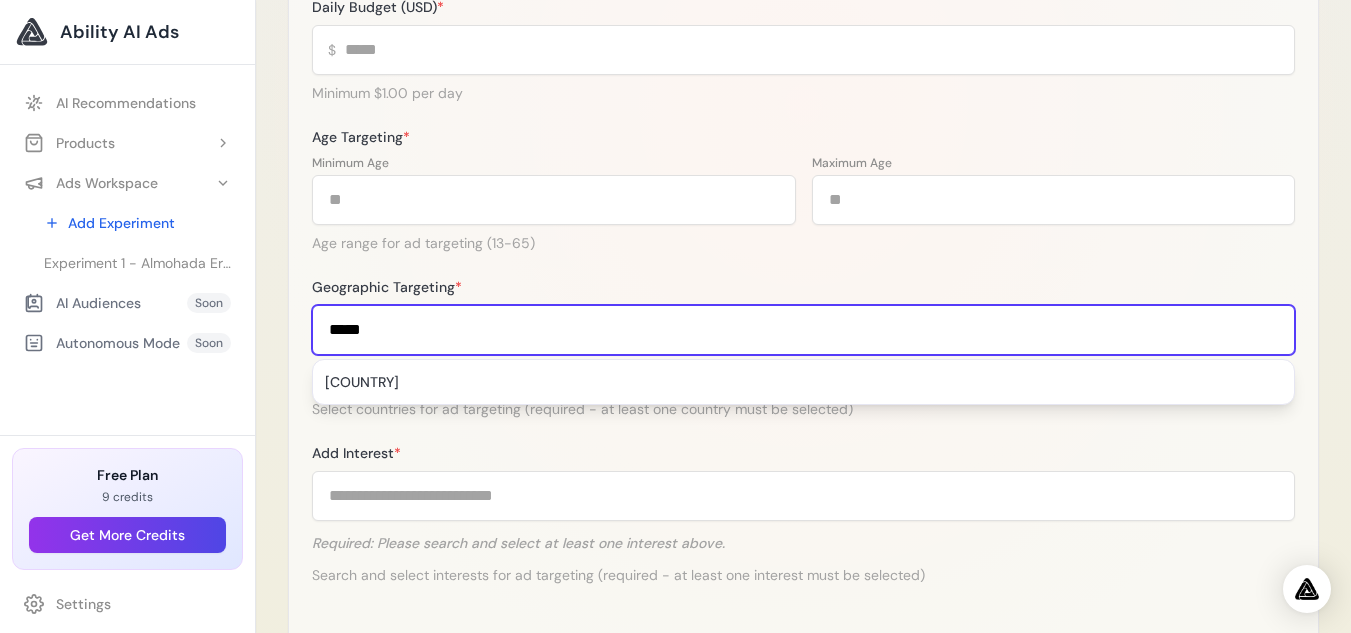type on "*****" 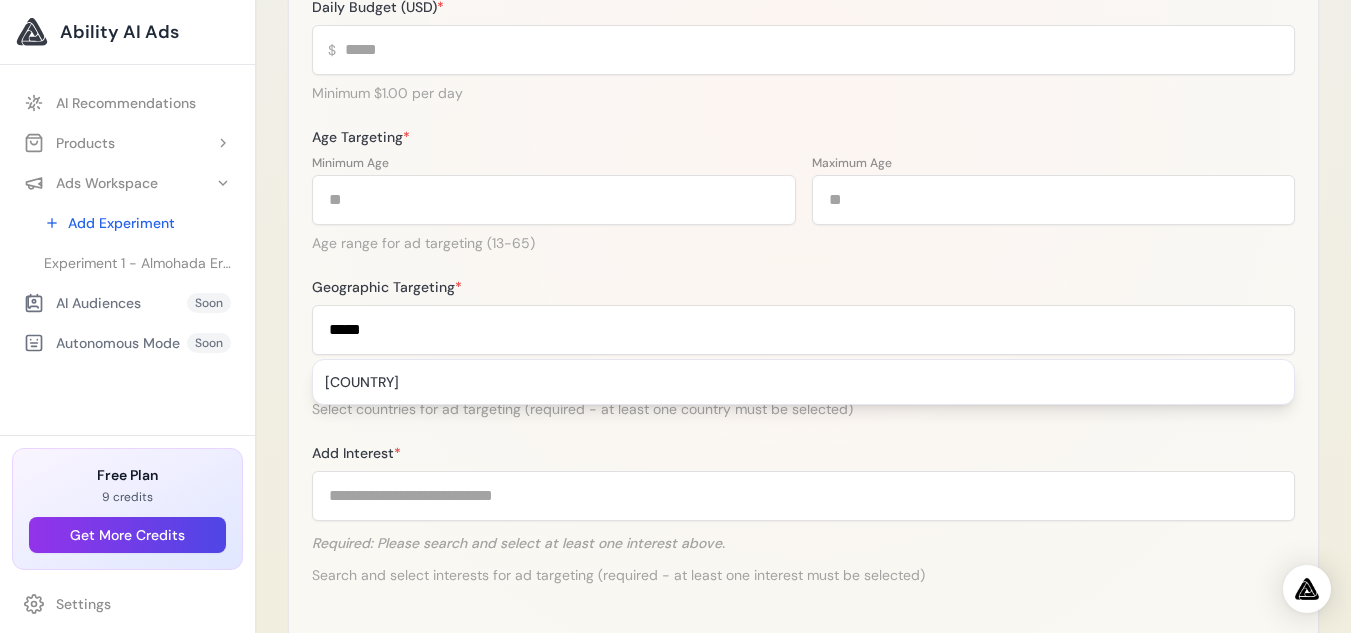 click on "Spain" at bounding box center (803, 382) 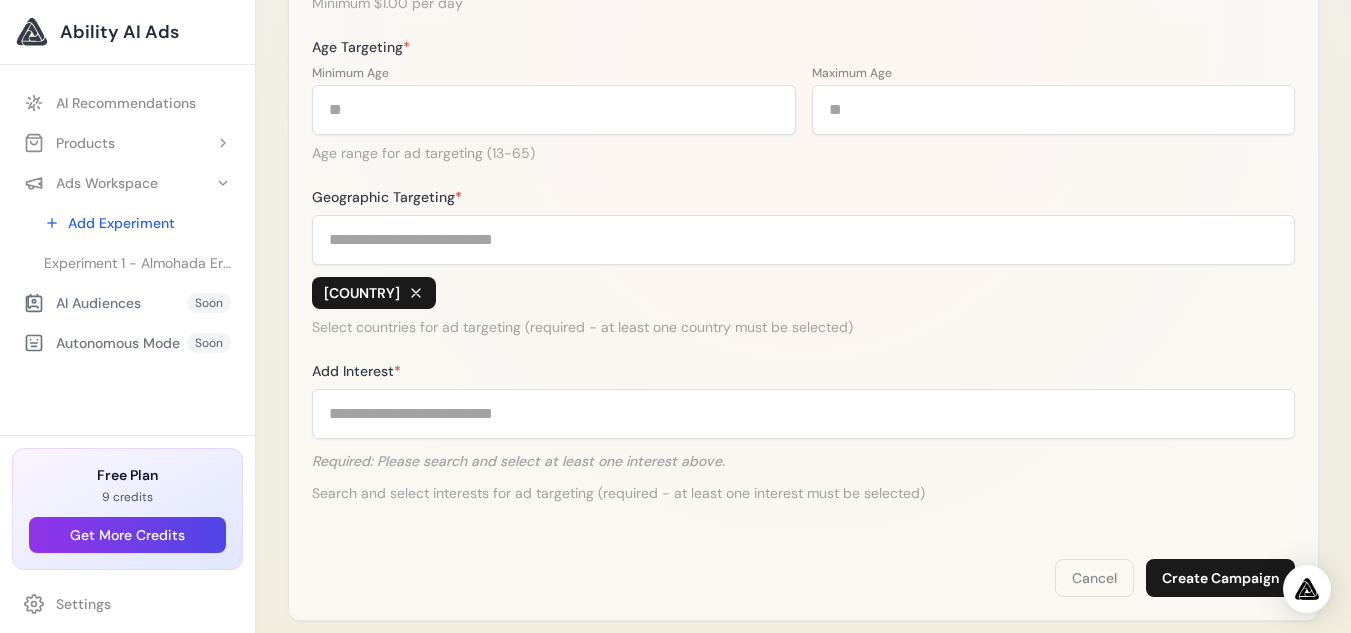 scroll, scrollTop: 732, scrollLeft: 0, axis: vertical 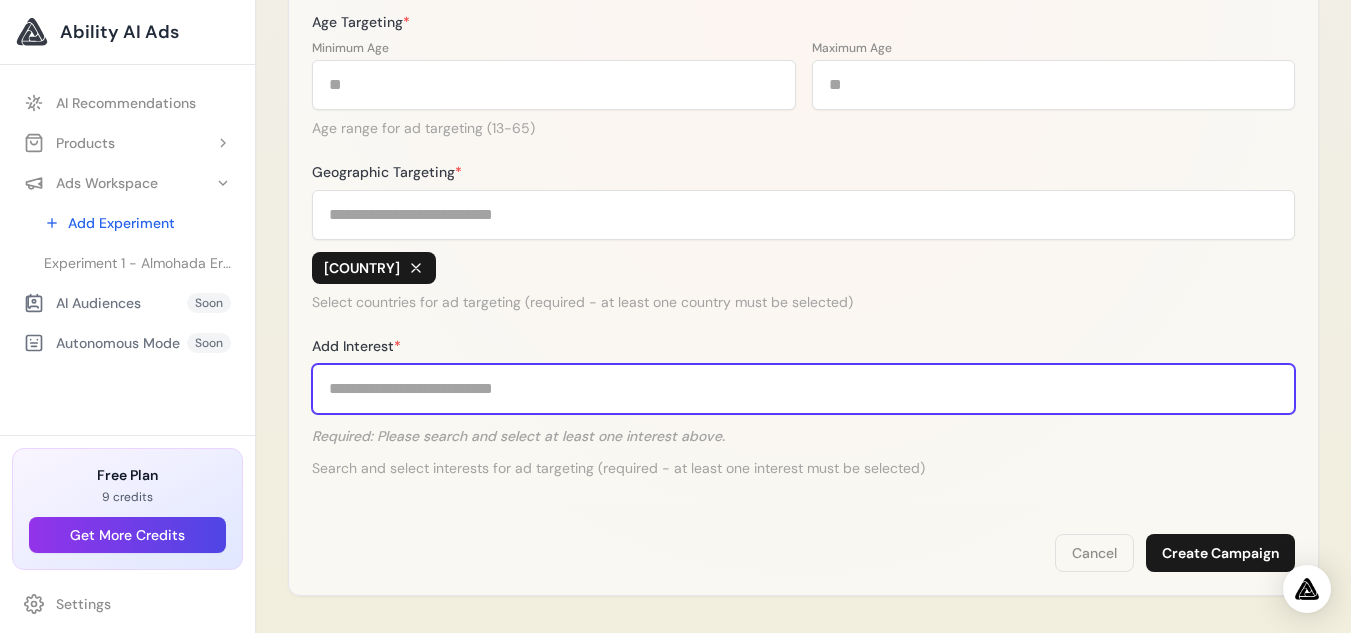 click on "Add Interest  *" at bounding box center [803, 389] 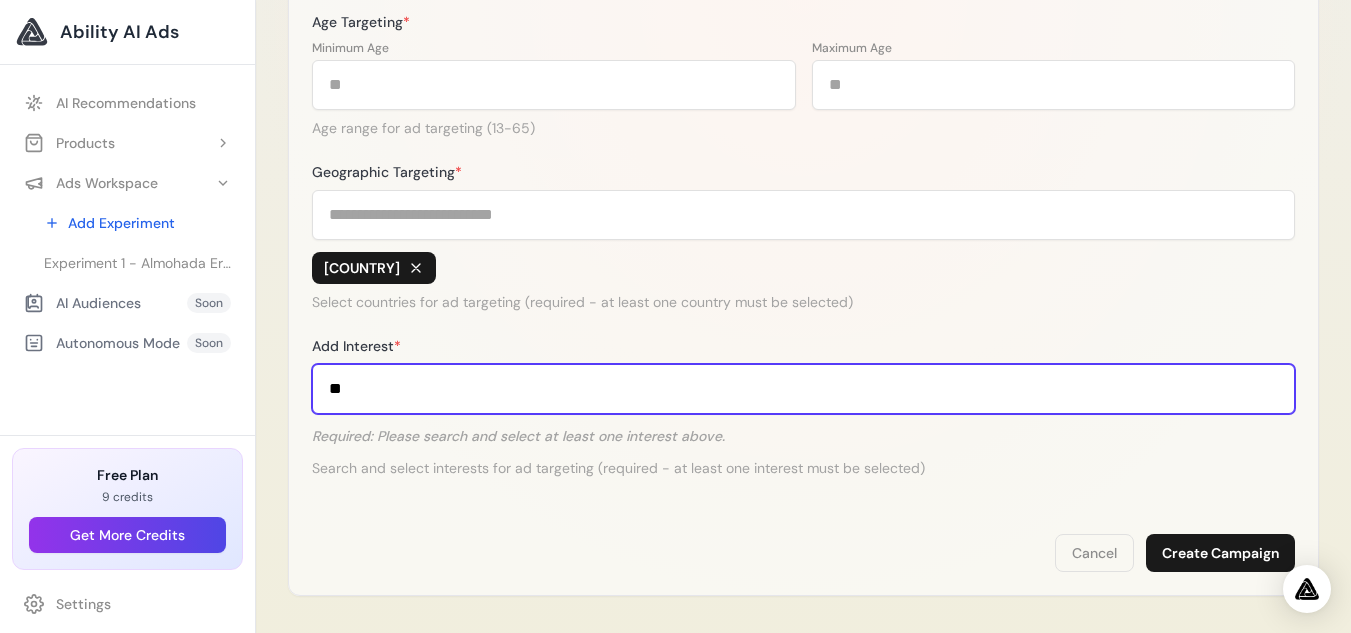 type on "*" 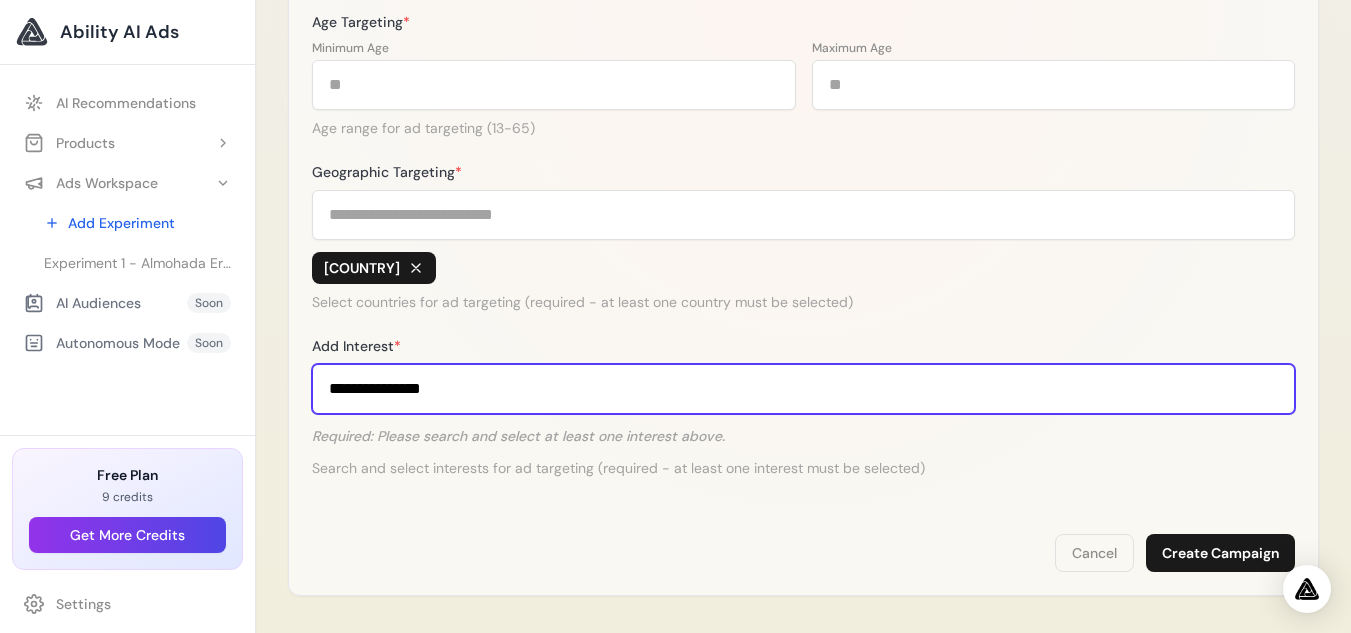 type on "**********" 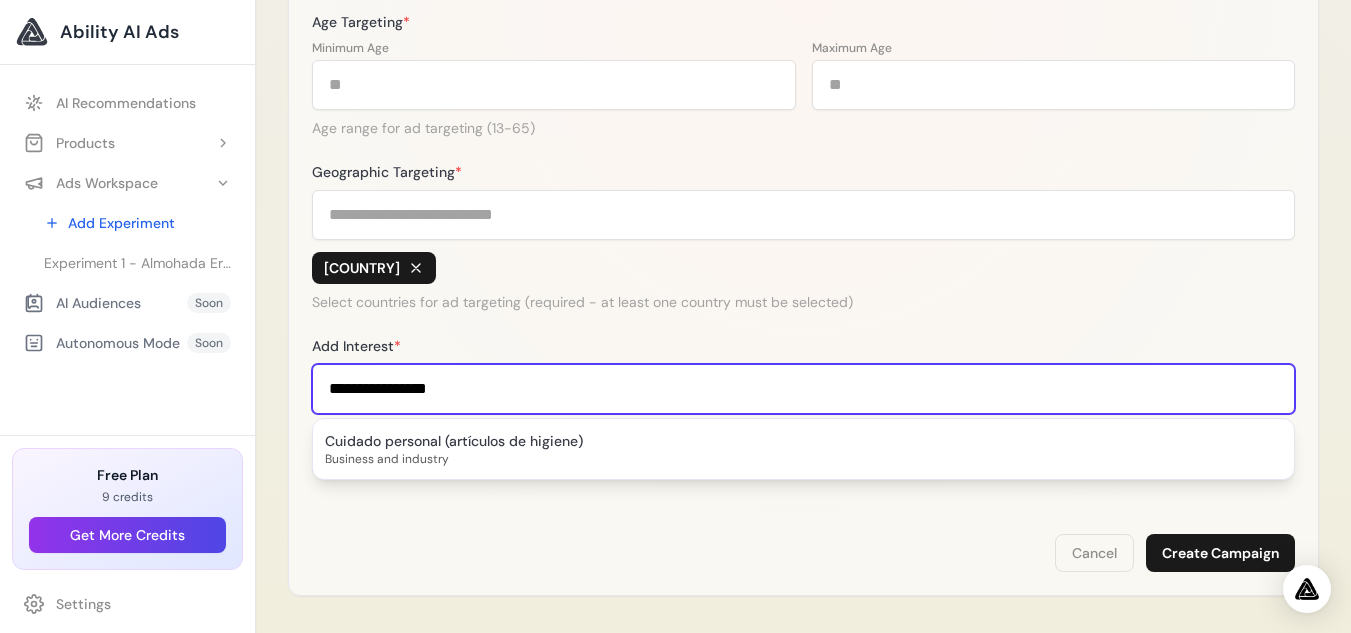 drag, startPoint x: 464, startPoint y: 383, endPoint x: 212, endPoint y: 375, distance: 252.12695 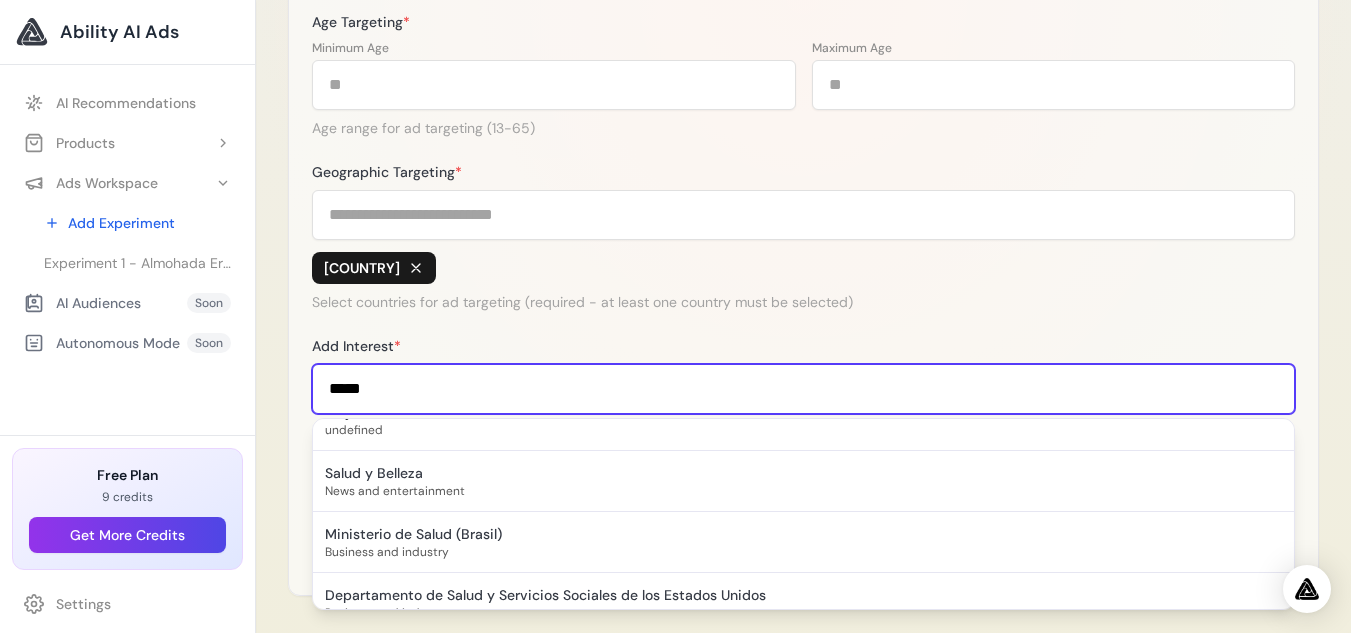 scroll, scrollTop: 277, scrollLeft: 0, axis: vertical 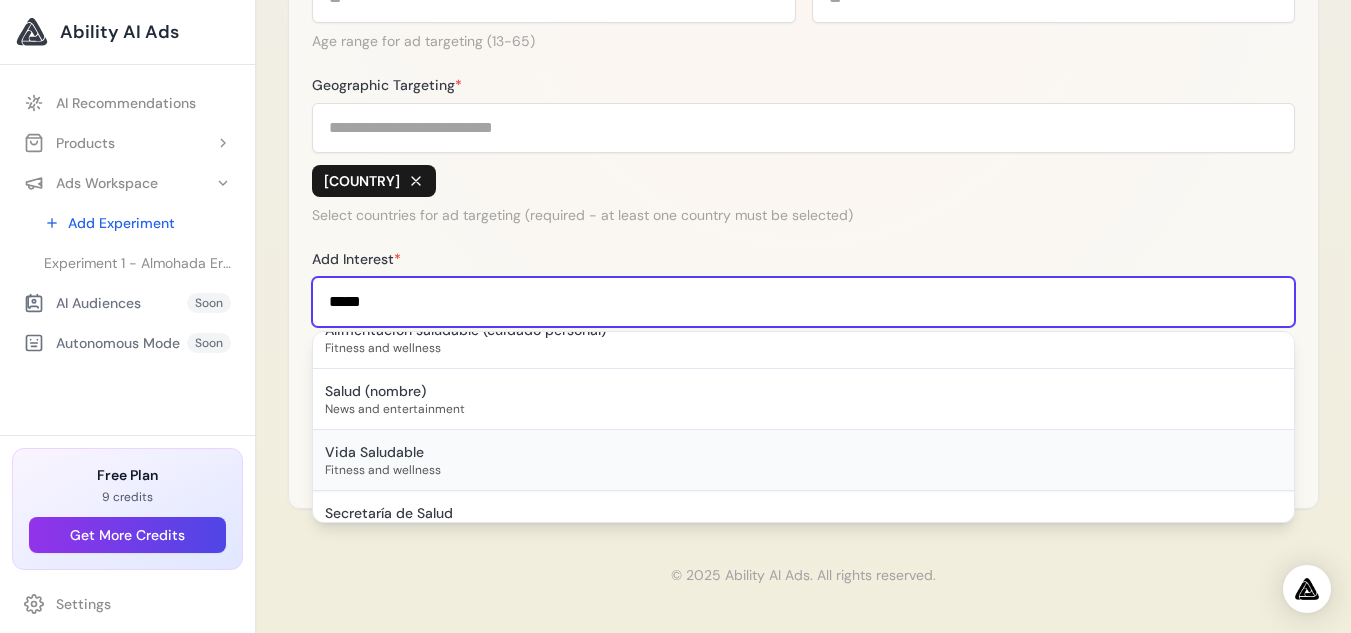 type on "*****" 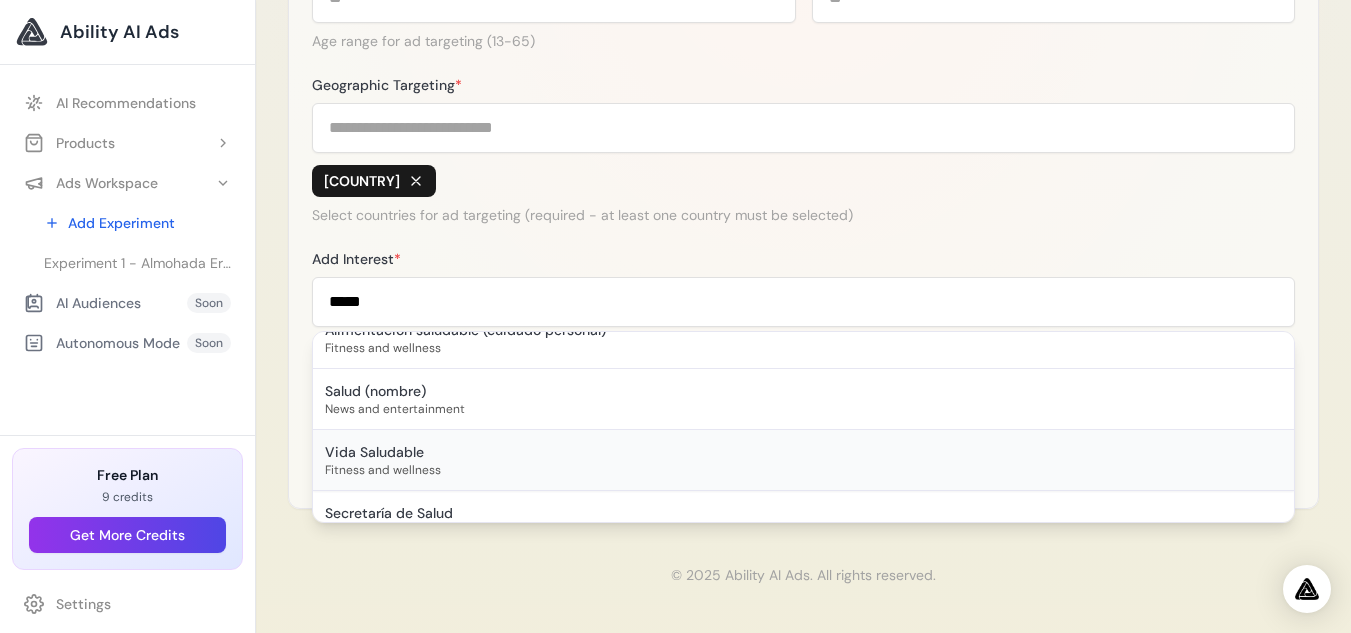 click on "Vida Saludable" at bounding box center [803, 452] 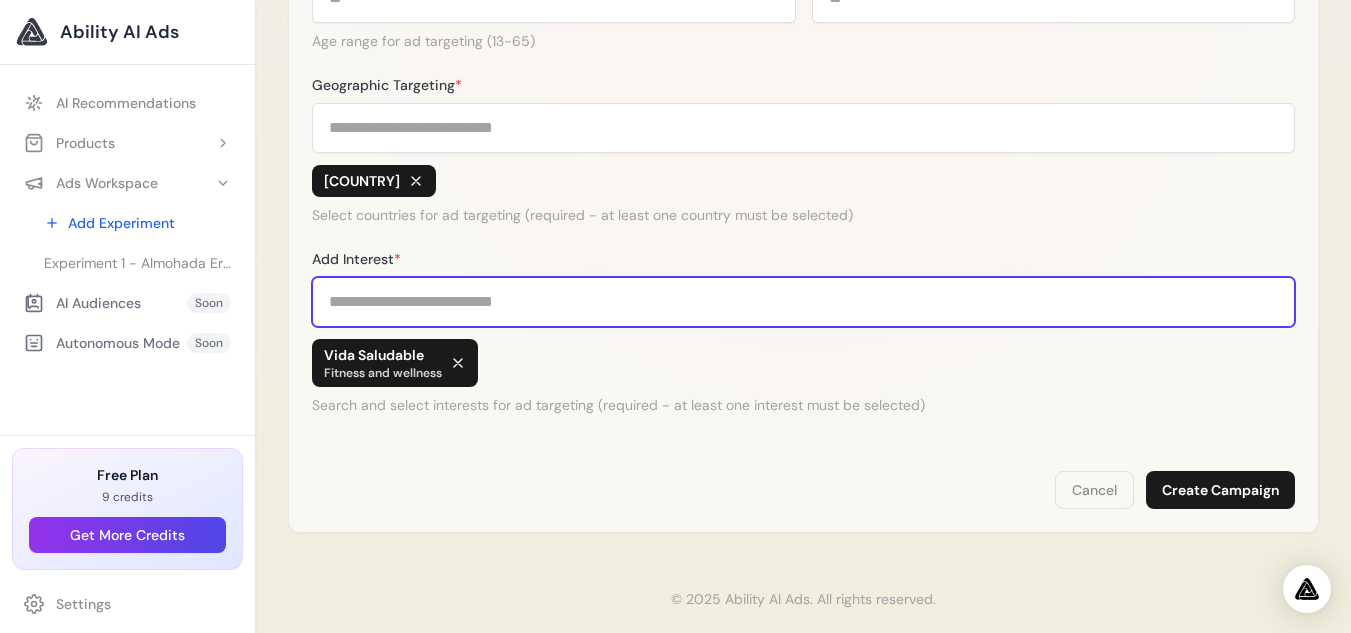 click on "Add Interest  *" at bounding box center [803, 302] 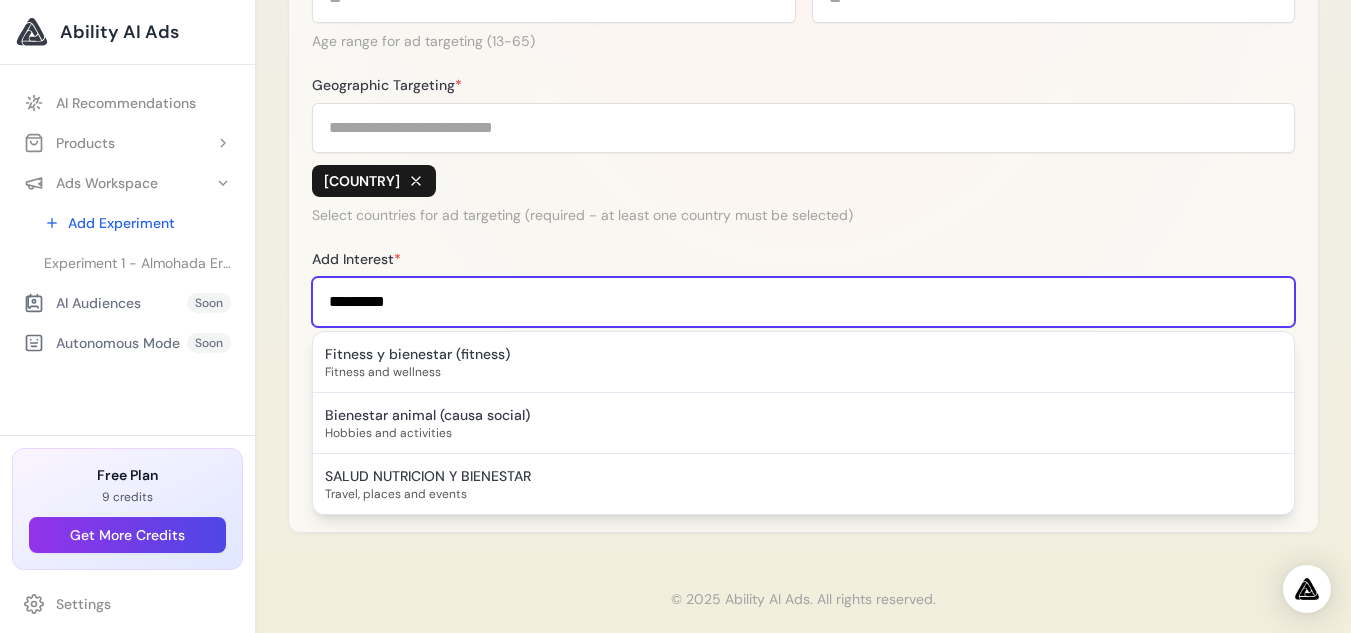 scroll, scrollTop: 0, scrollLeft: 0, axis: both 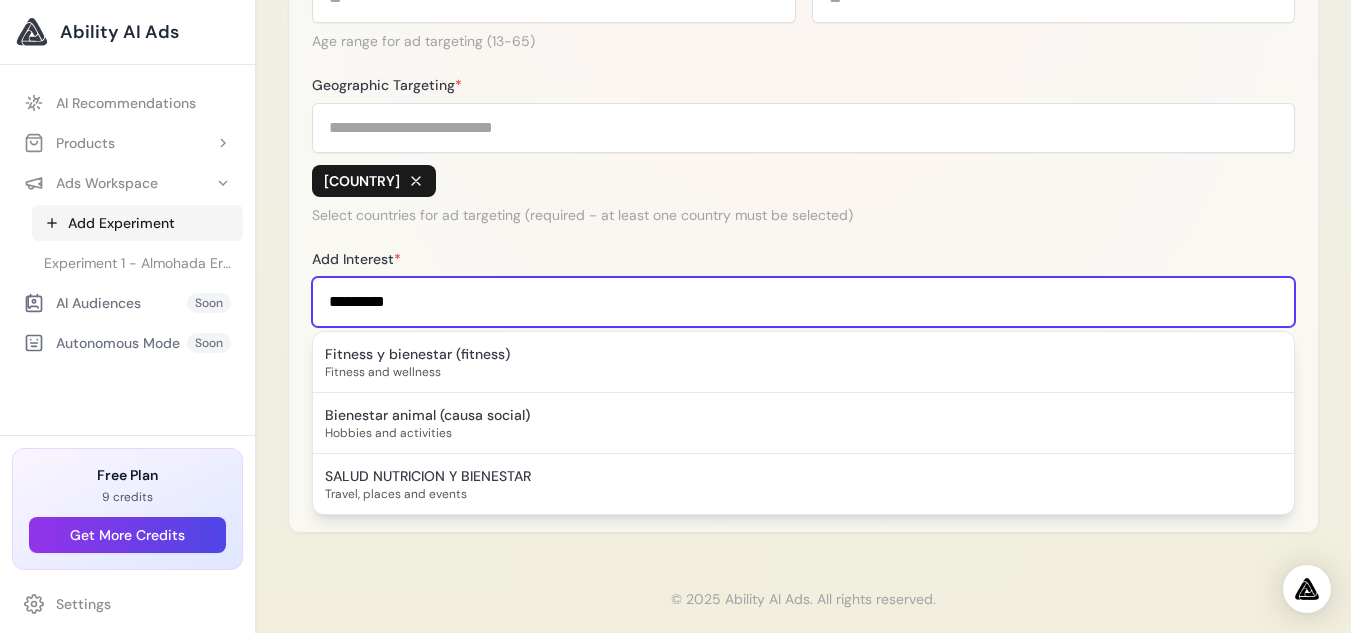 drag, startPoint x: 306, startPoint y: 269, endPoint x: 53, endPoint y: 190, distance: 265.04718 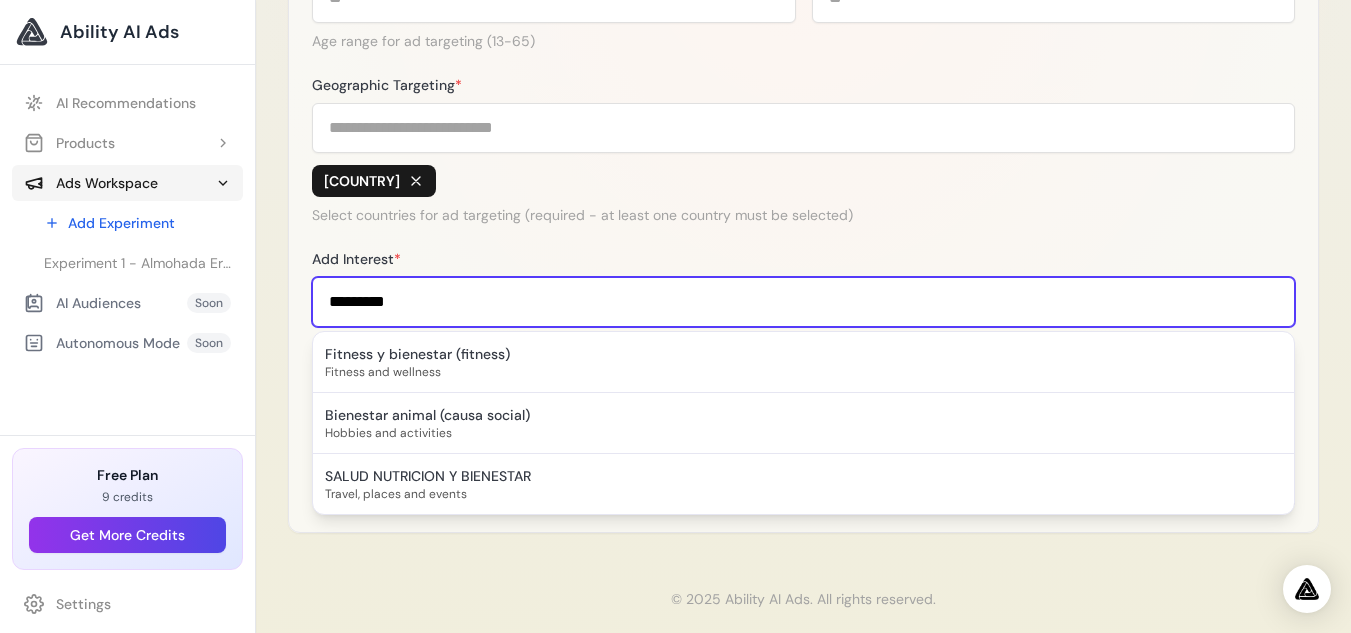 click on "Ability AI Ads
AI Recommendations
Products
Add Product" at bounding box center [675, -81] 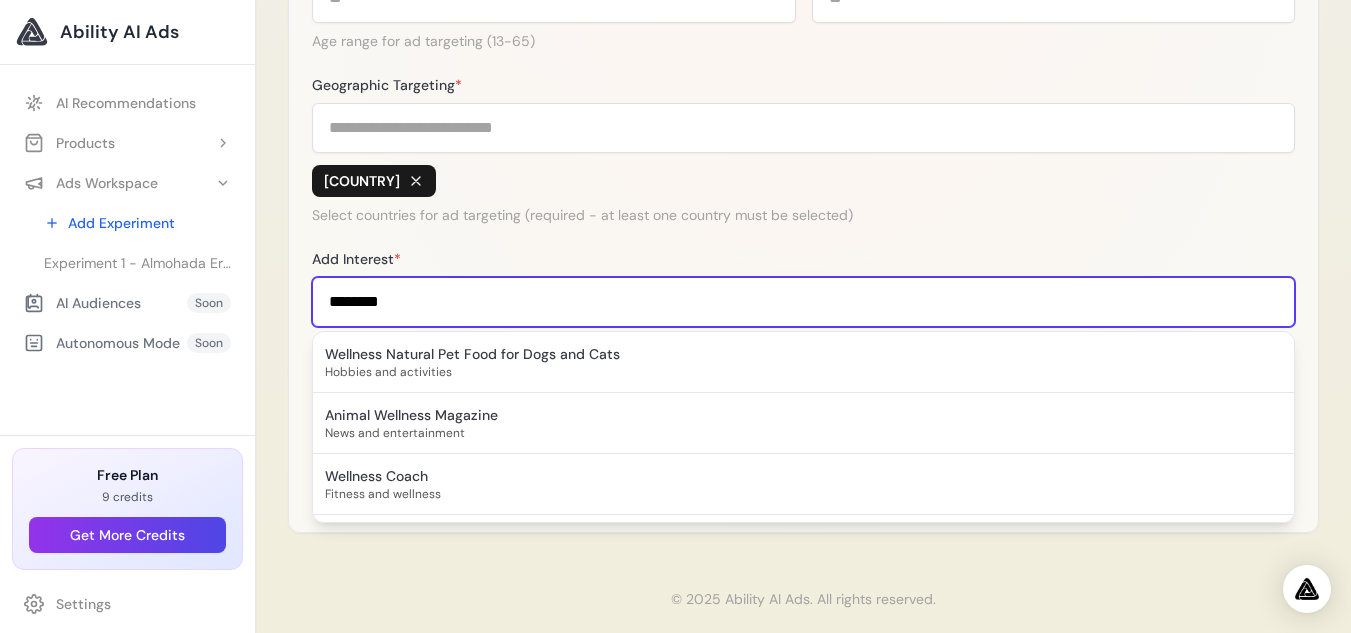 scroll, scrollTop: 419, scrollLeft: 0, axis: vertical 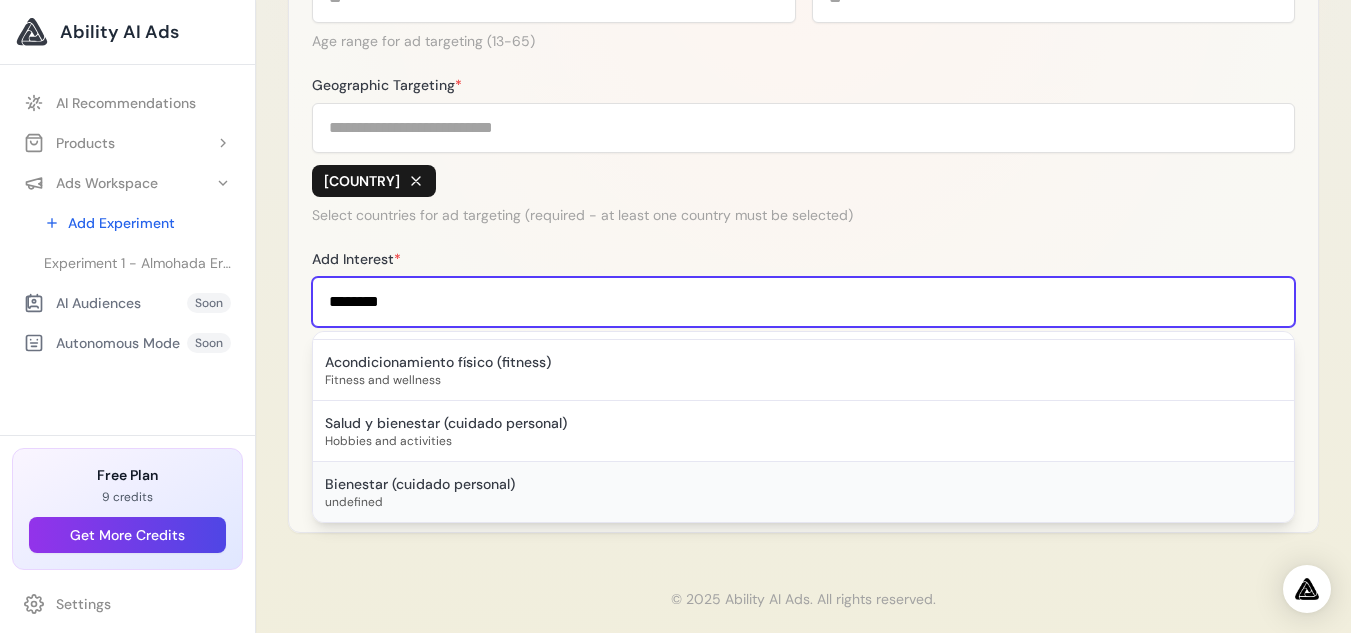 type on "********" 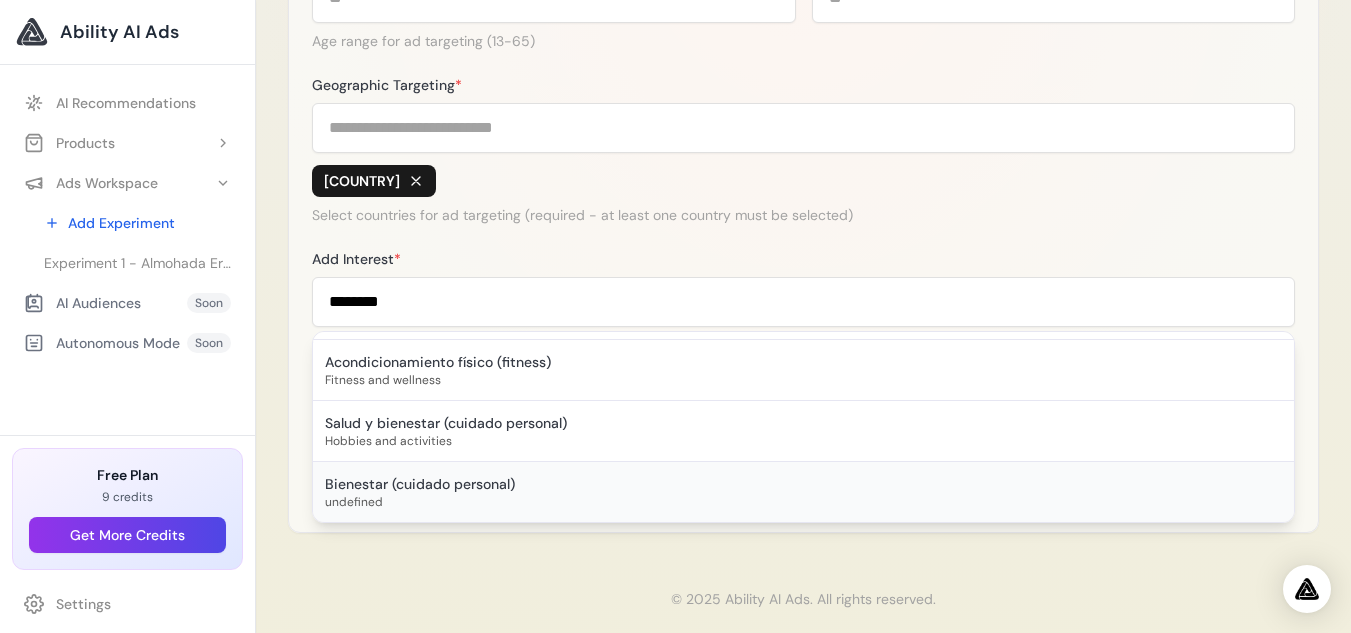 click on "Bienestar (cuidado personal)" at bounding box center (803, 484) 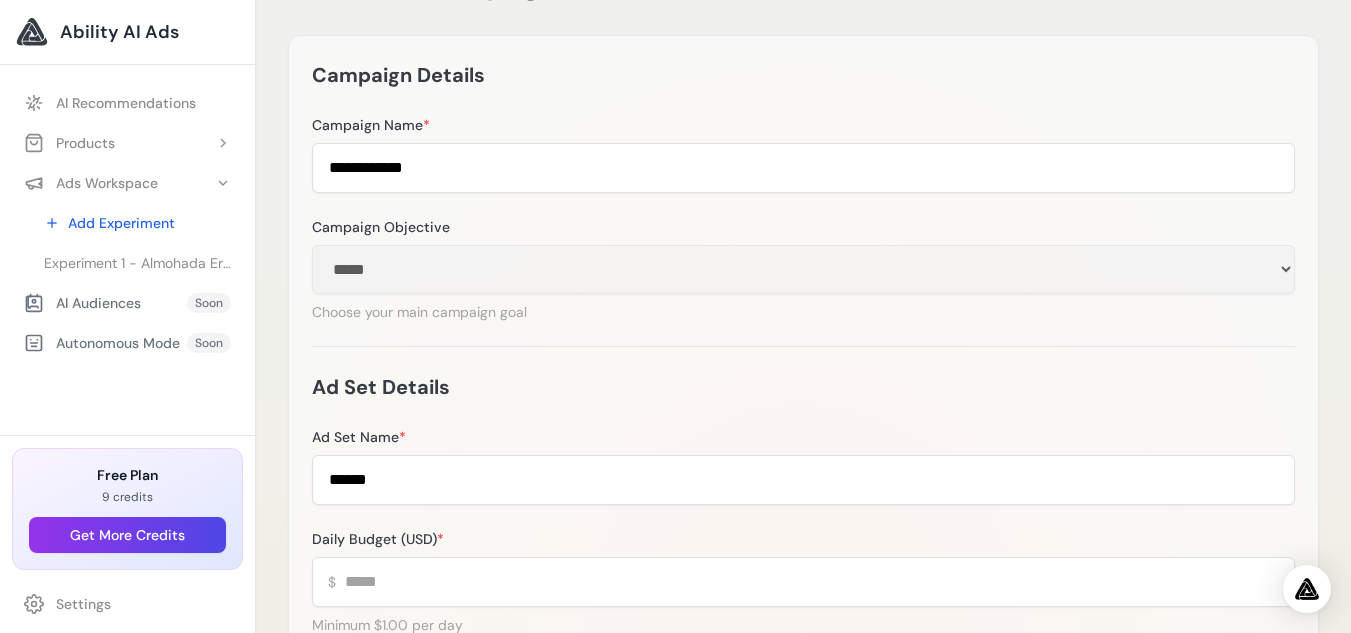 scroll, scrollTop: 129, scrollLeft: 0, axis: vertical 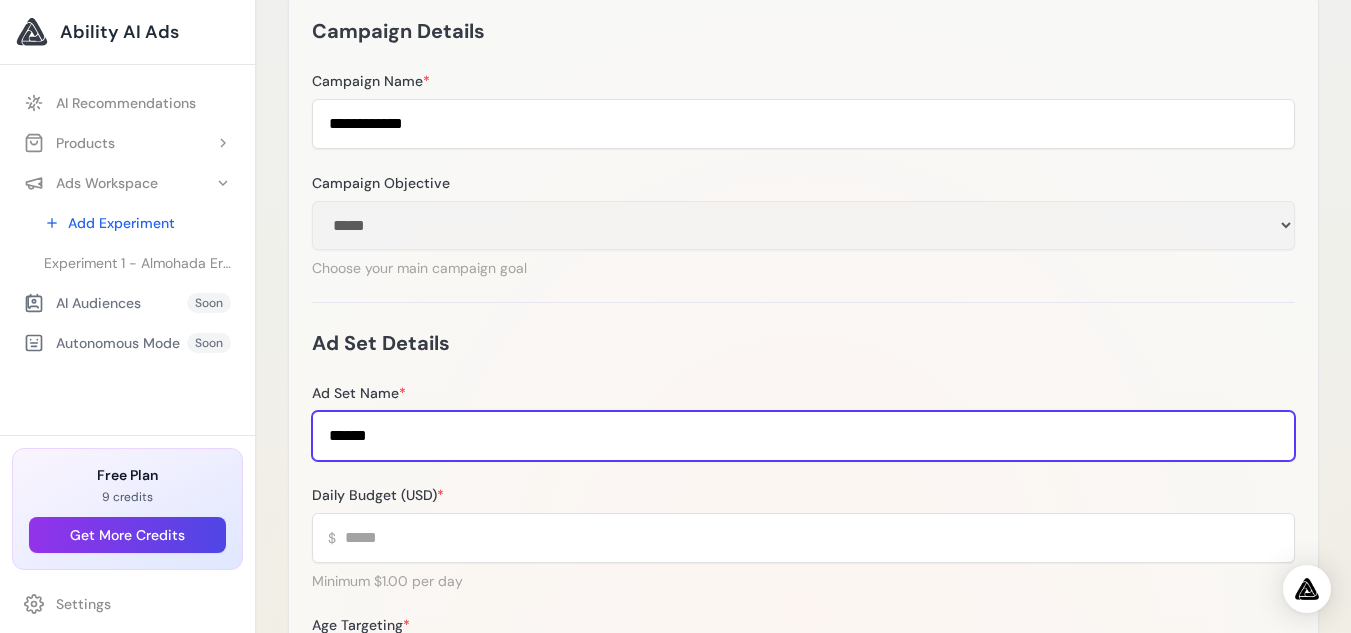 click on "******" at bounding box center (803, 436) 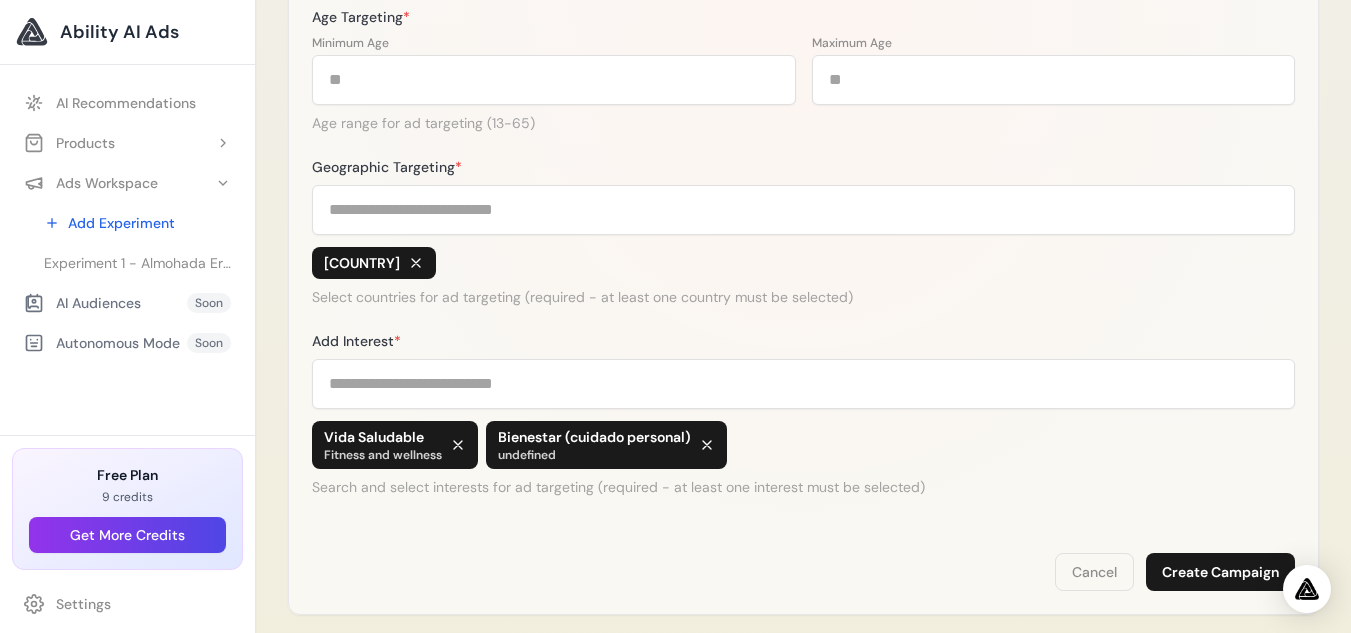 scroll, scrollTop: 843, scrollLeft: 0, axis: vertical 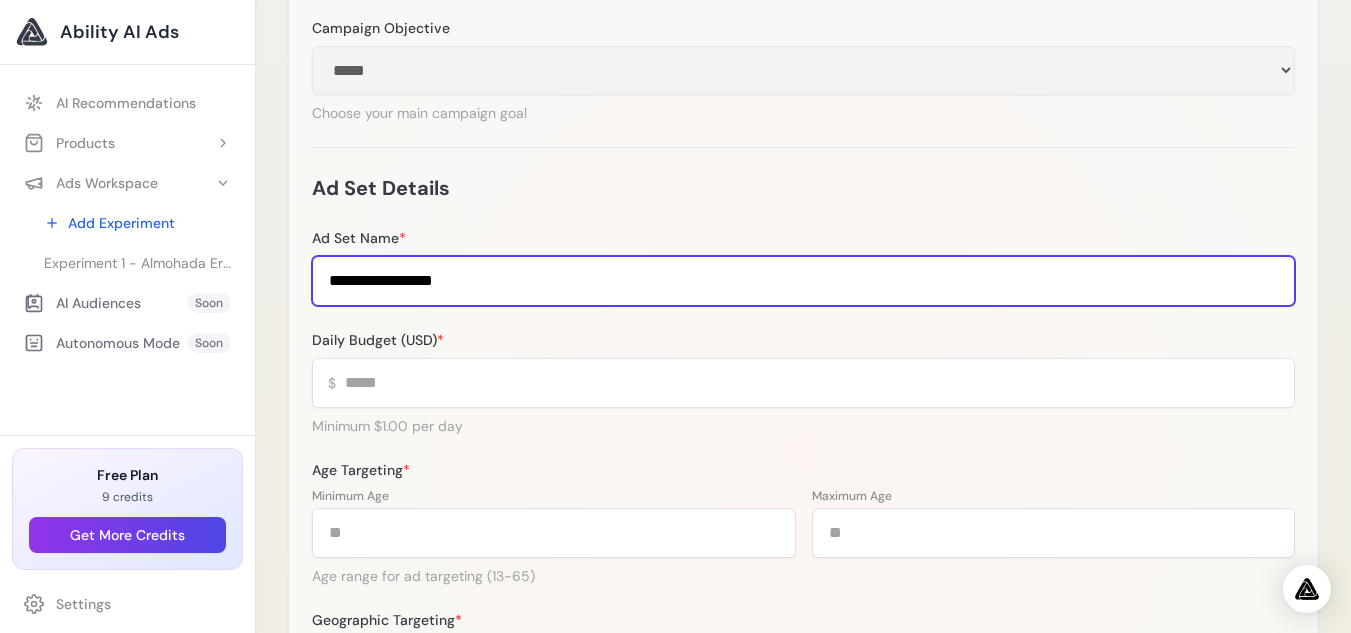 type on "**********" 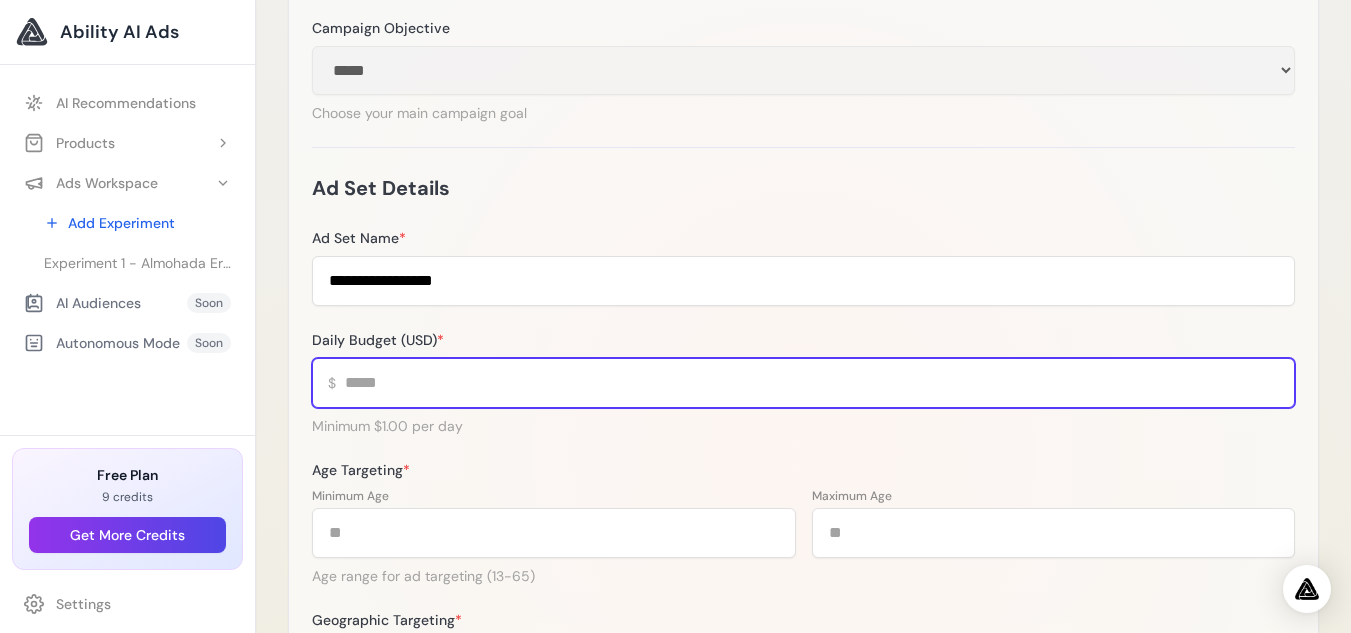 click on "*" at bounding box center [803, 383] 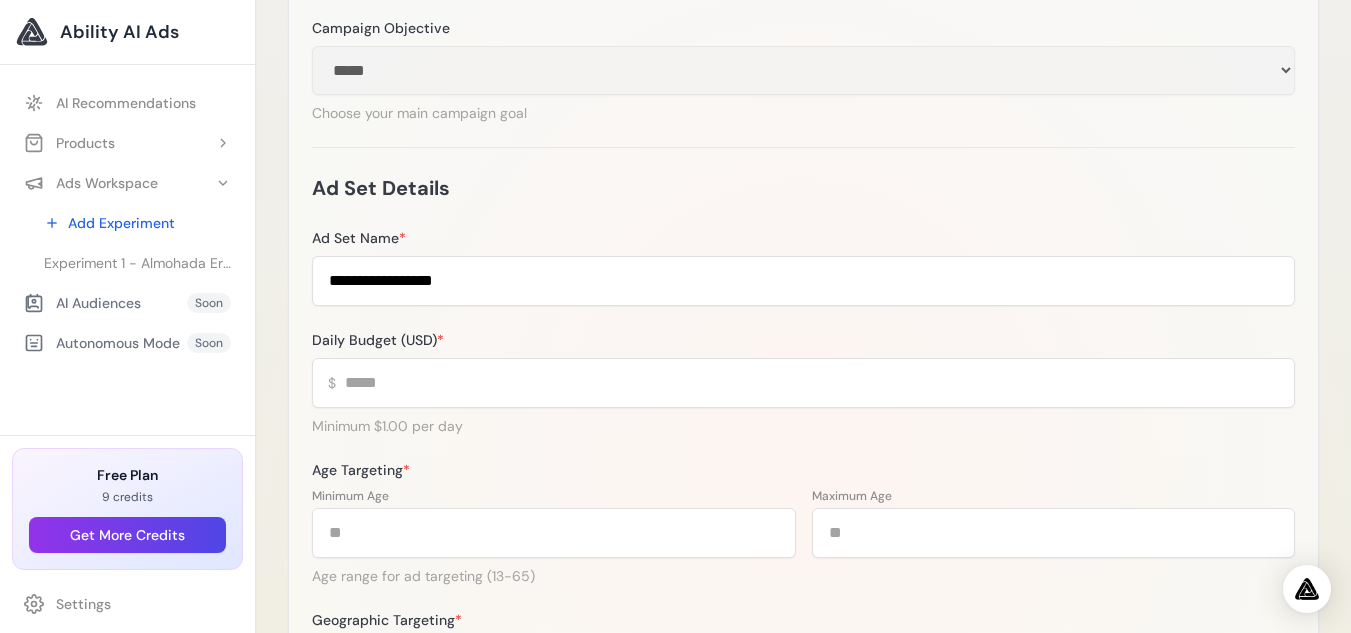 click on "**********" at bounding box center (803, 454) 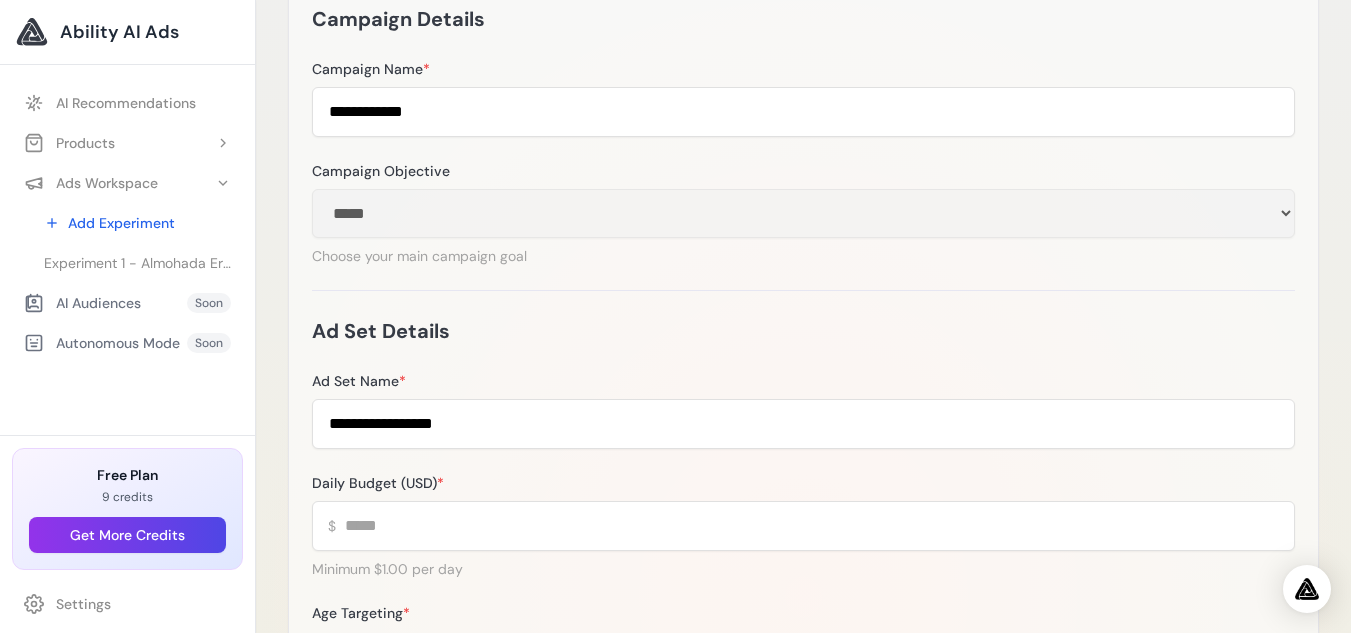 scroll, scrollTop: 156, scrollLeft: 0, axis: vertical 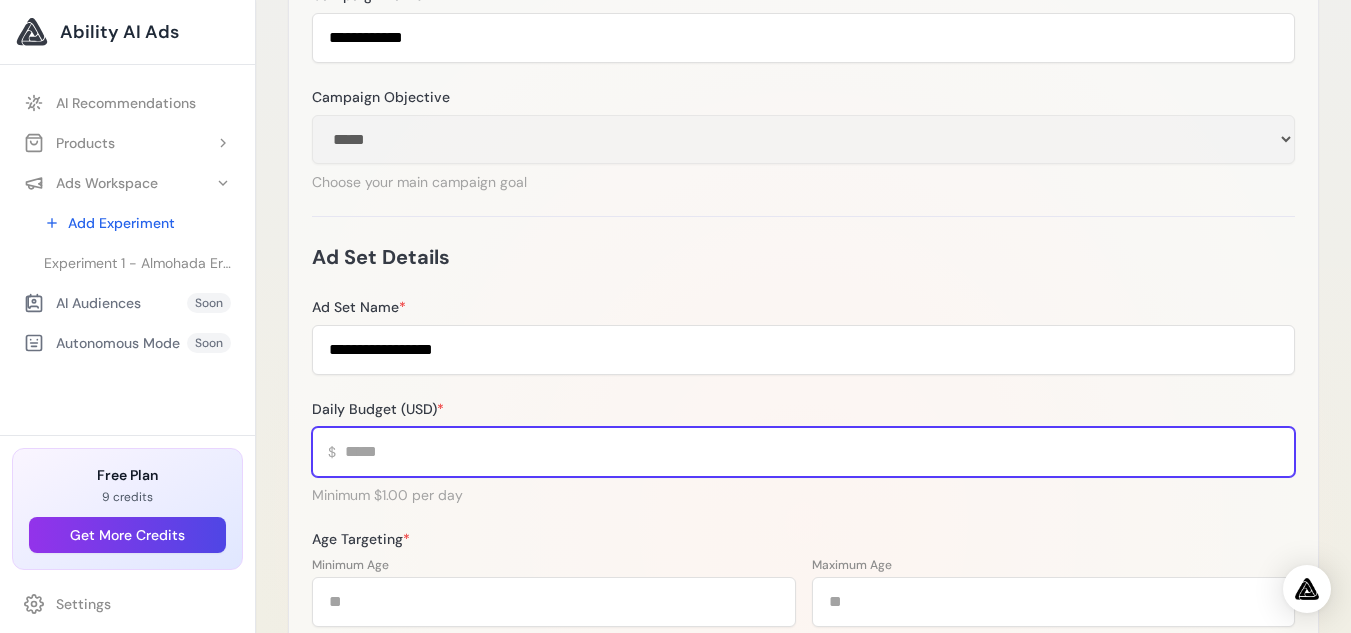 click on "*" at bounding box center (803, 452) 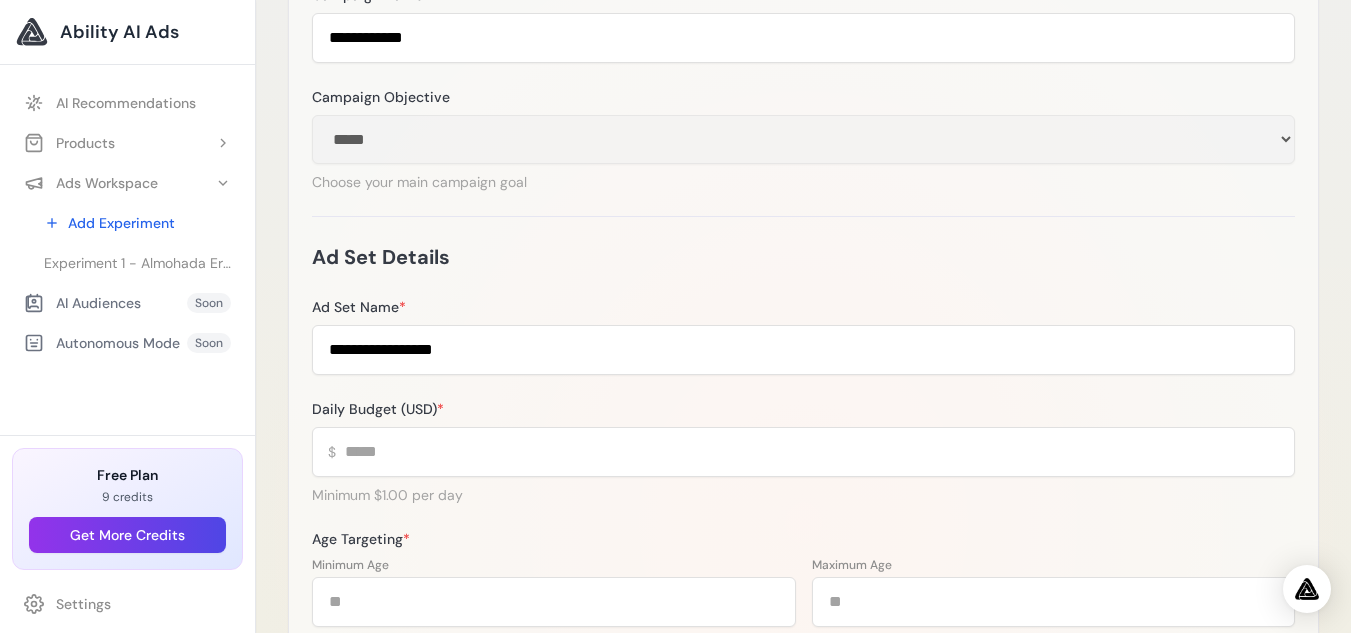 click on "**********" at bounding box center (803, 617) 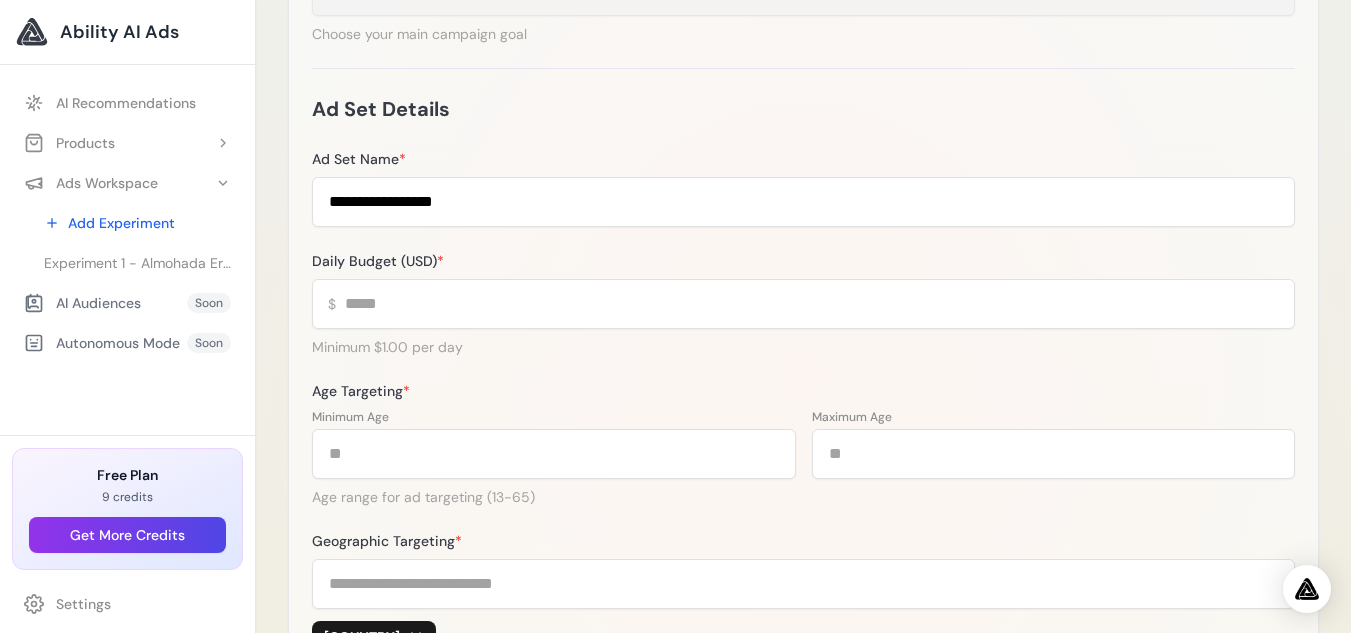 scroll, scrollTop: 480, scrollLeft: 0, axis: vertical 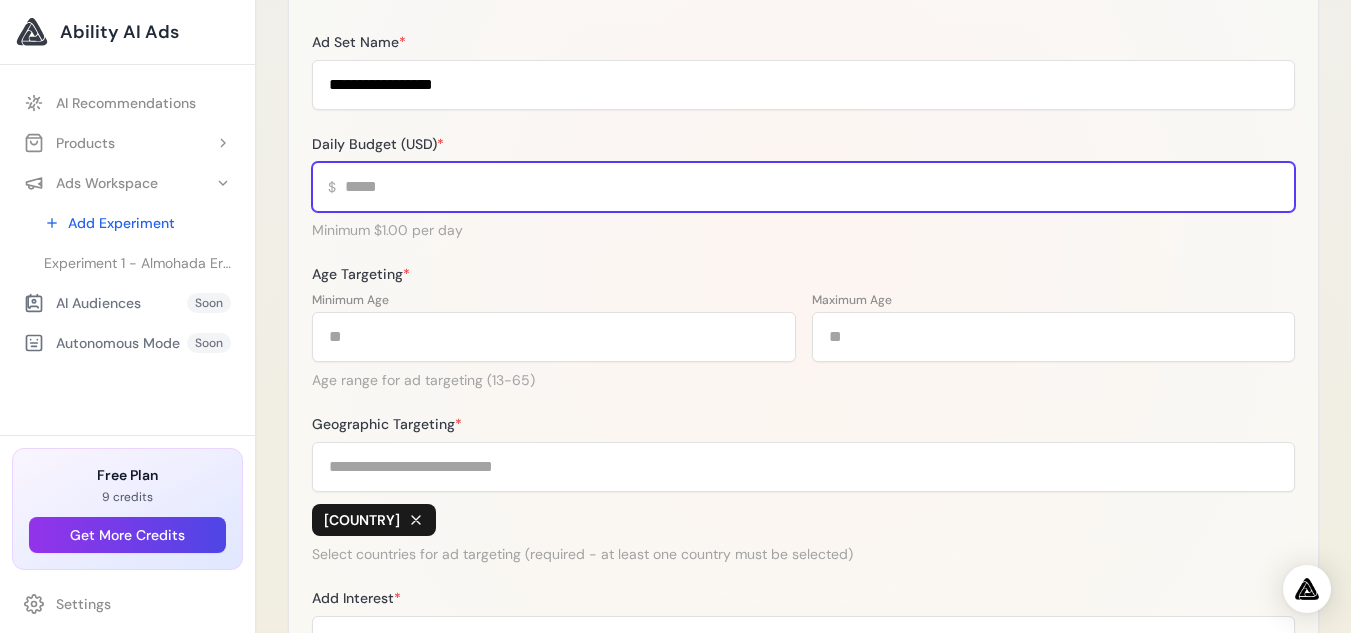 click on "*" at bounding box center (803, 187) 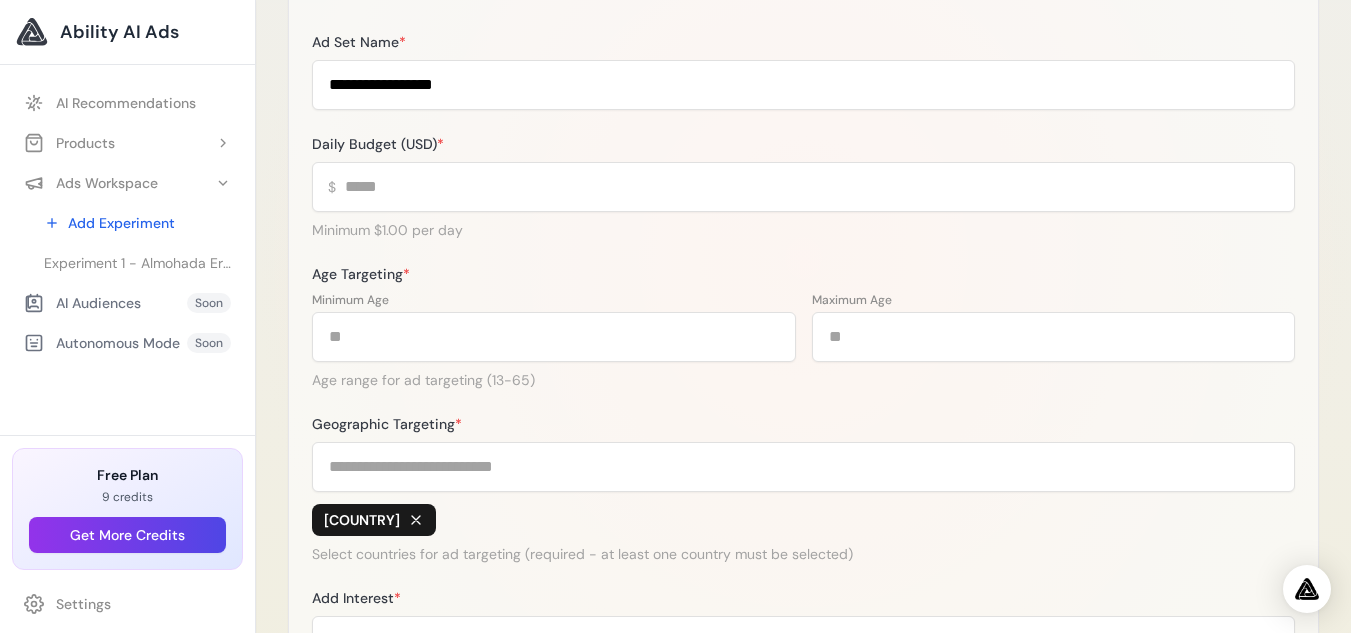 click on "**********" at bounding box center (803, 220) 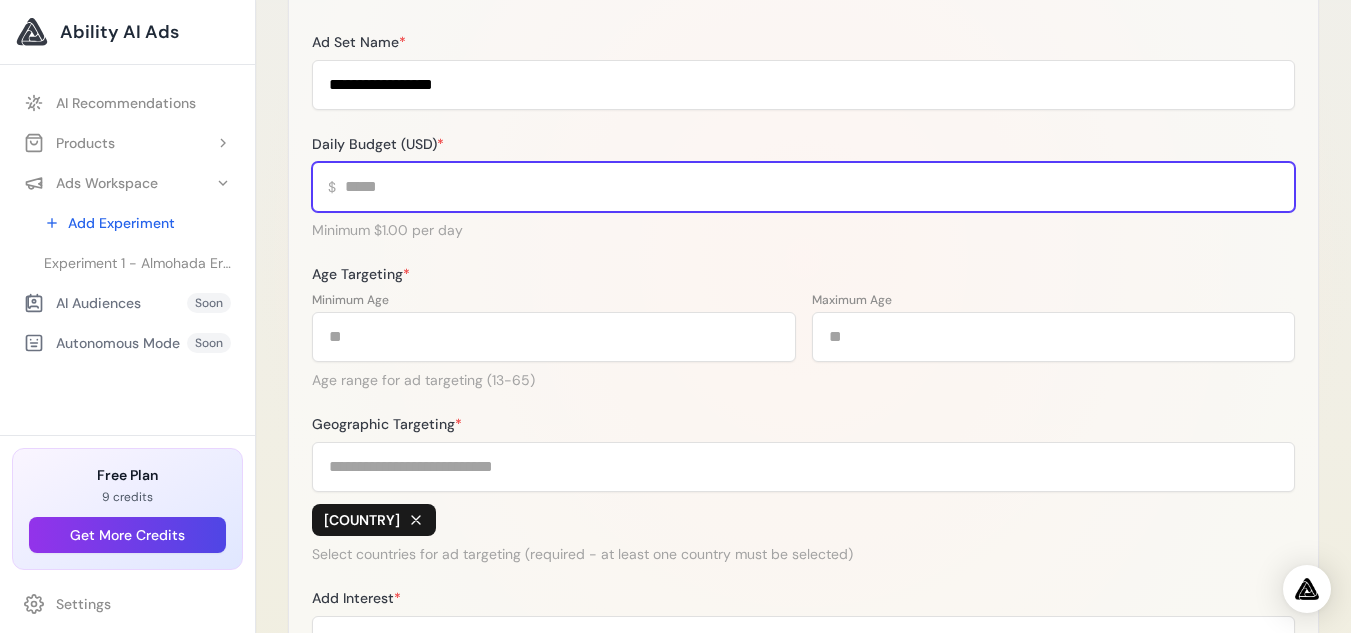 click on "*" at bounding box center (803, 187) 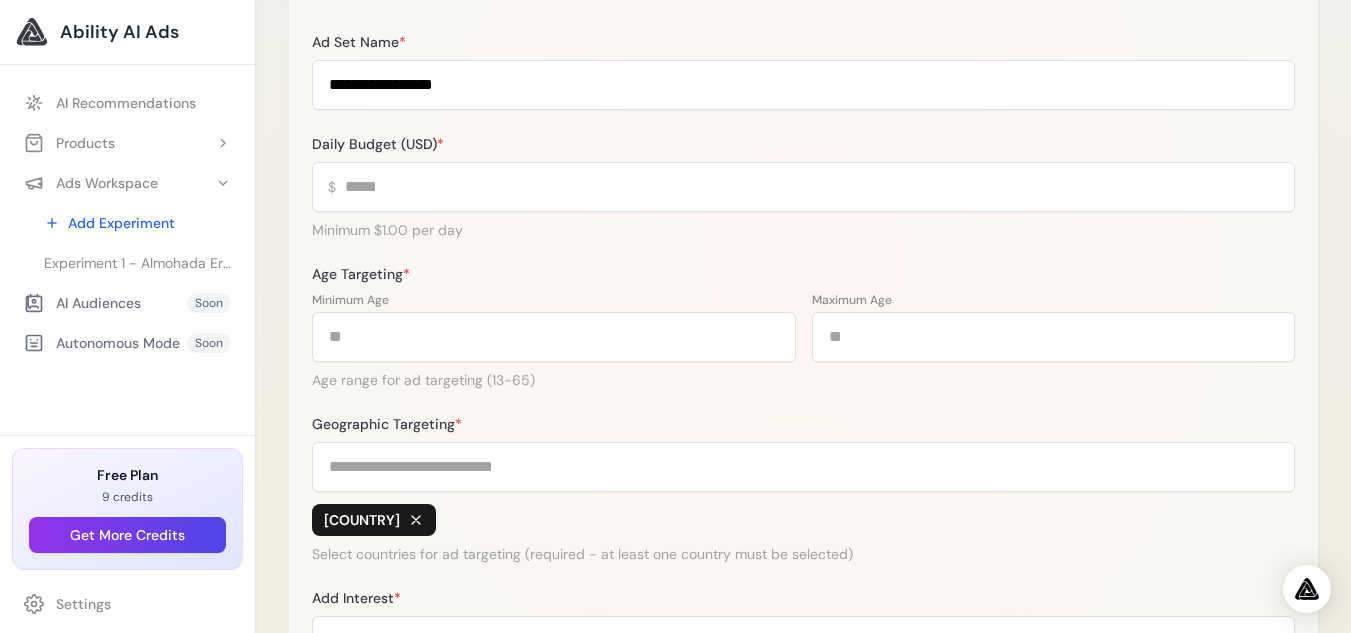 click on "**********" at bounding box center (803, 258) 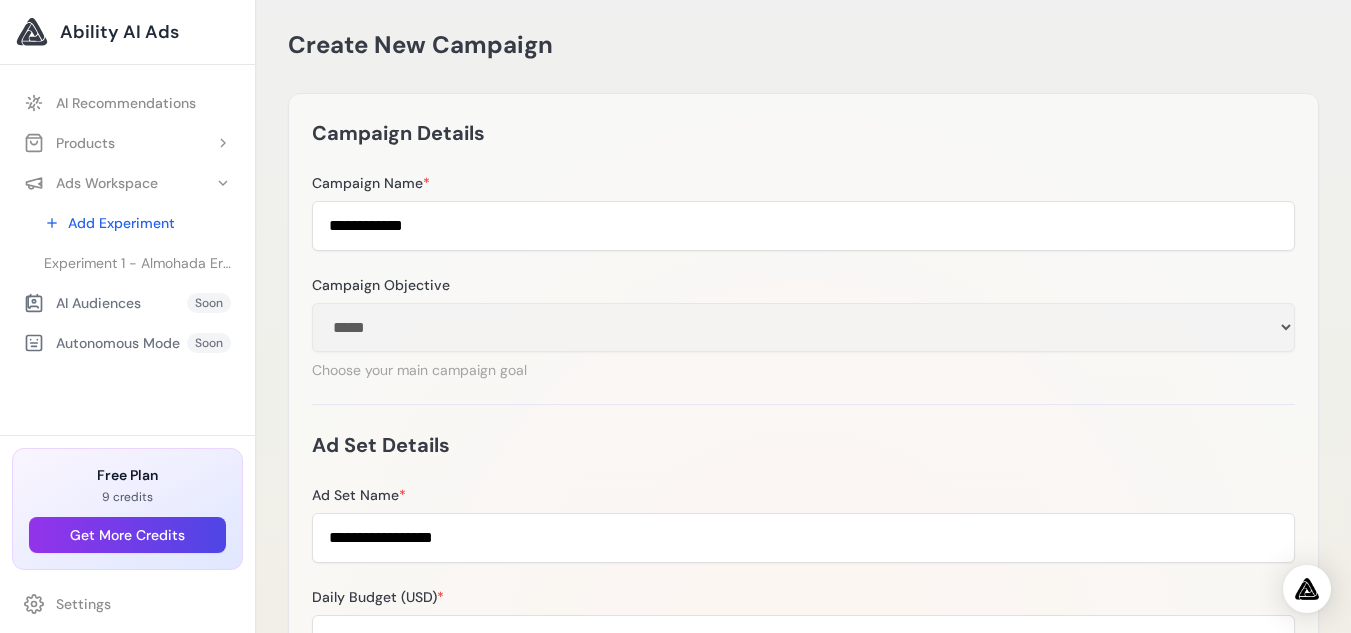 scroll, scrollTop: 0, scrollLeft: 0, axis: both 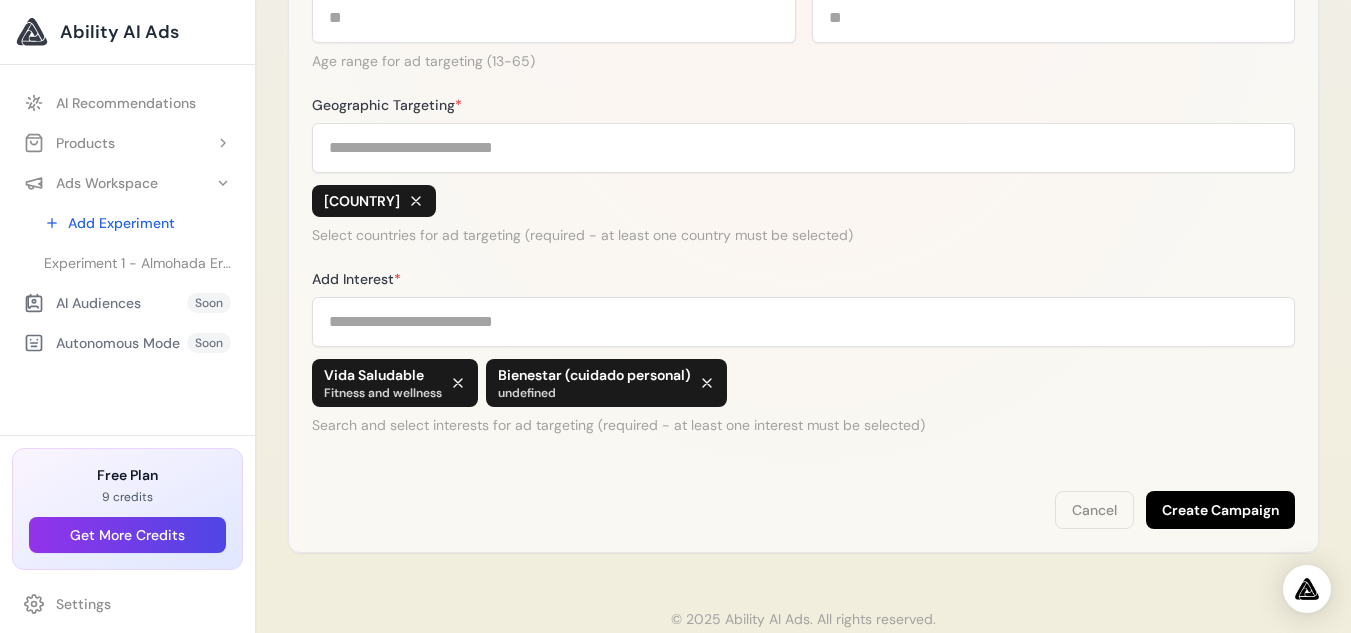 click on "Create Campaign" at bounding box center [1220, 510] 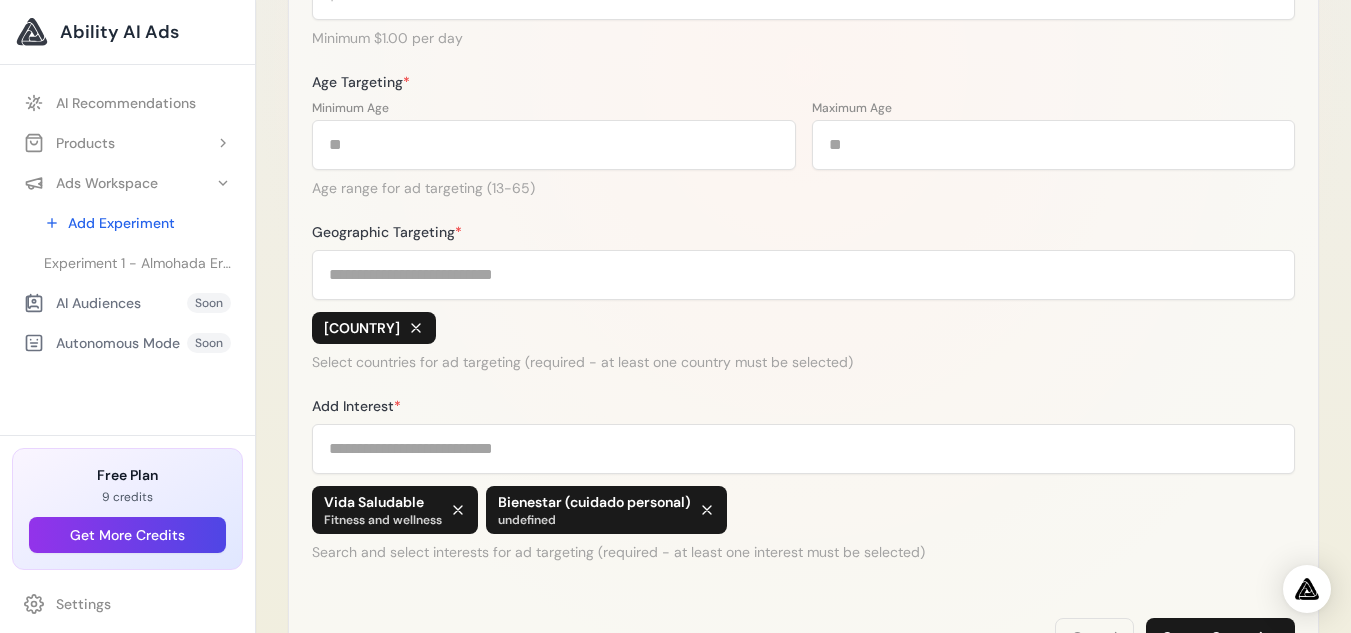 scroll, scrollTop: 789, scrollLeft: 0, axis: vertical 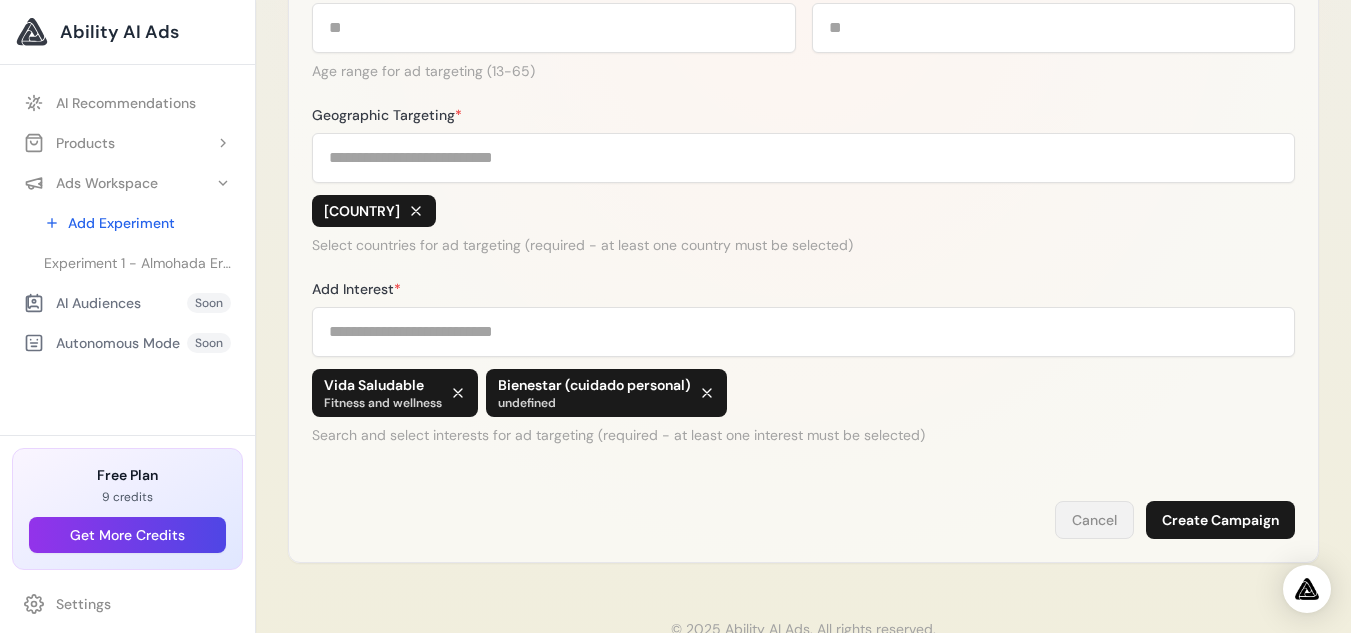 click on "Cancel" at bounding box center (1094, 520) 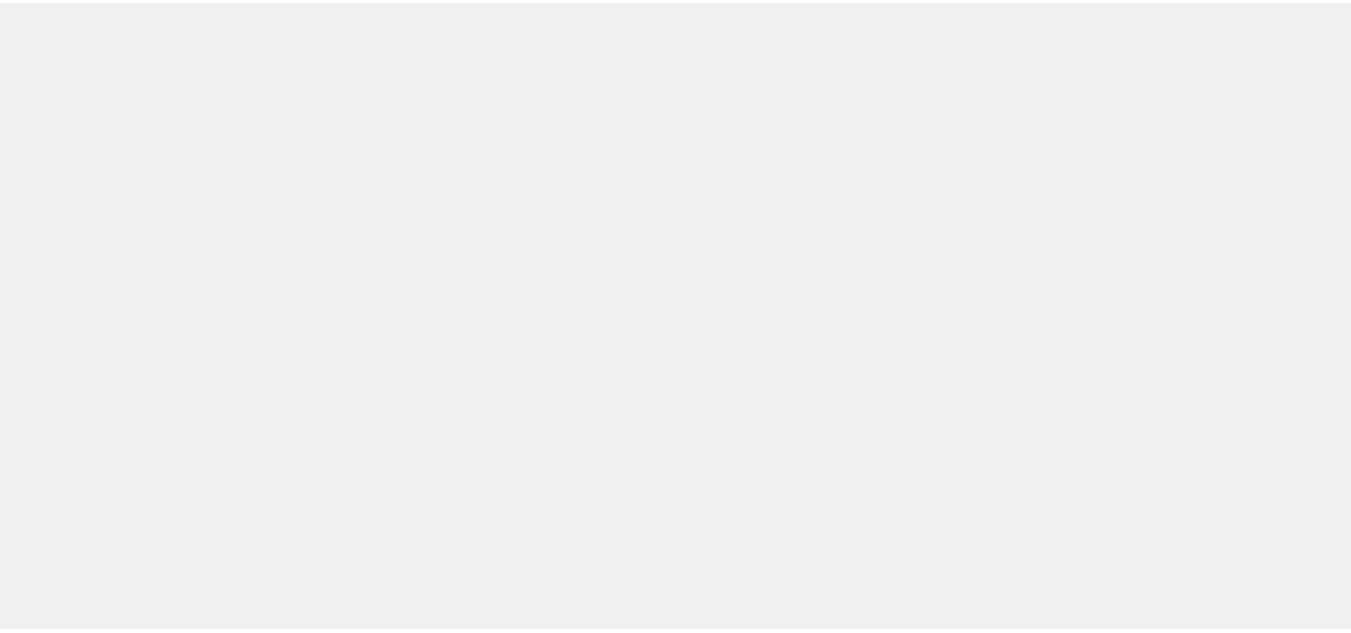scroll, scrollTop: 0, scrollLeft: 0, axis: both 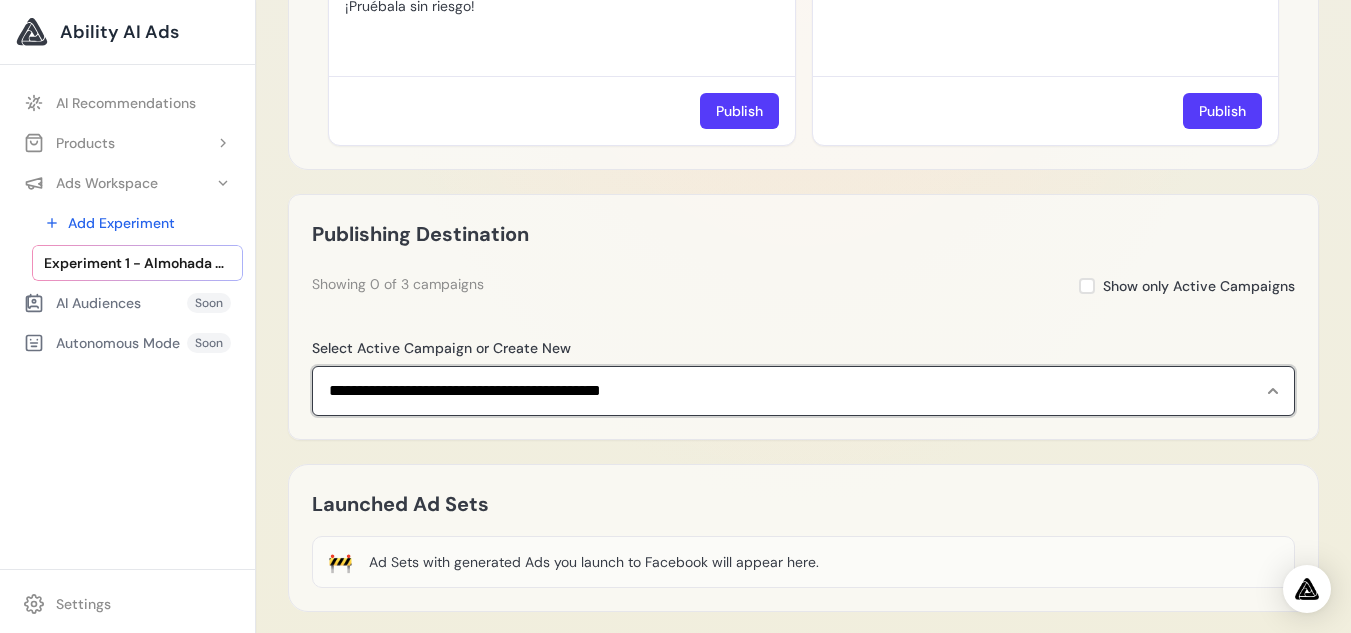 click on "**********" at bounding box center (803, 391) 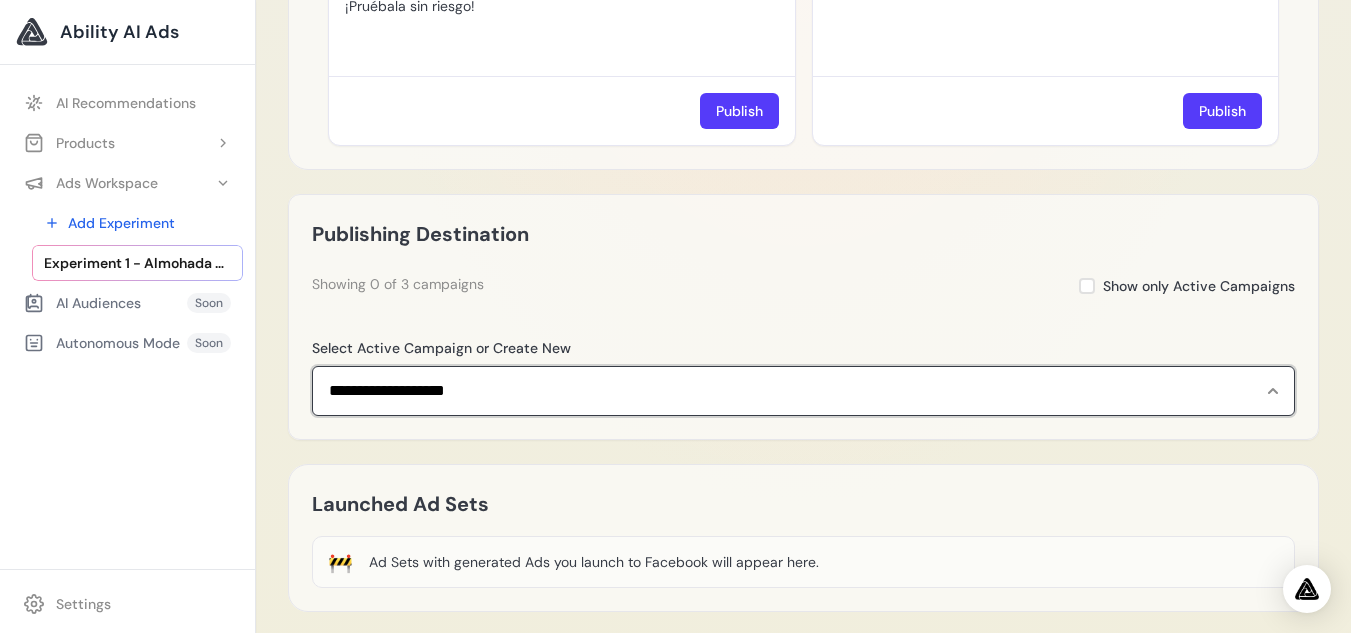 click on "**********" at bounding box center [803, 391] 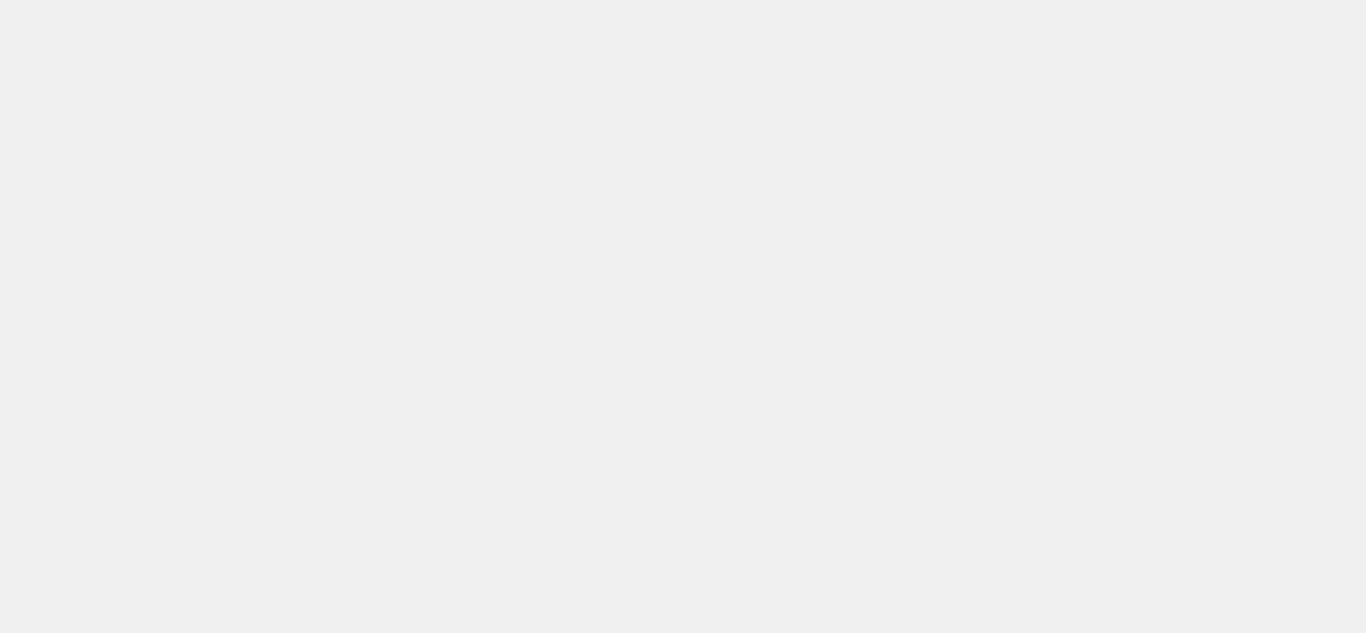 scroll, scrollTop: 0, scrollLeft: 0, axis: both 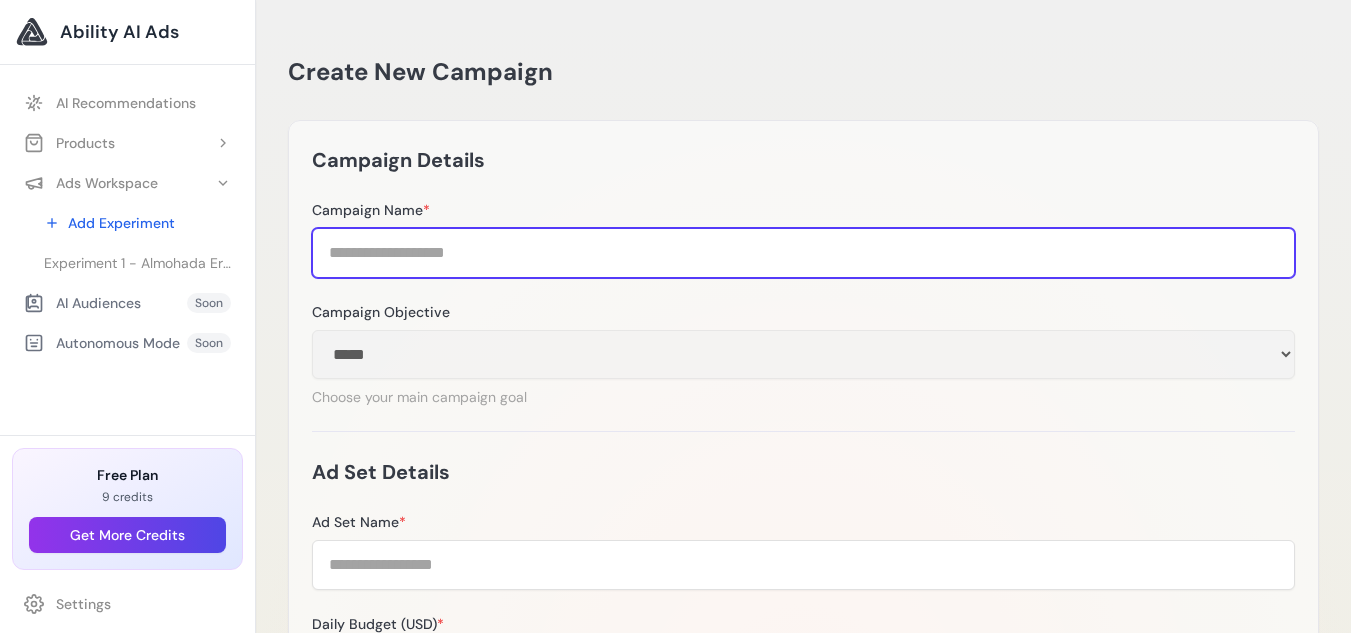 click on "Campaign Name  *" at bounding box center [803, 253] 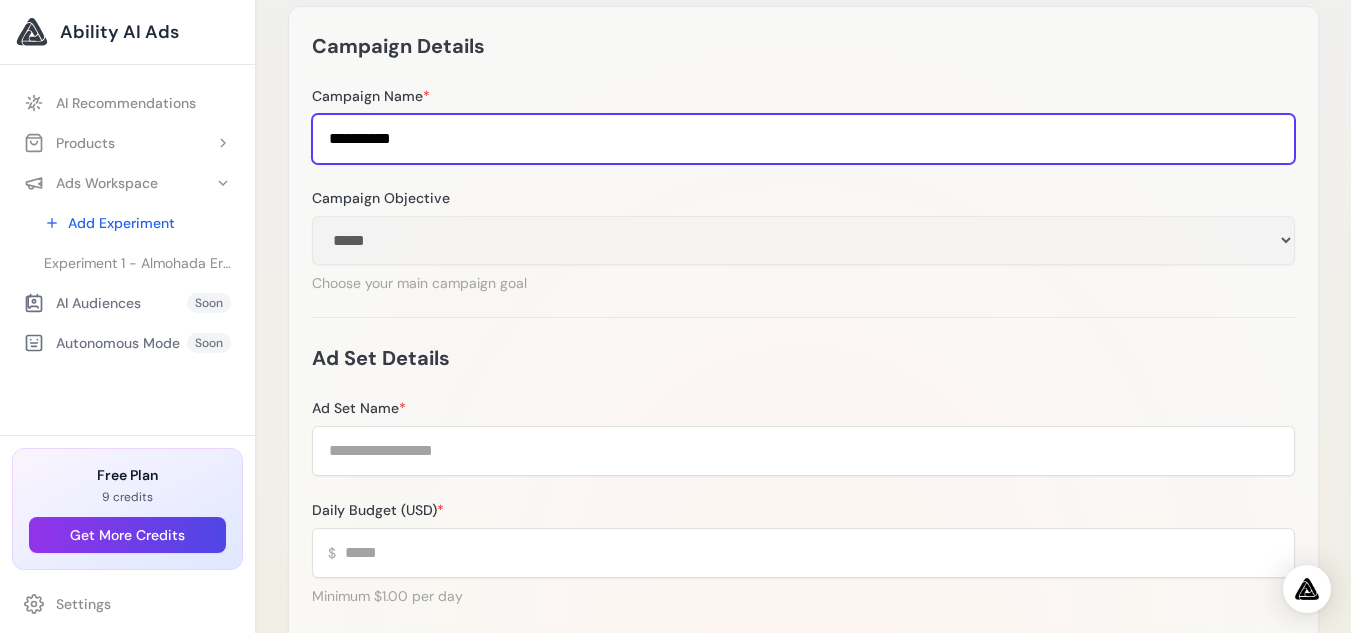 scroll, scrollTop: 116, scrollLeft: 0, axis: vertical 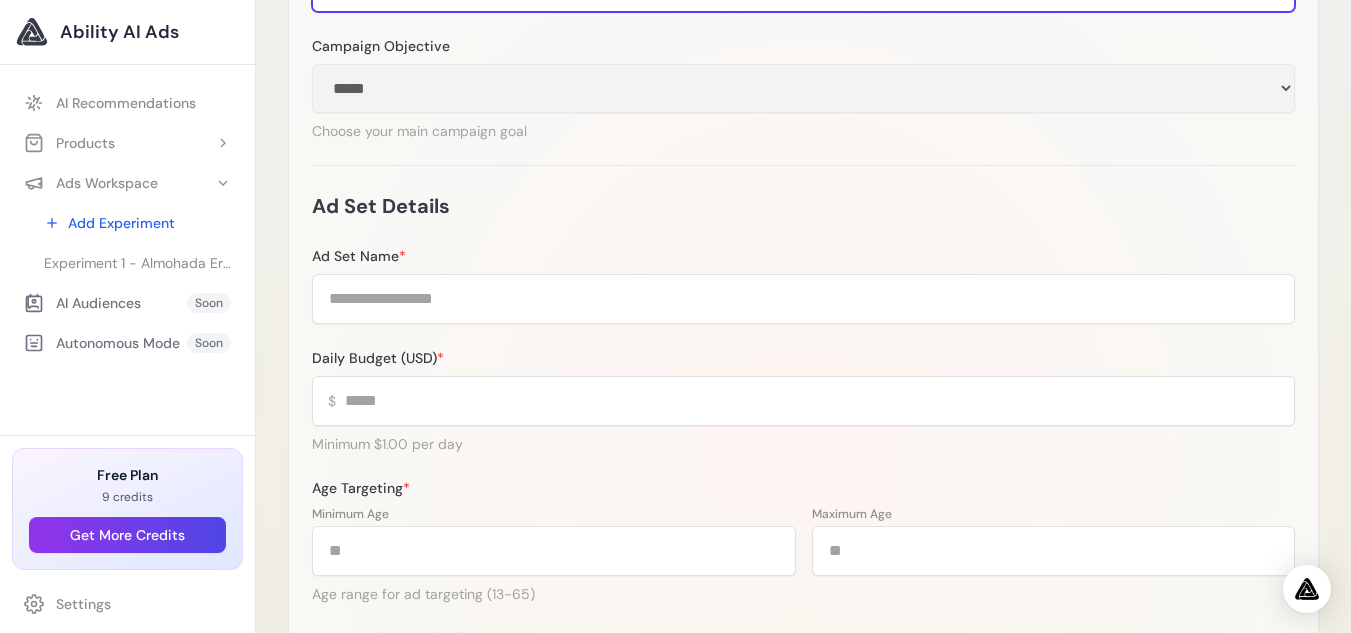 type on "**********" 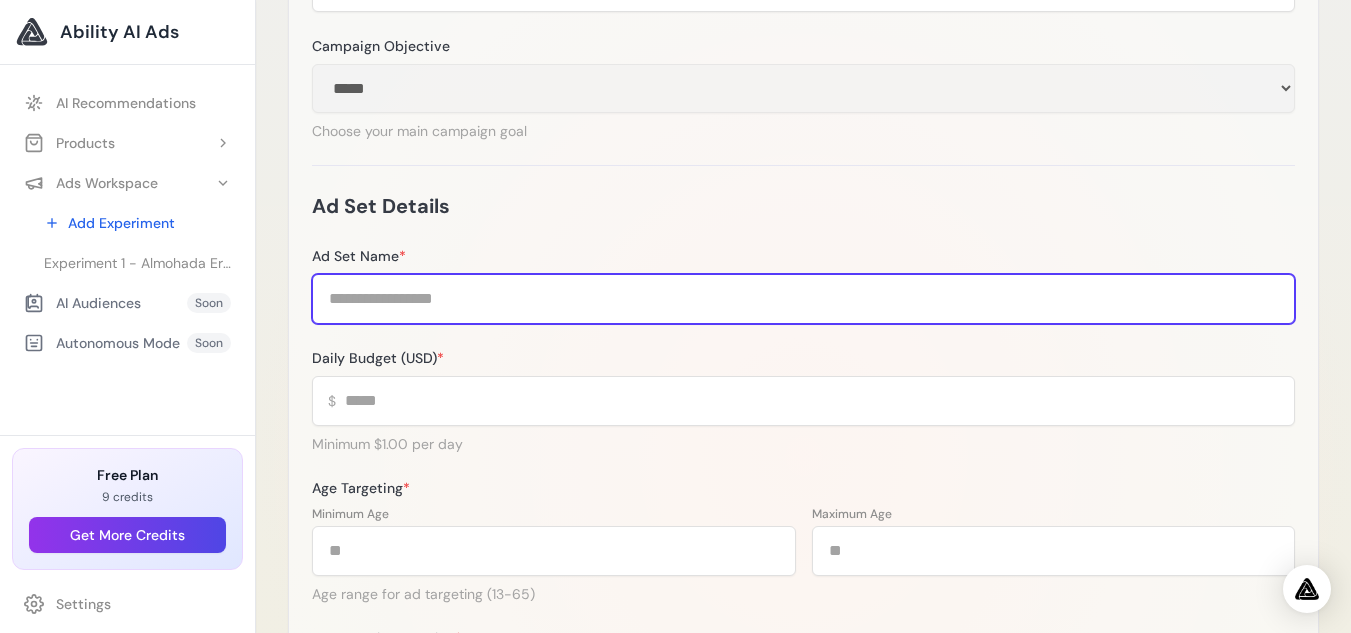 click on "Ad Set Name  *" at bounding box center [803, 299] 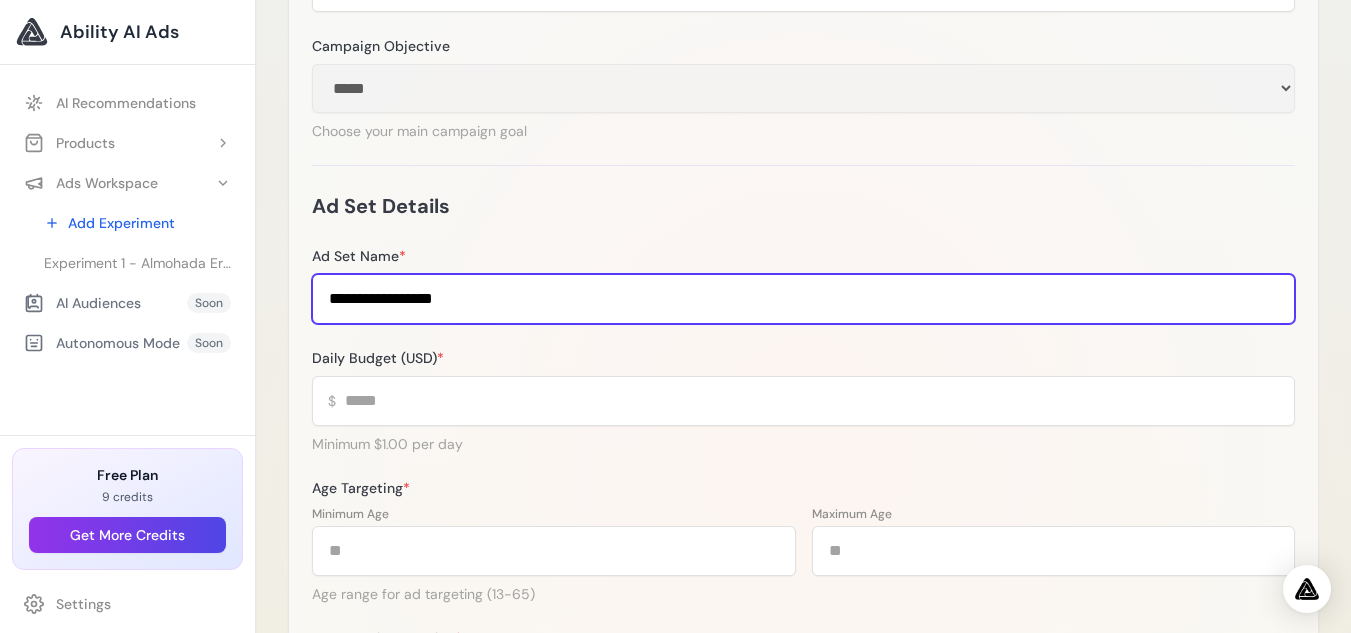 type on "**********" 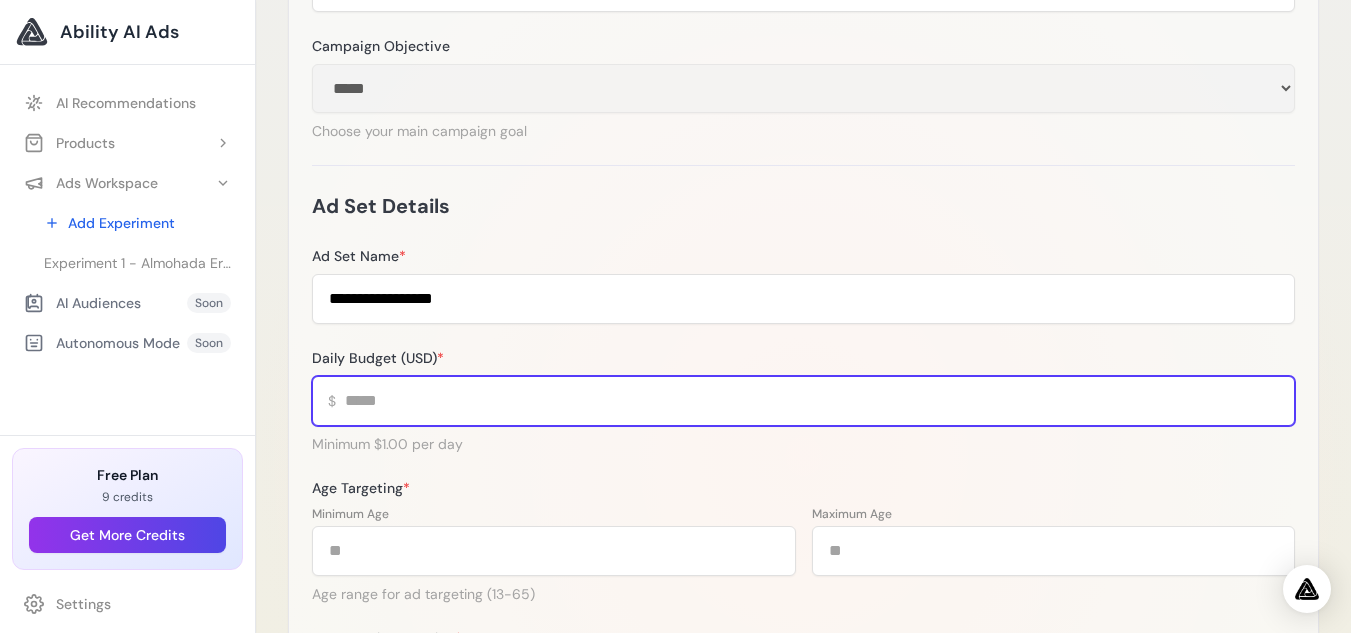 click on "Daily Budget (USD)  *" at bounding box center (803, 401) 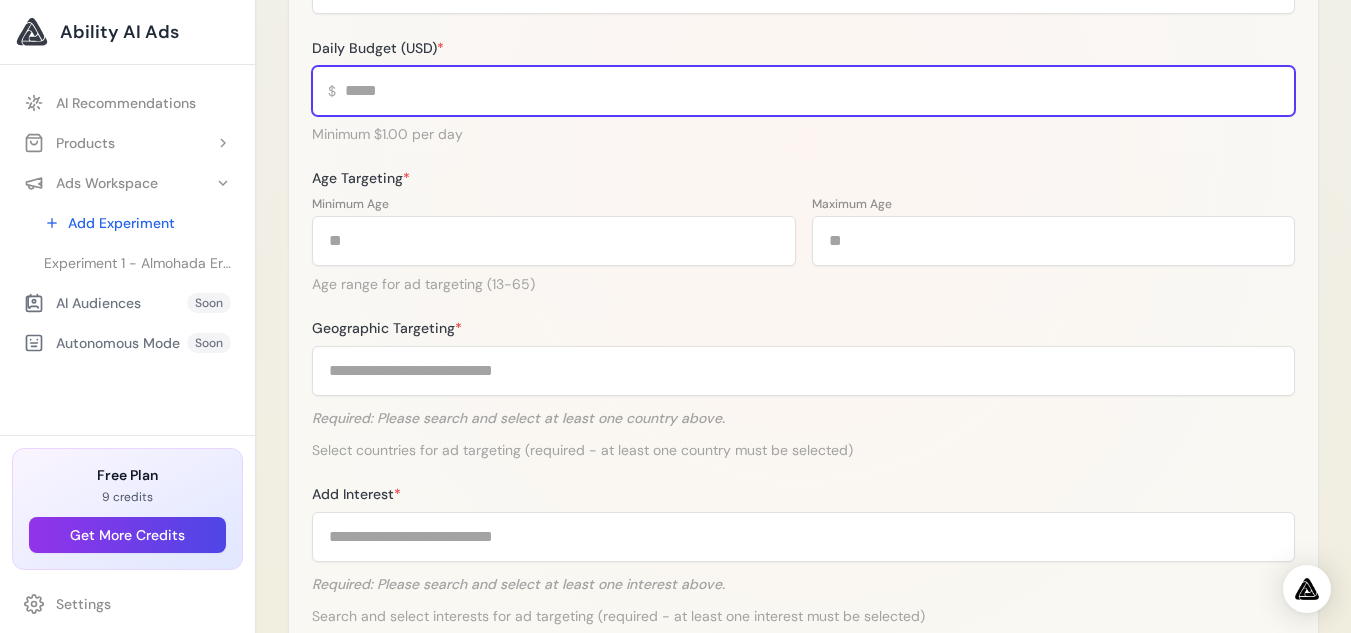 scroll, scrollTop: 591, scrollLeft: 0, axis: vertical 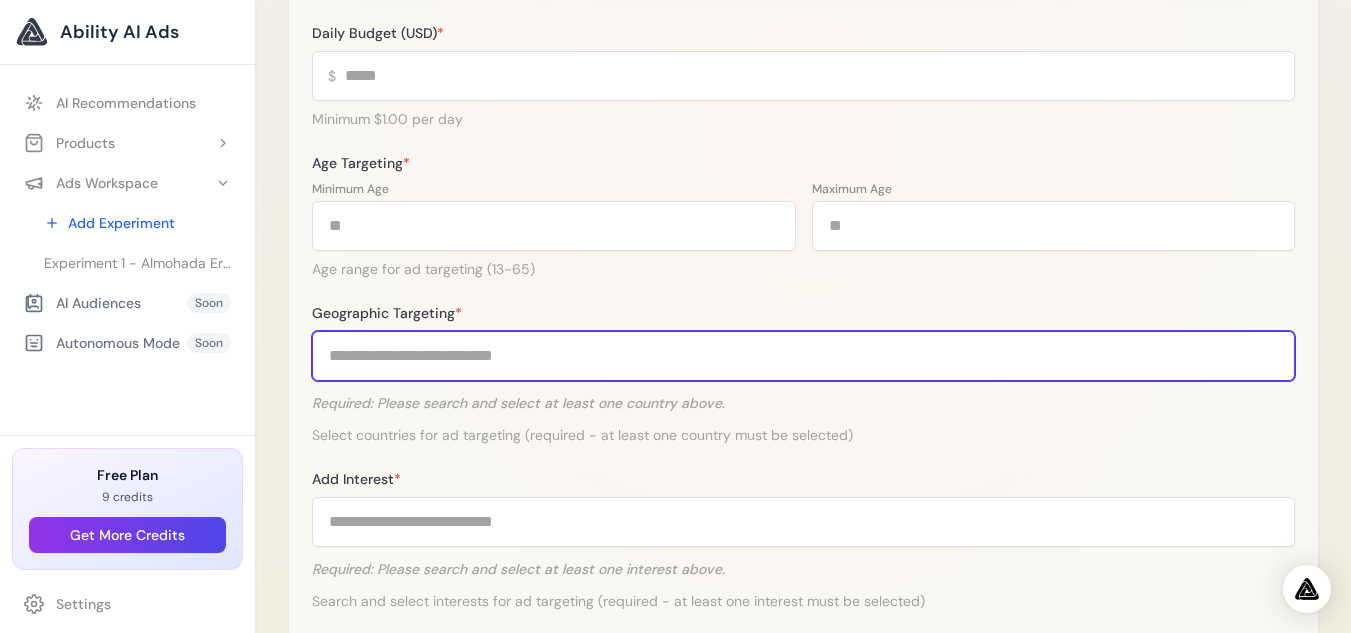 click on "Geographic Targeting  *" at bounding box center (803, 356) 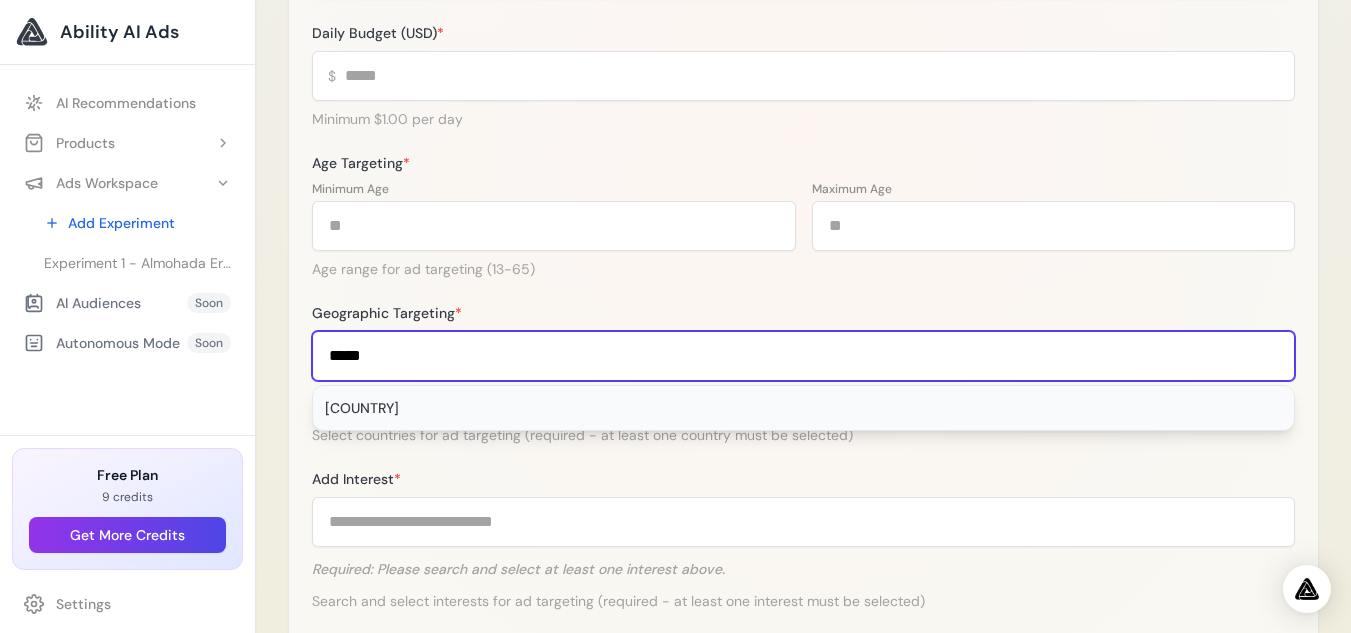 type on "*****" 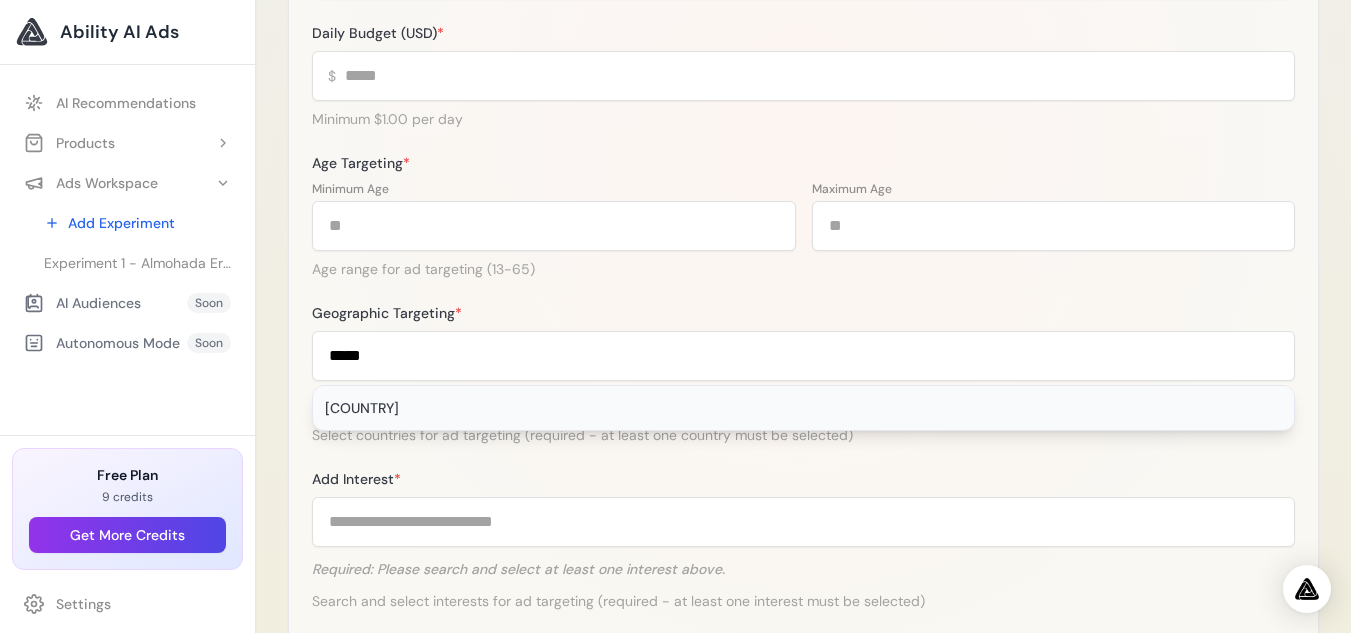 click on "[COUNTRY]" at bounding box center (803, 408) 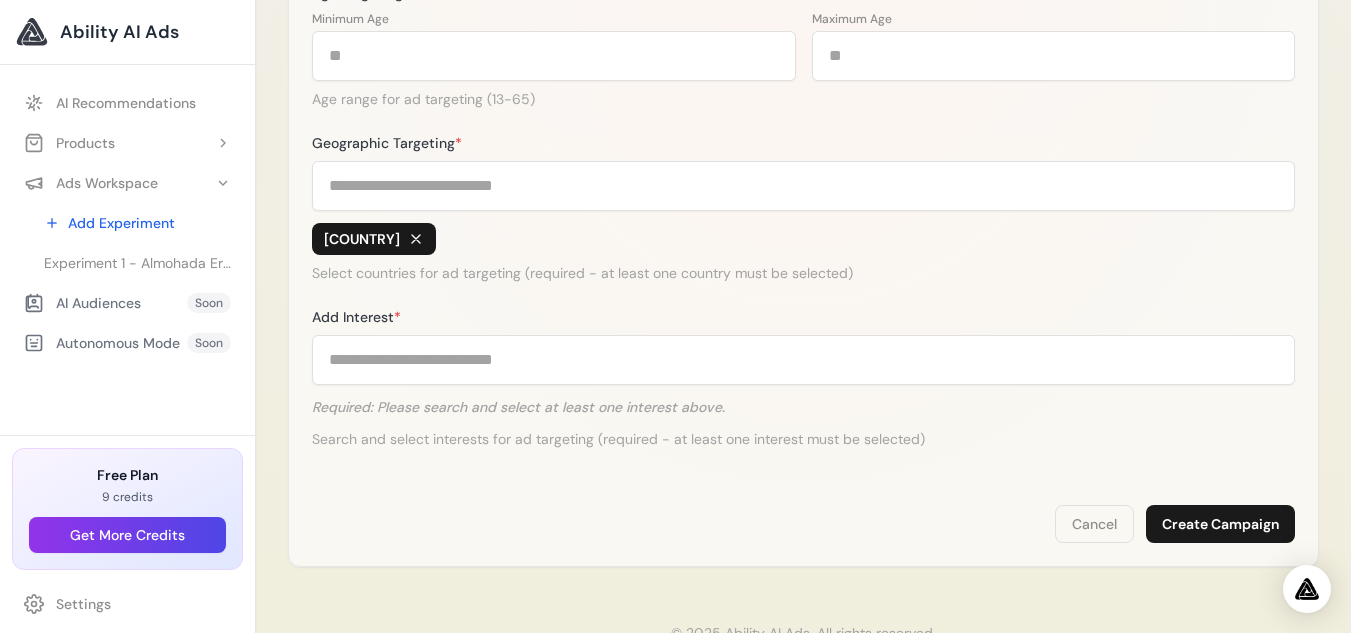 scroll, scrollTop: 792, scrollLeft: 0, axis: vertical 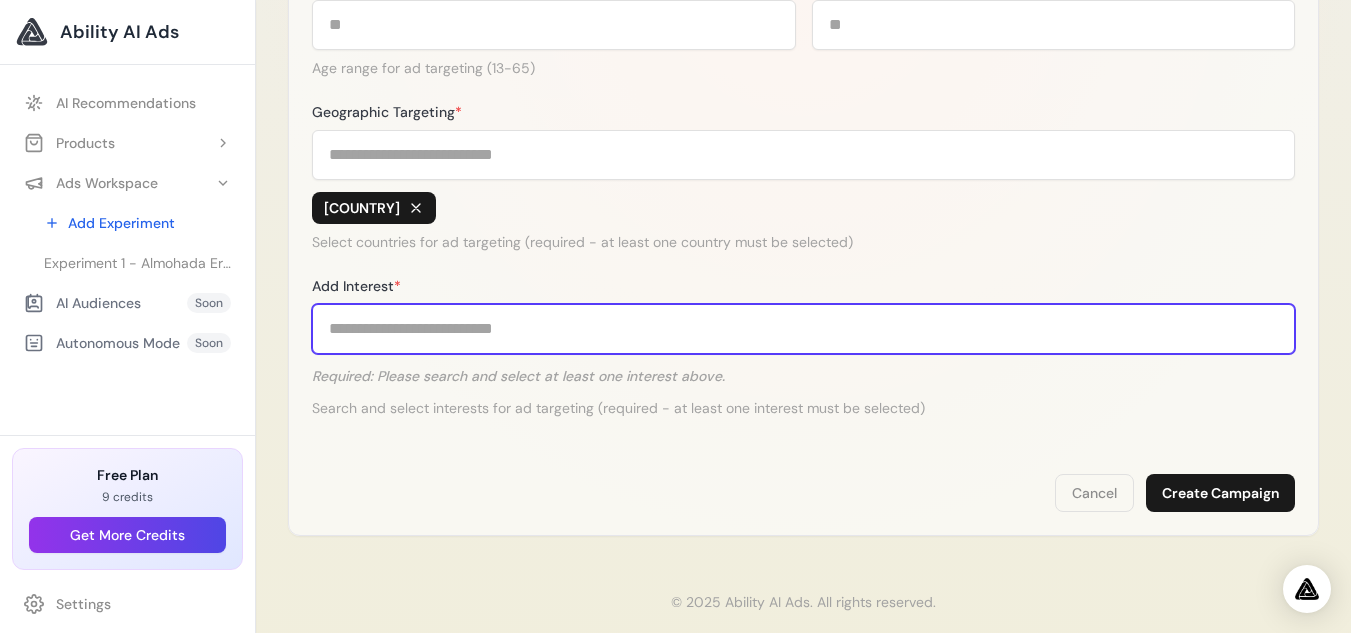 click on "Add Interest  *" at bounding box center [803, 329] 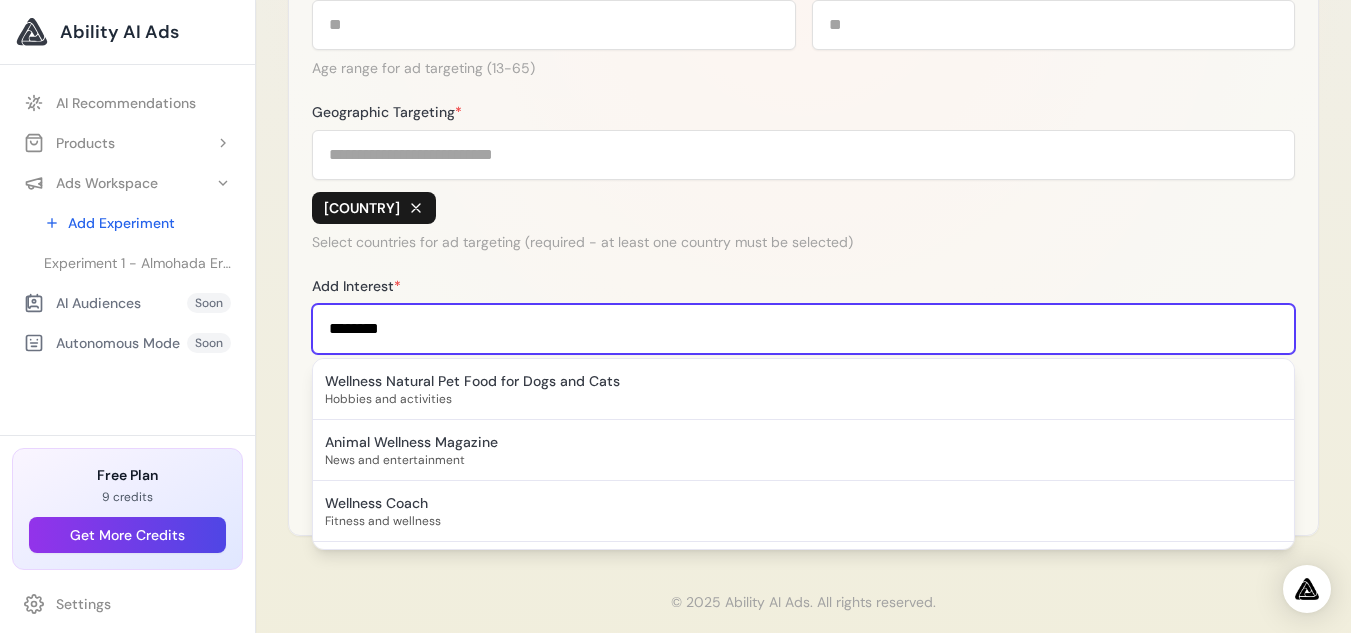 click on "********" at bounding box center (803, 329) 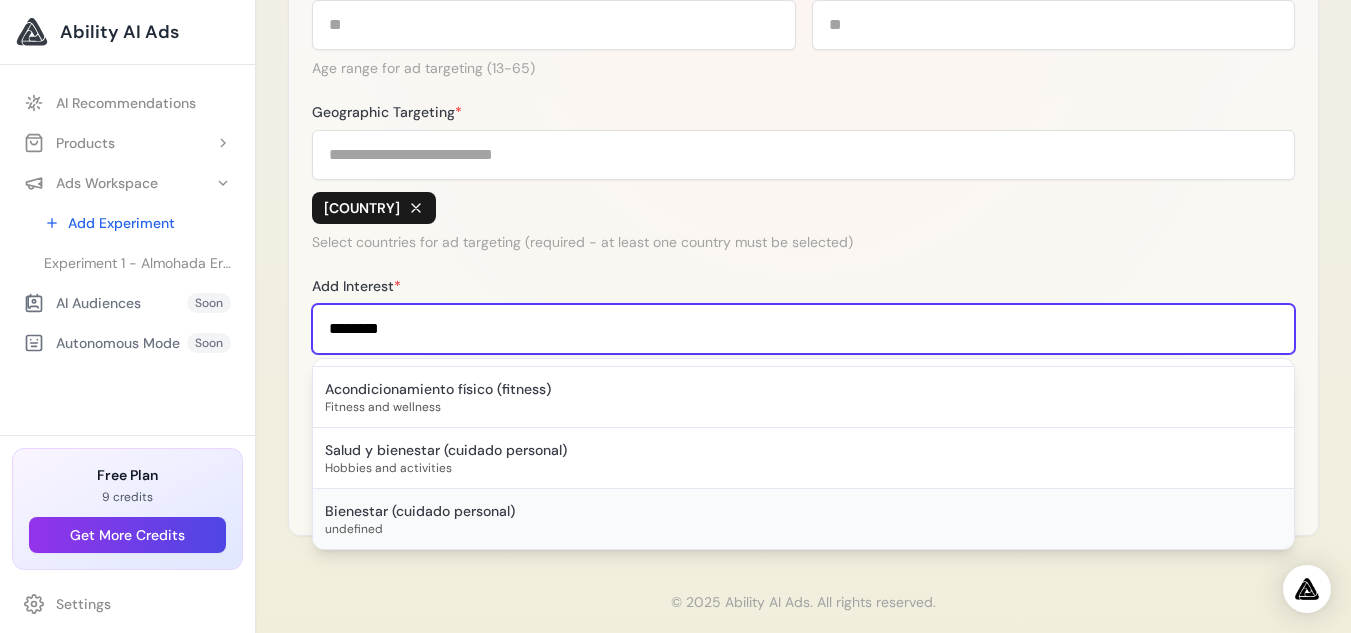 type on "********" 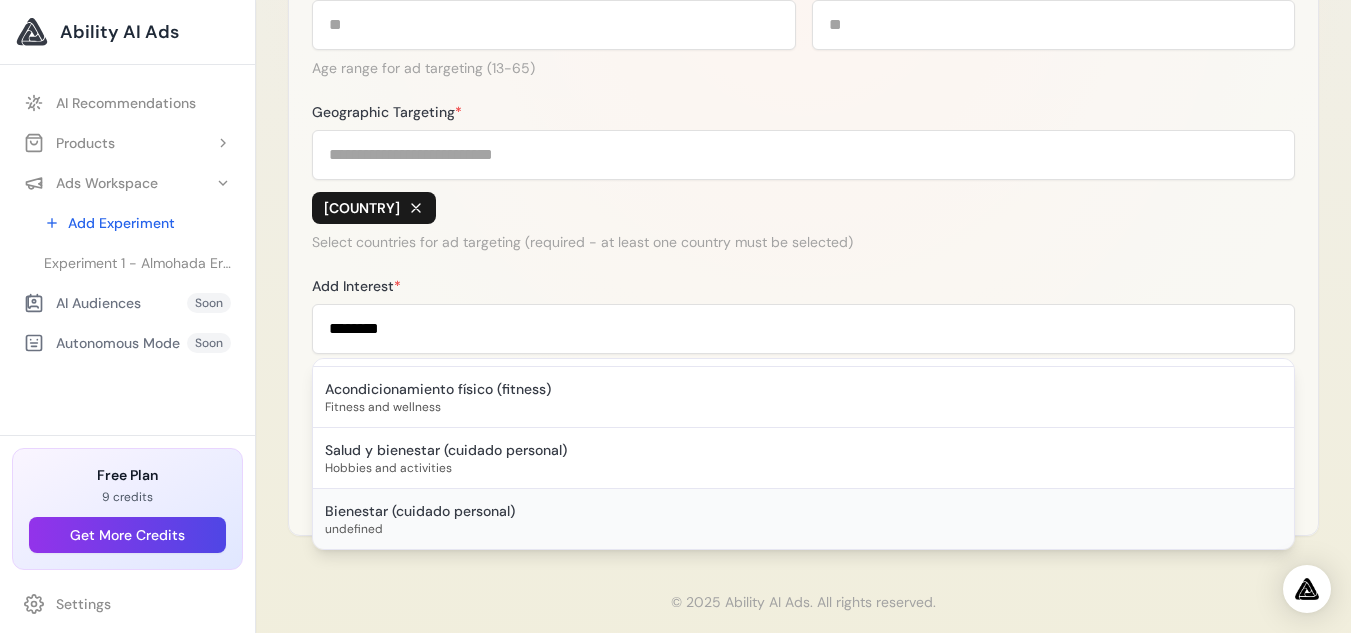 click on "undefined" at bounding box center [803, 529] 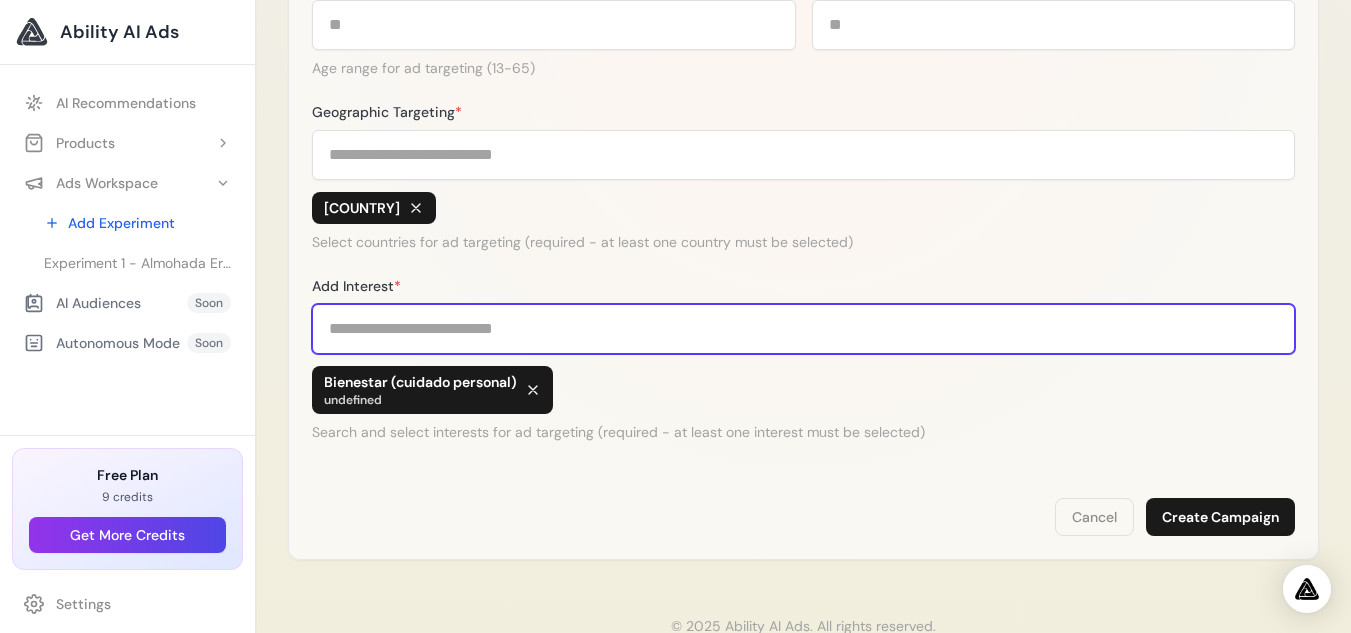 click on "Add Interest  *" at bounding box center [803, 329] 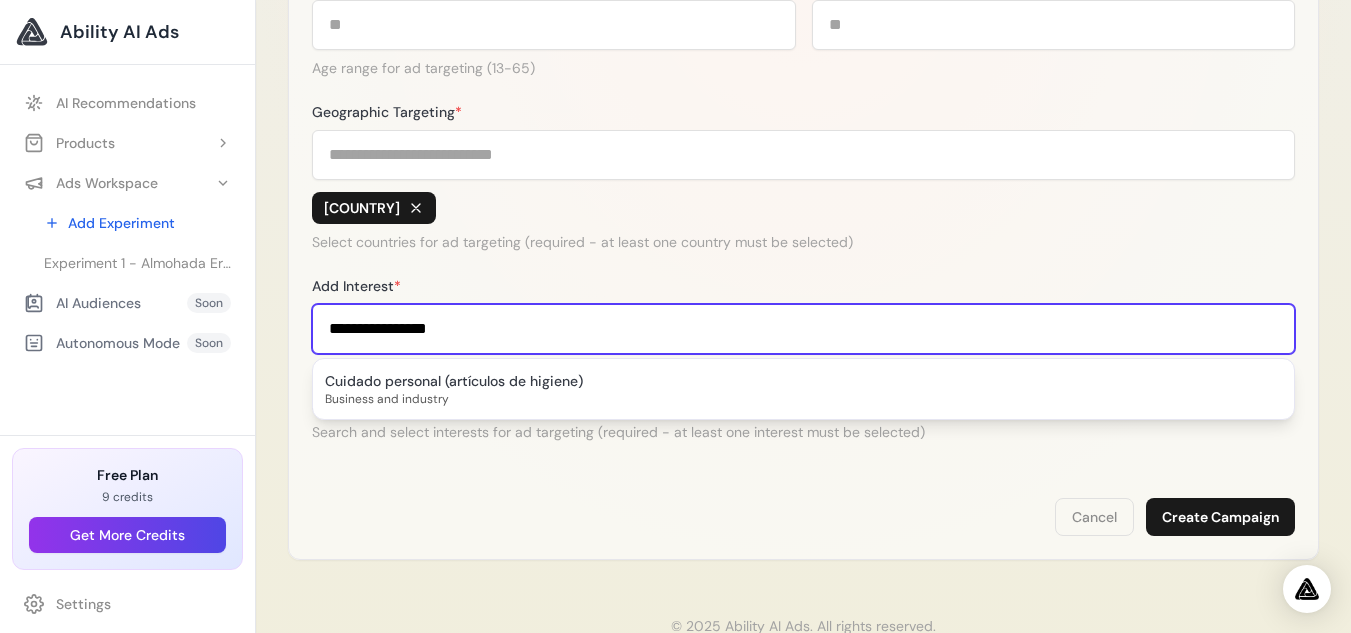 scroll, scrollTop: 0, scrollLeft: 0, axis: both 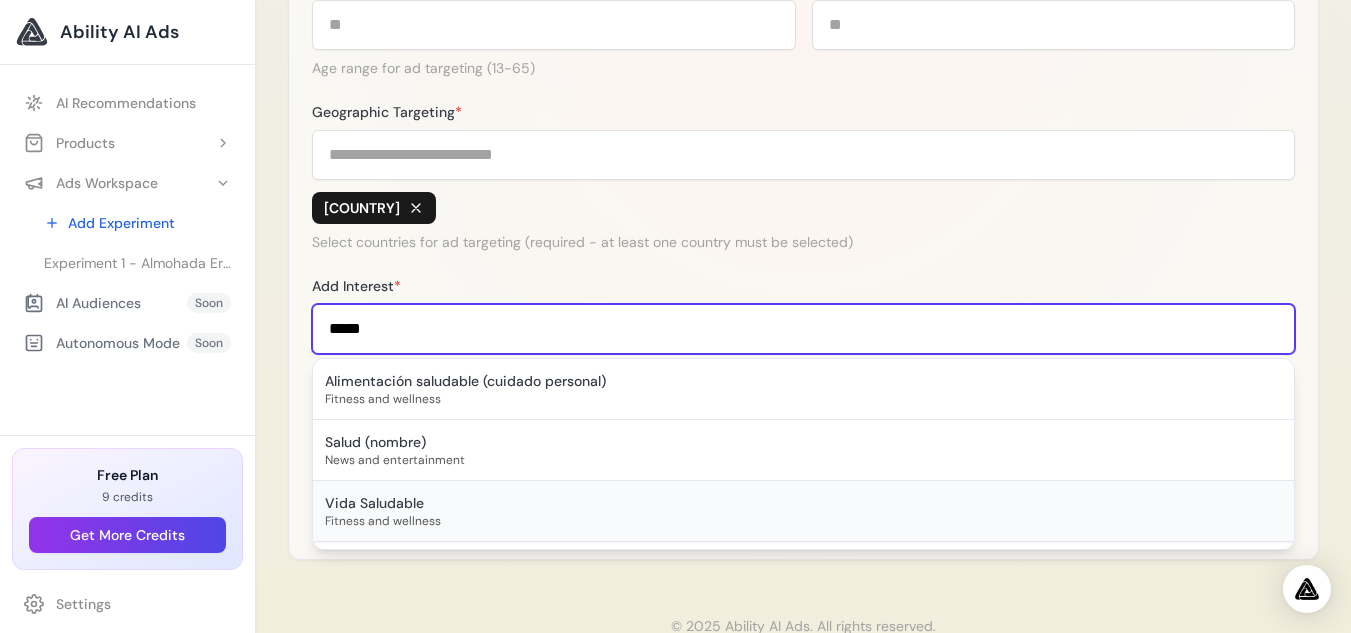 type on "*****" 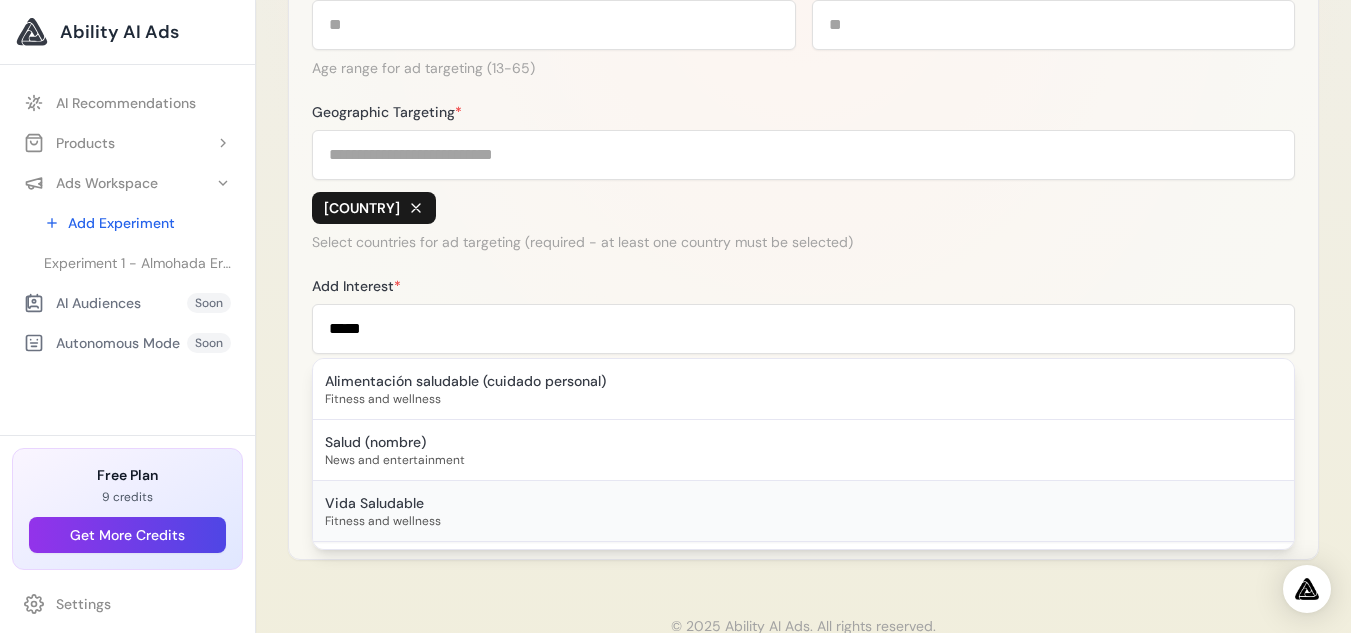 click on "Fitness and wellness" at bounding box center [803, 521] 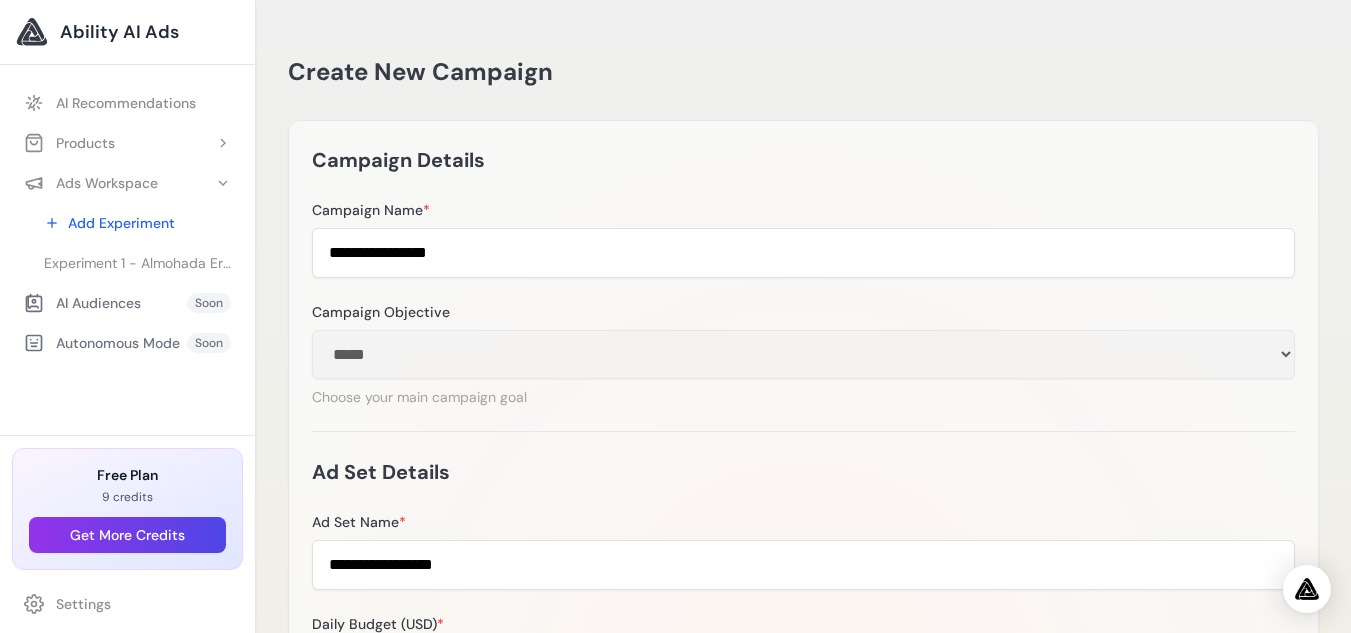 scroll, scrollTop: 843, scrollLeft: 0, axis: vertical 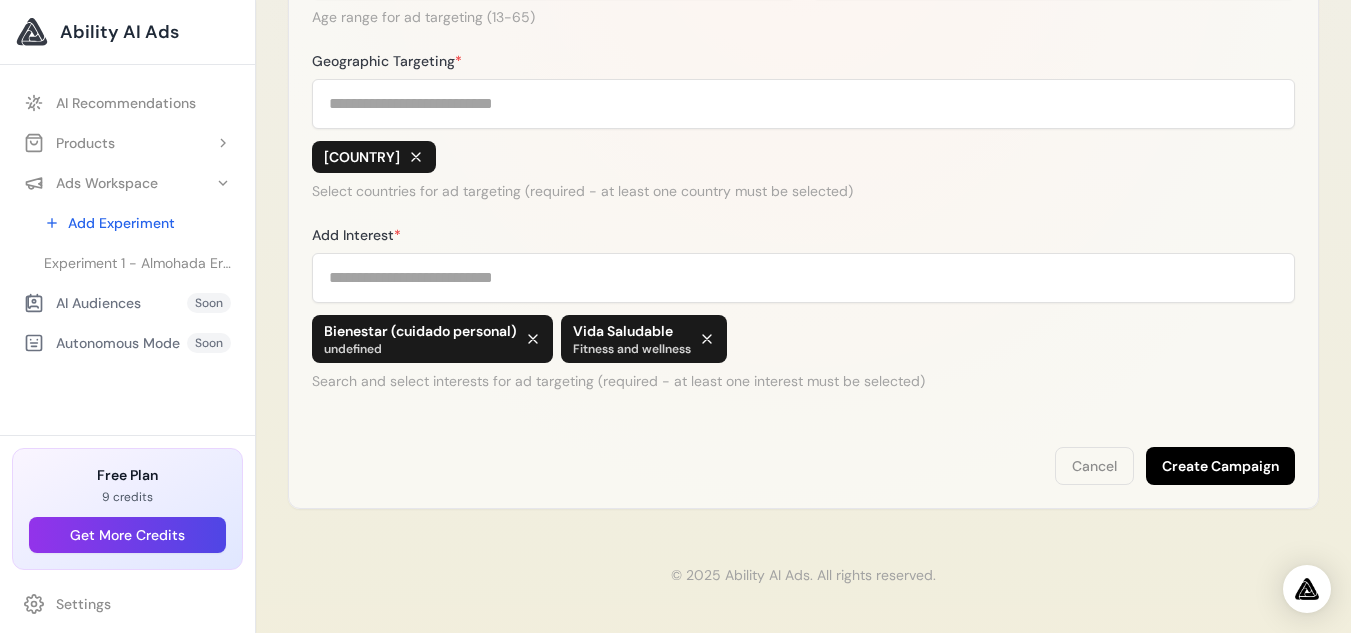 click on "Create Campaign" at bounding box center (1220, 466) 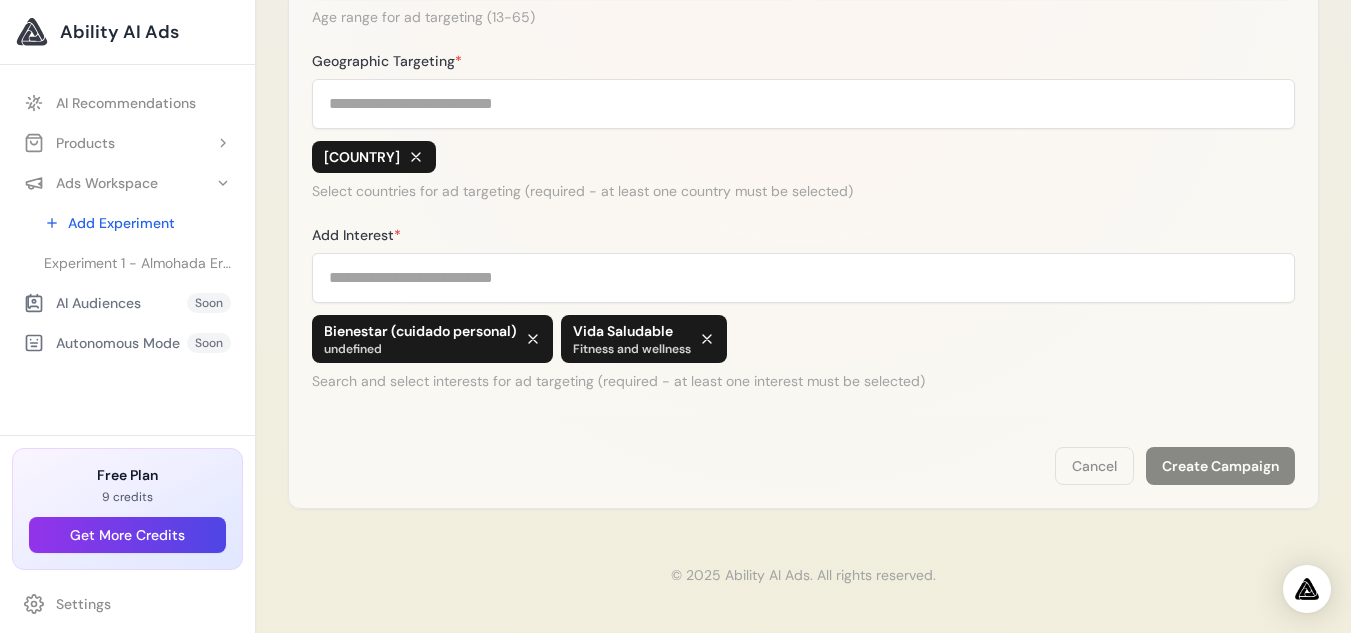 scroll, scrollTop: 801, scrollLeft: 0, axis: vertical 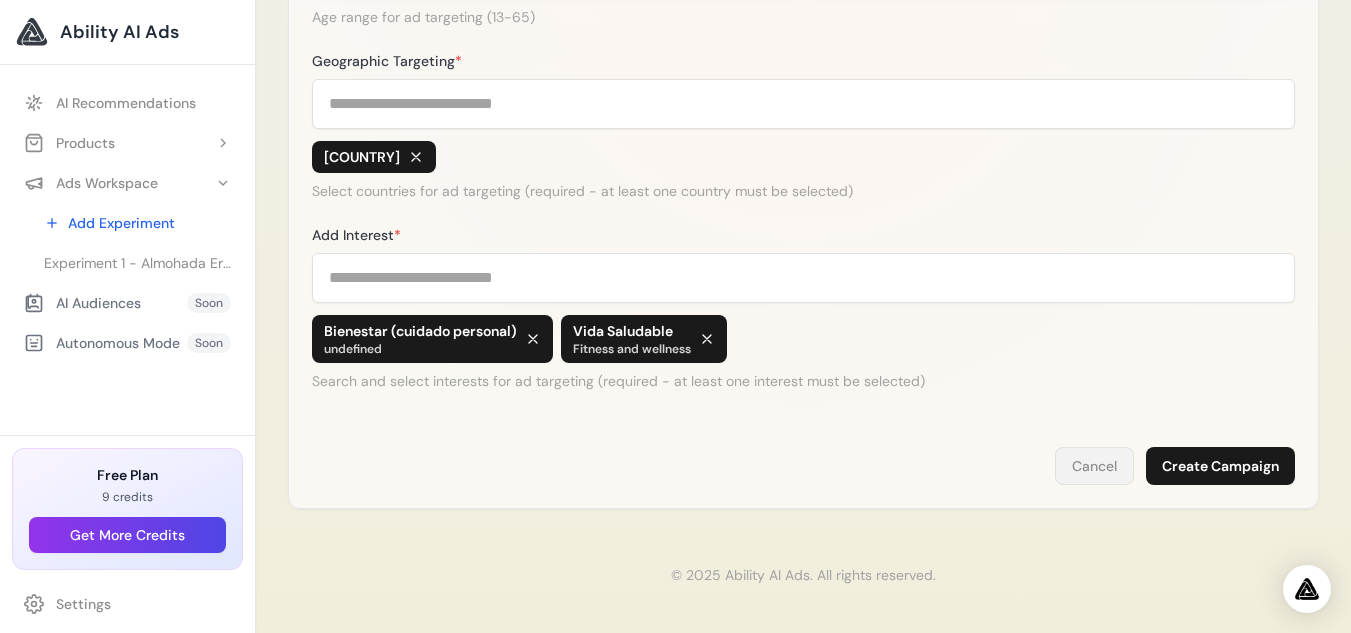 click on "Cancel" at bounding box center [1094, 466] 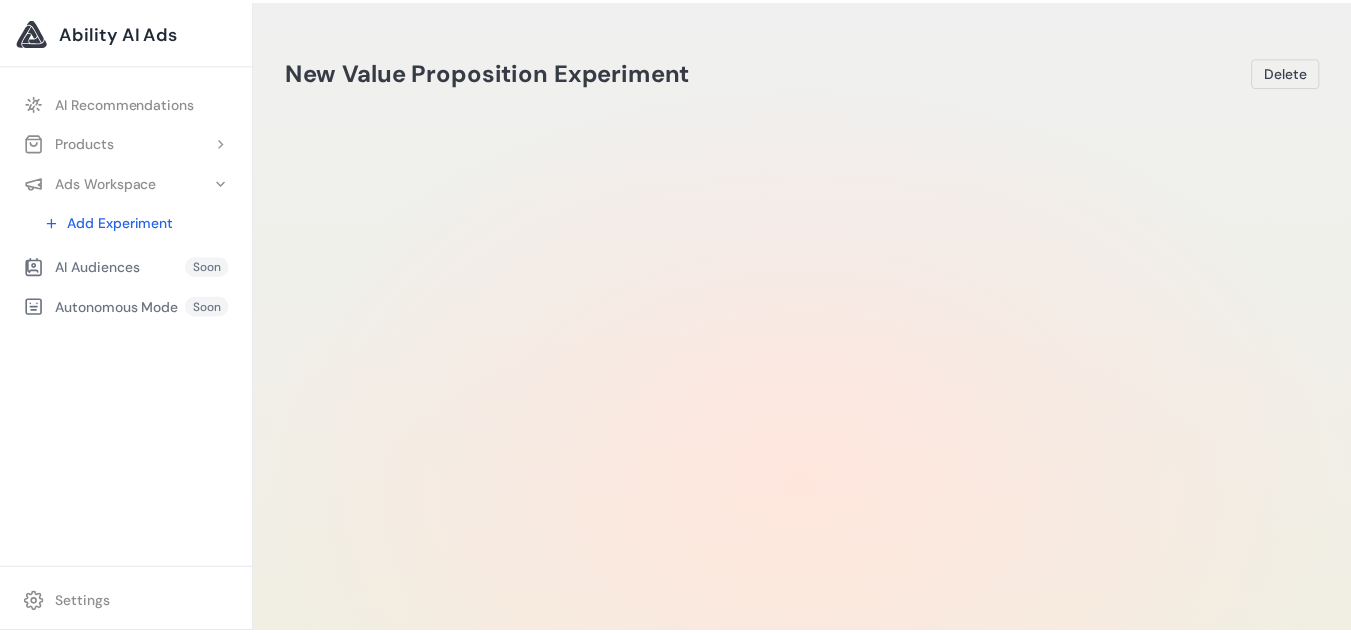 scroll, scrollTop: 0, scrollLeft: 0, axis: both 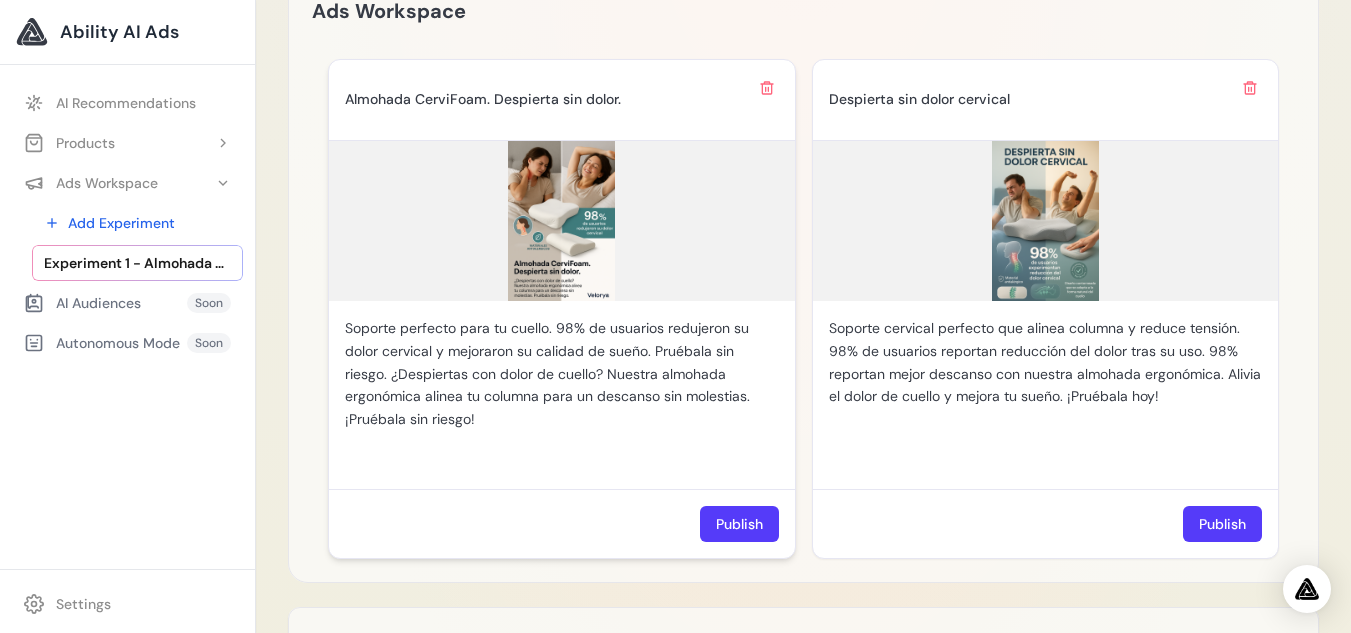 click at bounding box center (562, 221) 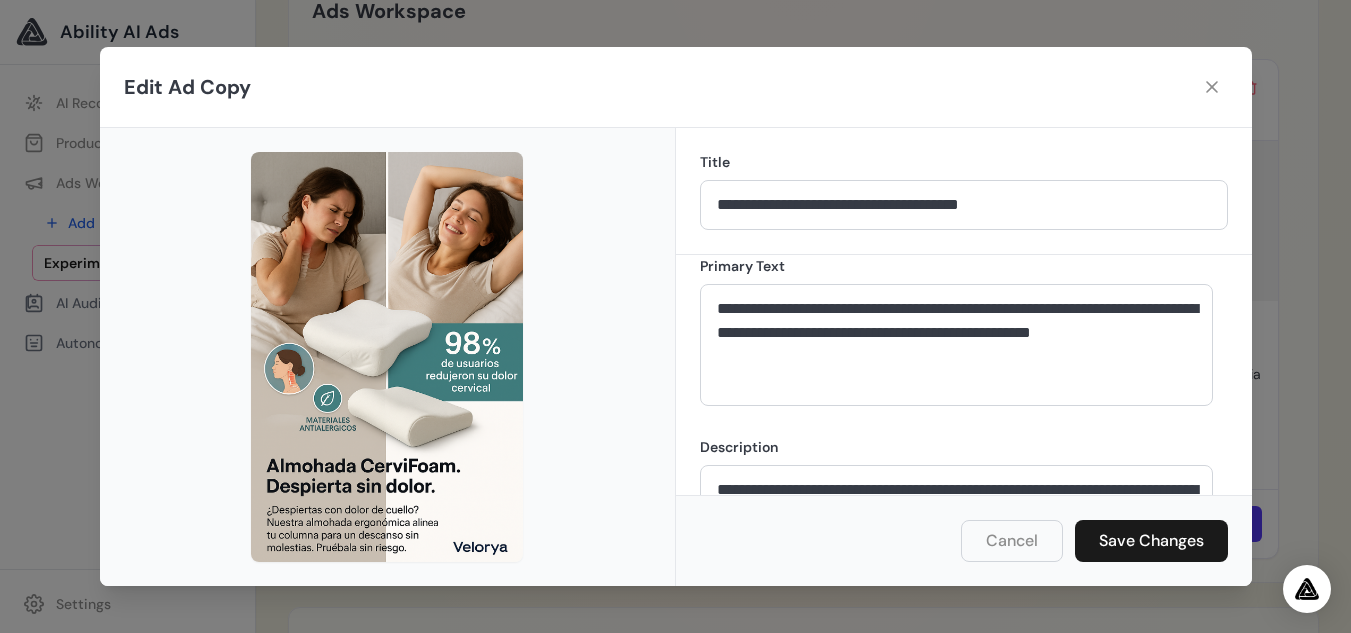 scroll, scrollTop: 21, scrollLeft: 0, axis: vertical 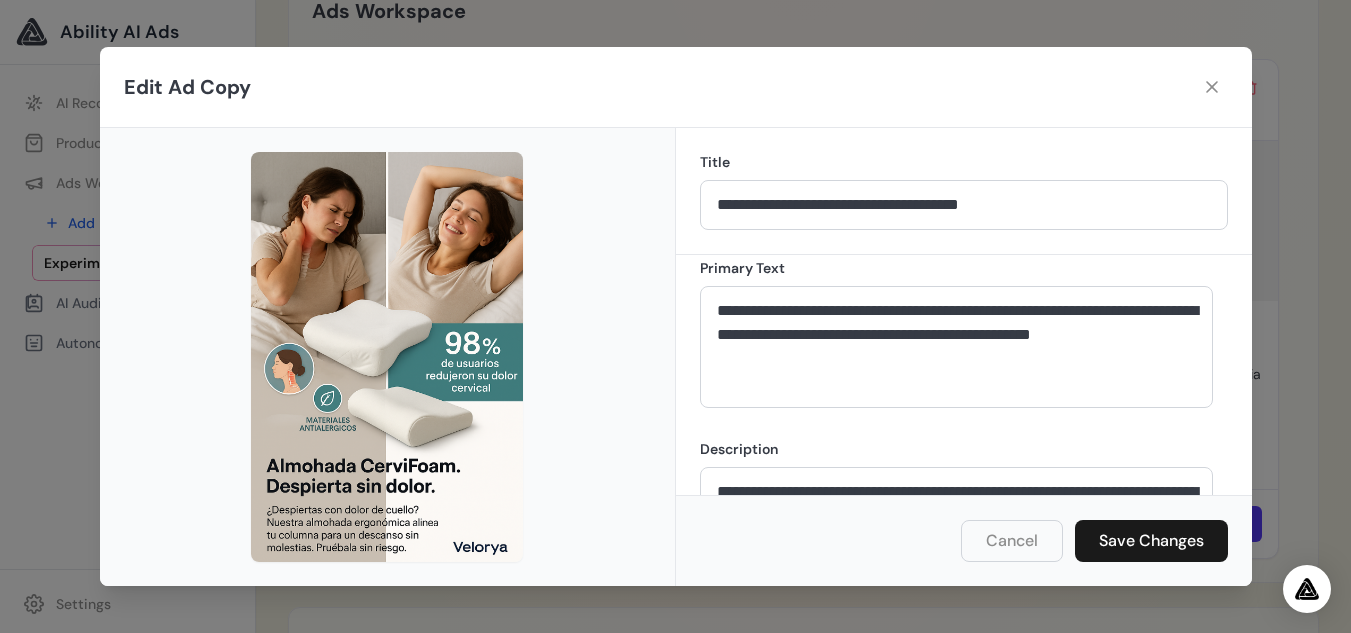 click at bounding box center (387, 356) 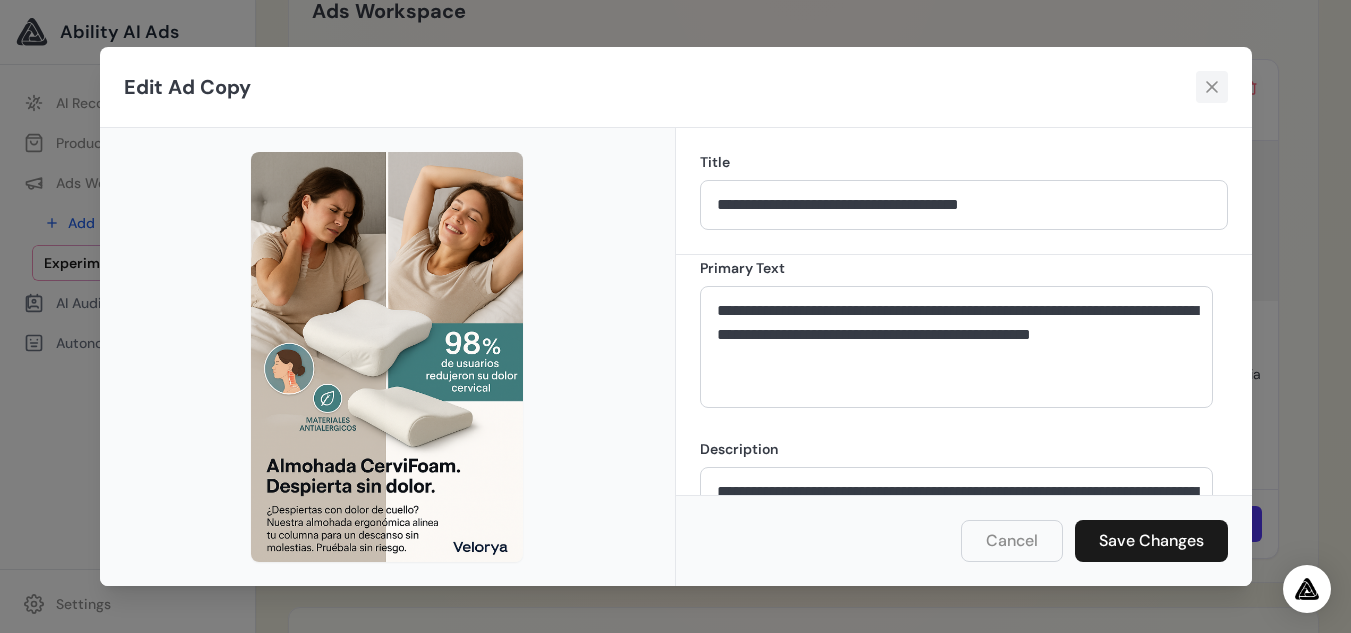 click 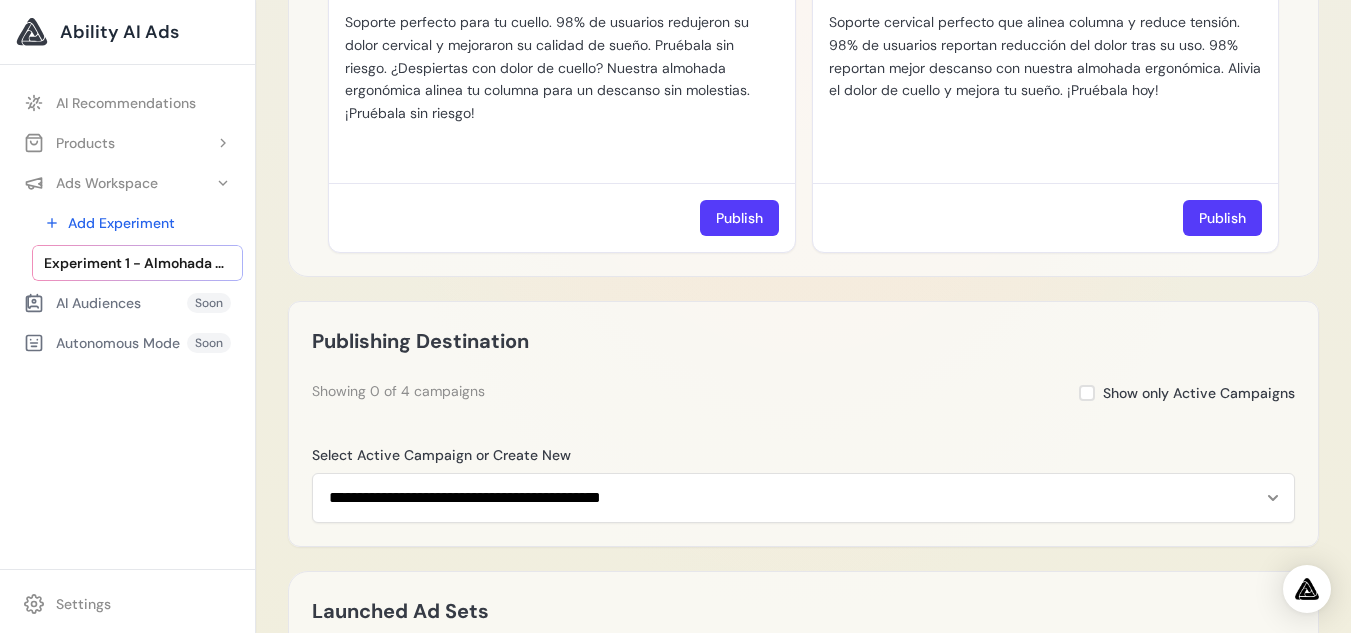scroll, scrollTop: 2049, scrollLeft: 0, axis: vertical 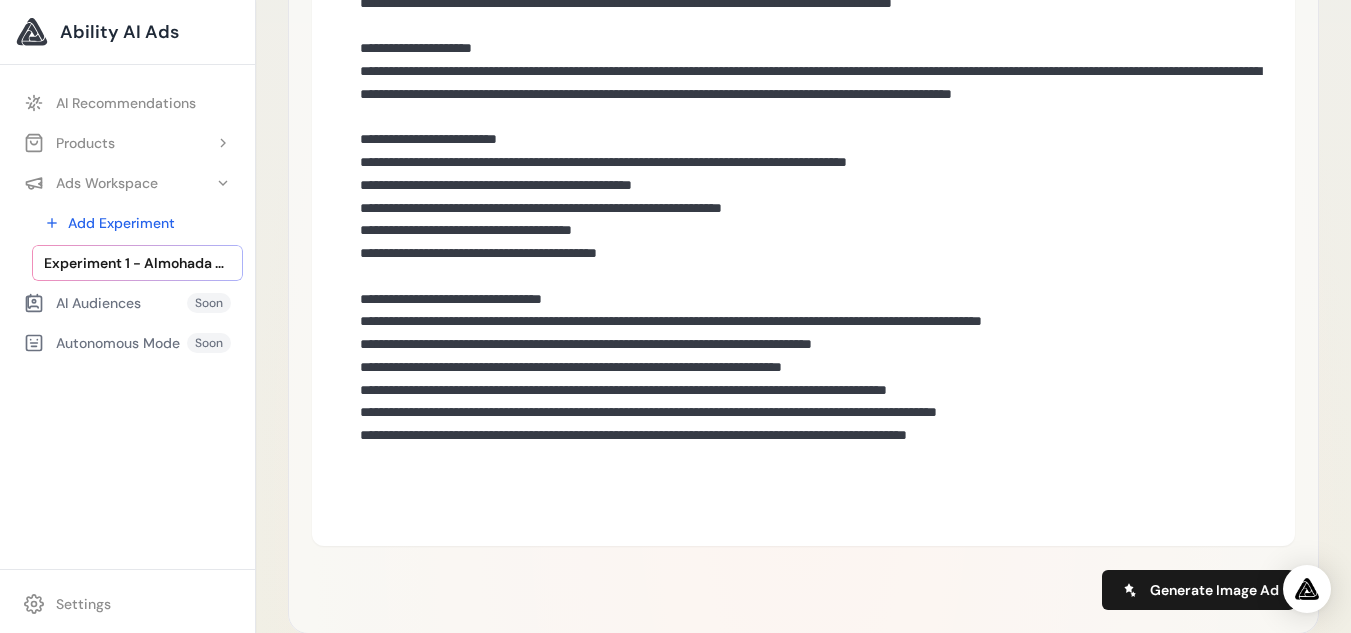 click on "Experiment 1 - Almohada Ergonómica Viscoelástica CerviFoam
– Velorya" at bounding box center (137, 263) 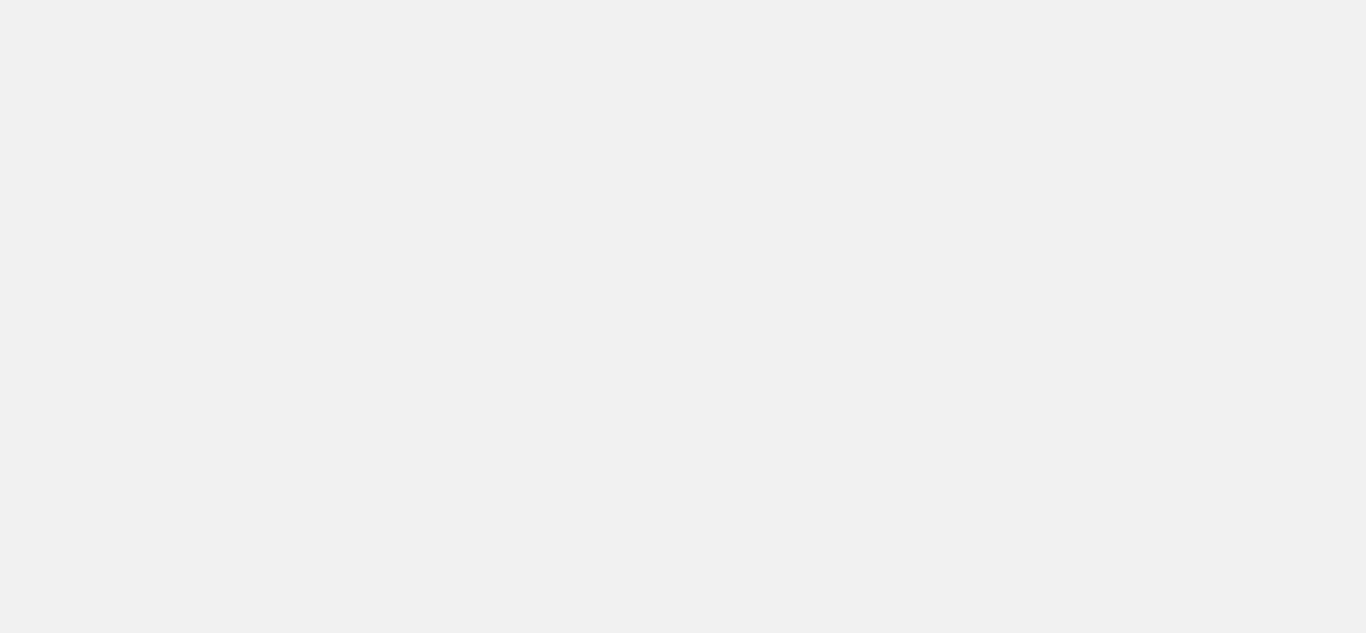 scroll, scrollTop: 0, scrollLeft: 0, axis: both 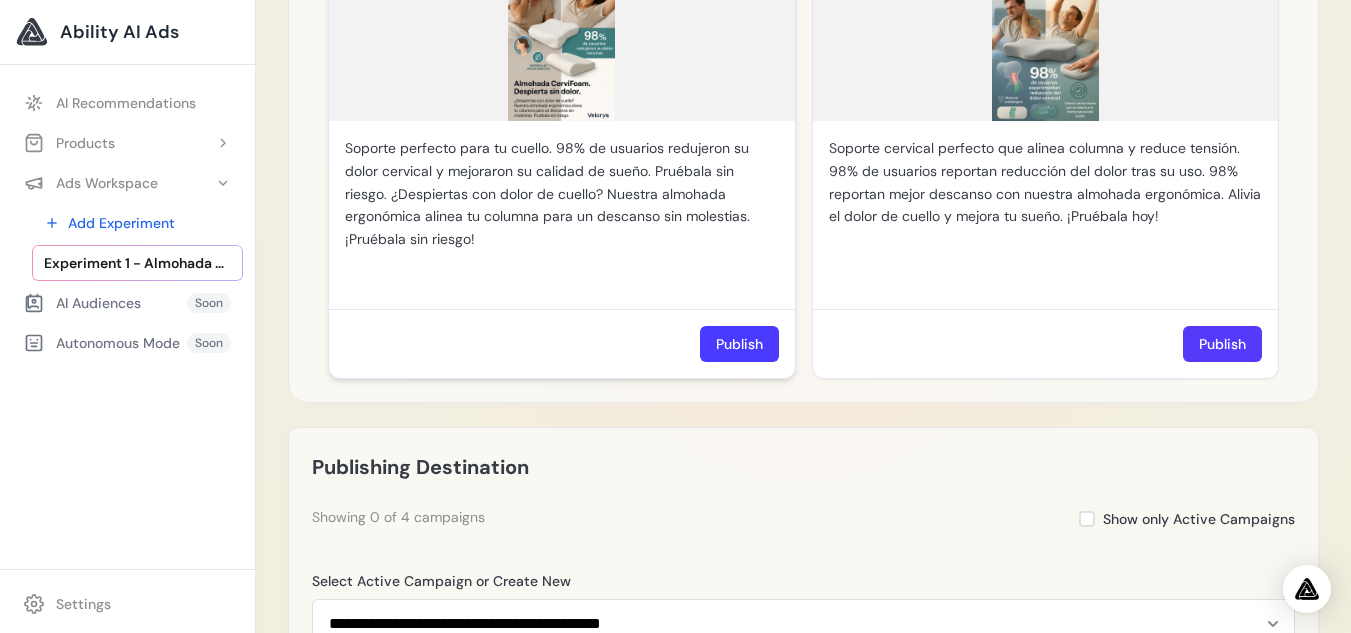 click on "Publish" at bounding box center [739, 344] 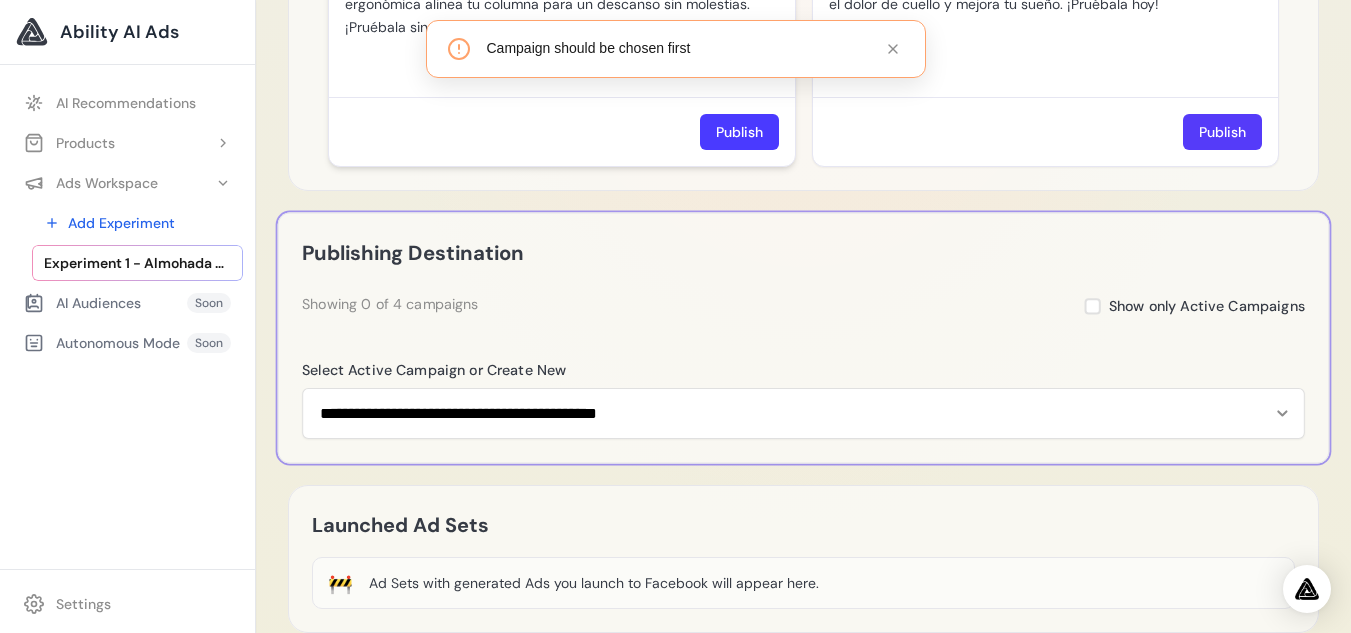 scroll, scrollTop: 1955, scrollLeft: 0, axis: vertical 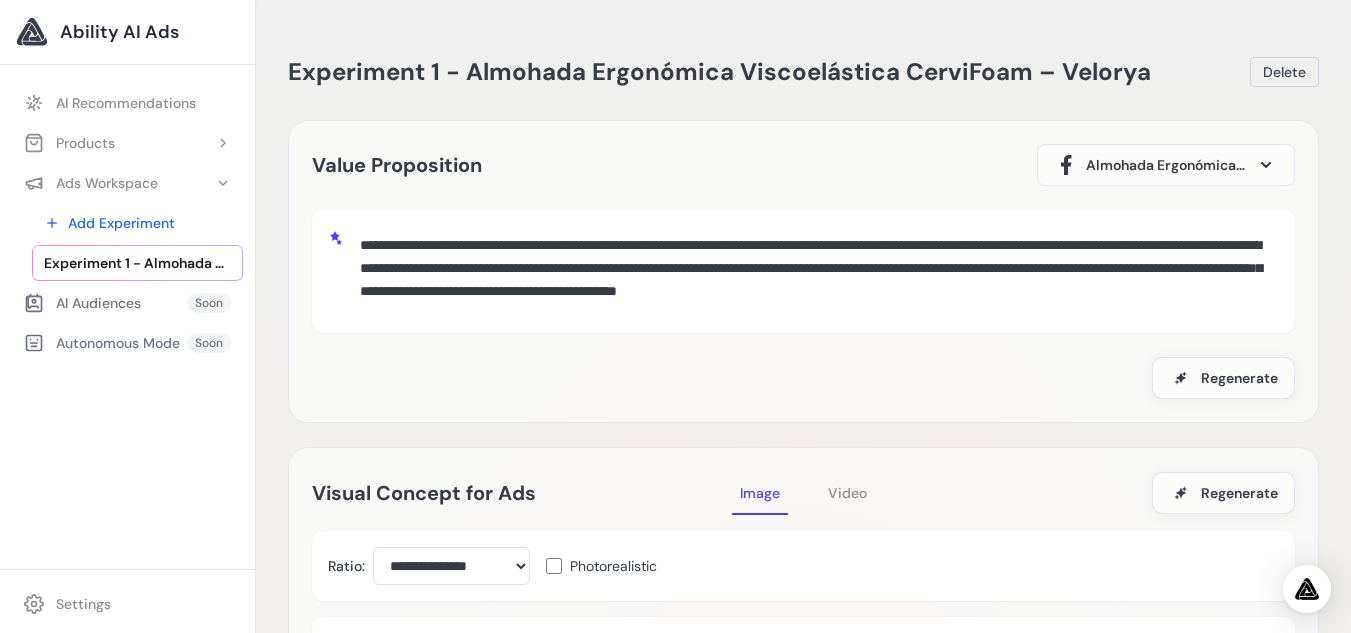 click on "Ability AI Ads" at bounding box center [119, 32] 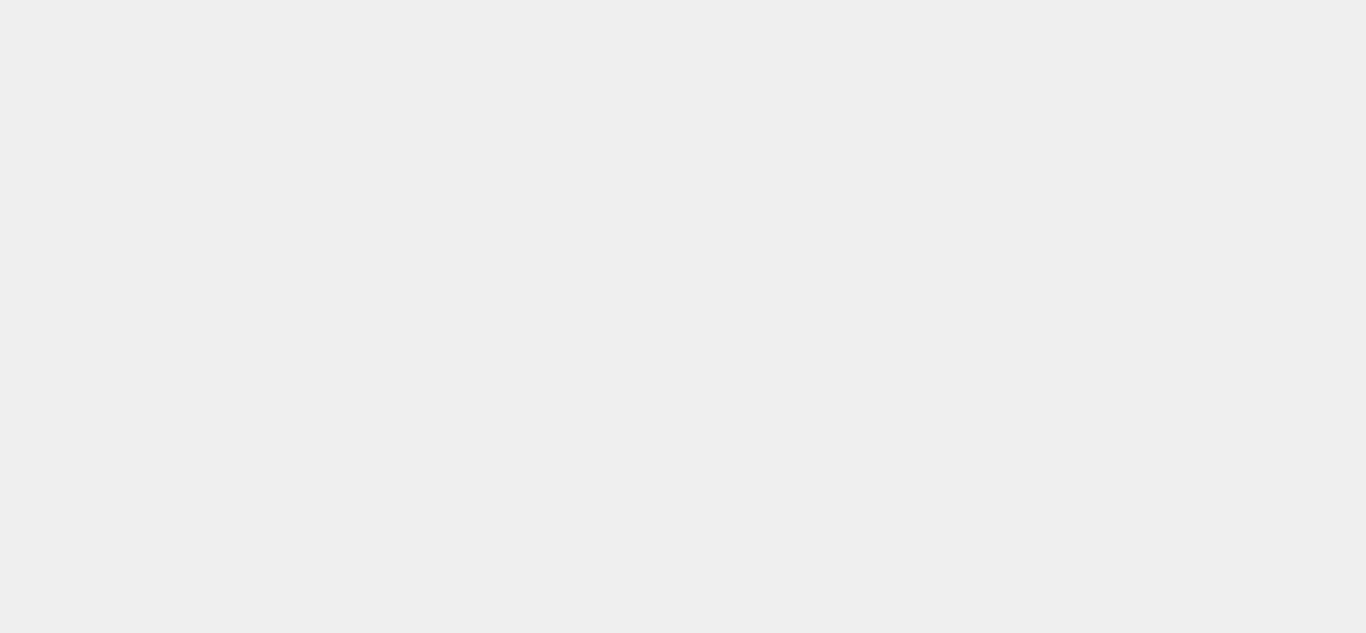 scroll, scrollTop: 0, scrollLeft: 0, axis: both 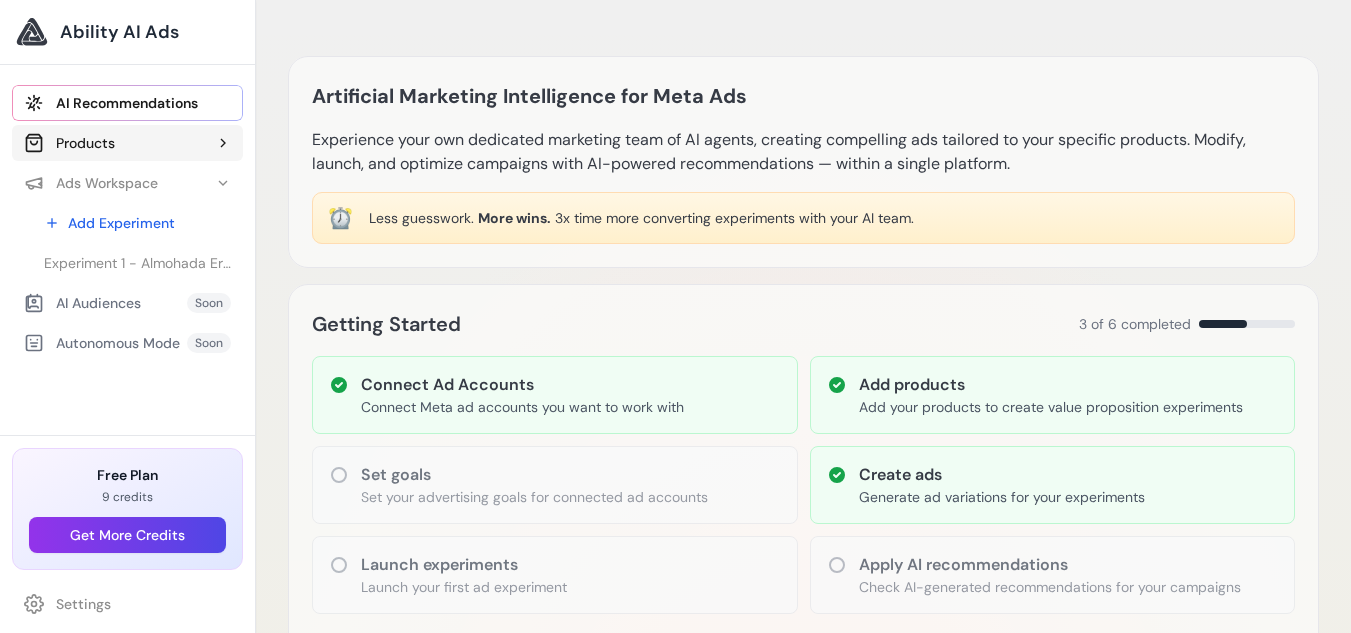 click 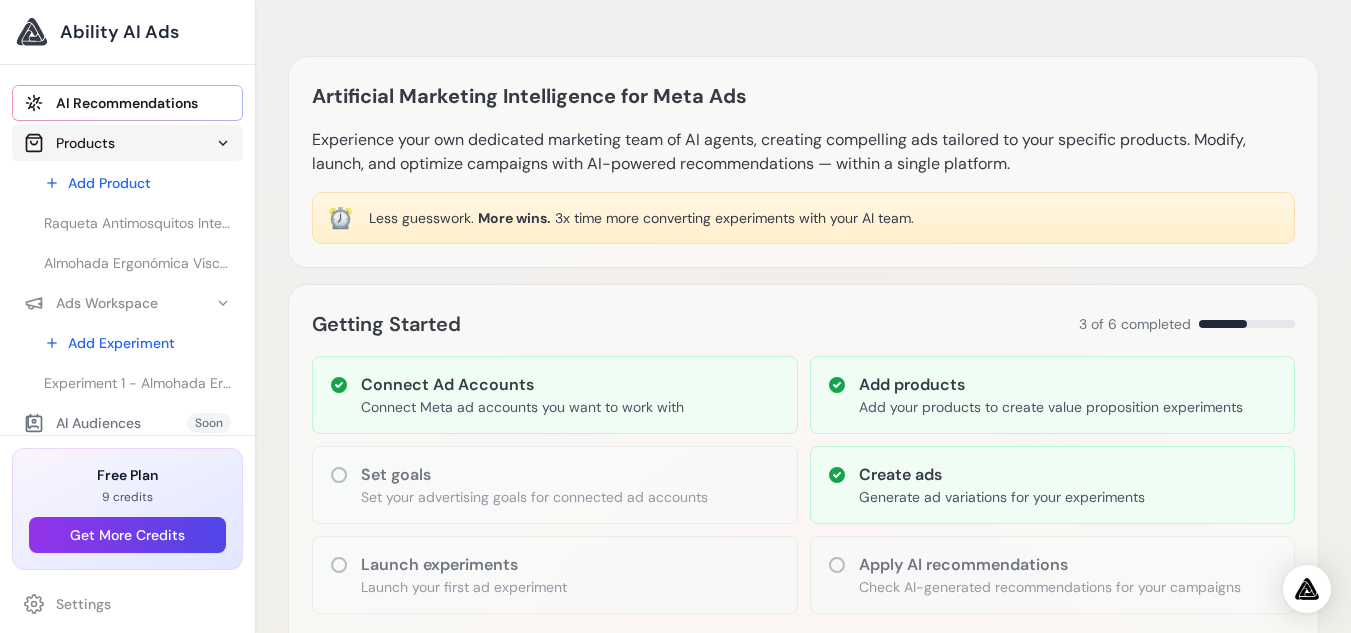 click on "Products" at bounding box center (127, 143) 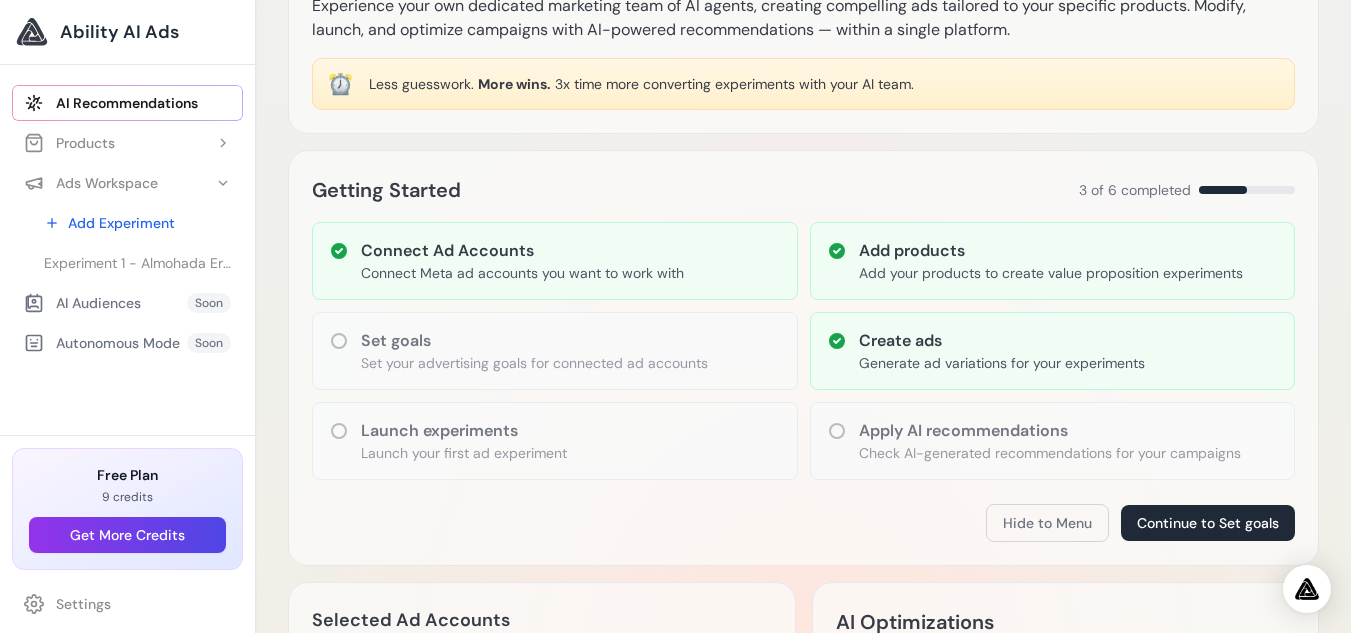 scroll, scrollTop: 142, scrollLeft: 0, axis: vertical 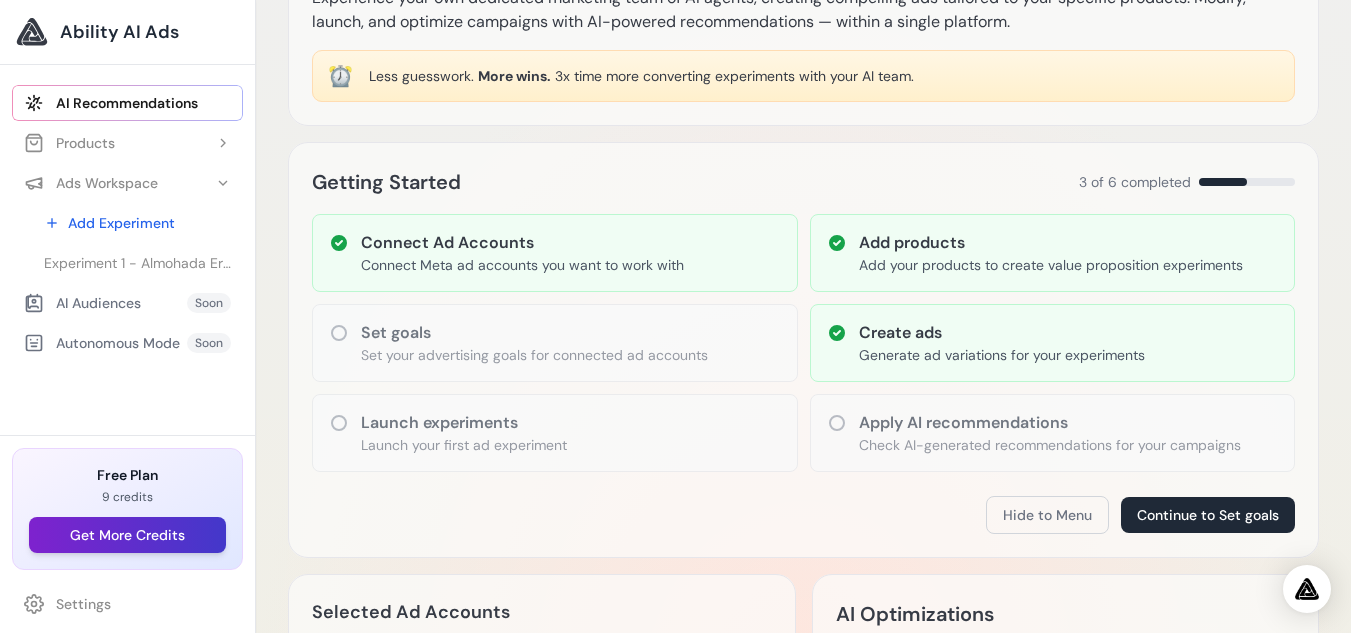 click on "Get More Credits" at bounding box center (127, 535) 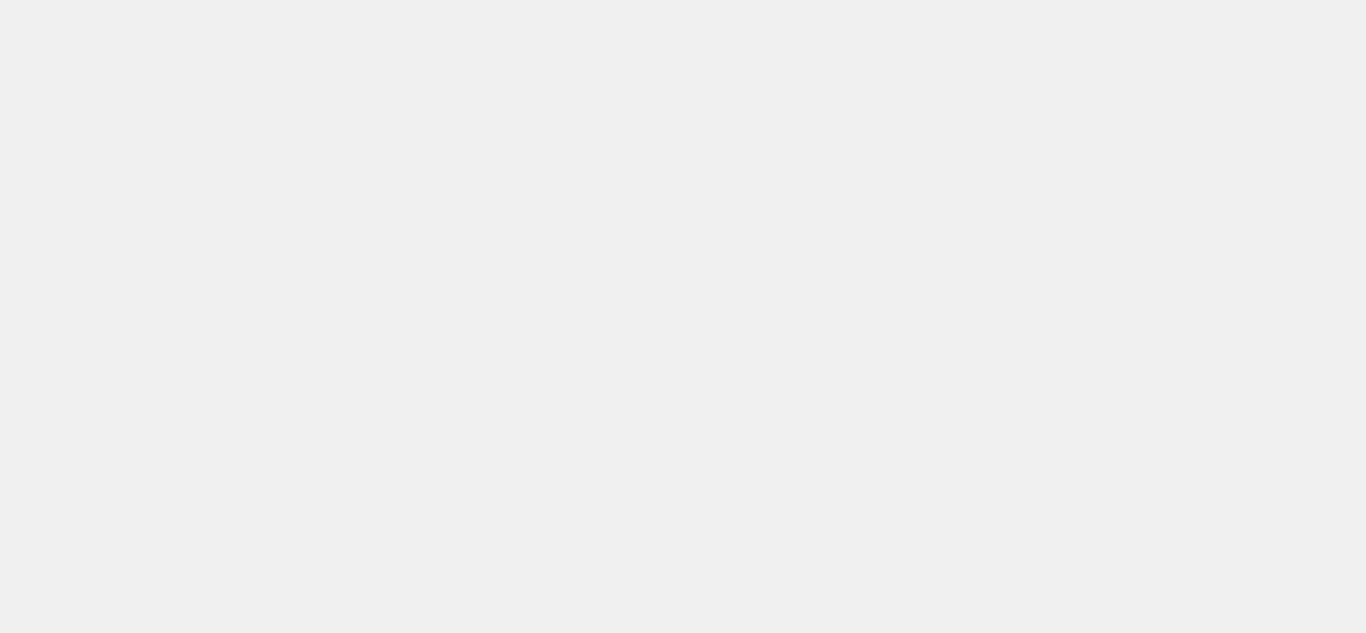 scroll, scrollTop: 0, scrollLeft: 0, axis: both 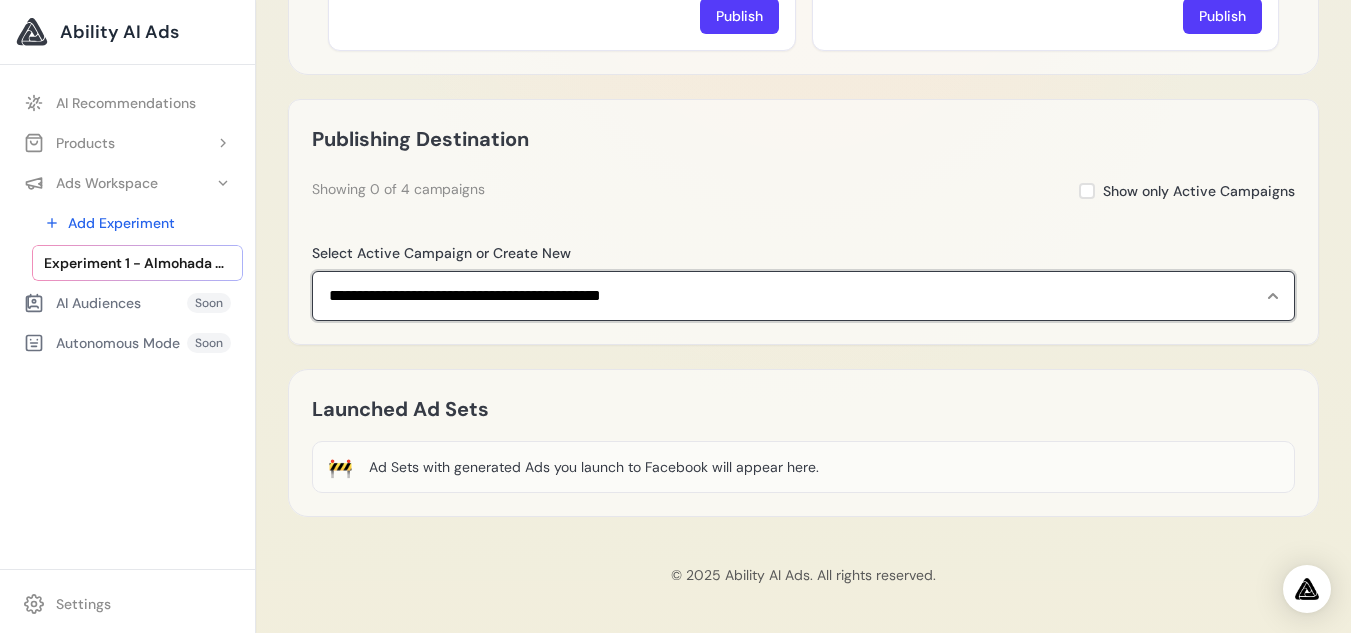 click on "**********" at bounding box center (803, 296) 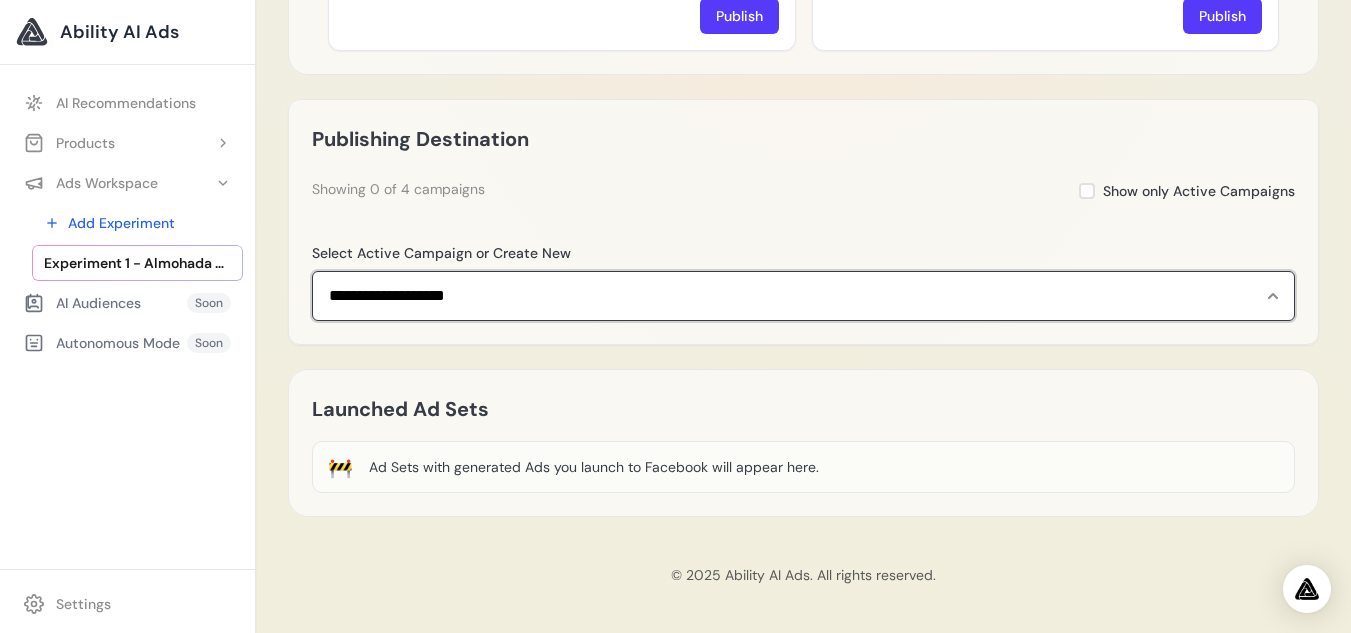 click on "**********" at bounding box center (803, 296) 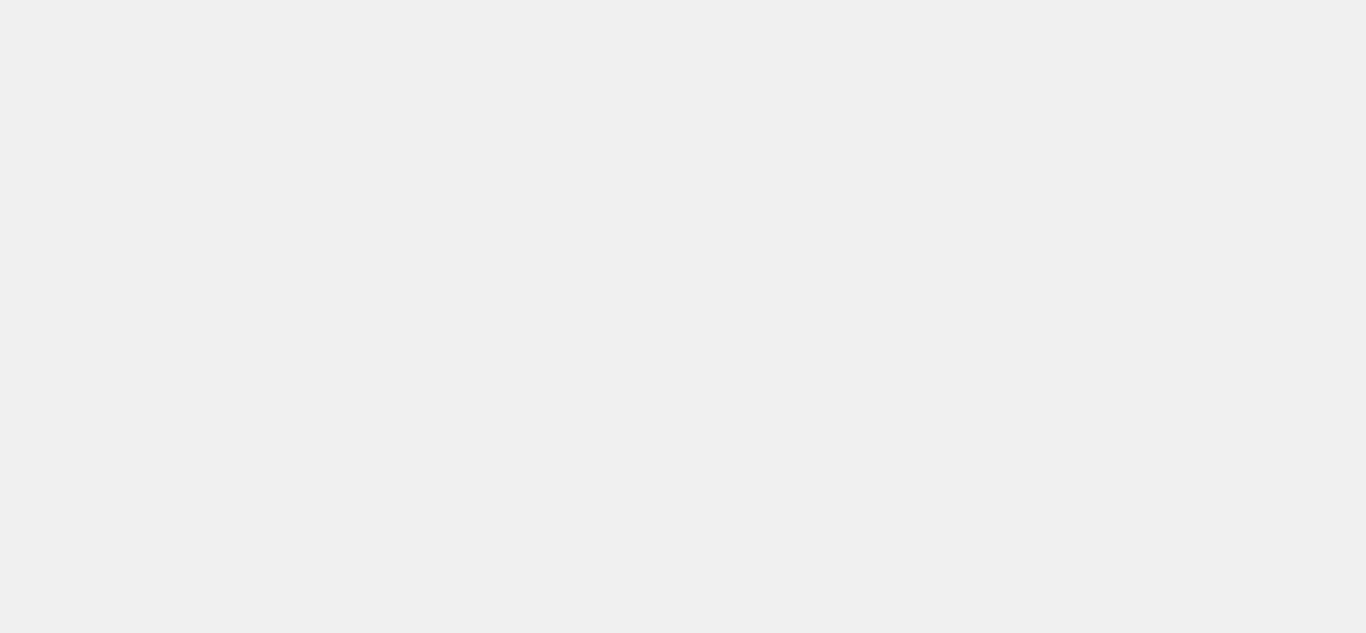 scroll, scrollTop: 0, scrollLeft: 0, axis: both 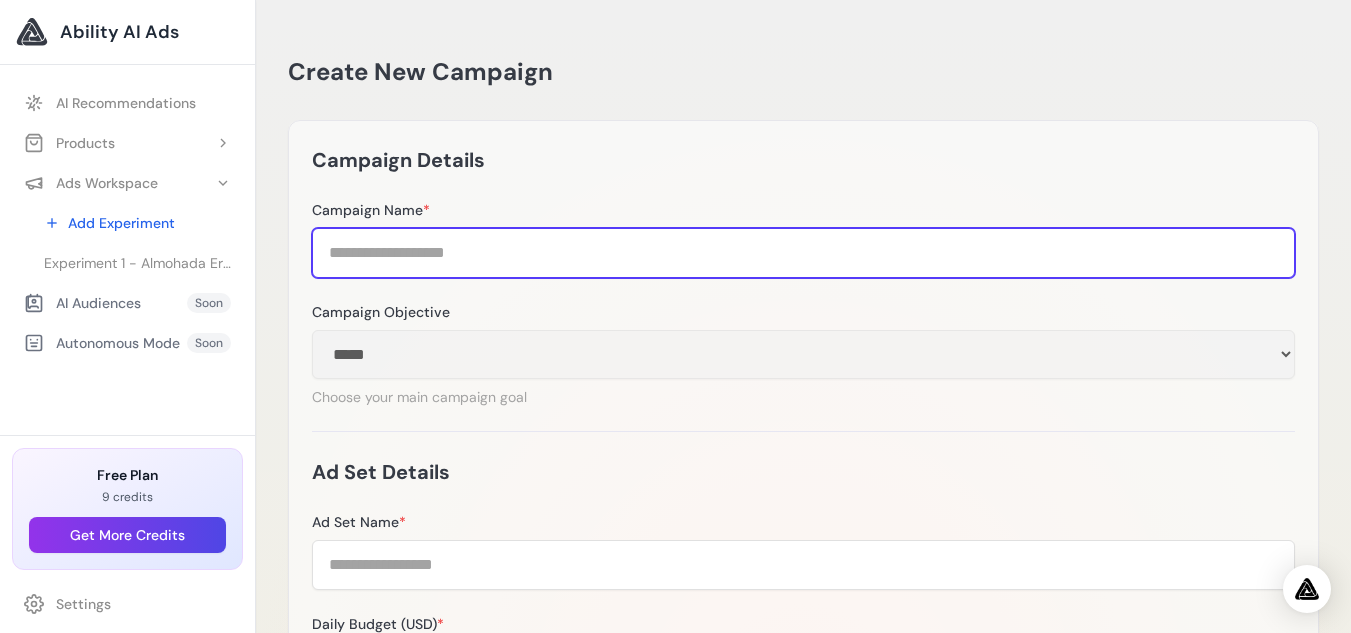 click on "Campaign Name  *" at bounding box center (803, 253) 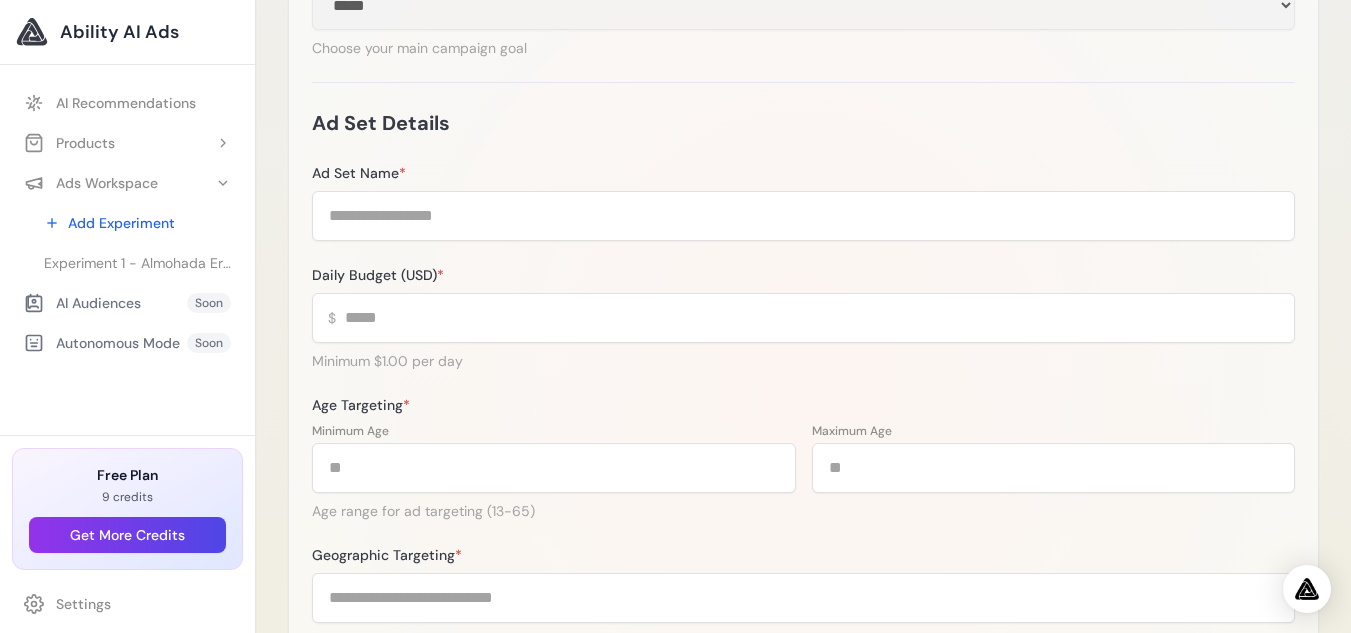 scroll, scrollTop: 351, scrollLeft: 0, axis: vertical 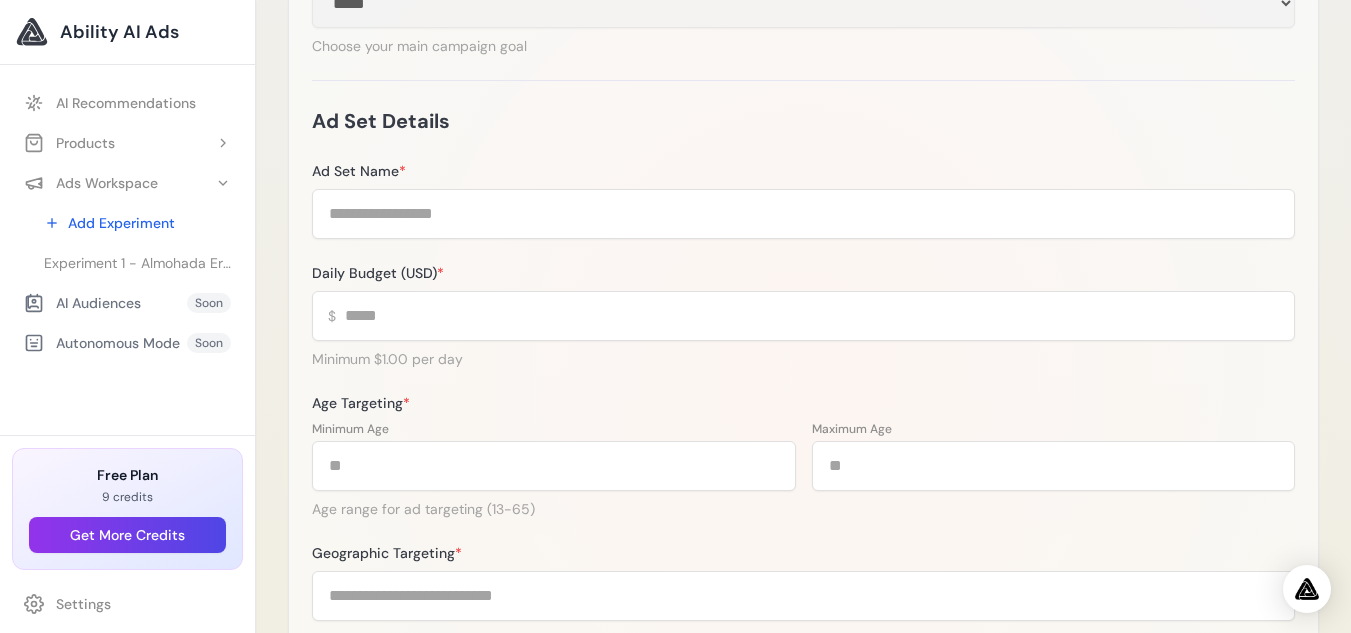 type on "**********" 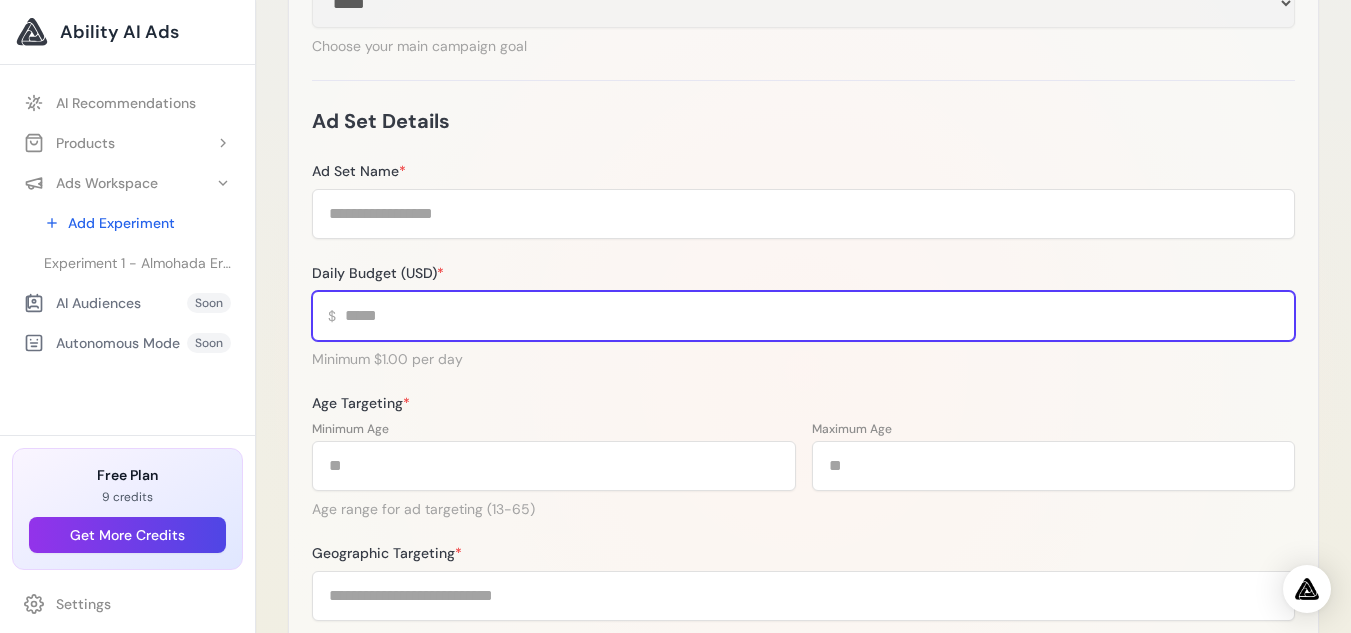 click on "Daily Budget (USD)  *" at bounding box center [803, 316] 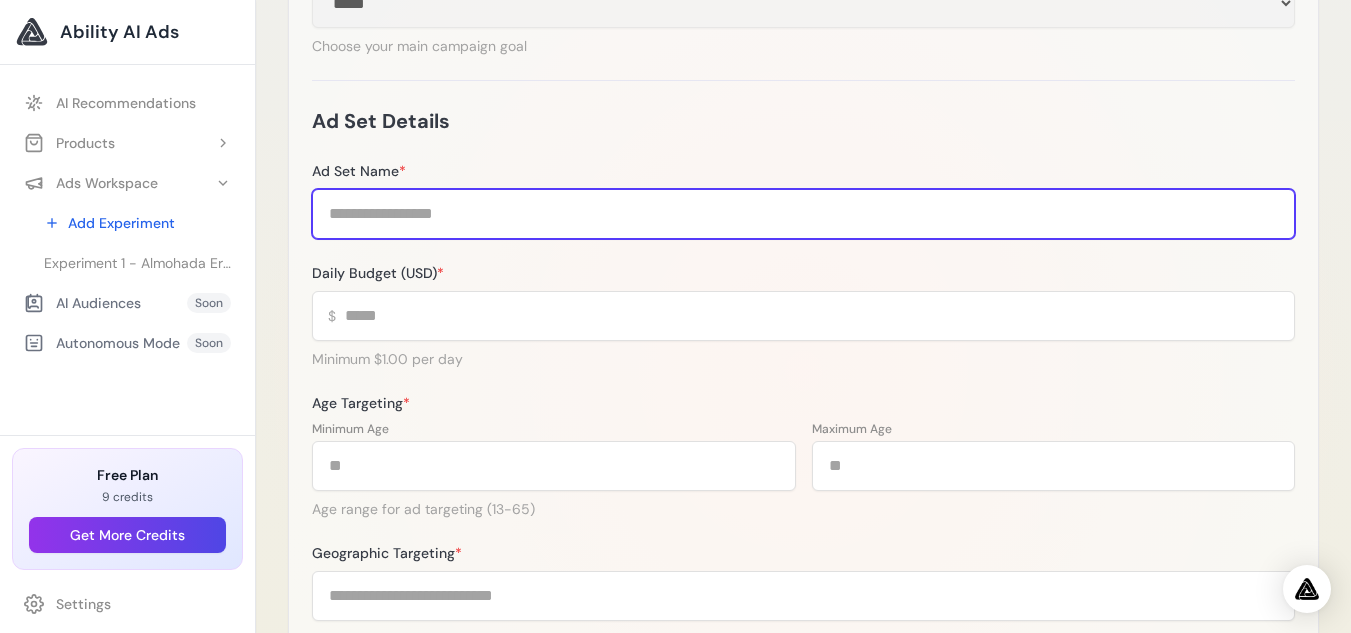 click on "Ad Set Name  *" at bounding box center [803, 214] 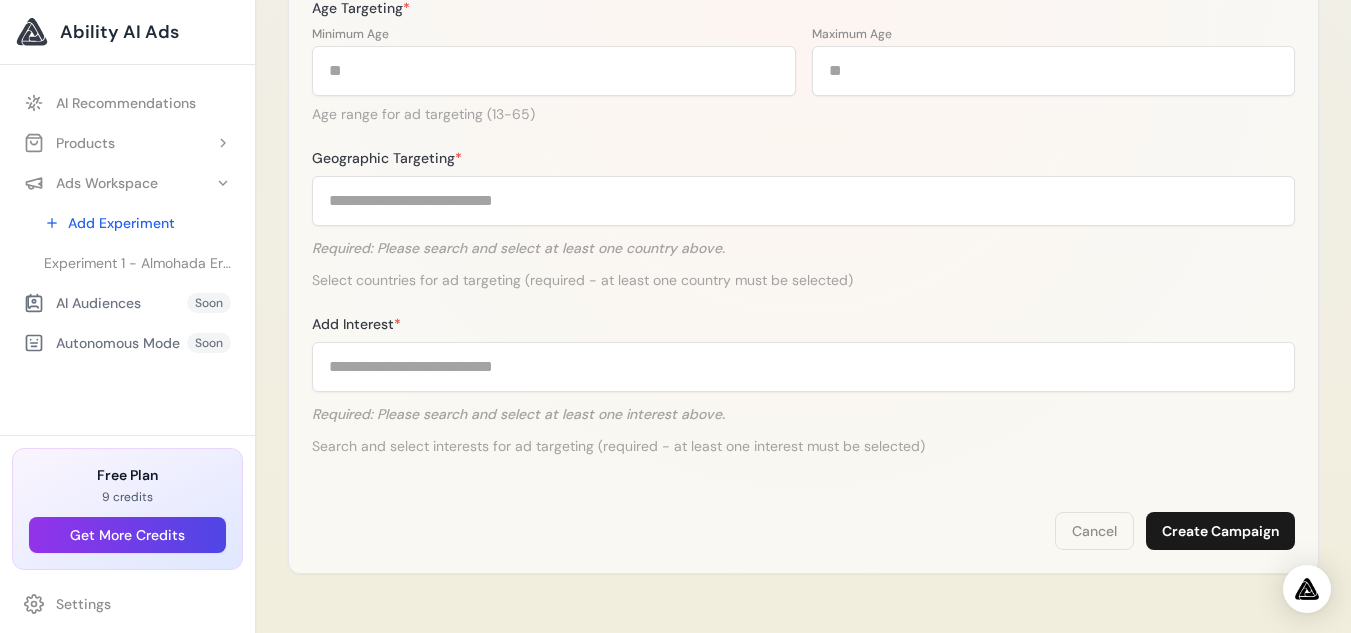 scroll, scrollTop: 763, scrollLeft: 0, axis: vertical 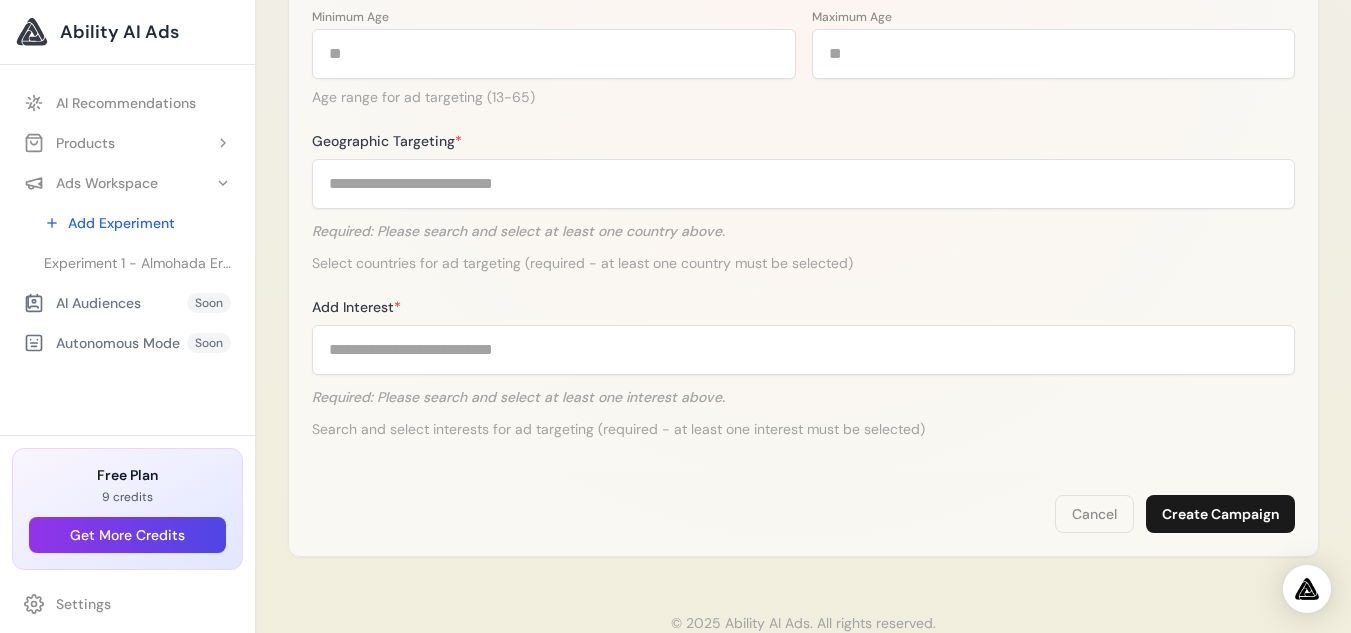 type on "**********" 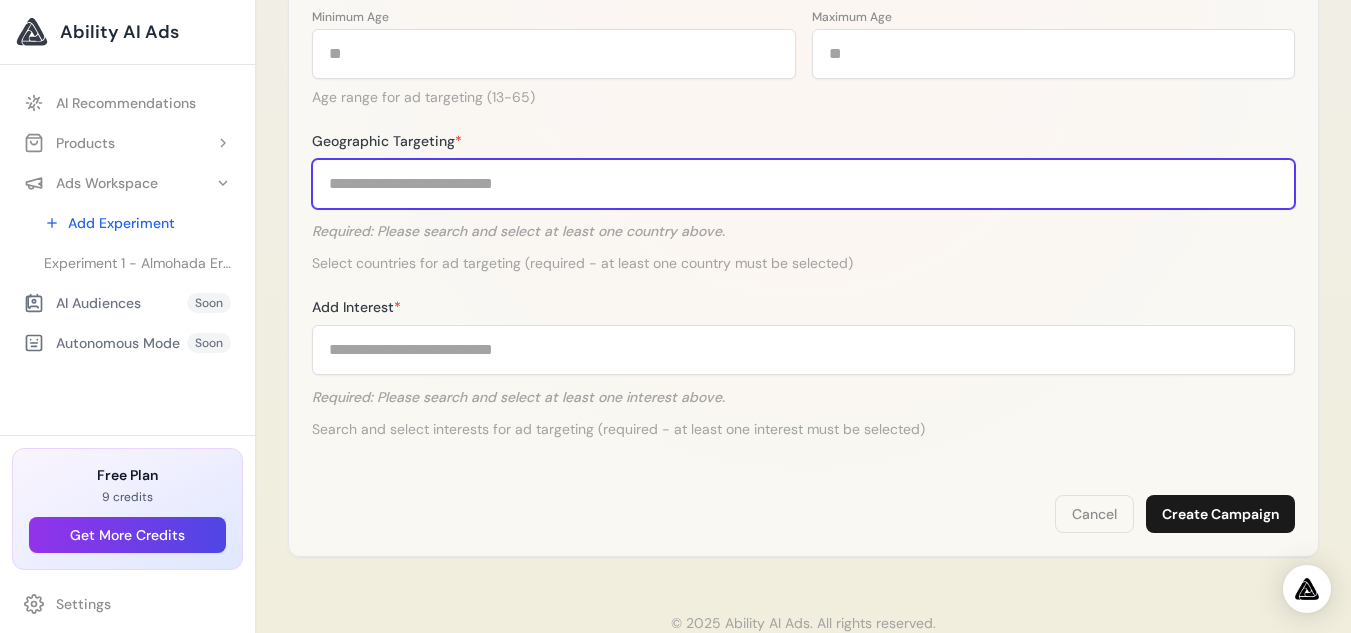 click on "Geographic Targeting  *" at bounding box center (803, 184) 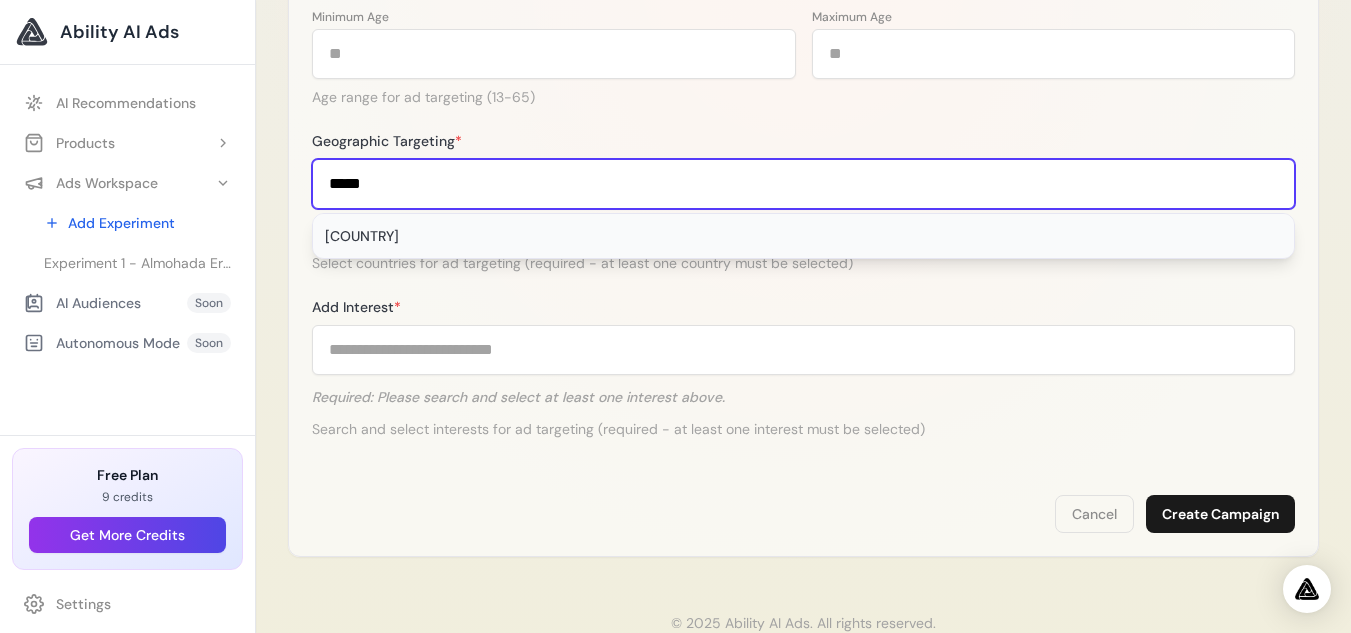 type on "*****" 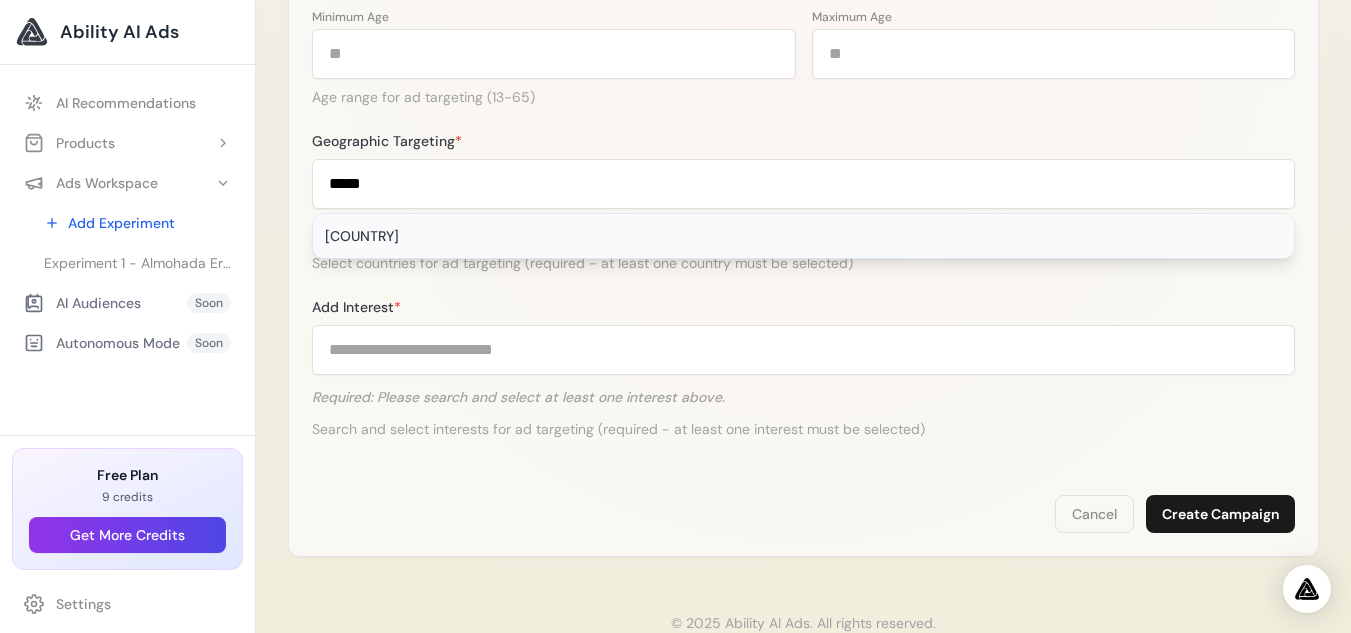 click on "[COUNTRY]" at bounding box center (803, 236) 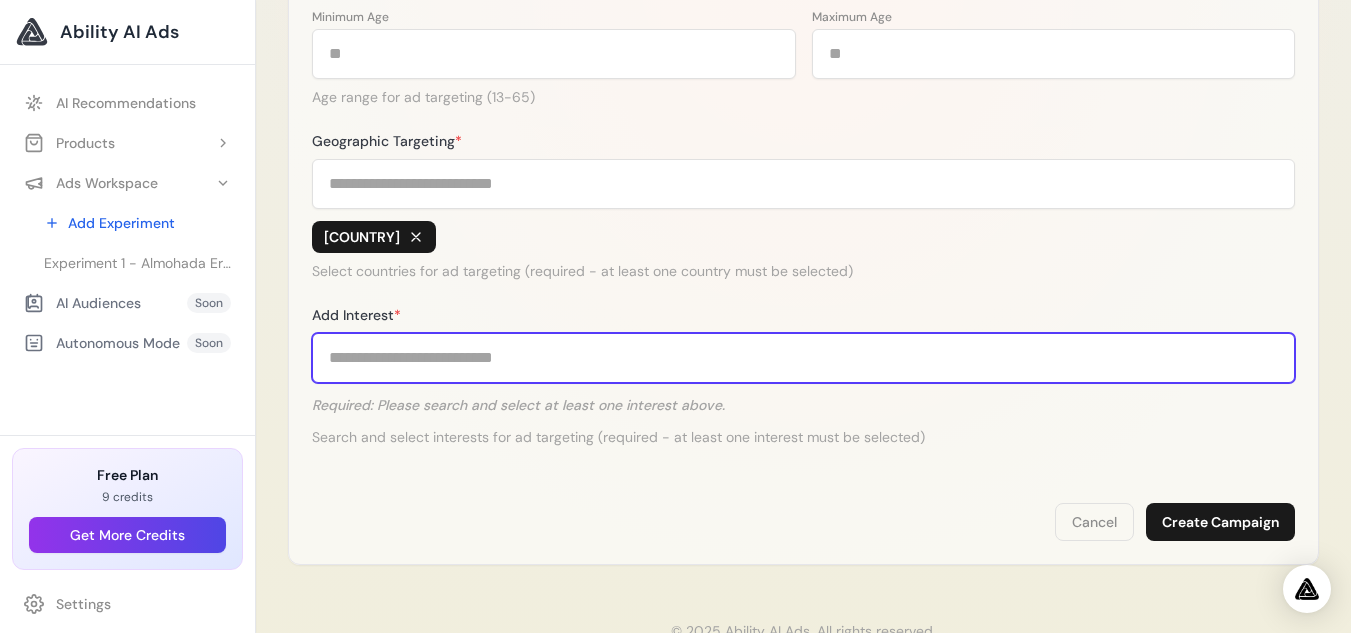 click on "Add Interest  *" at bounding box center (803, 358) 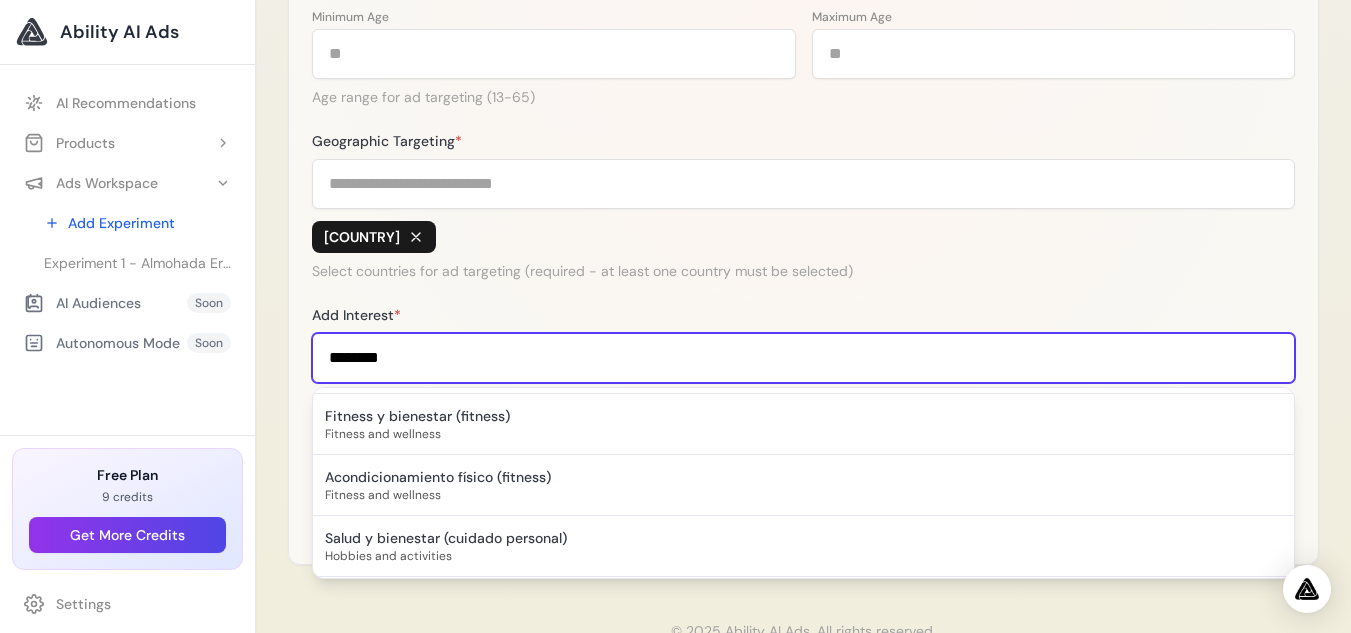 scroll, scrollTop: 419, scrollLeft: 0, axis: vertical 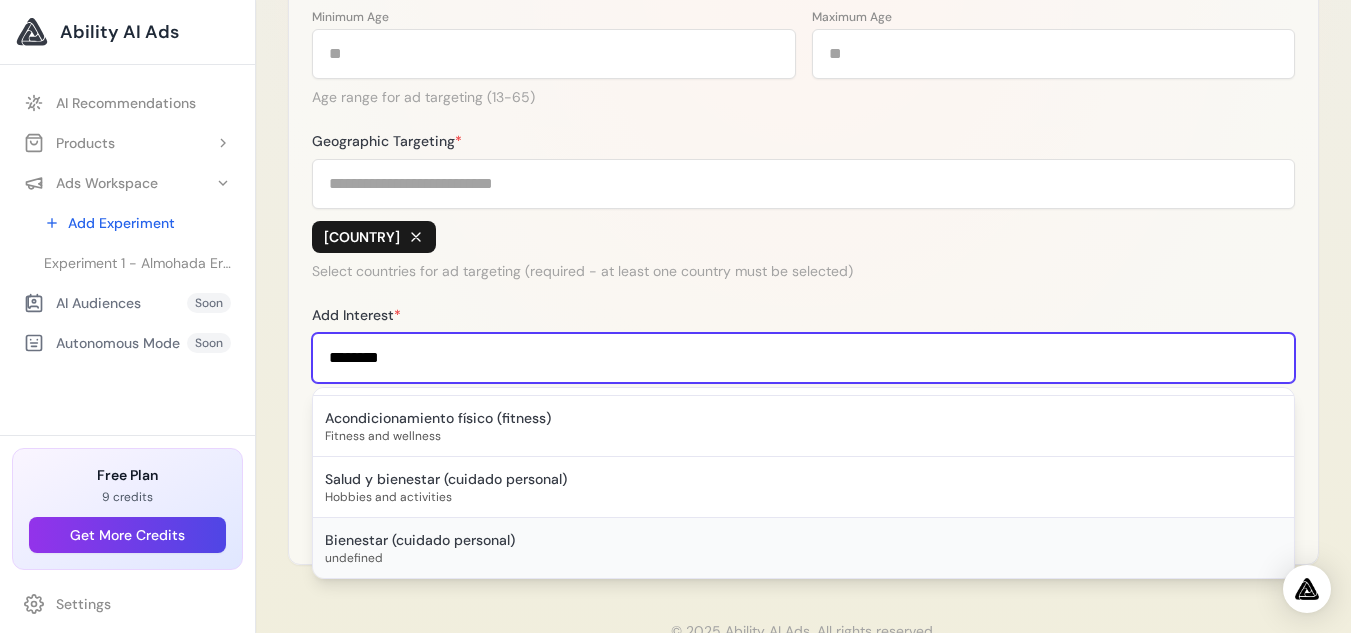 type on "********" 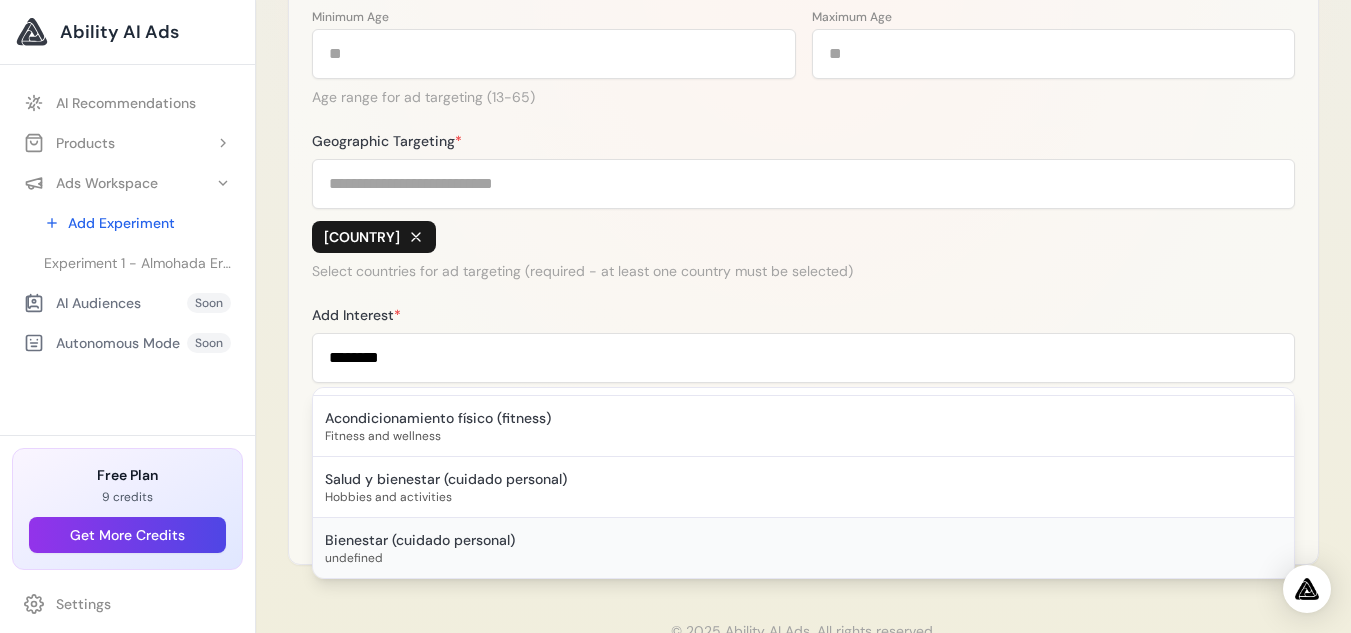 click on "undefined" at bounding box center (803, 558) 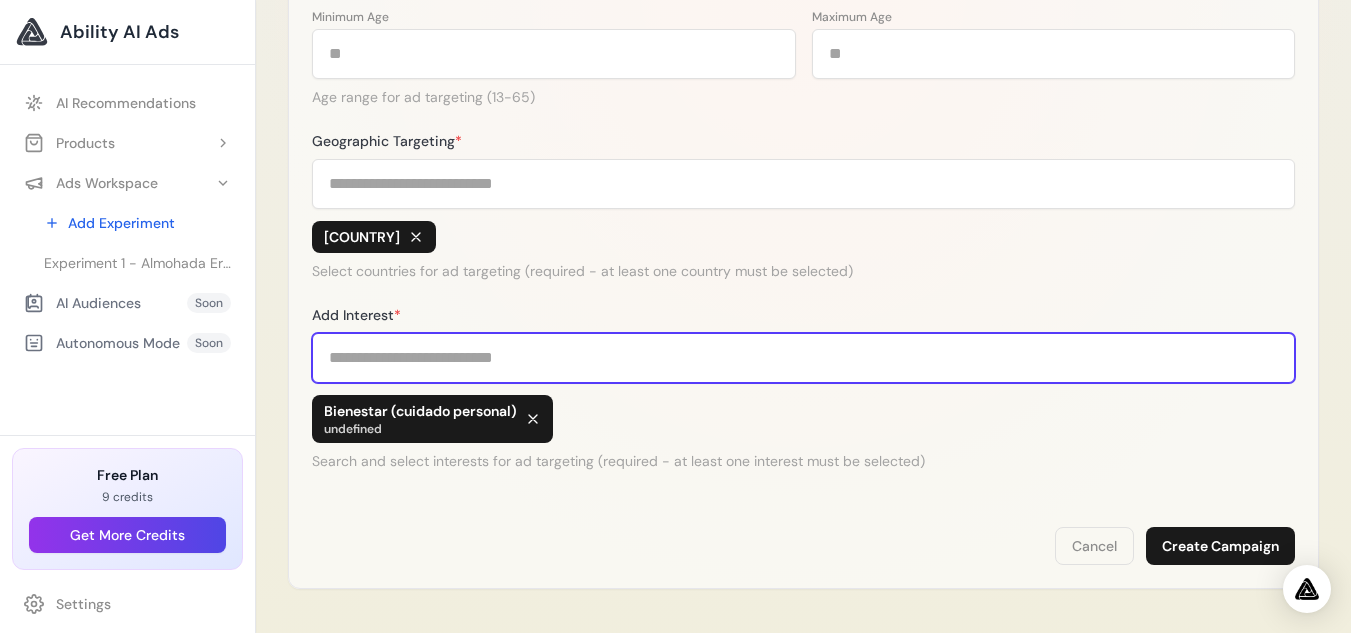 click on "Add Interest  *" at bounding box center (803, 358) 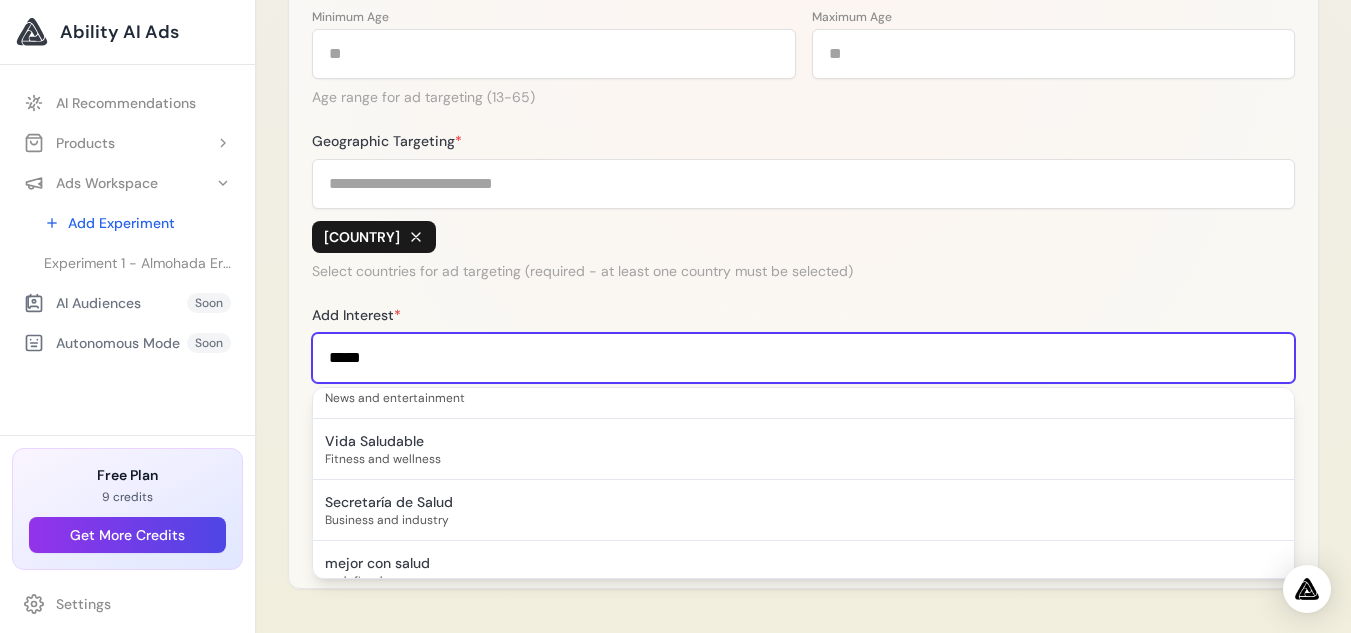 scroll, scrollTop: 55, scrollLeft: 0, axis: vertical 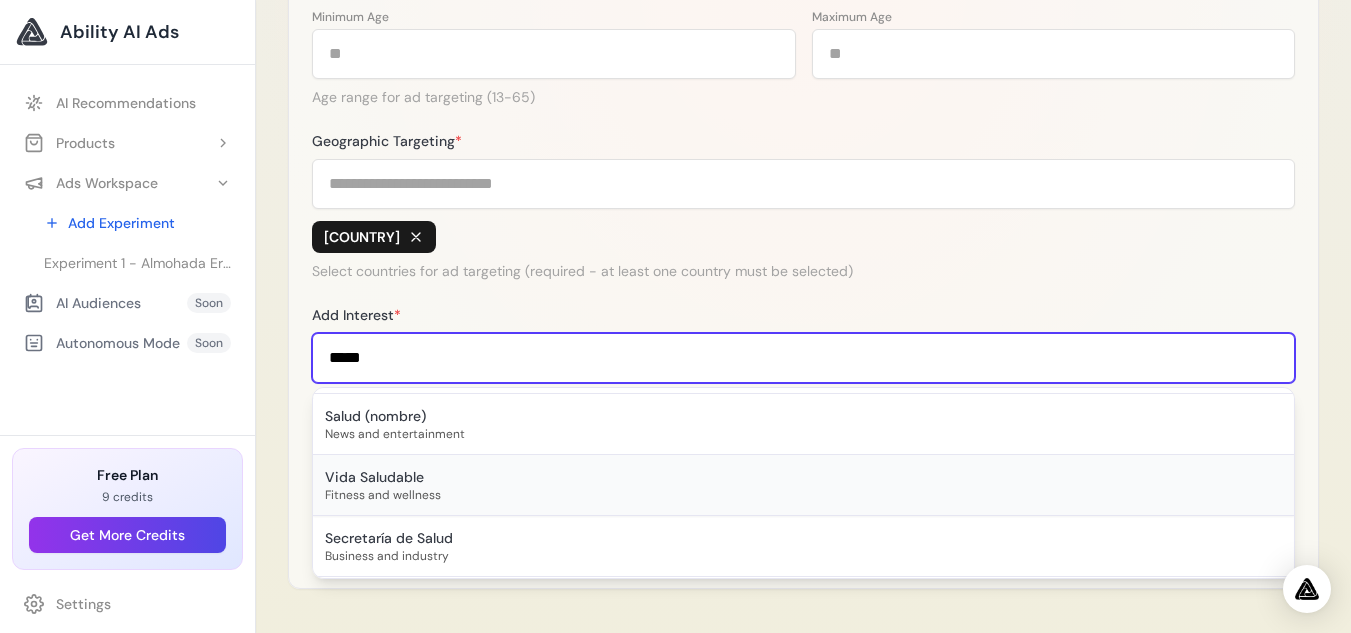 type on "*****" 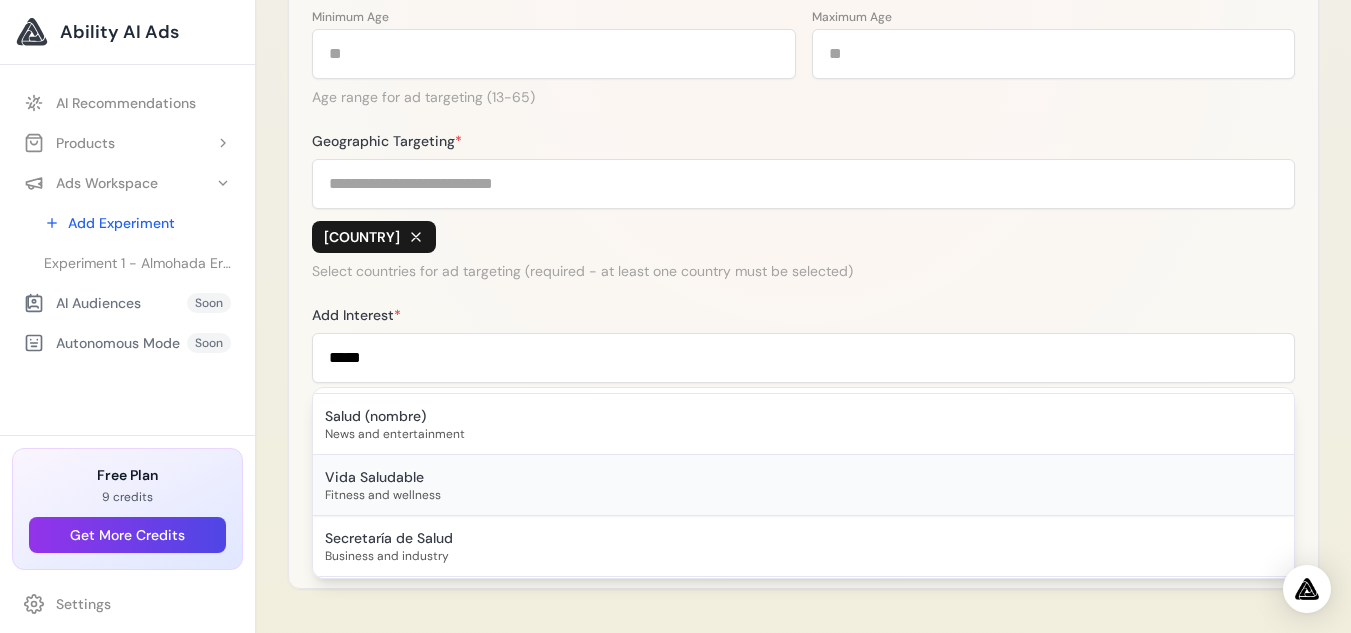 click on "Vida Saludable" at bounding box center [803, 477] 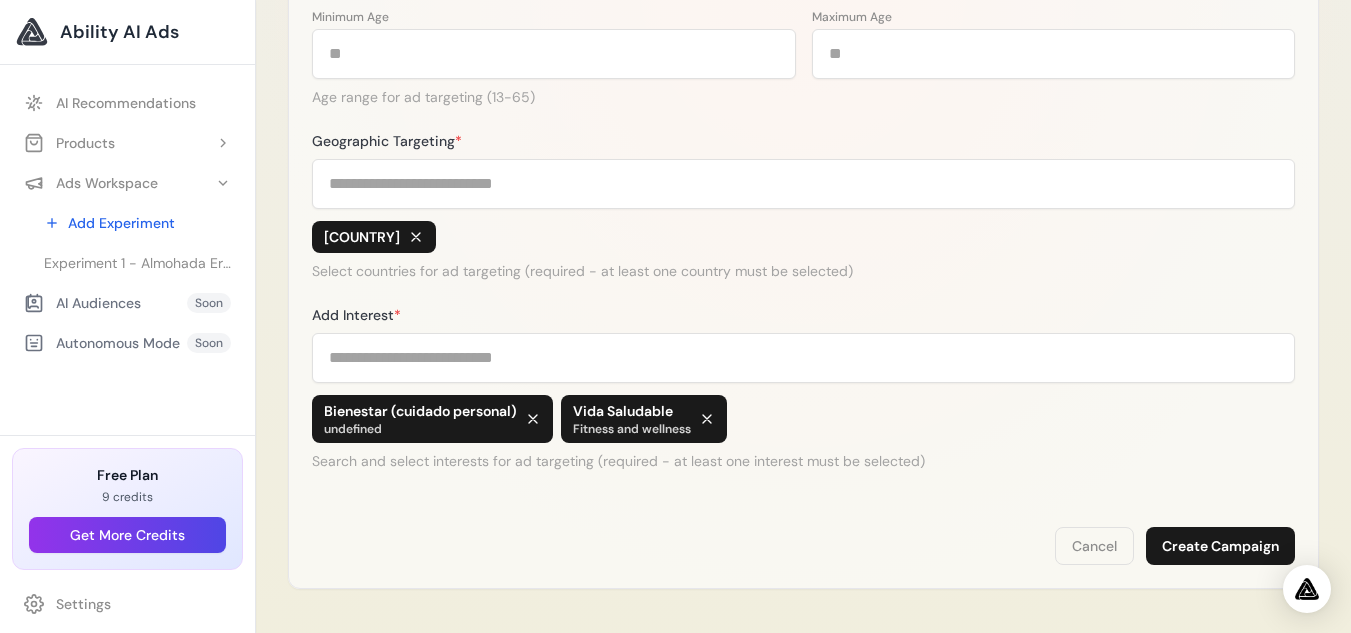 click on "Cancel
Create Campaign" at bounding box center [803, 546] 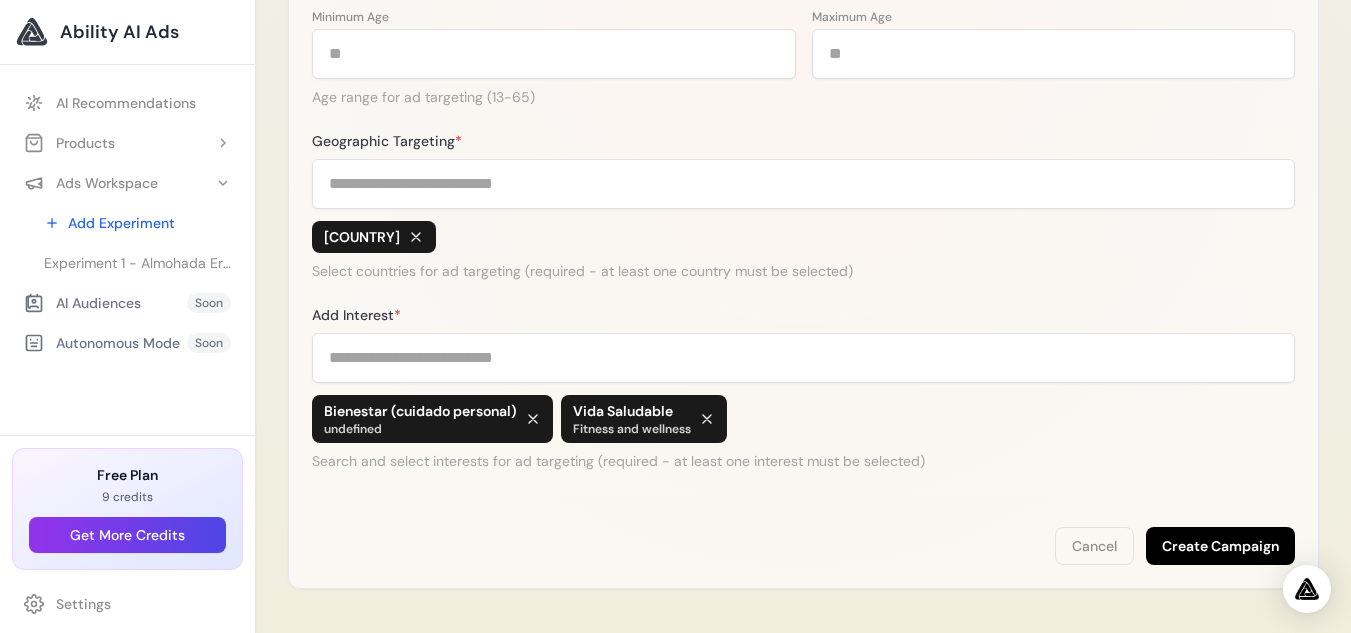 click on "Create Campaign" at bounding box center (1220, 546) 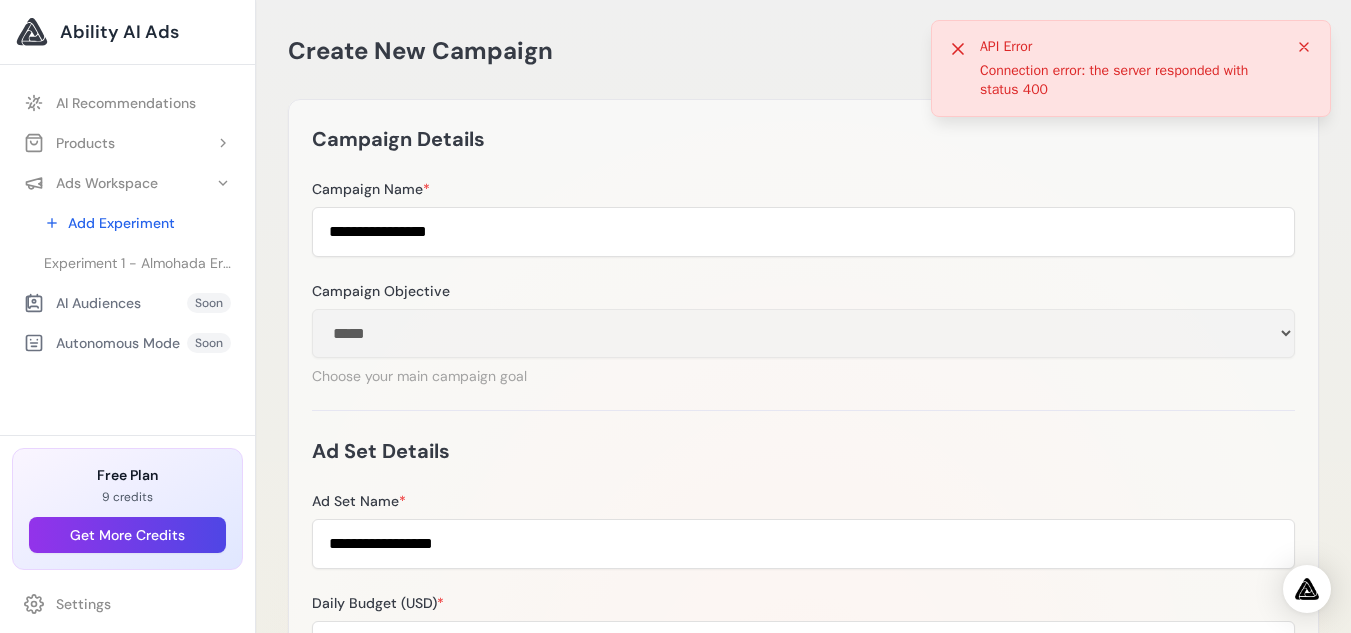 scroll, scrollTop: 0, scrollLeft: 0, axis: both 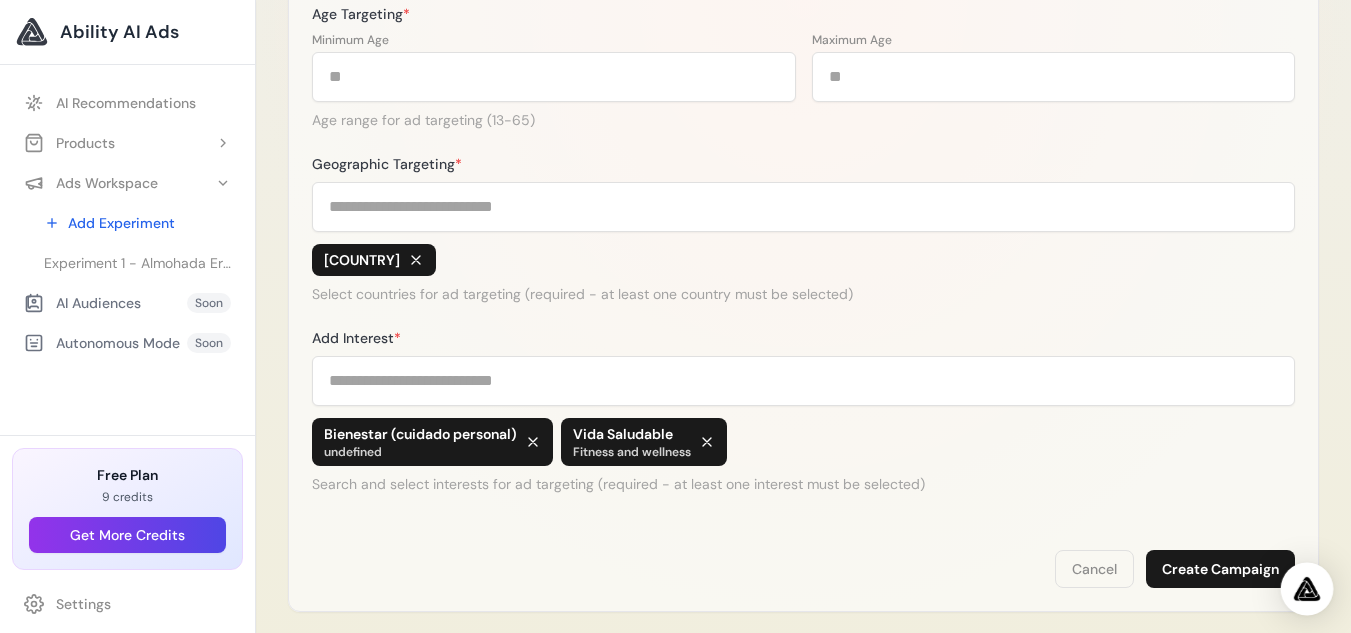 click at bounding box center [1307, 589] 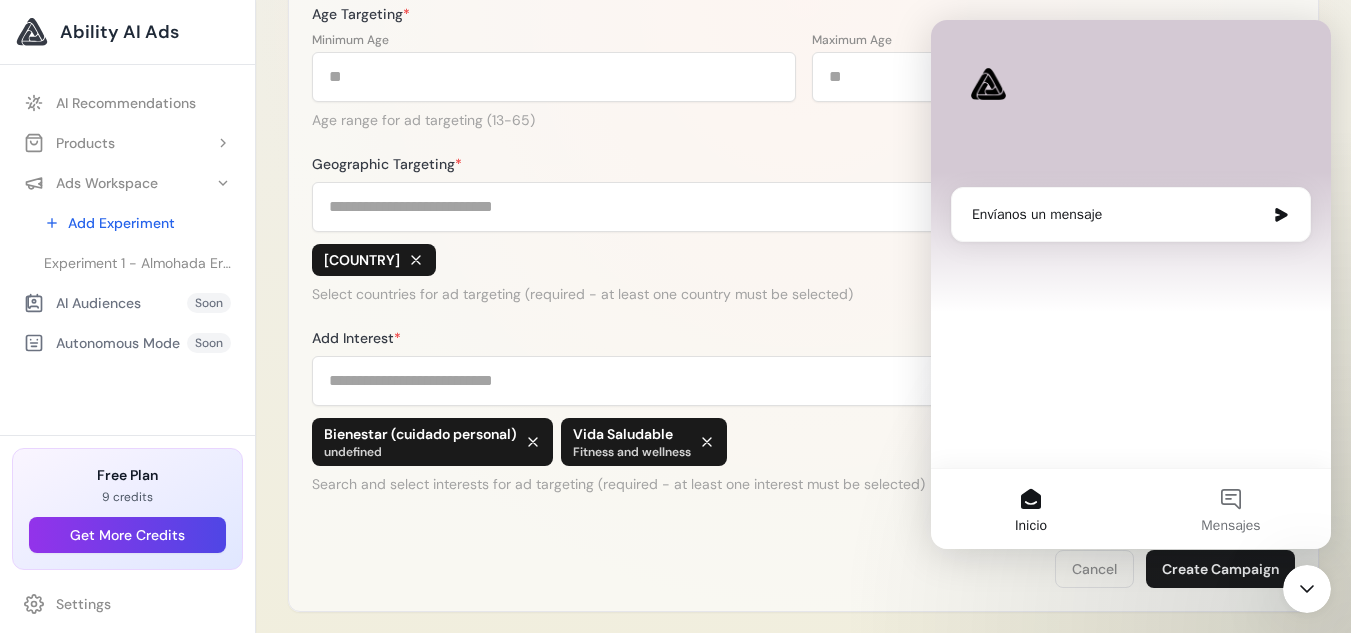 scroll, scrollTop: 0, scrollLeft: 0, axis: both 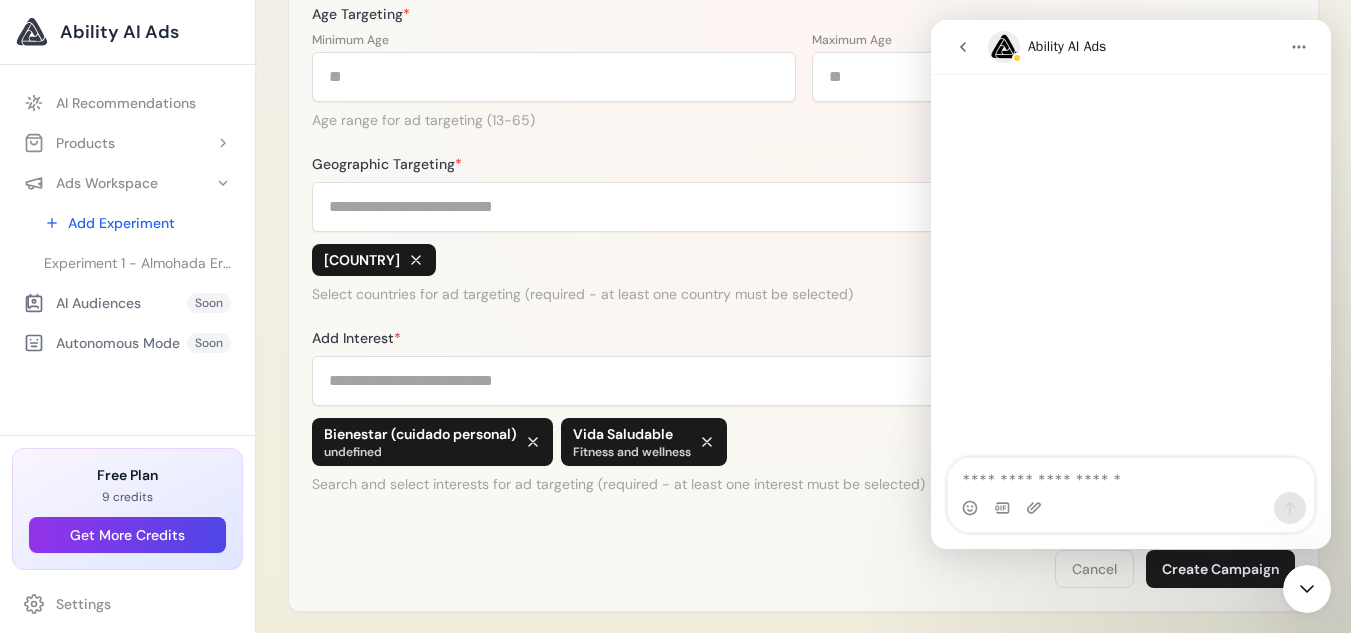 click at bounding box center (1131, 475) 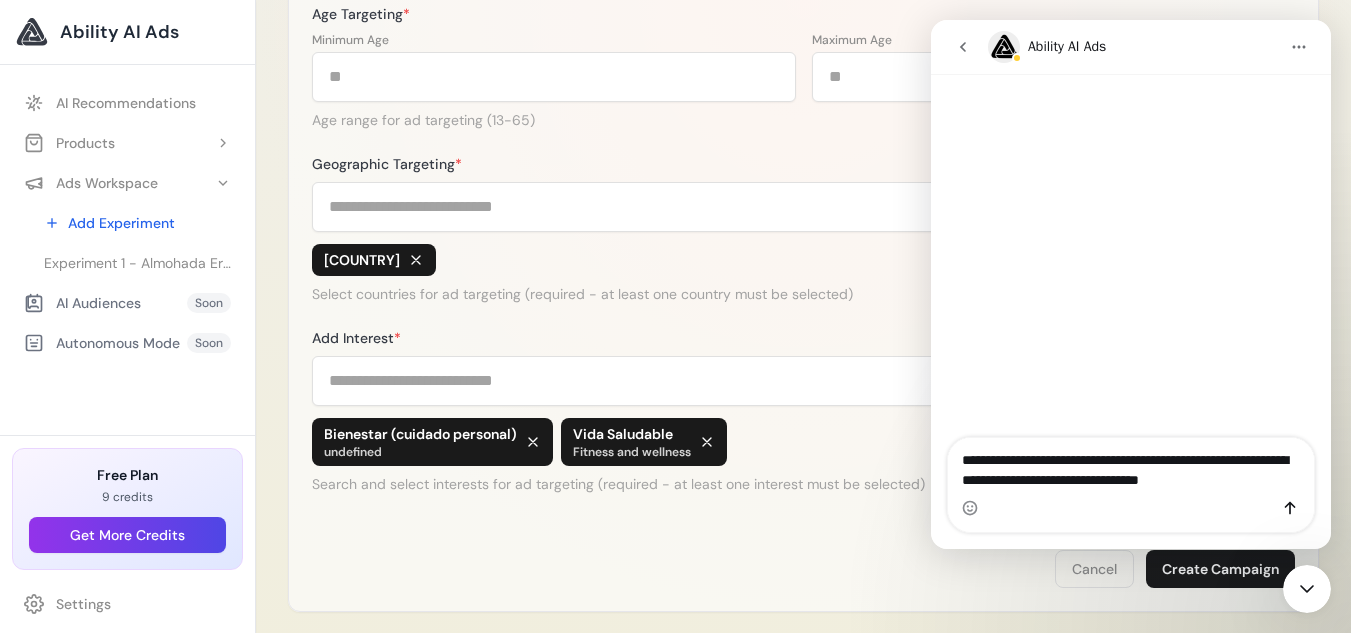 type on "**********" 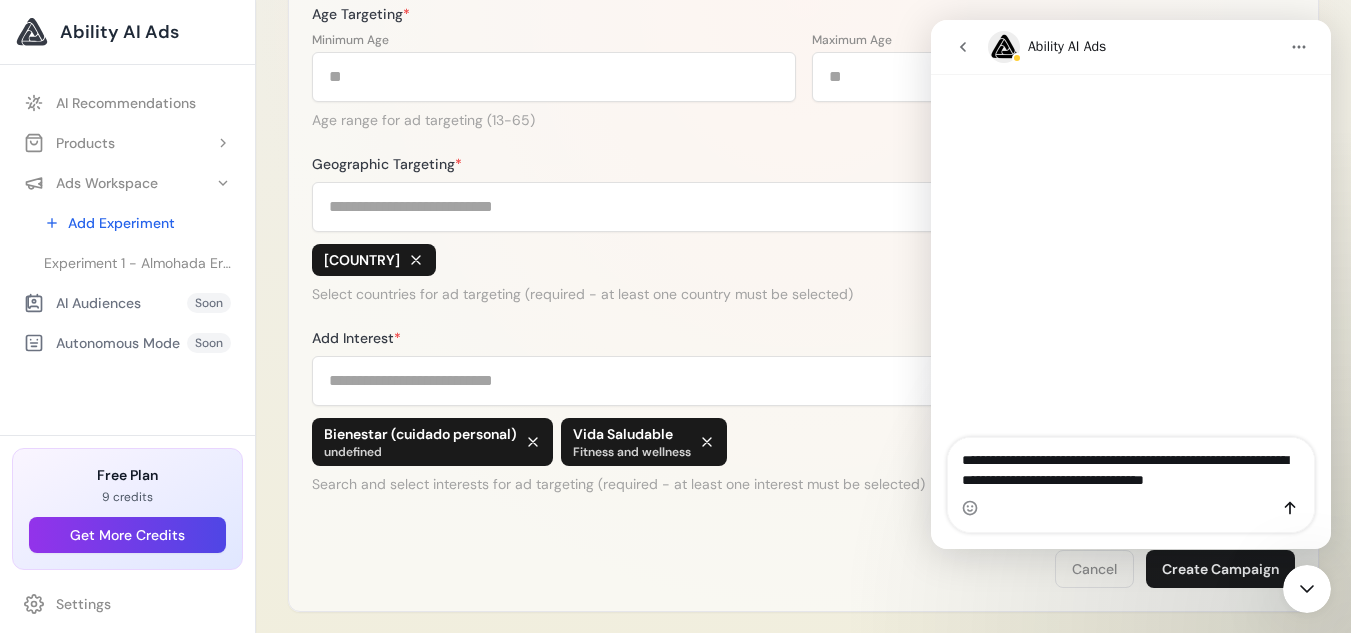 type 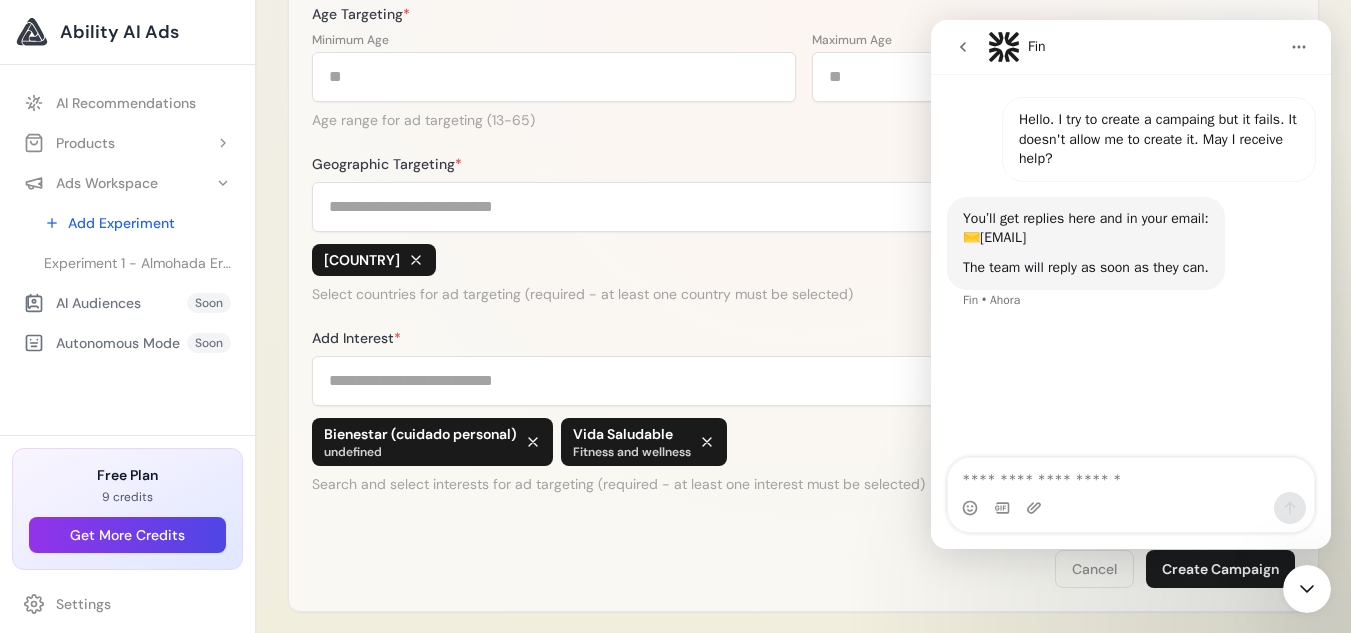 click 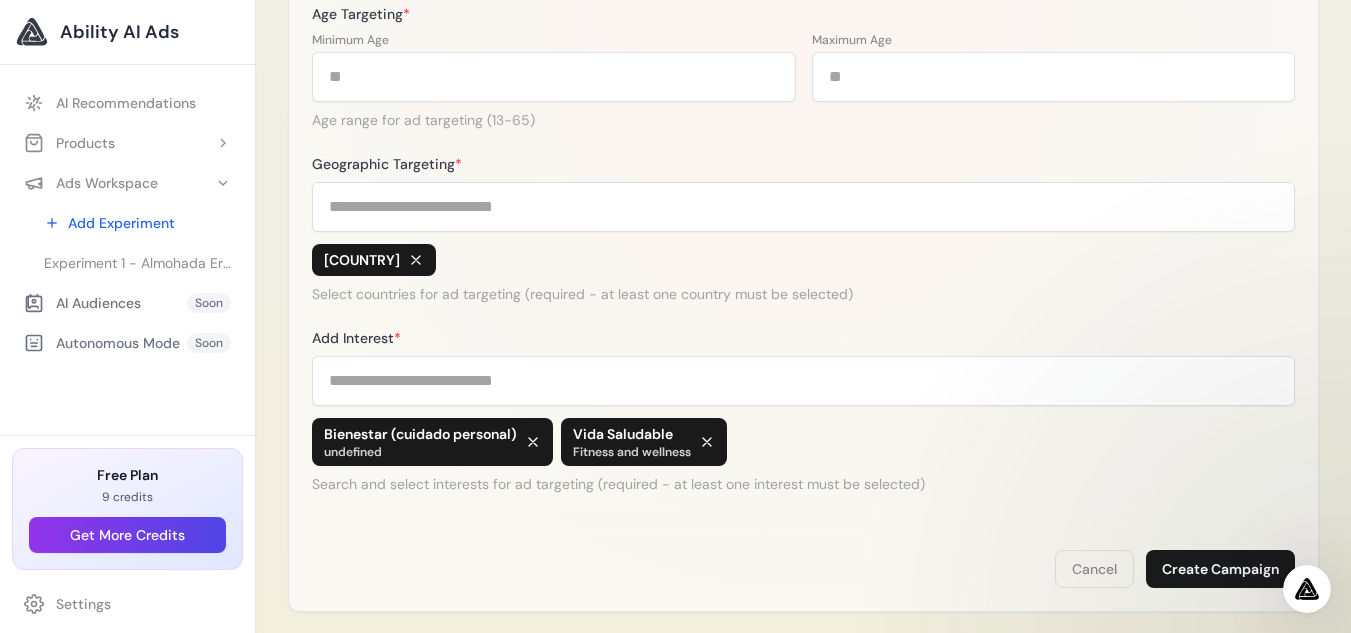scroll, scrollTop: 0, scrollLeft: 0, axis: both 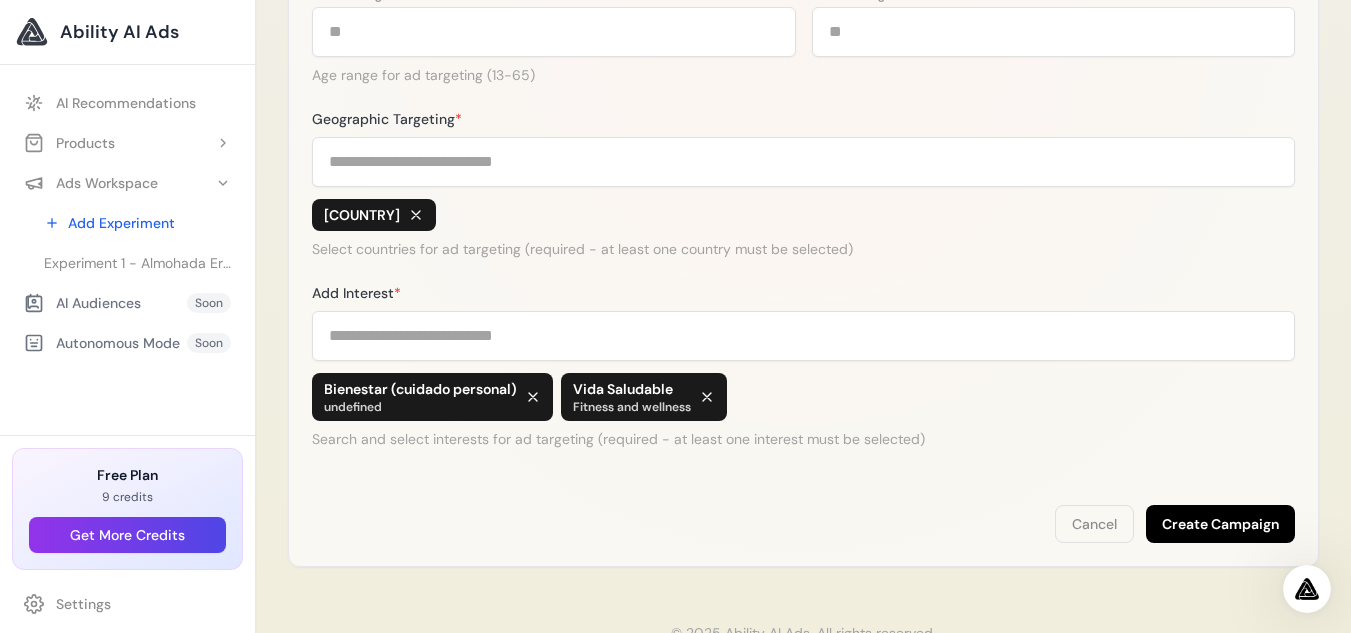 click on "Create Campaign" at bounding box center [1220, 524] 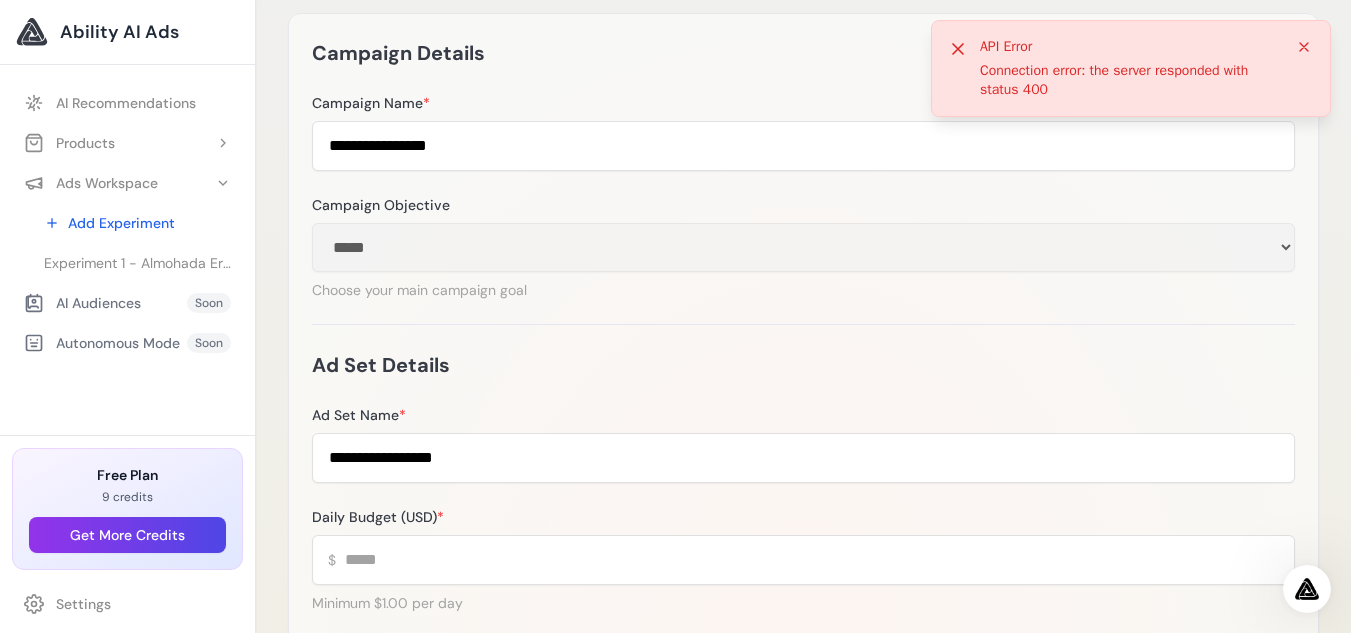 scroll, scrollTop: 115, scrollLeft: 0, axis: vertical 